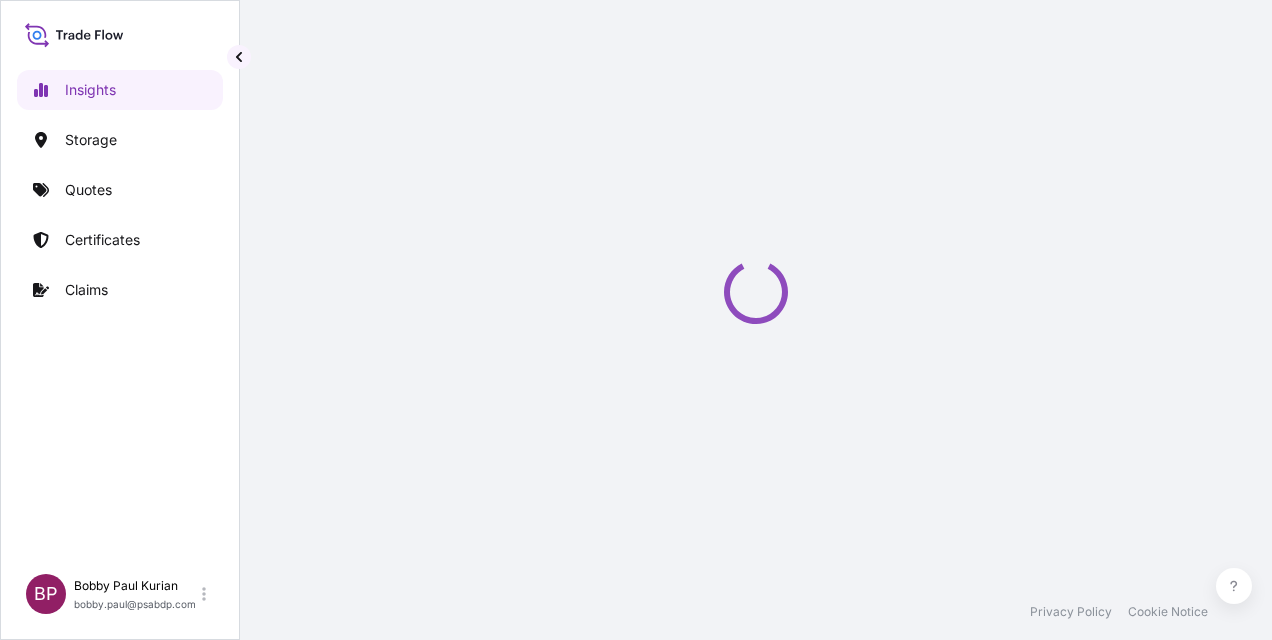 select on "2025" 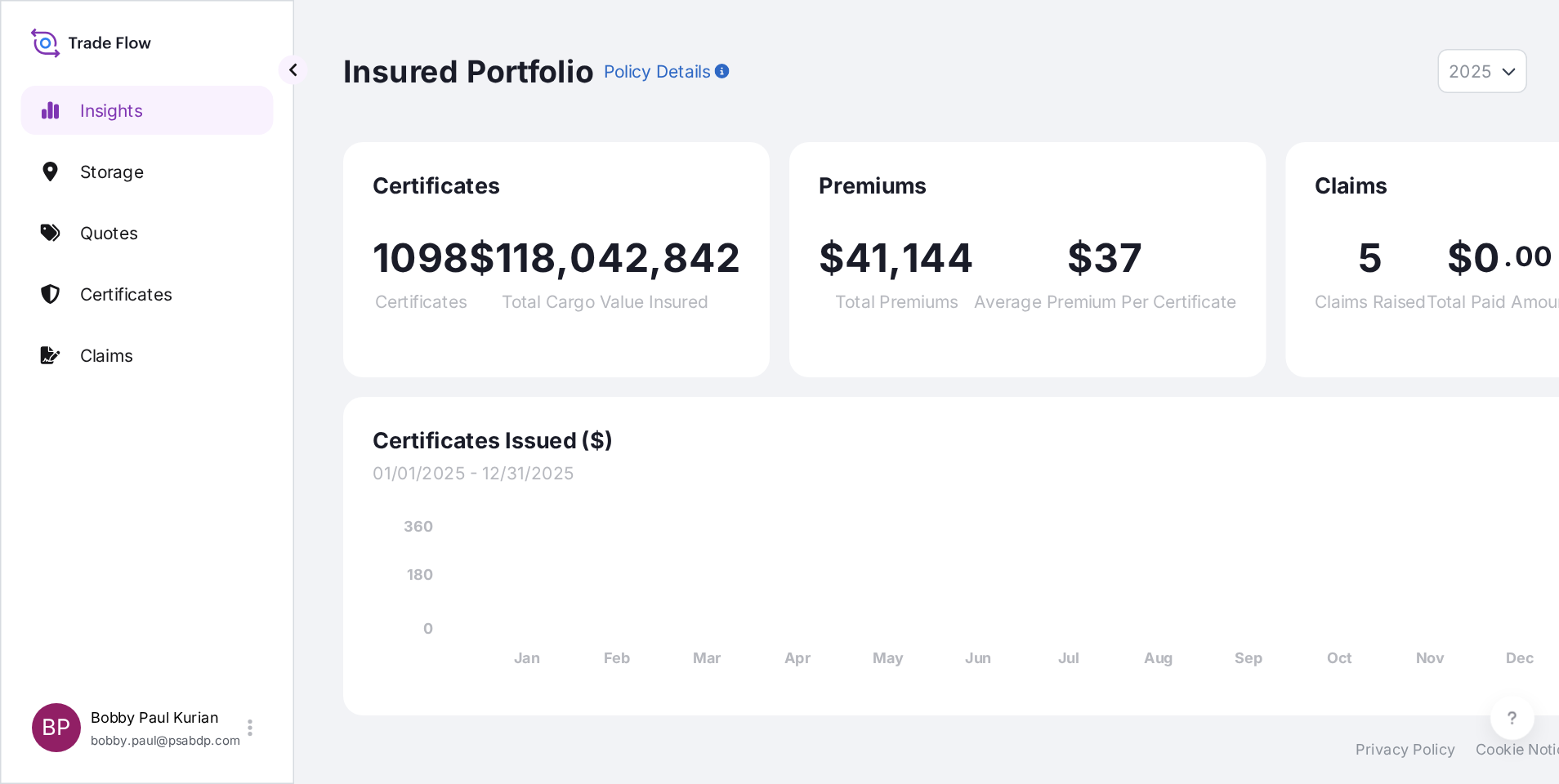 scroll, scrollTop: 0, scrollLeft: 0, axis: both 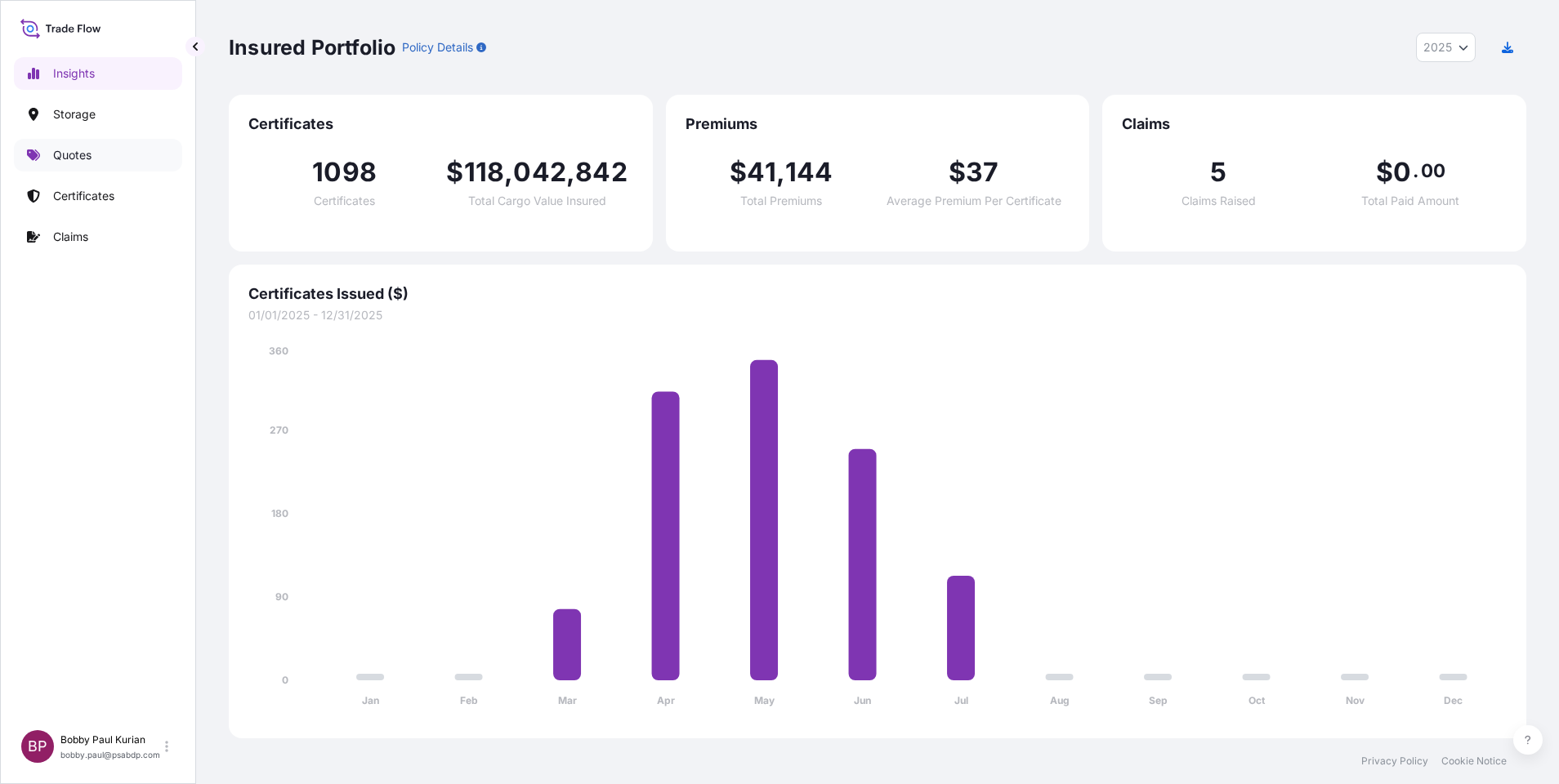 click on "Quotes" at bounding box center (72, 155) 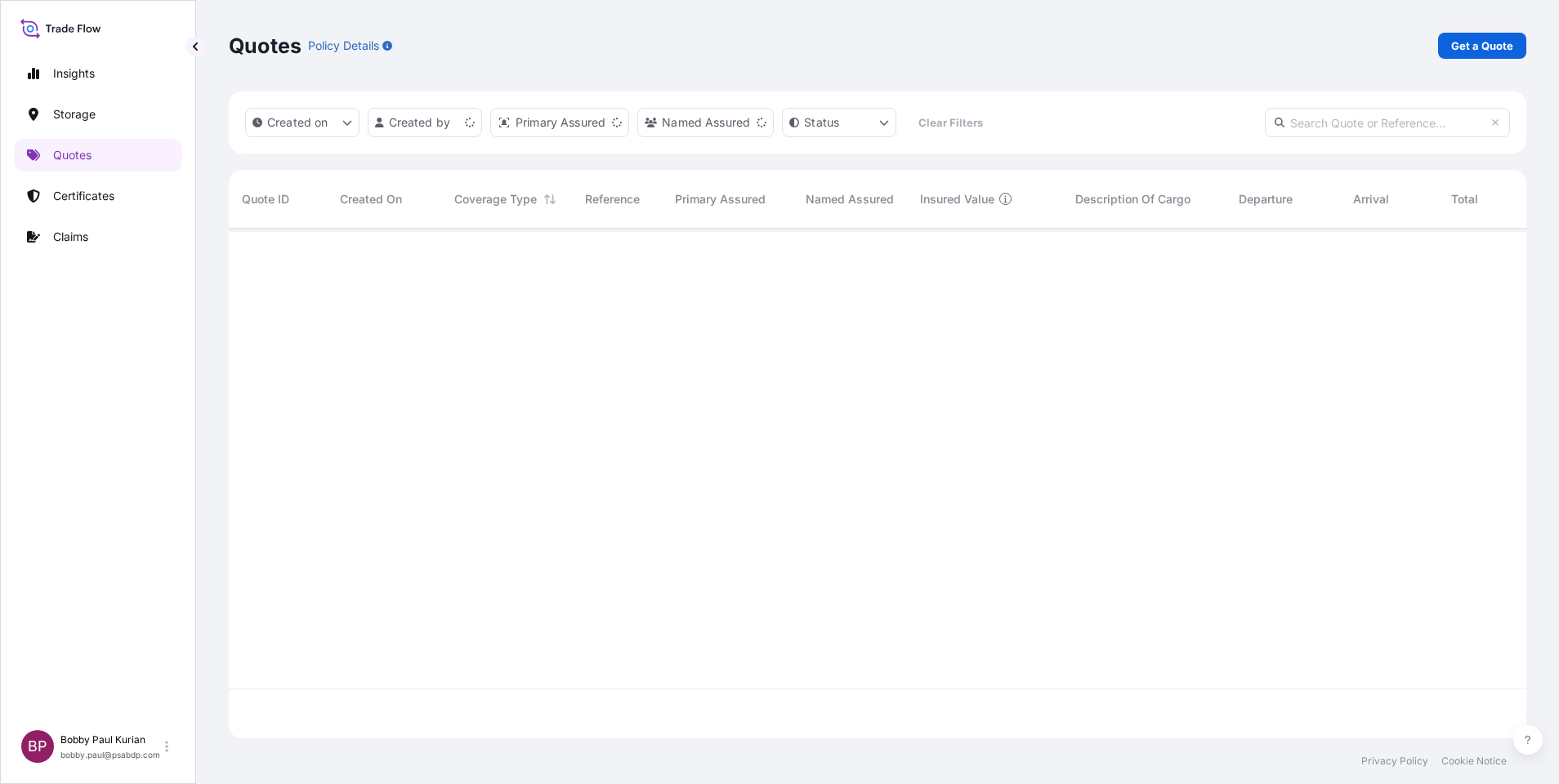 scroll, scrollTop: 20, scrollLeft: 20, axis: both 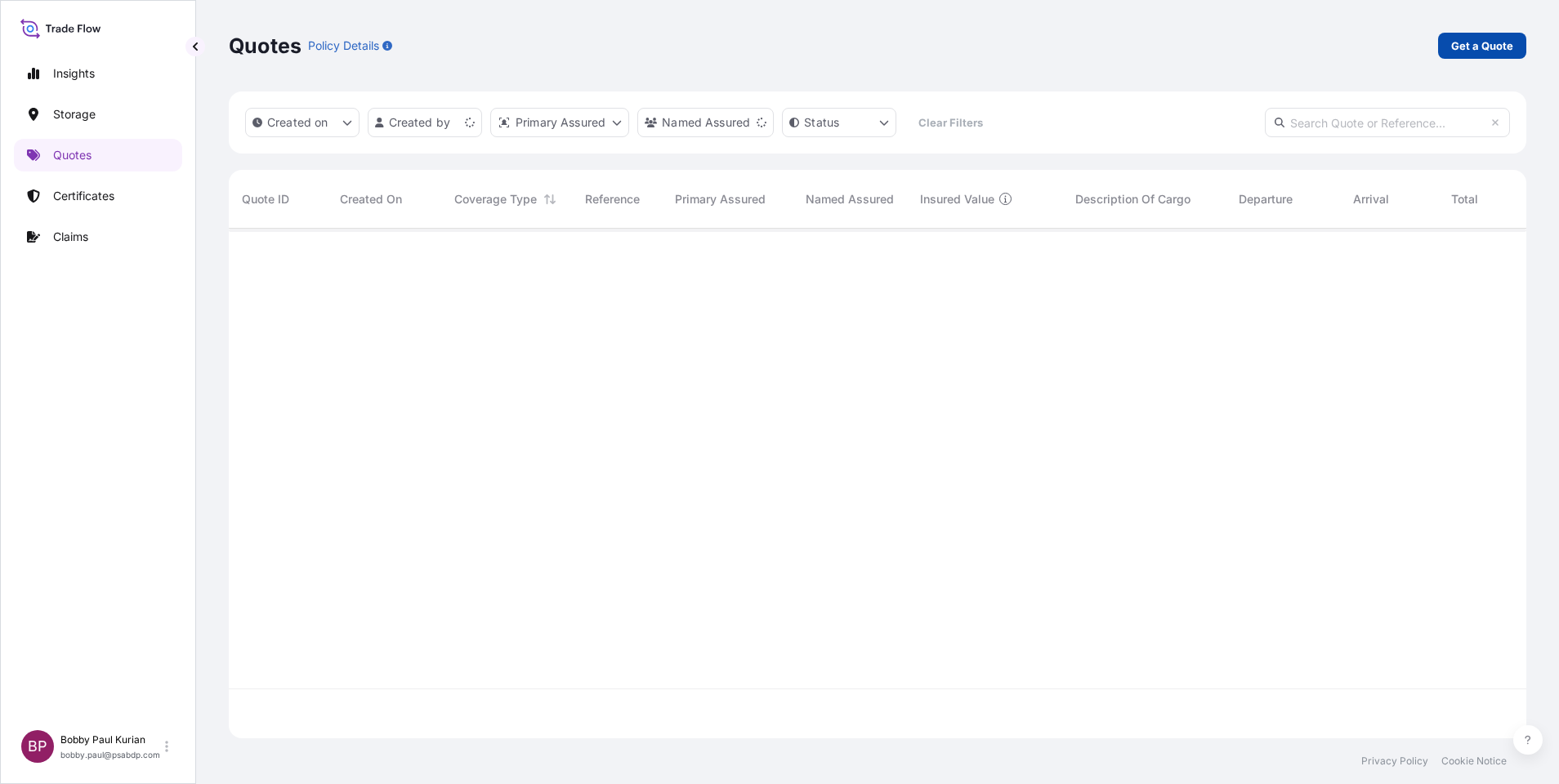 click on "Get a Quote" at bounding box center [1482, 46] 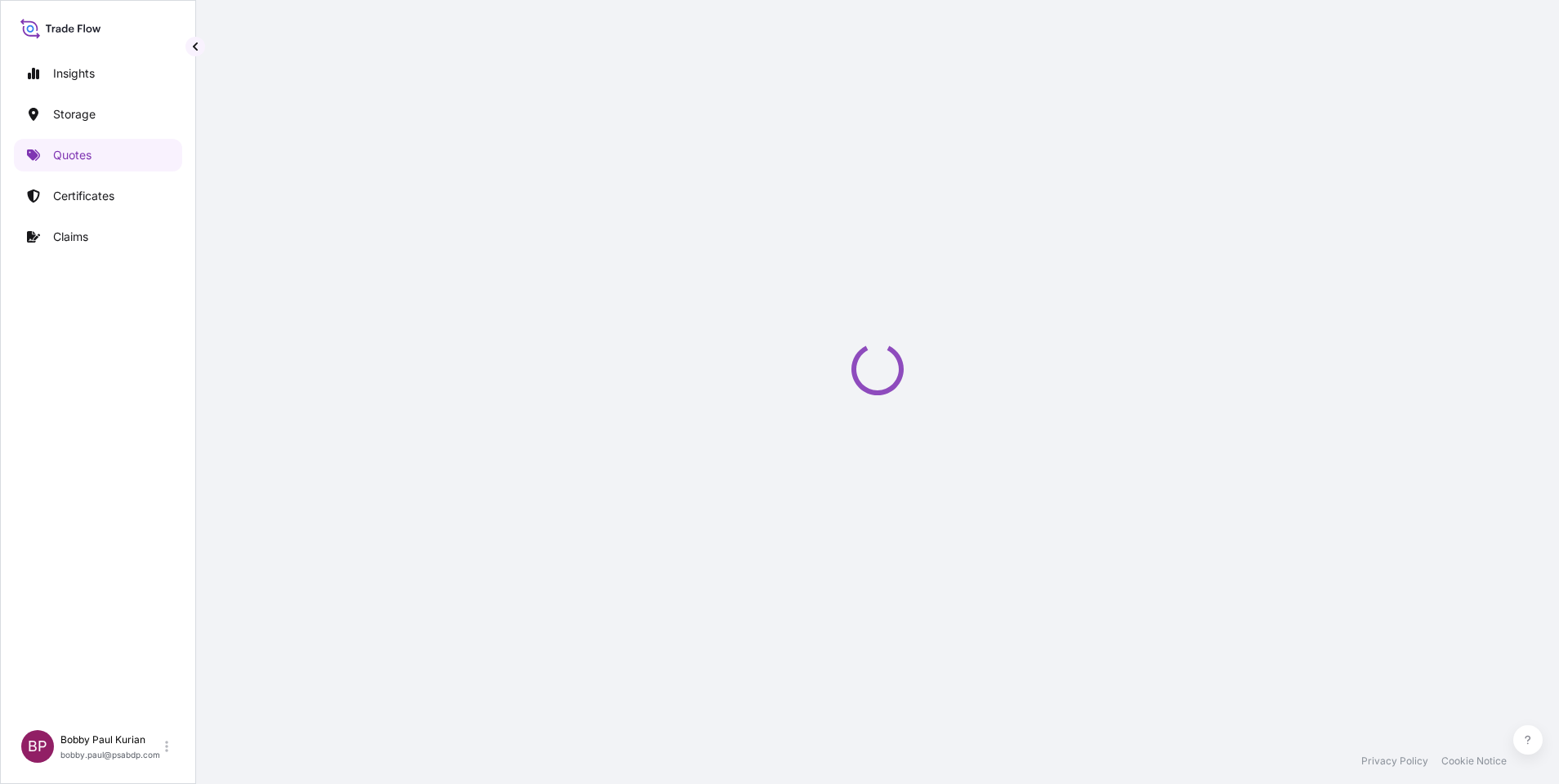 select on "Water" 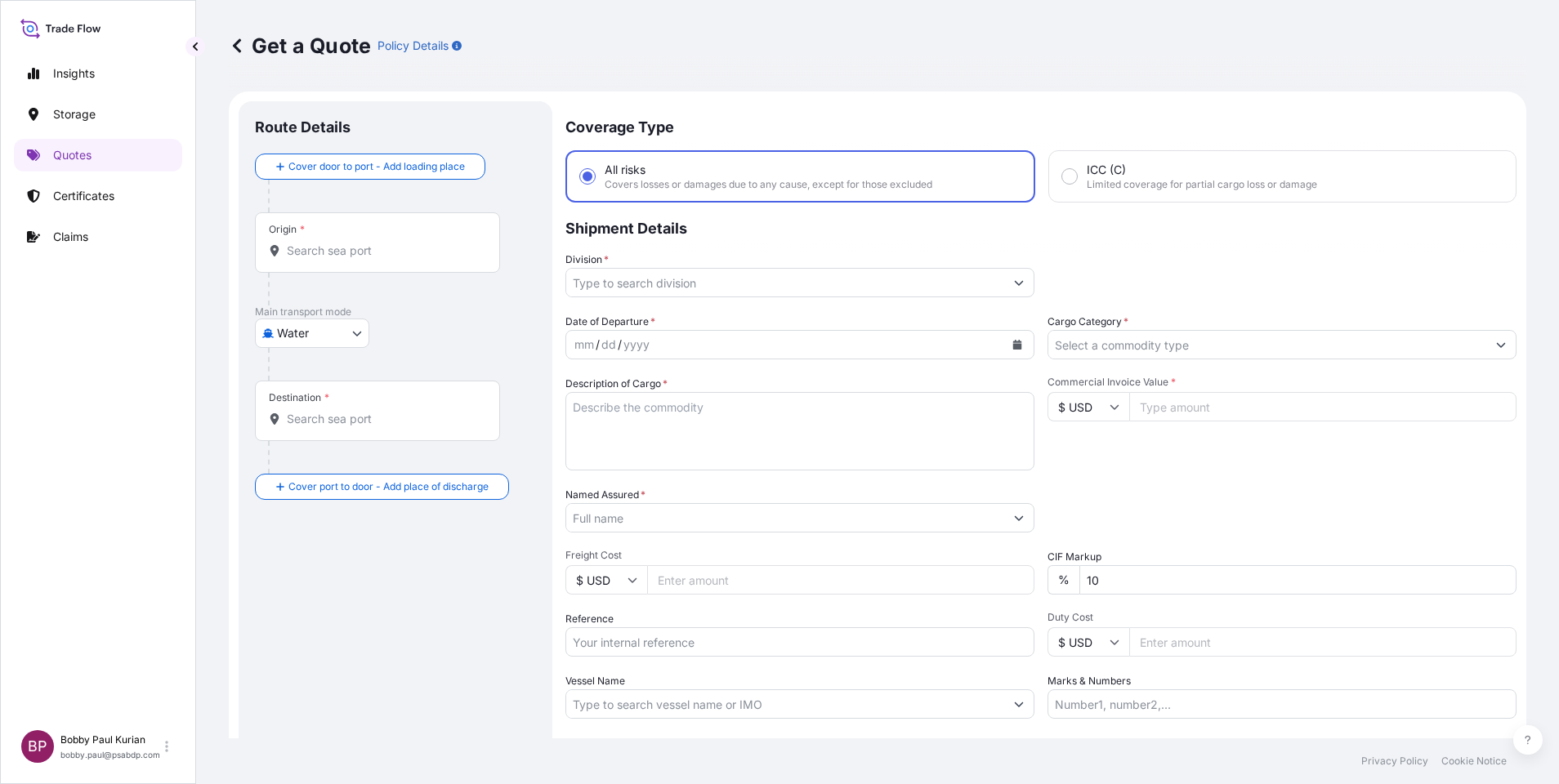 scroll, scrollTop: 26, scrollLeft: 0, axis: vertical 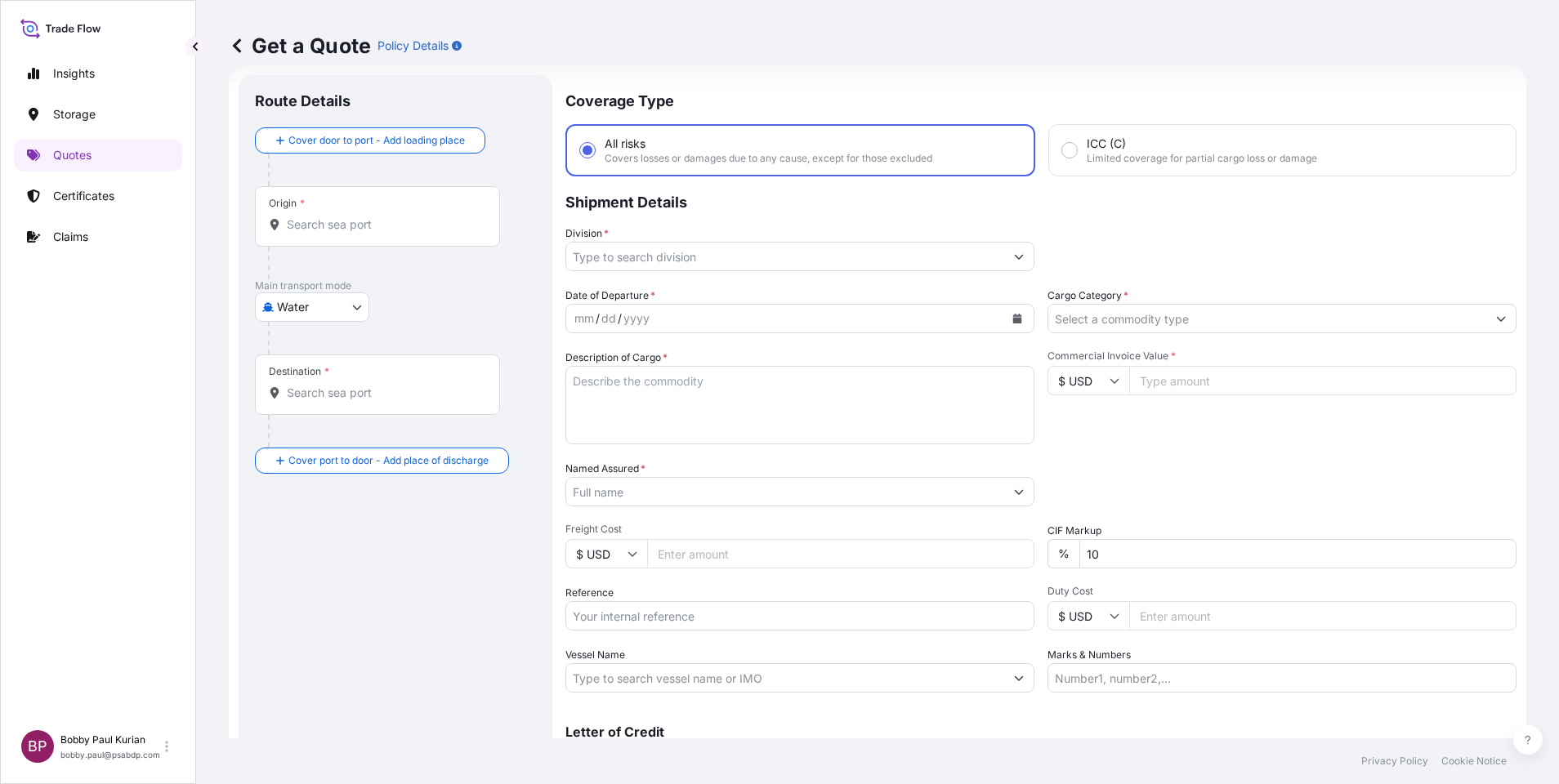click on "Cargo Category *" at bounding box center [1267, 318] 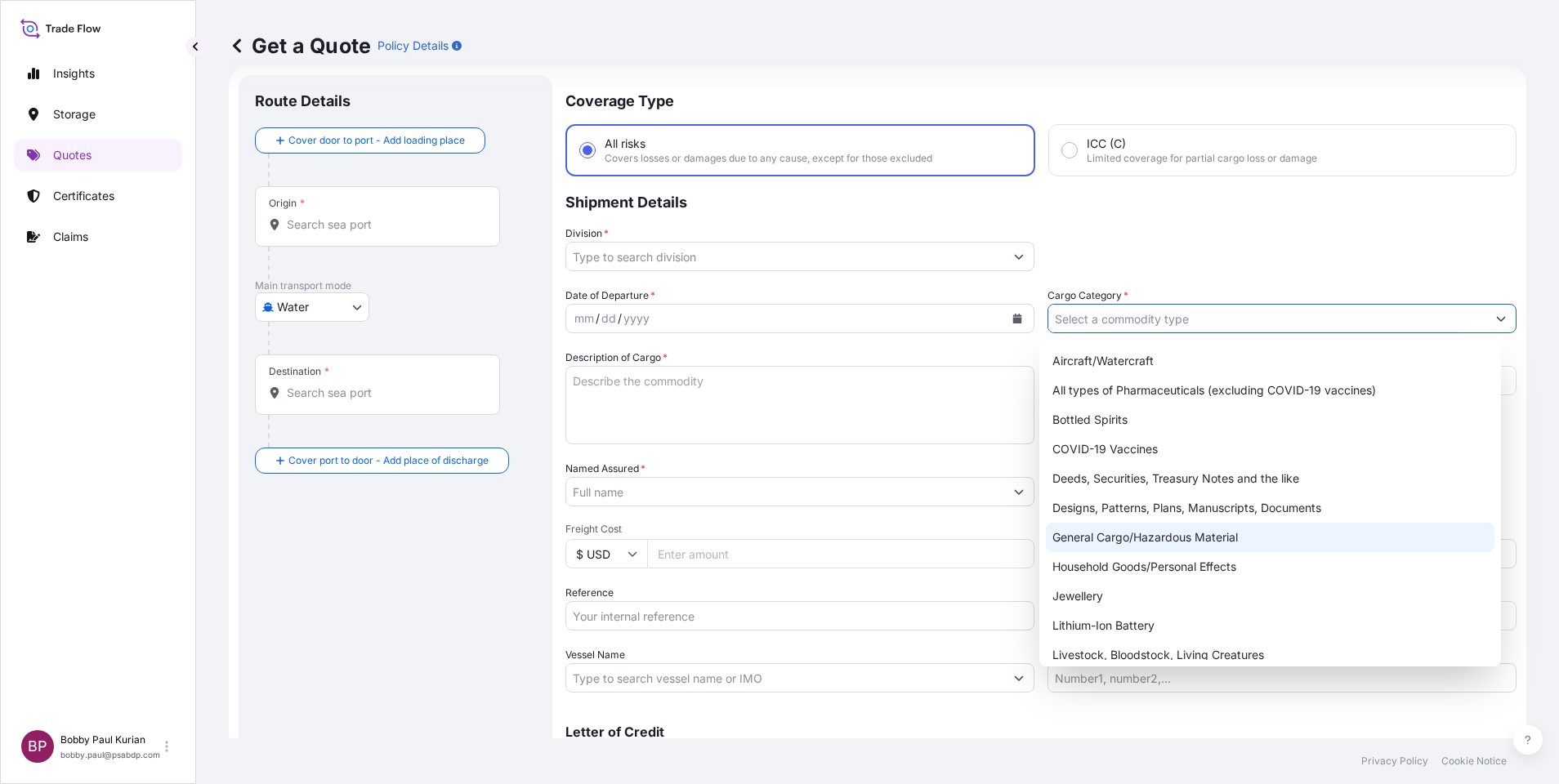 click on "General Cargo/Hazardous Material" at bounding box center [1270, 537] 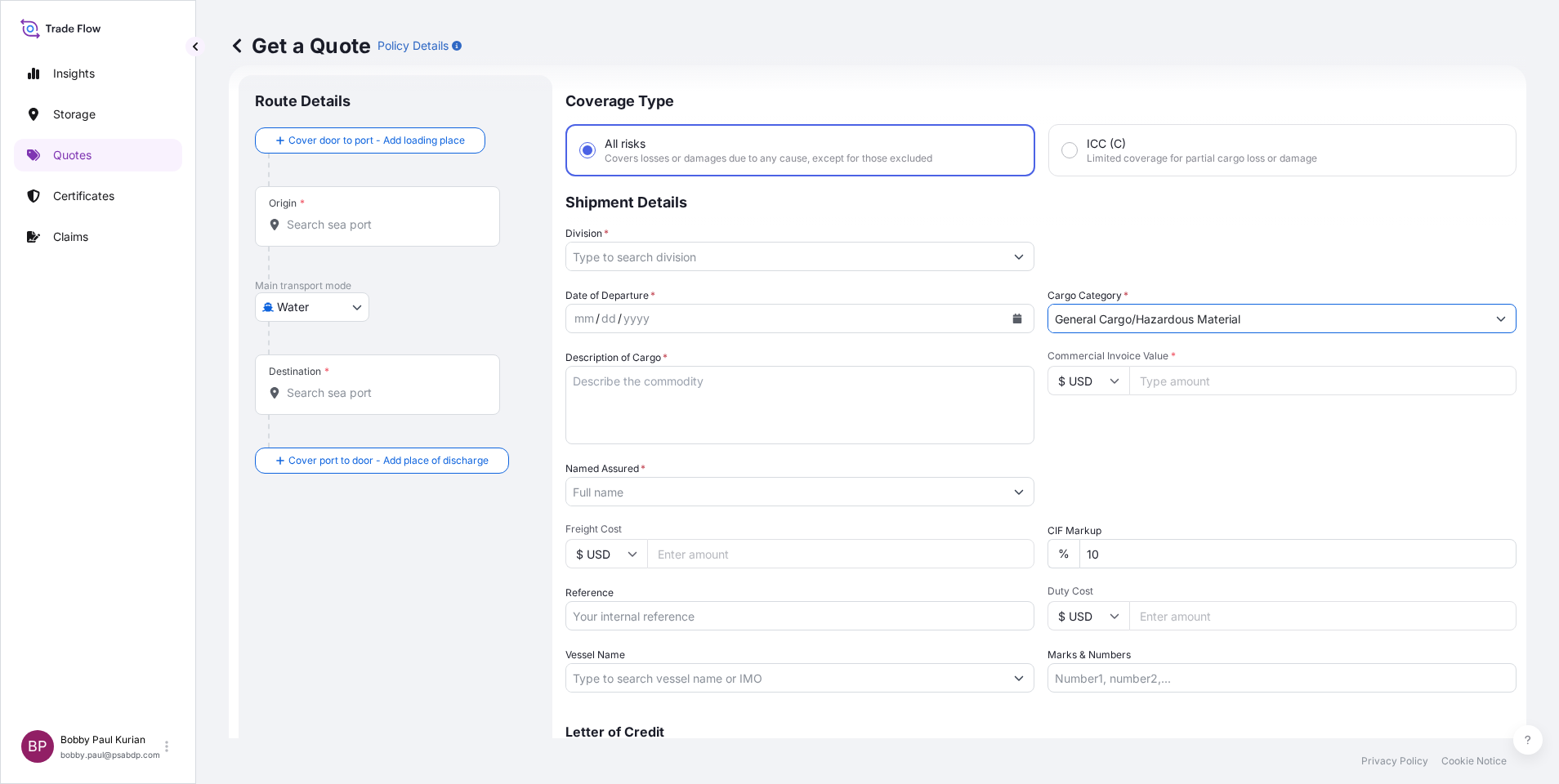 click on "Division *" at bounding box center [785, 256] 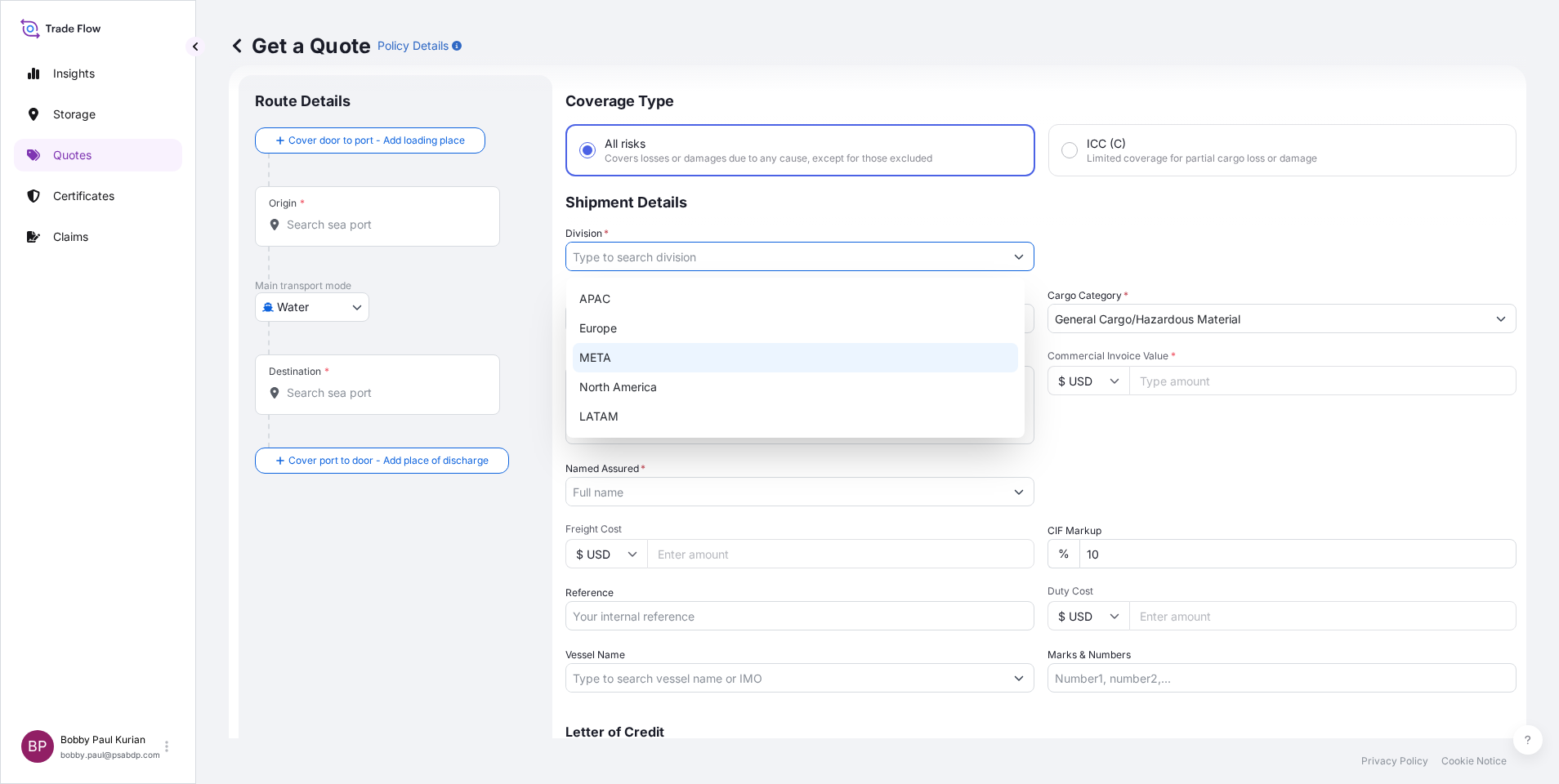 click on "META" at bounding box center (795, 358) 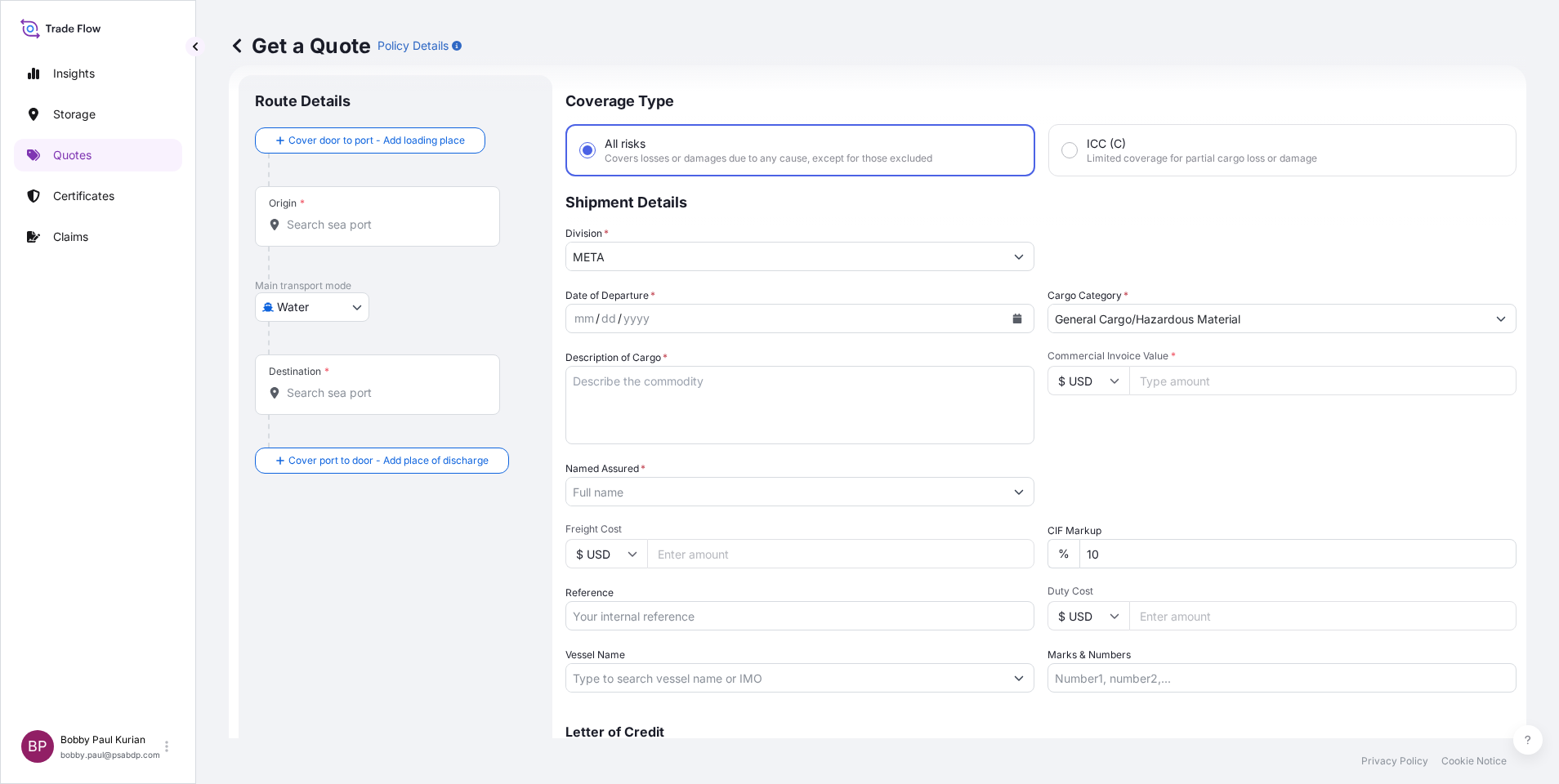 click on "Commercial Invoice Value   *" at bounding box center [1323, 381] 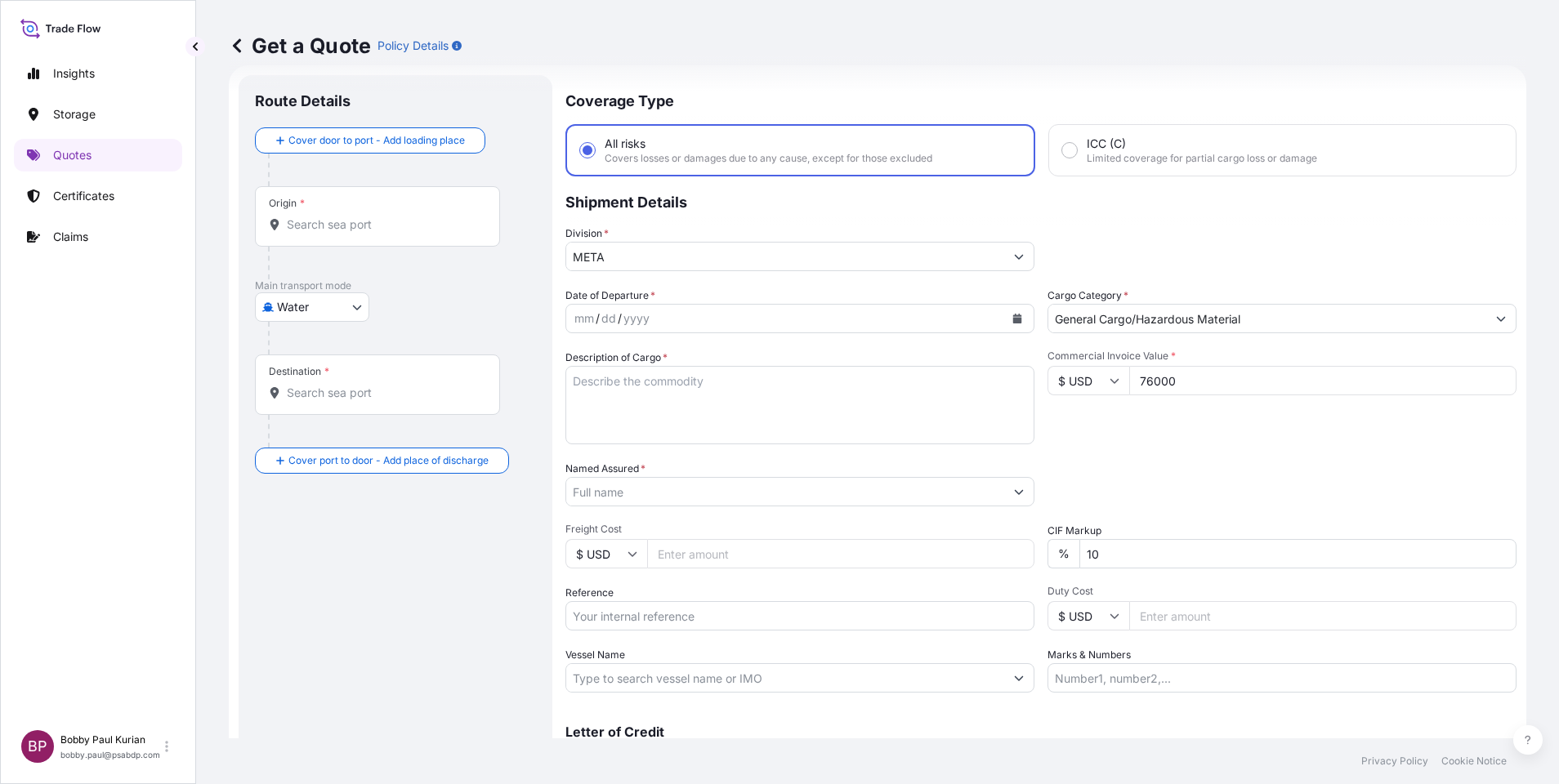 type on "76000" 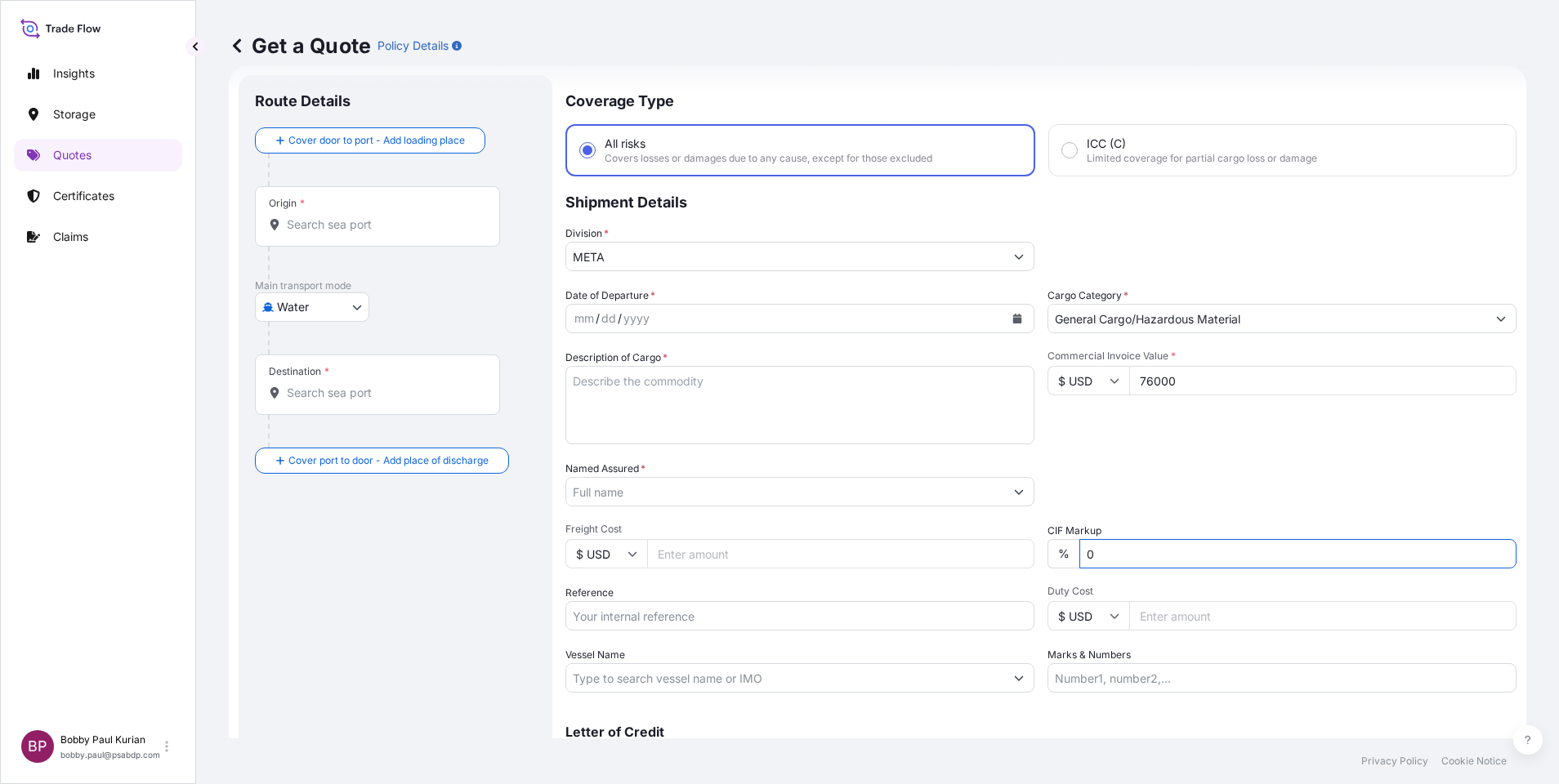 type on "0" 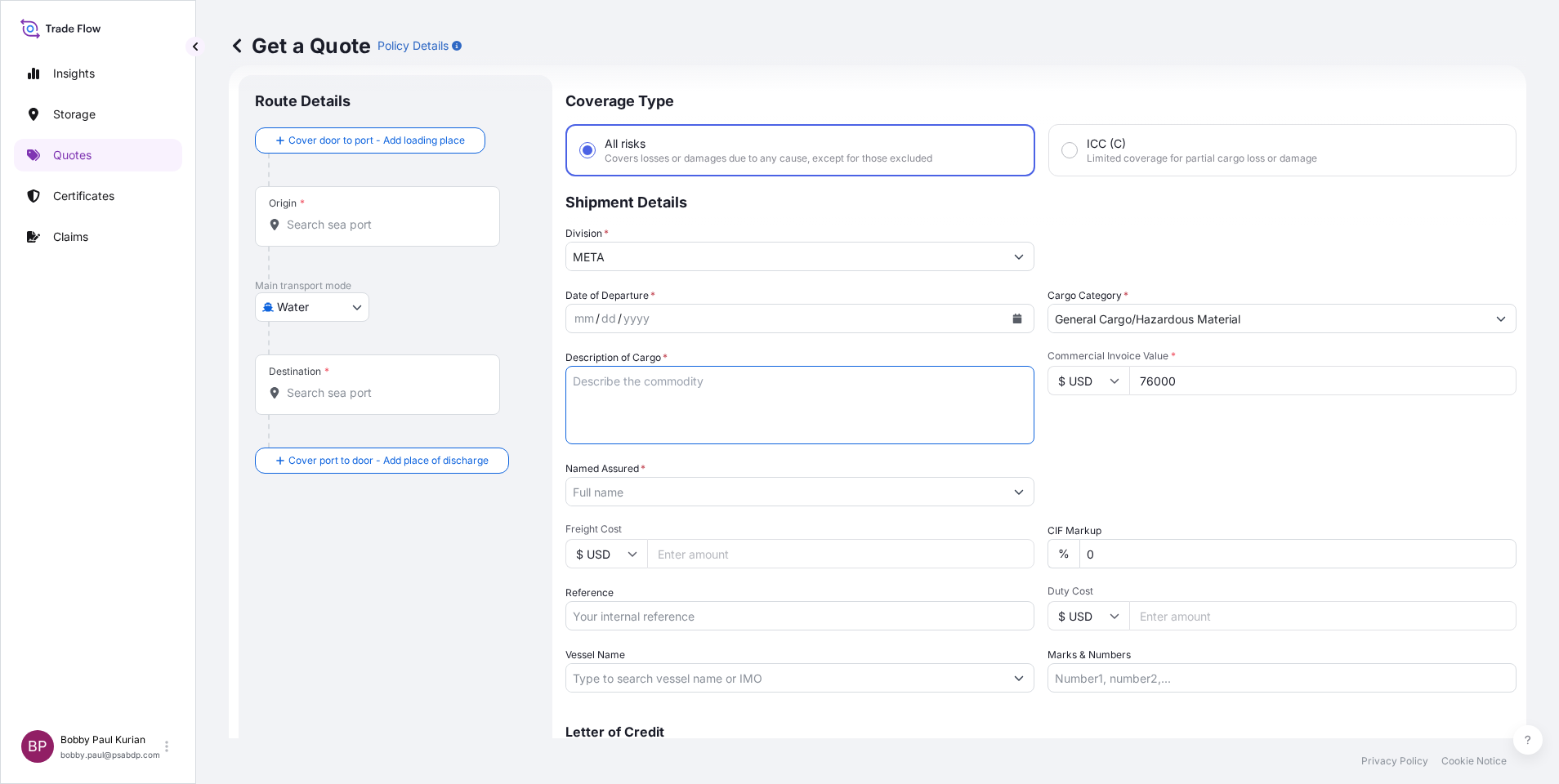 click on "Description of Cargo *" at bounding box center (800, 405) 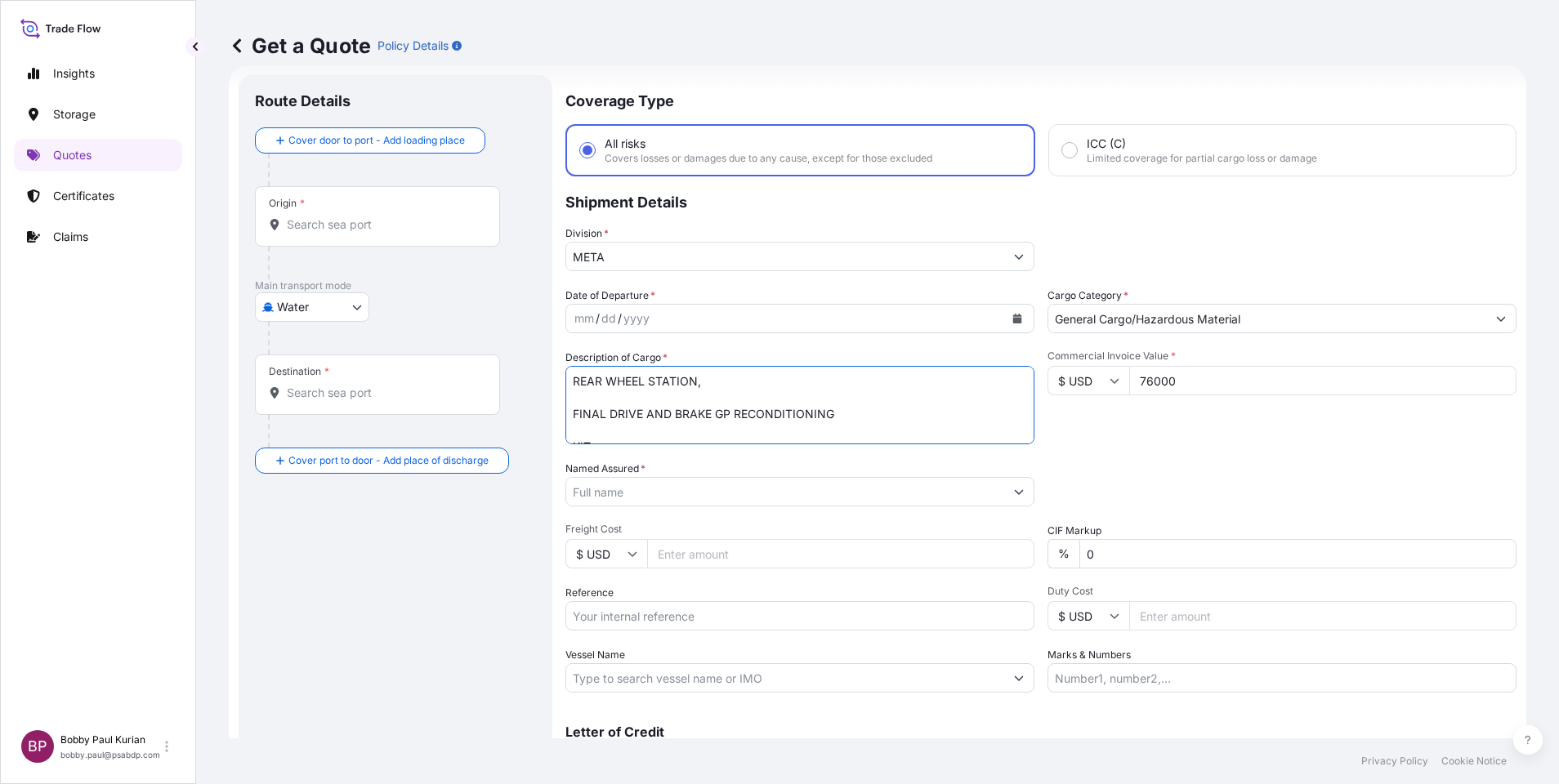 scroll, scrollTop: 26, scrollLeft: 0, axis: vertical 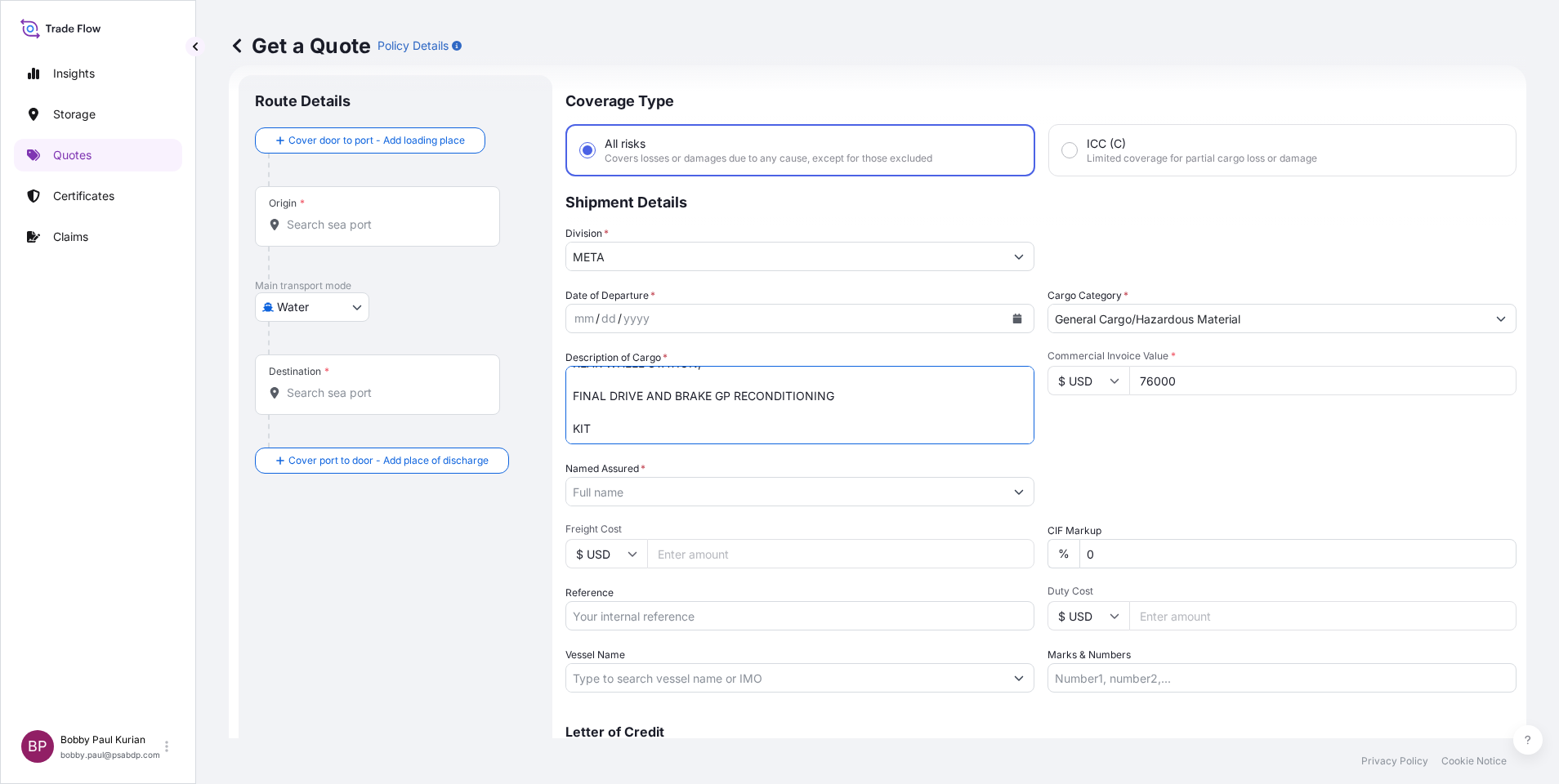 click on "REAR WHEEL STATION,
FINAL DRIVE AND BRAKE GP RECONDITIONING
KIT" at bounding box center (800, 405) 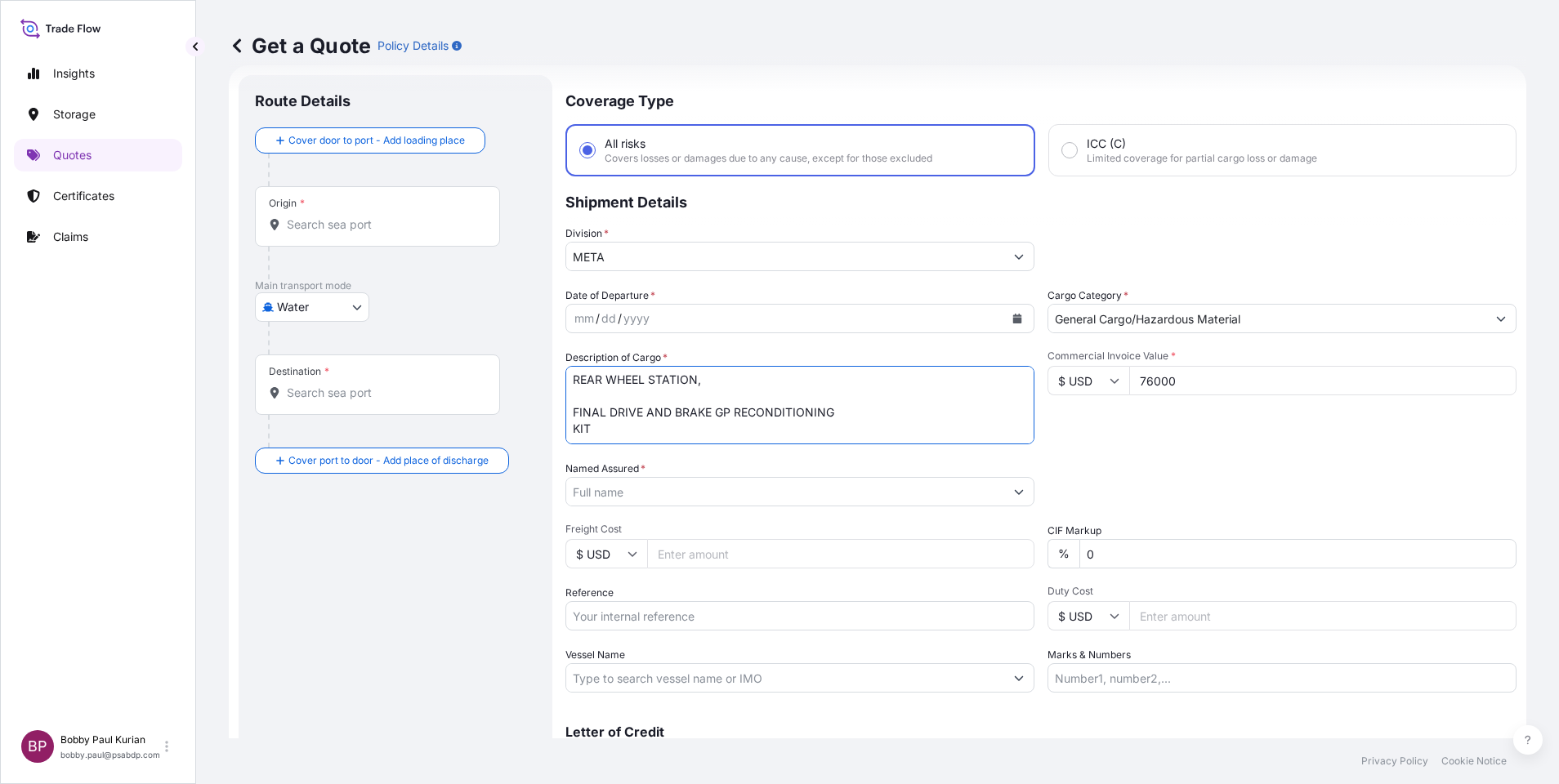 scroll, scrollTop: 18, scrollLeft: 0, axis: vertical 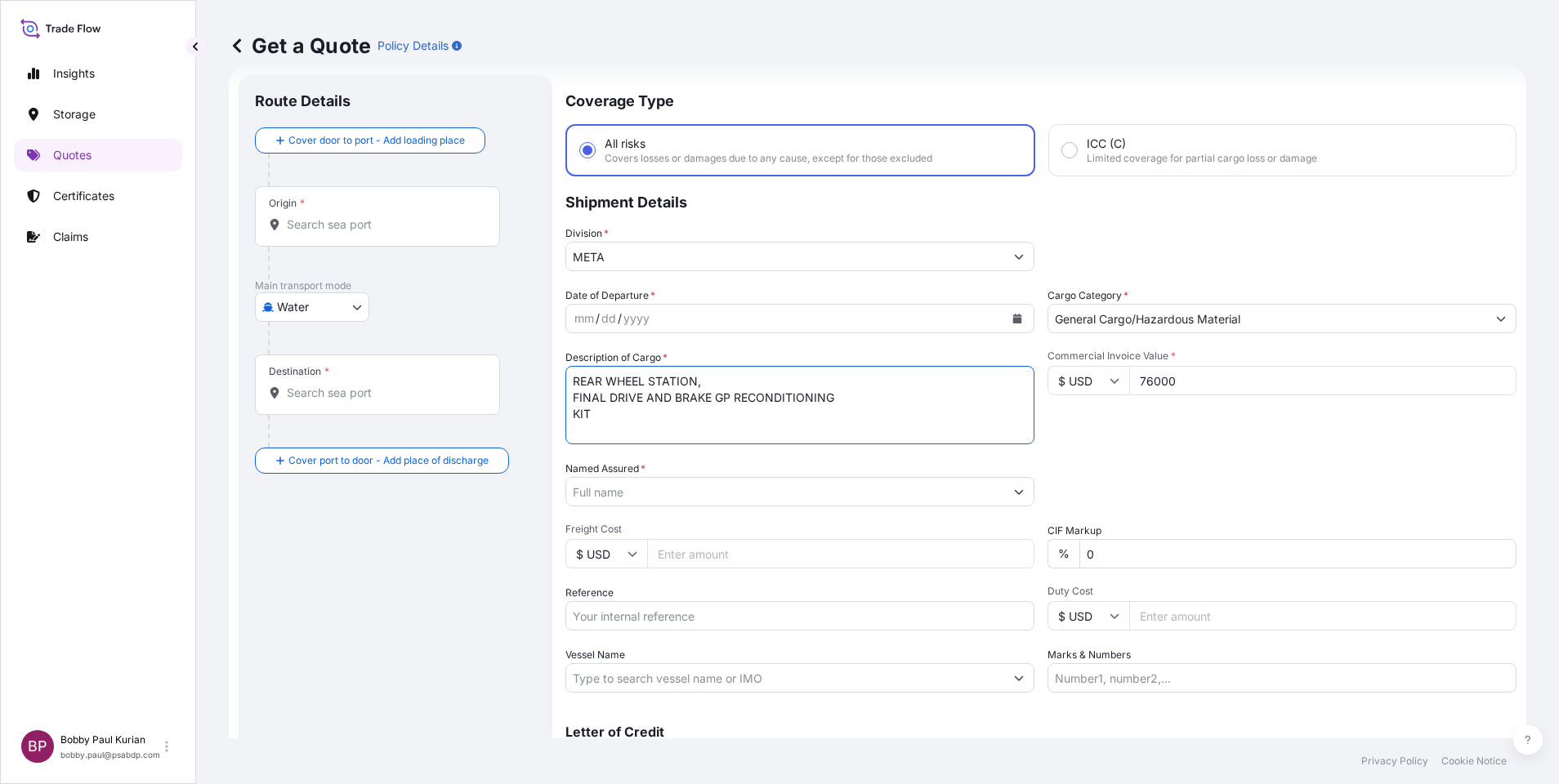 type on "REAR WHEEL STATION,
FINAL DRIVE AND BRAKE GP RECONDITIONING
KIT" 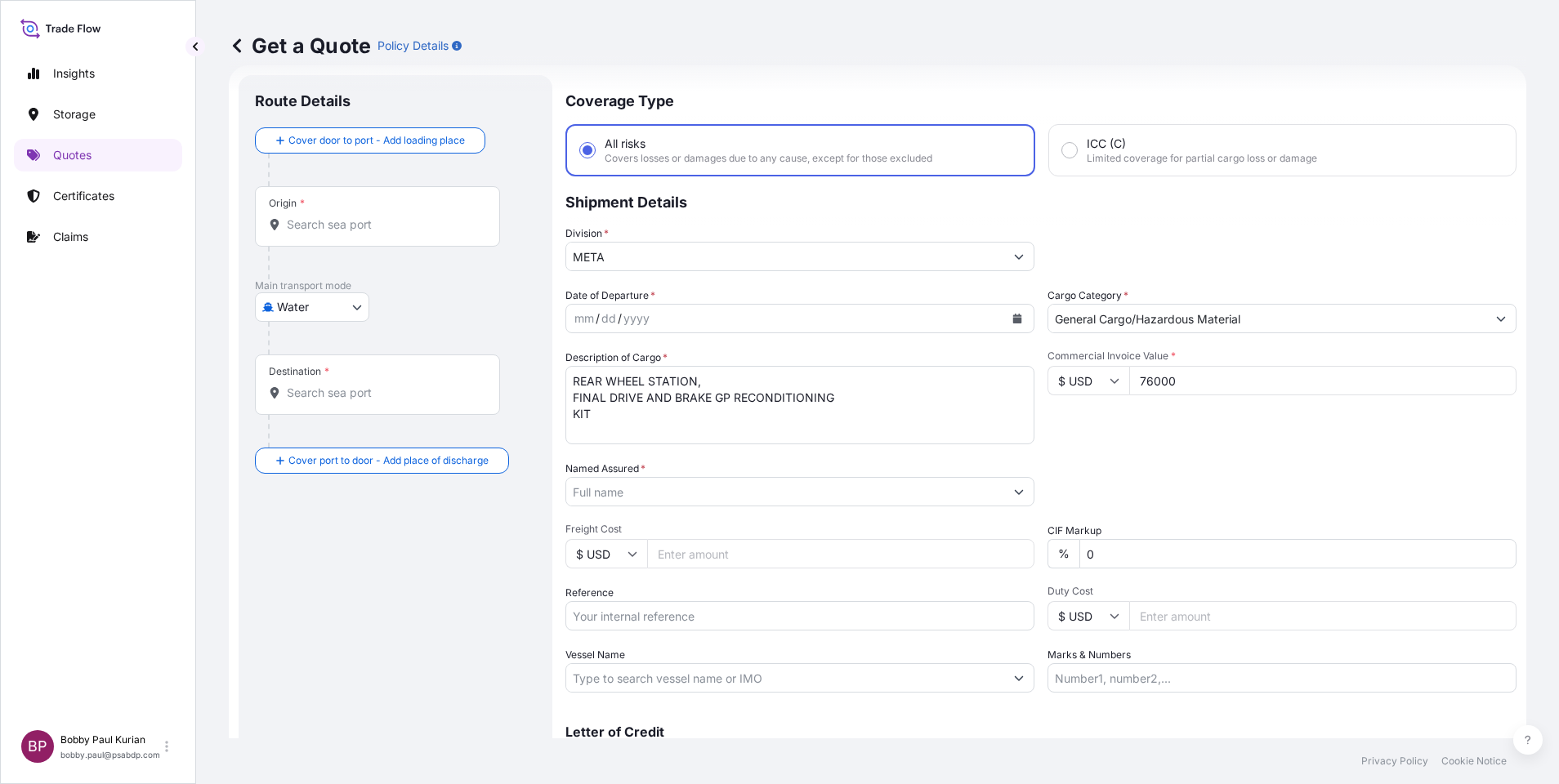 click on "Reference" at bounding box center [800, 616] 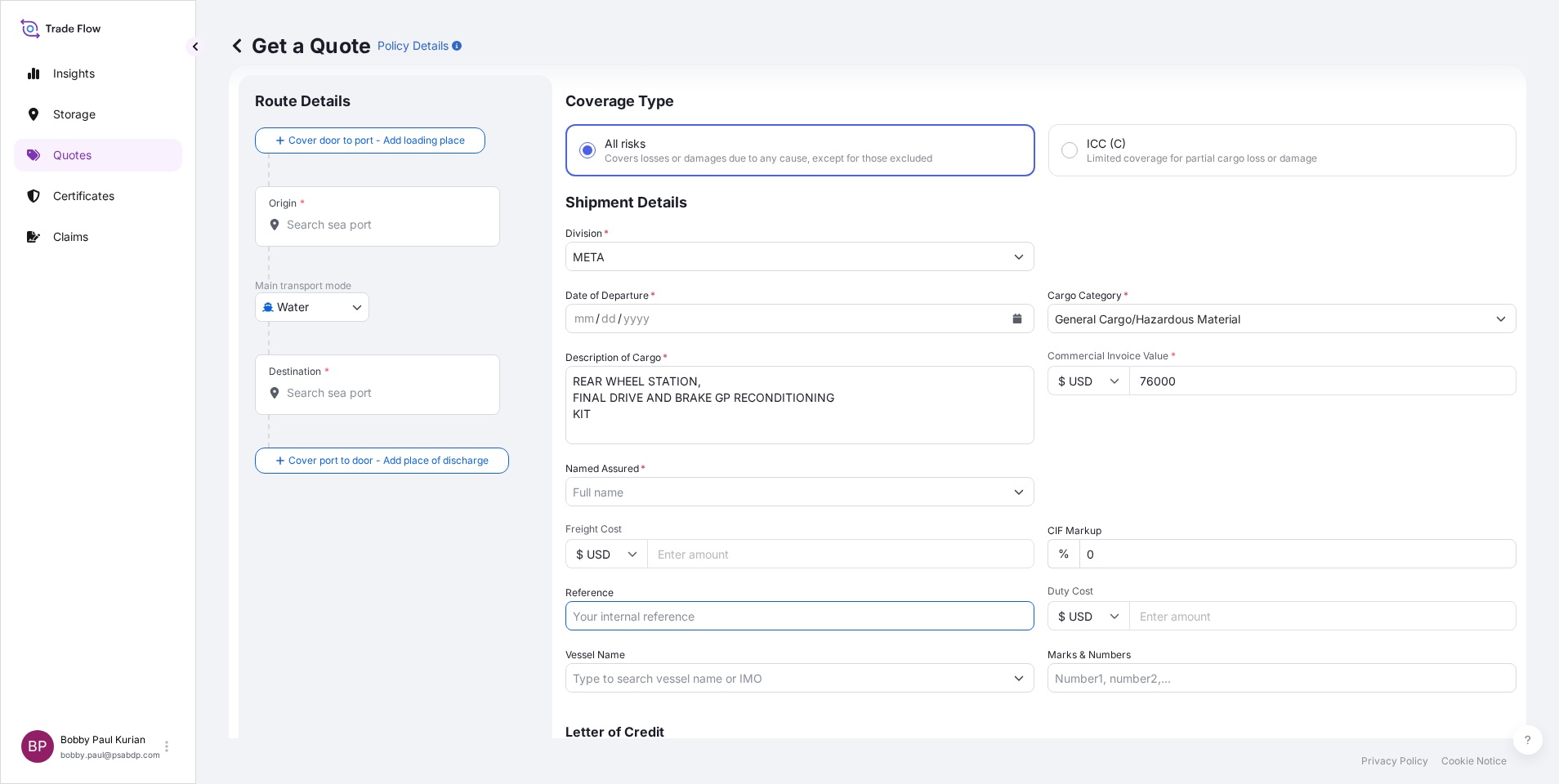 paste on "BL:[NUMBER]  SSLS2627" 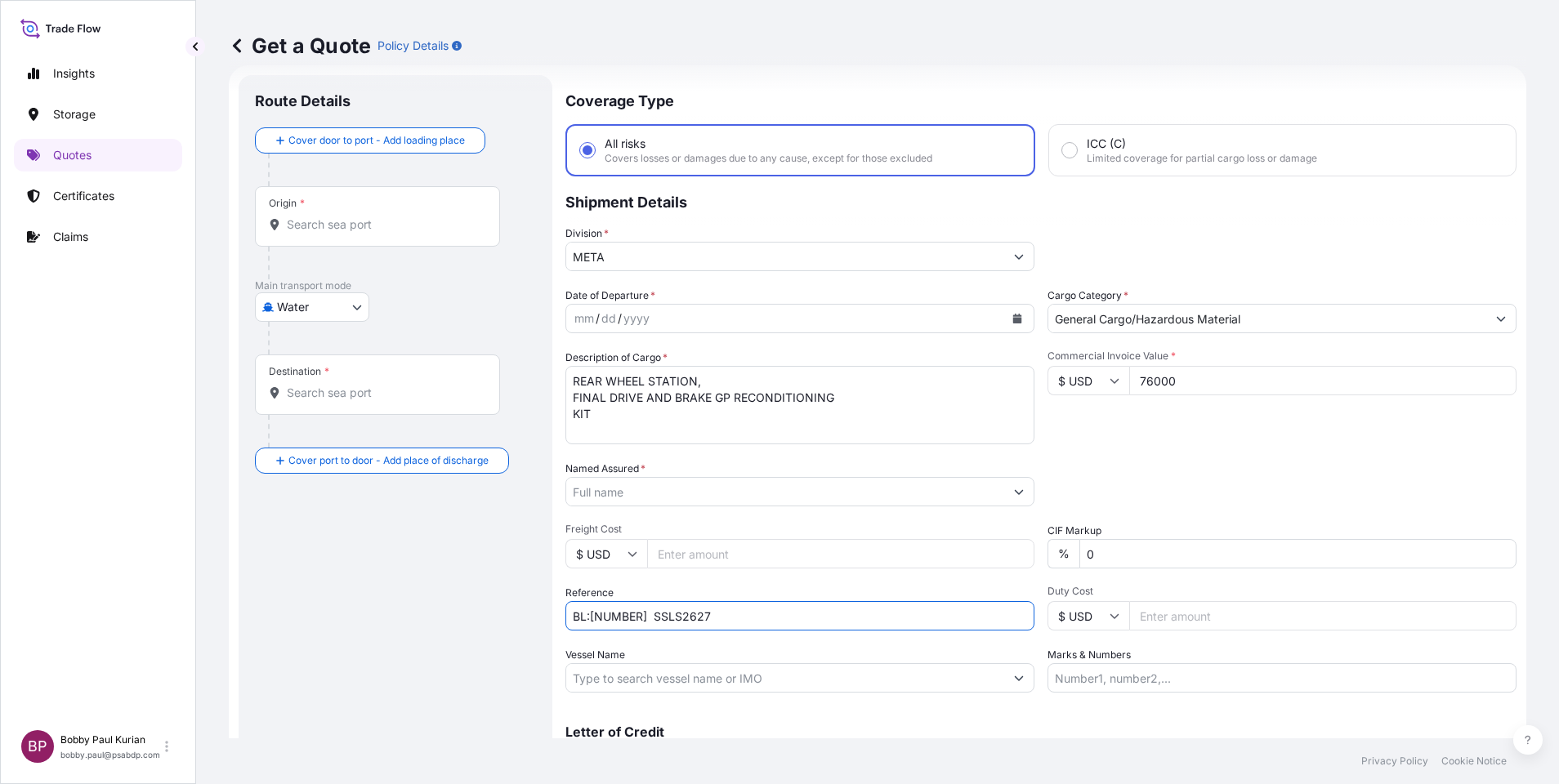 type on "BL:[NUMBER]  SSLS2627" 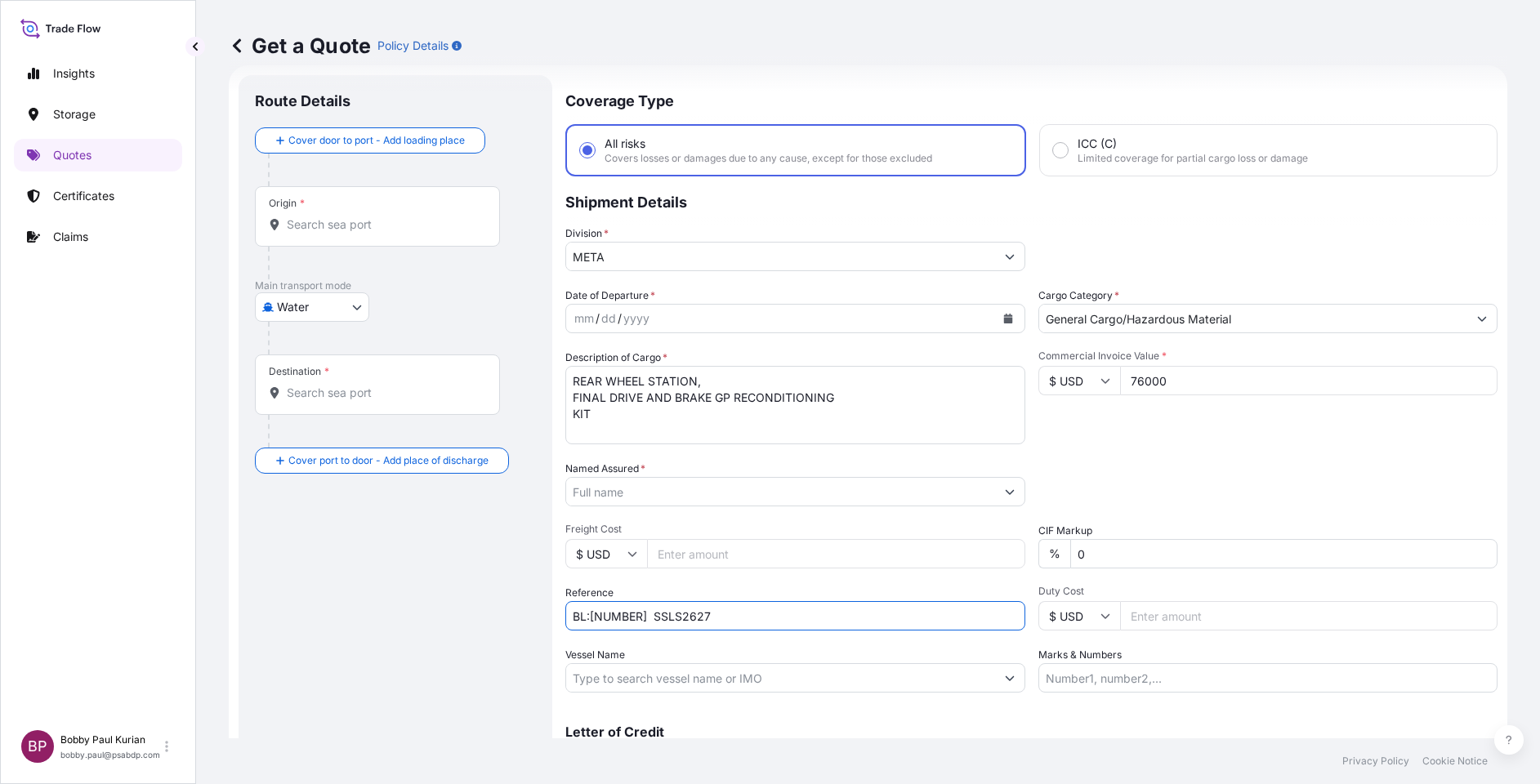 paste on "[COMPANY] [COMPANY] [COMPANY]" 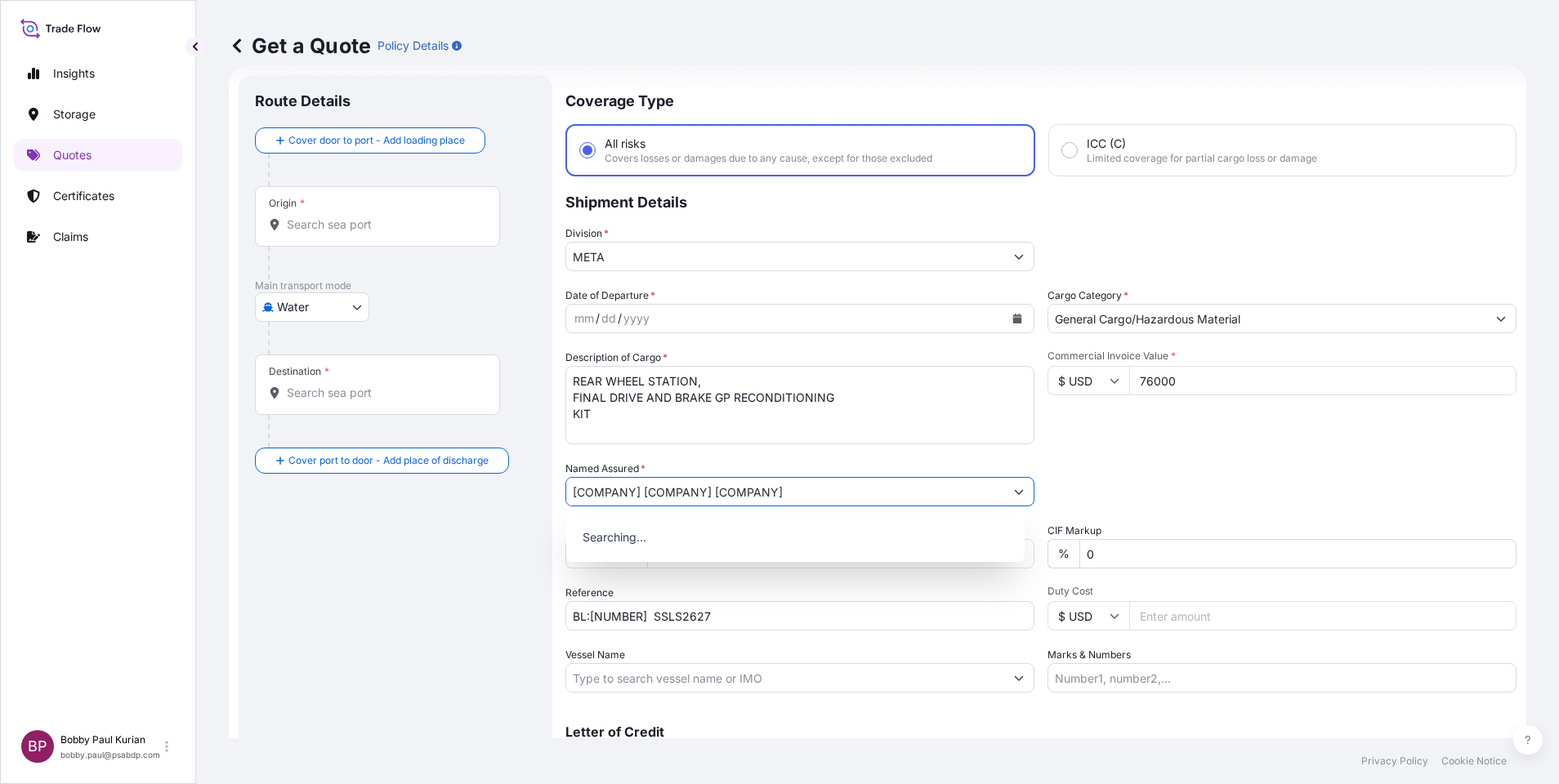 type on "[COMPANY] [COMPANY] [COMPANY]" 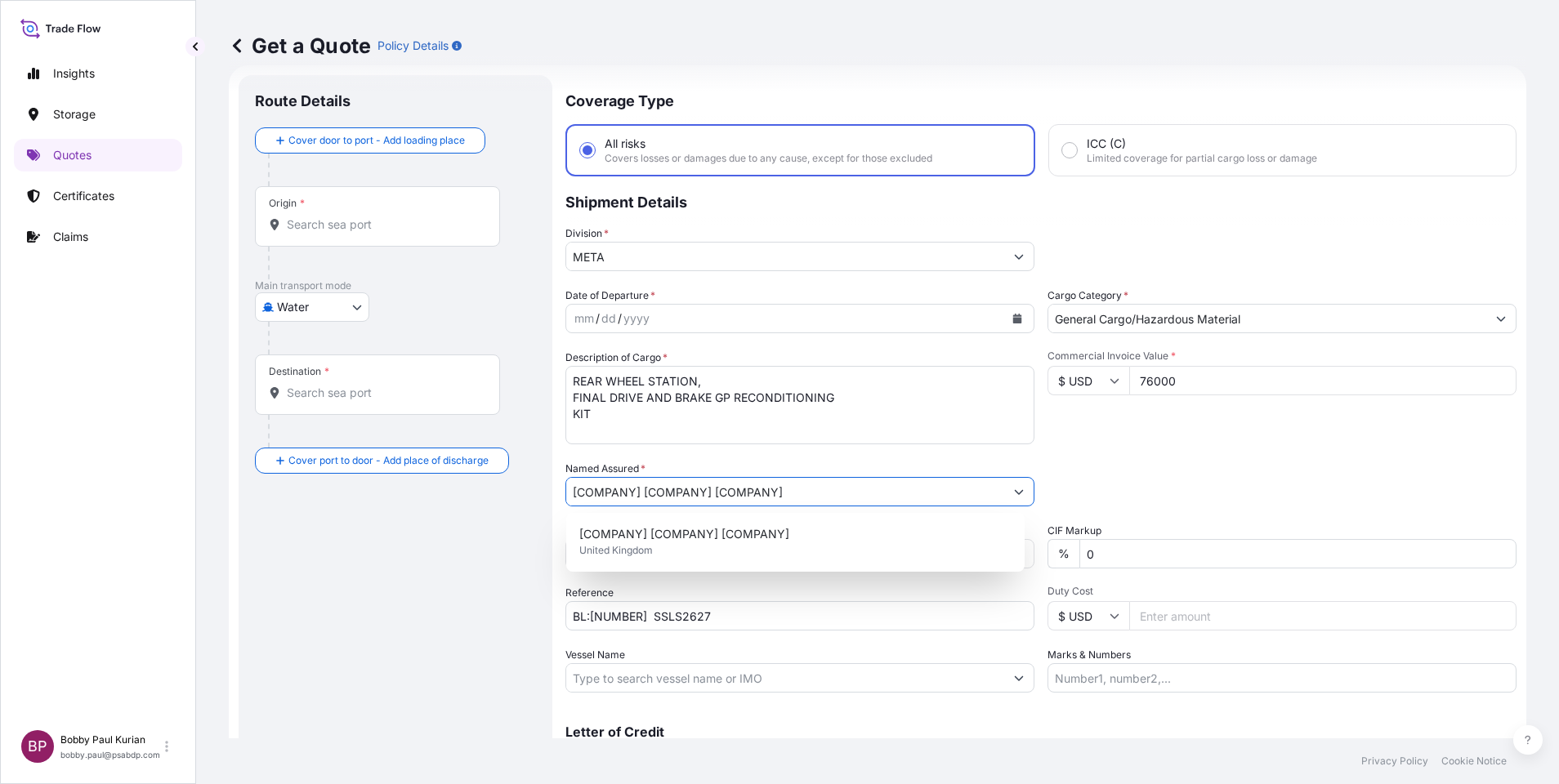click at bounding box center [1017, 318] 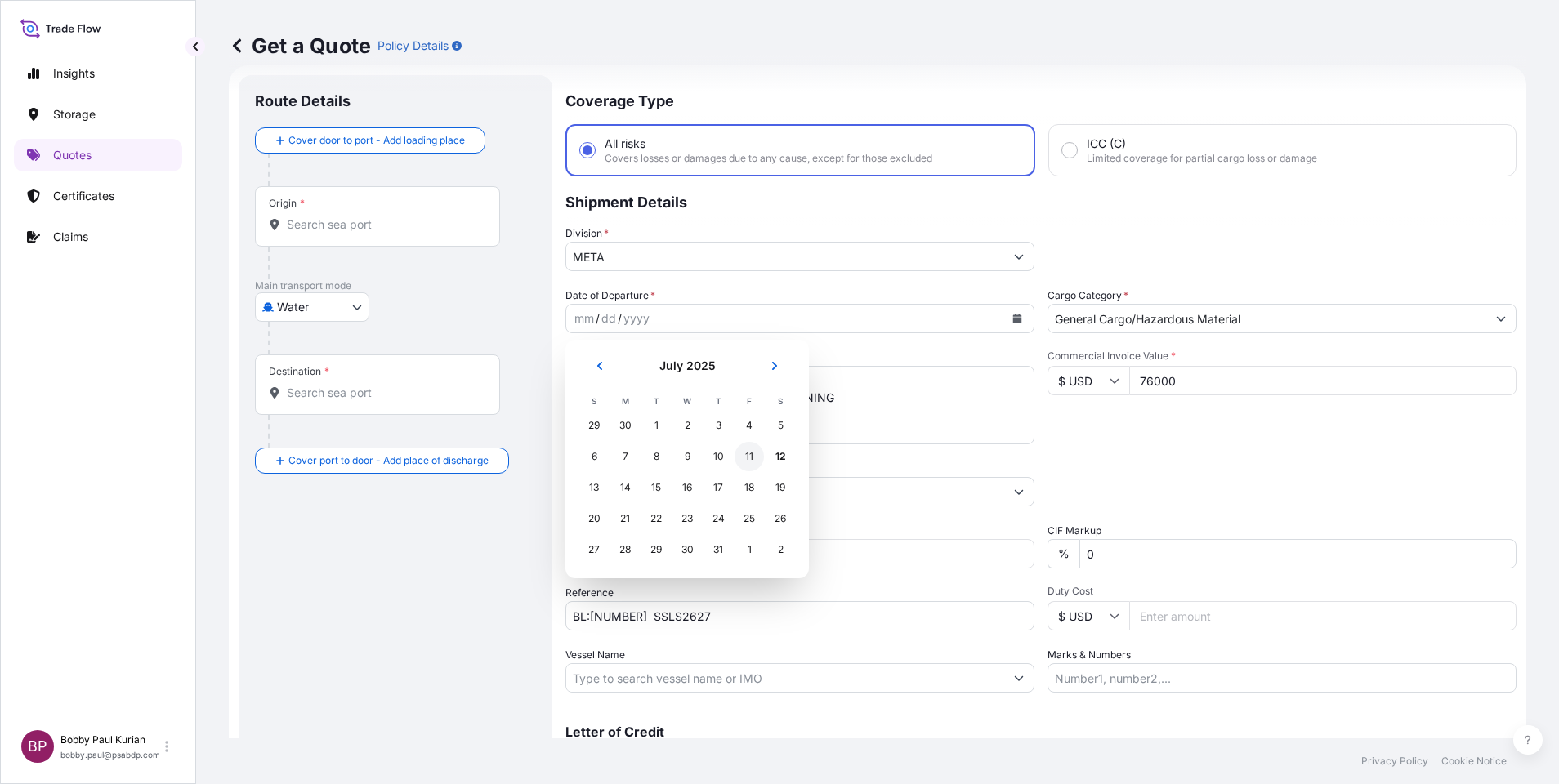 click on "11" at bounding box center [749, 457] 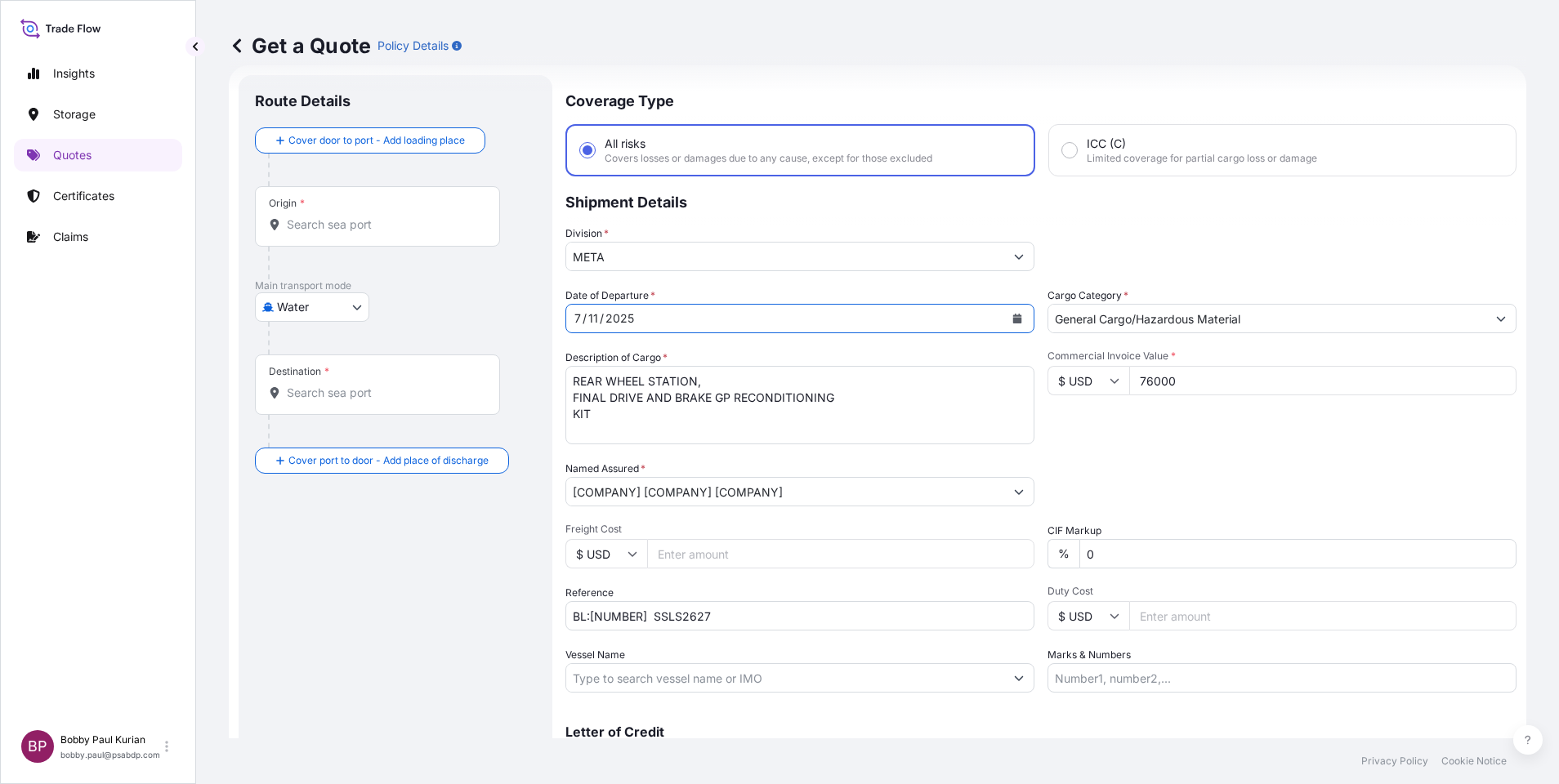 click on "Packing Category Select a packing category Please select a primary mode of transportation first." at bounding box center [1282, 483] 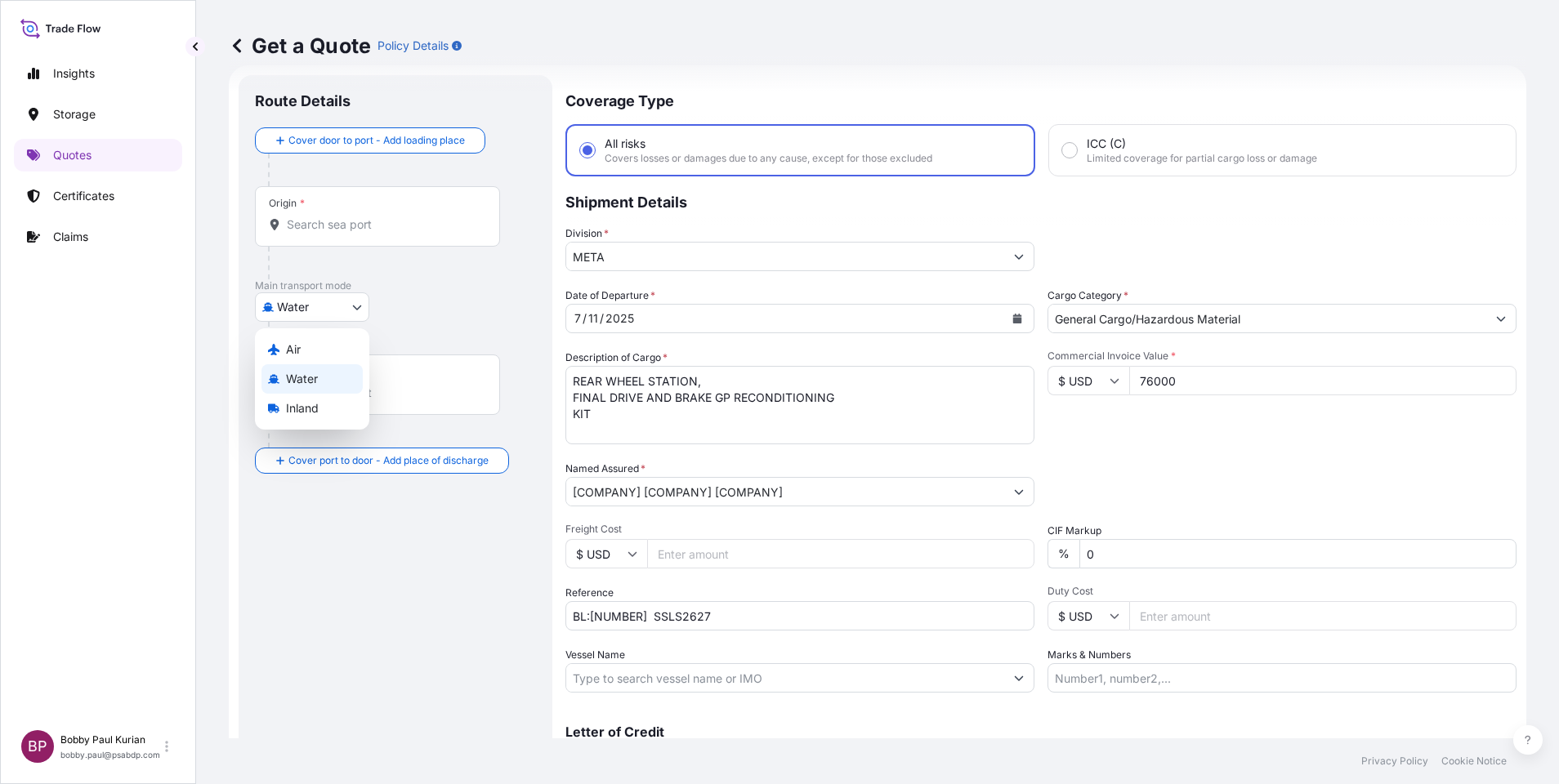 click on "Insights Storage Quotes Certificates Claims BP [FIRST] [LAST]   [LAST] [EMAIL] Get a Quote Policy Details Route Details   Cover door to port - Add loading place Place of loading Road / Inland Road / Inland Origin * Main transport mode Water Air Water Inland Destination * Cover port to door - Add place of discharge Road / Inland Road / Inland Place of Discharge Coverage Type All risks Covers losses or damages due to any cause, except for those excluded ICC (C) Limited coverage for partial cargo loss or damage Shipment Details Division * META Date of Departure * 7 / 11 / 2025 Cargo Category * General Cargo/Hazardous Material Description of Cargo * REAR WHEEL STATION,
FINAL DRIVE AND BRAKE GP RECONDITIONING
KIT Commercial Invoice Value   * $ USD 76000 Named Assured * [COMPANY] [COMPANY] [COMPANY] Packing Category Select a packing category Please select a primary mode of transportation first. Freight Cost   $ USD CIF Markup % 0 Reference BL:[NUMBER]  SSLS2627 Duty Cost   *" at bounding box center (780, 392) 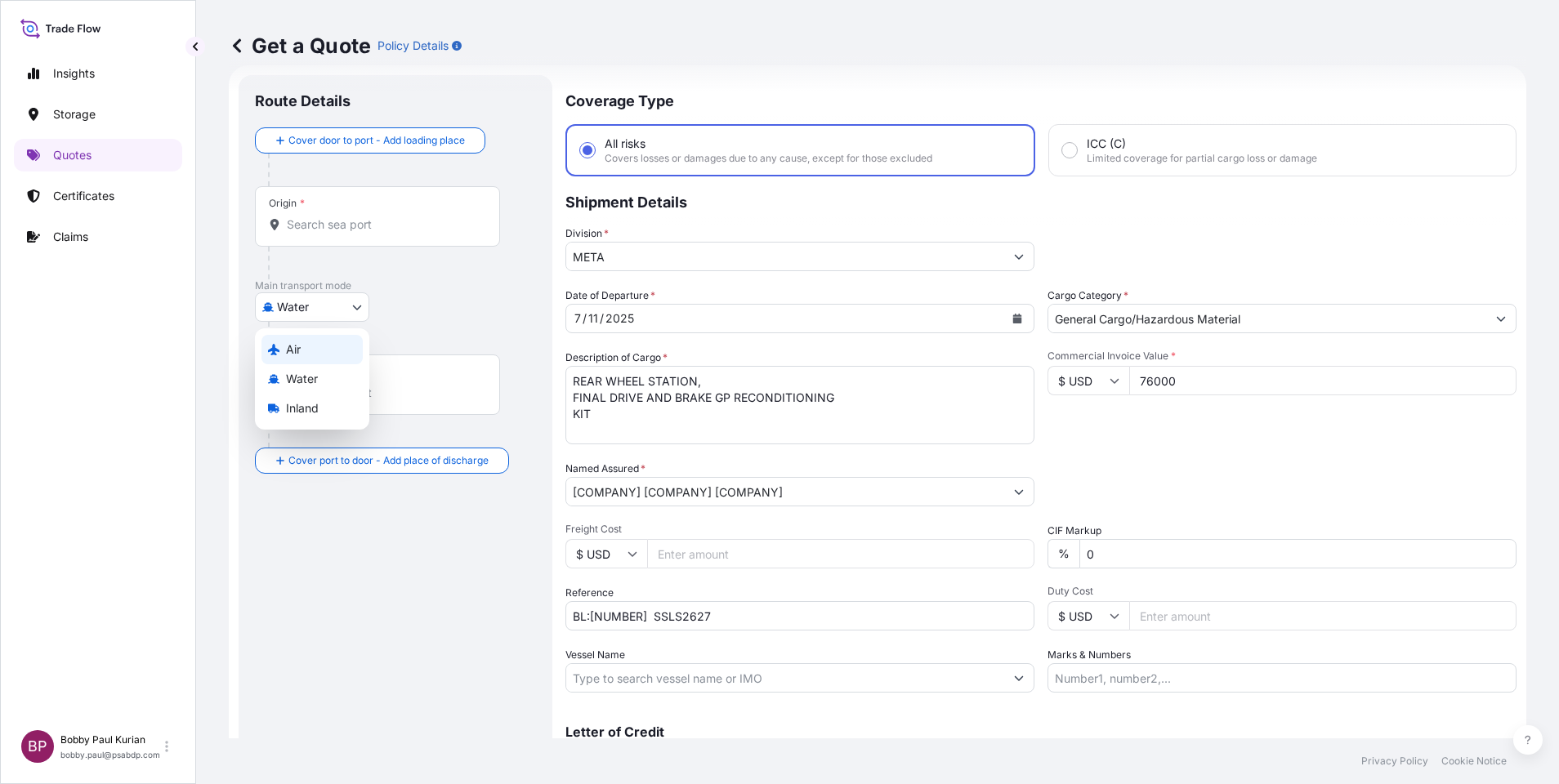 click on "Air" at bounding box center (312, 350) 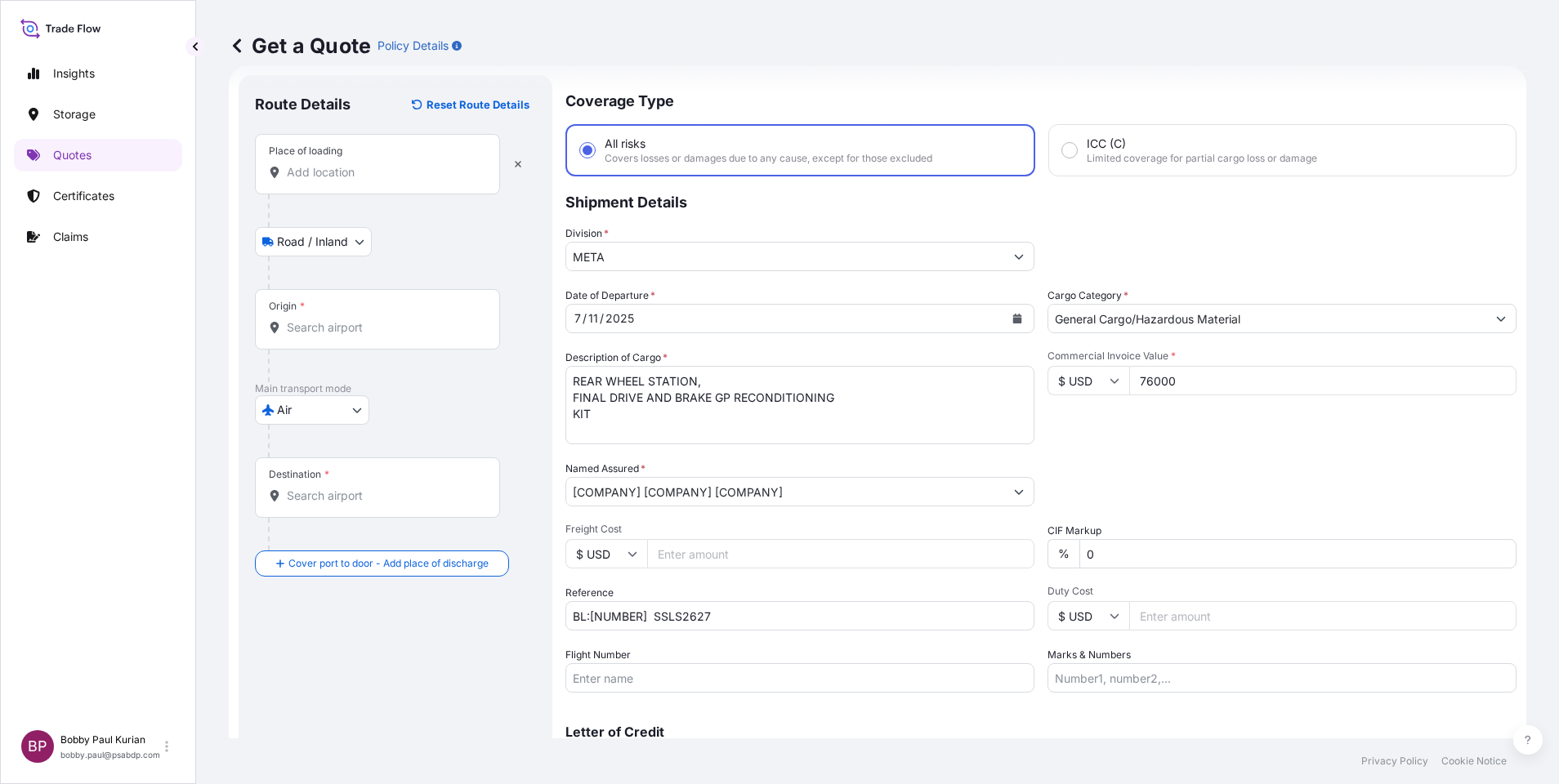 click on "Place of loading" at bounding box center [383, 172] 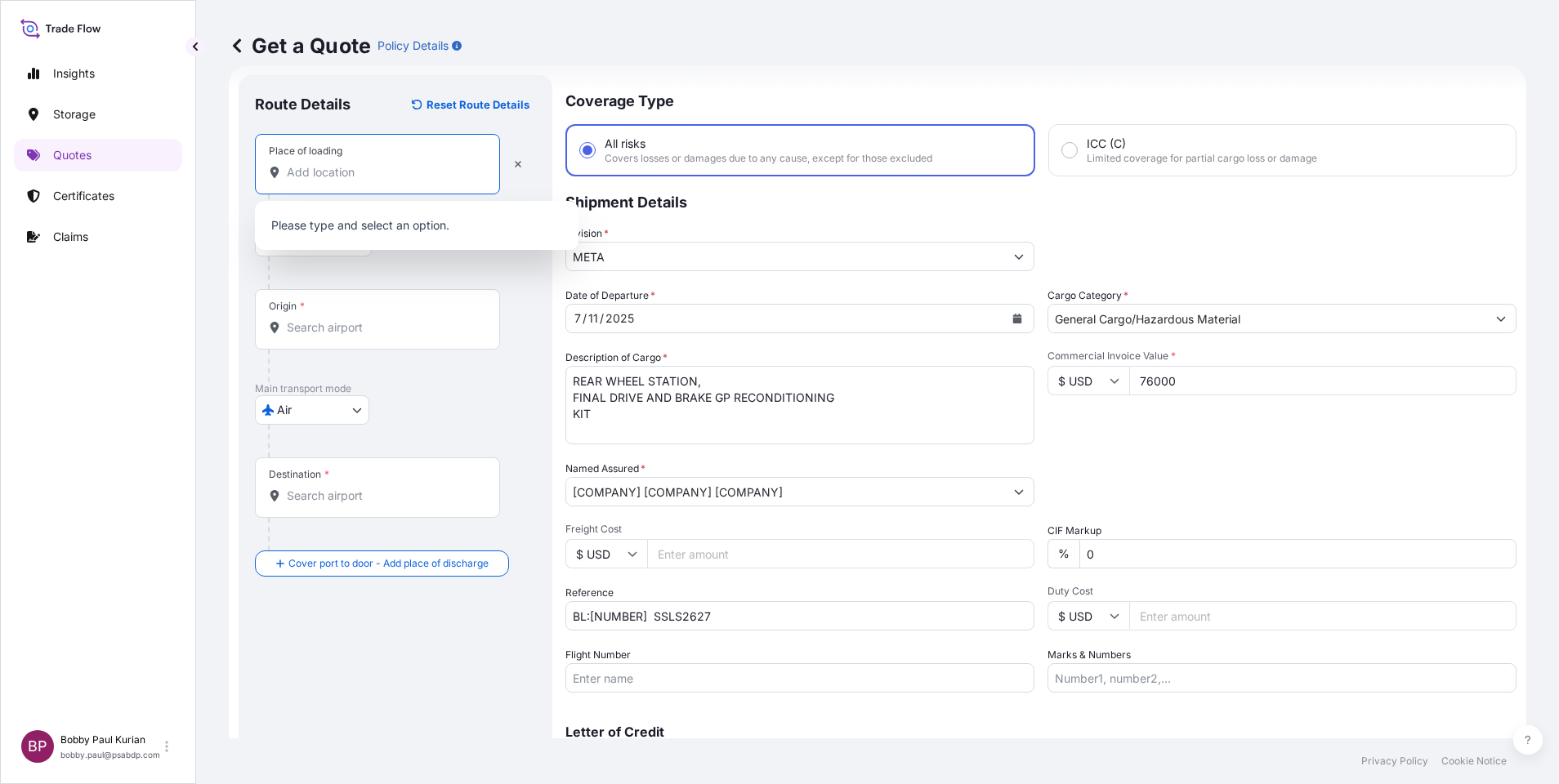 paste on "HEATHROW" 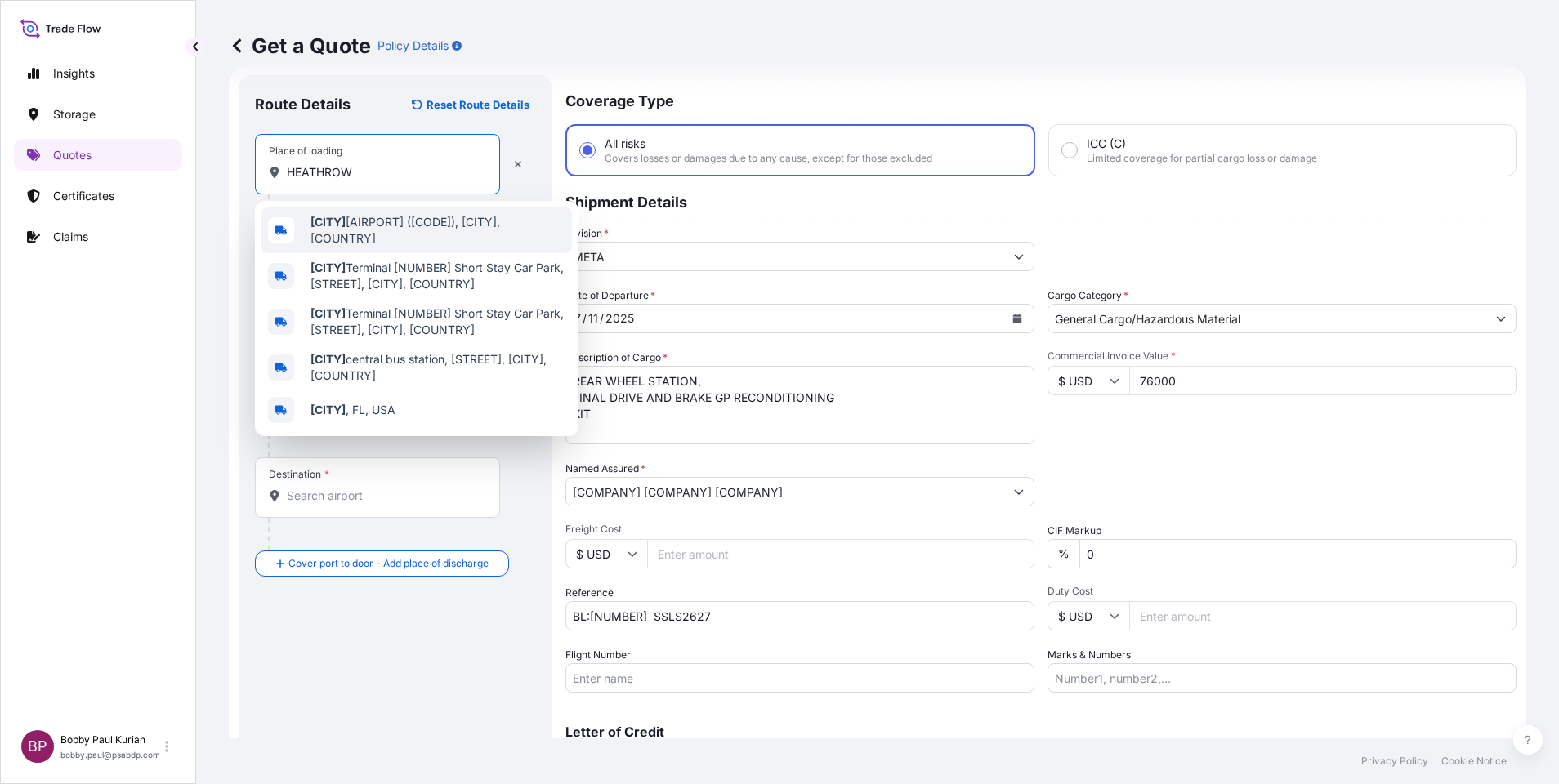 click on "[AIRPORT] ([CODE]), [CITY], [COUNTRY]" at bounding box center (438, 230) 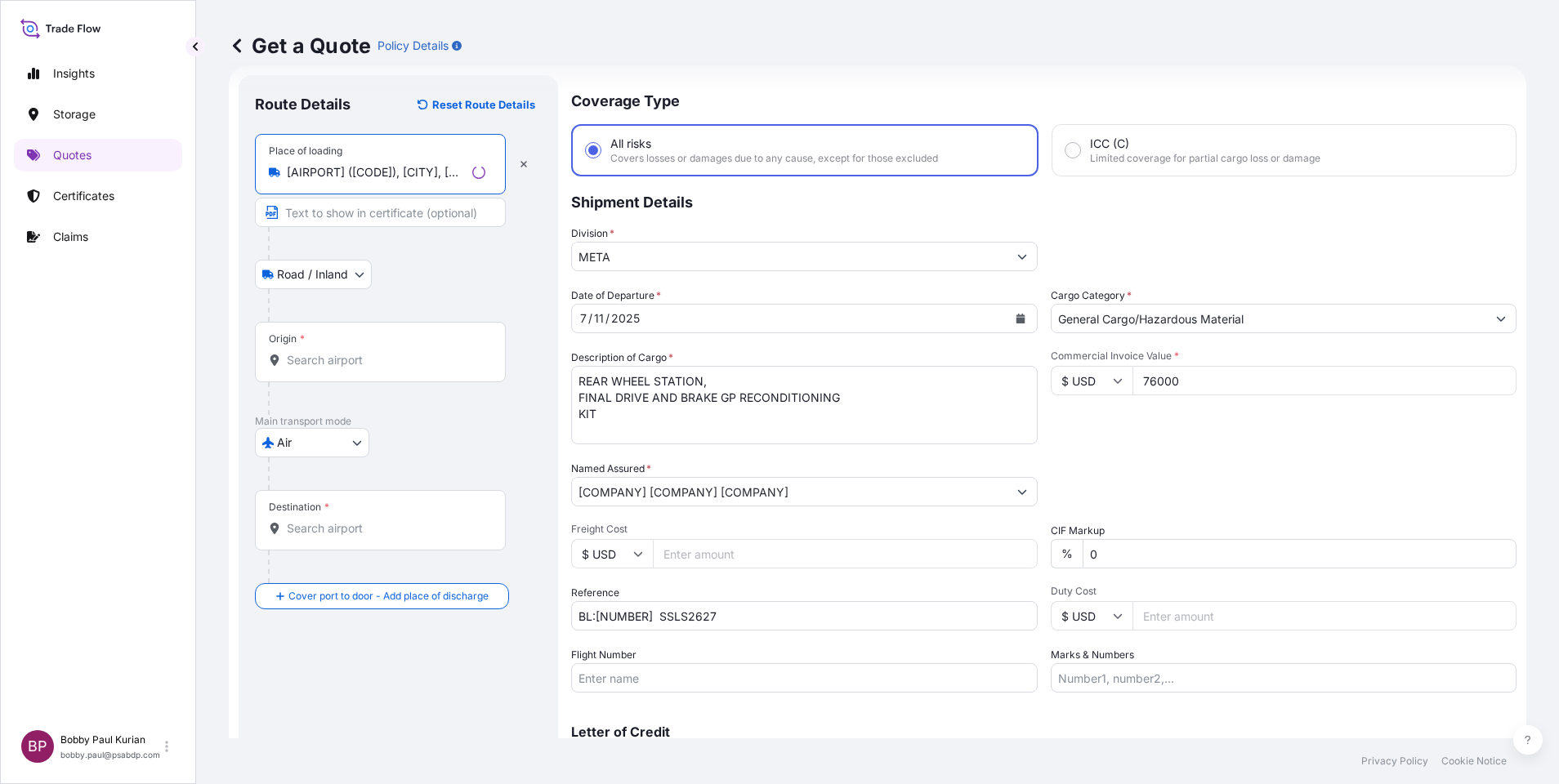 type on "[AIRPORT] ([CODE]), [CITY], [COUNTRY]" 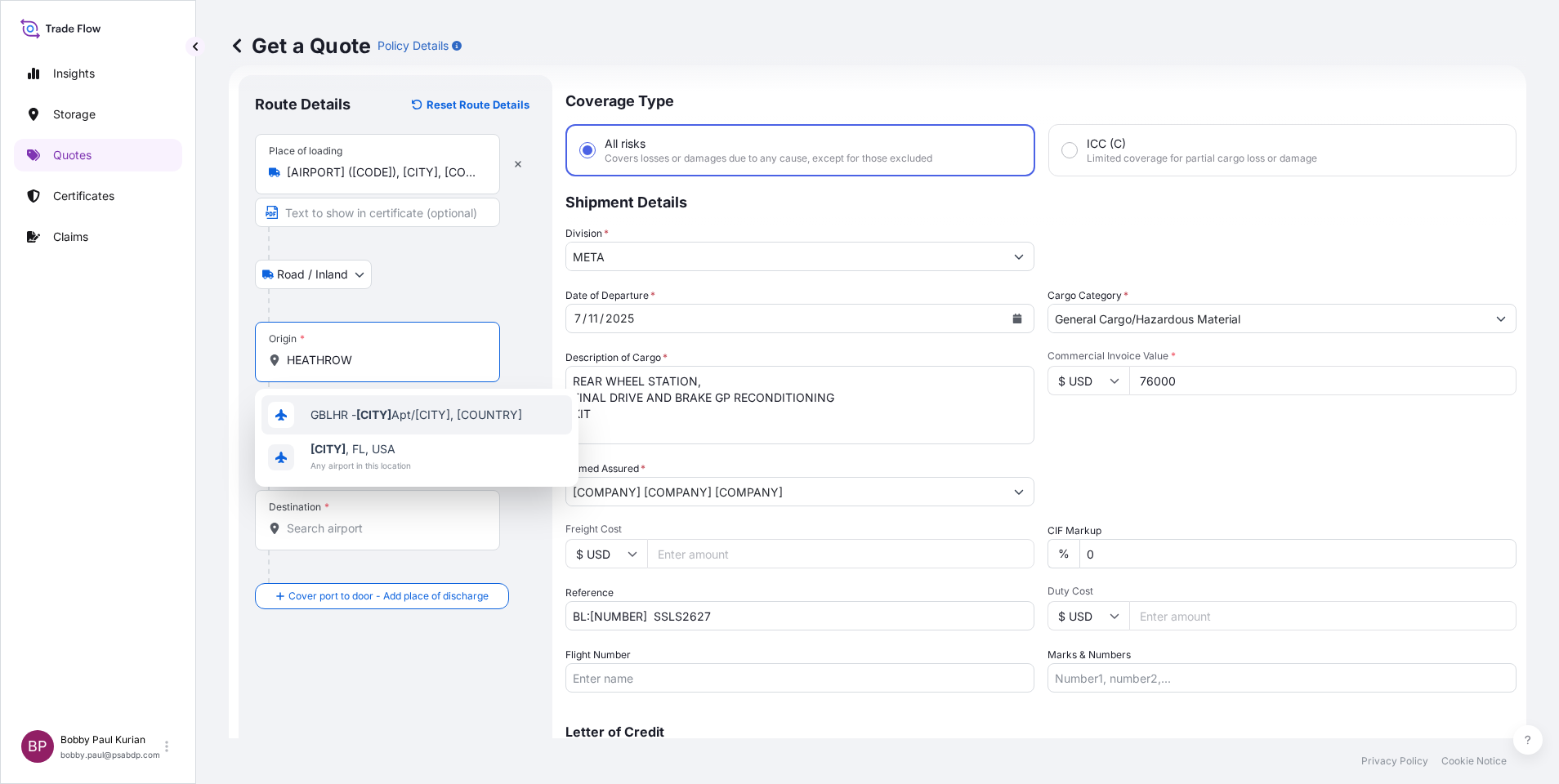click on "[AIRPORT]/[CITY], [COUNTRY]" at bounding box center [416, 415] 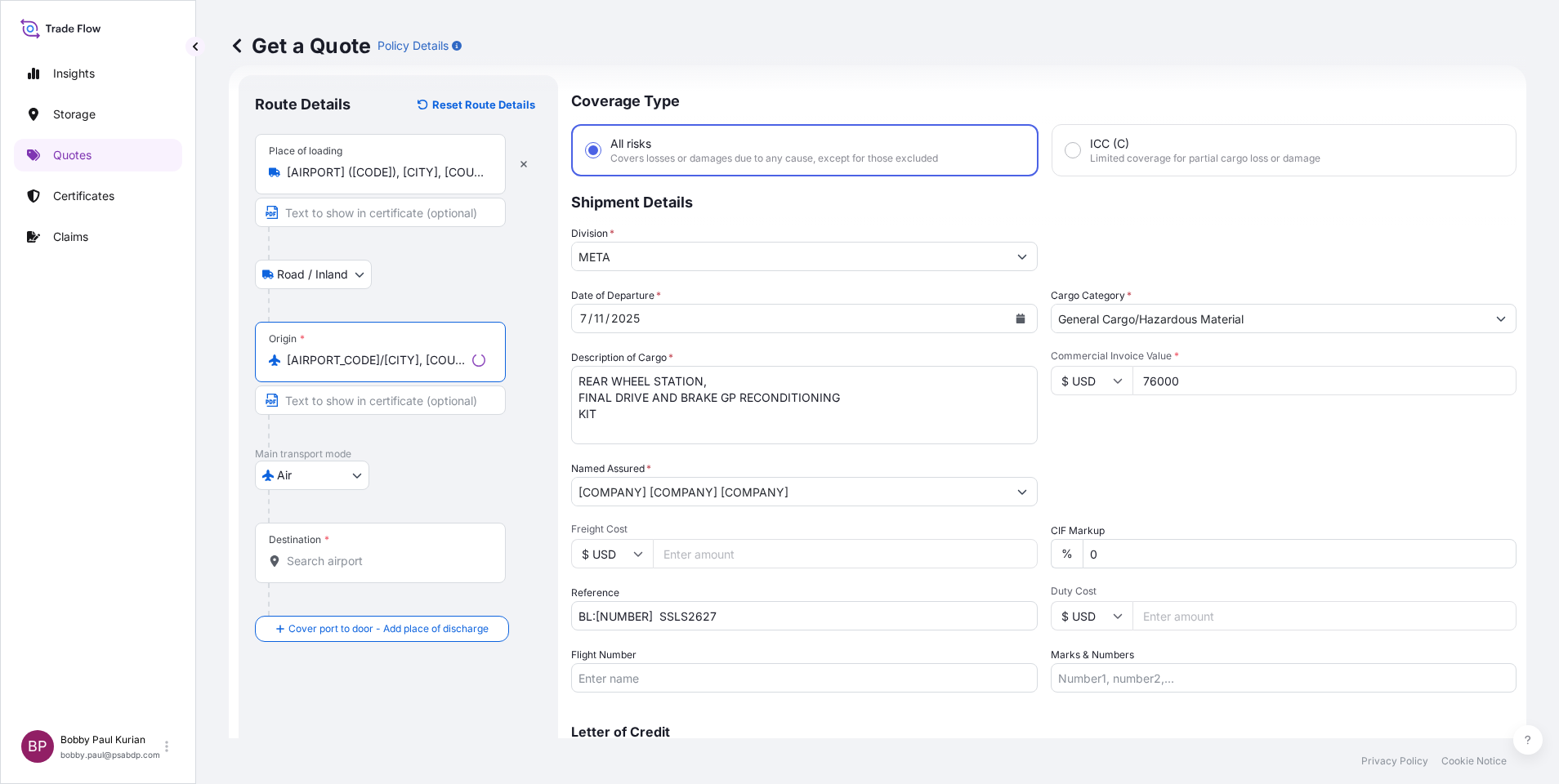 type on "[AIRPORT_CODE]/[CITY], [COUNTRY]" 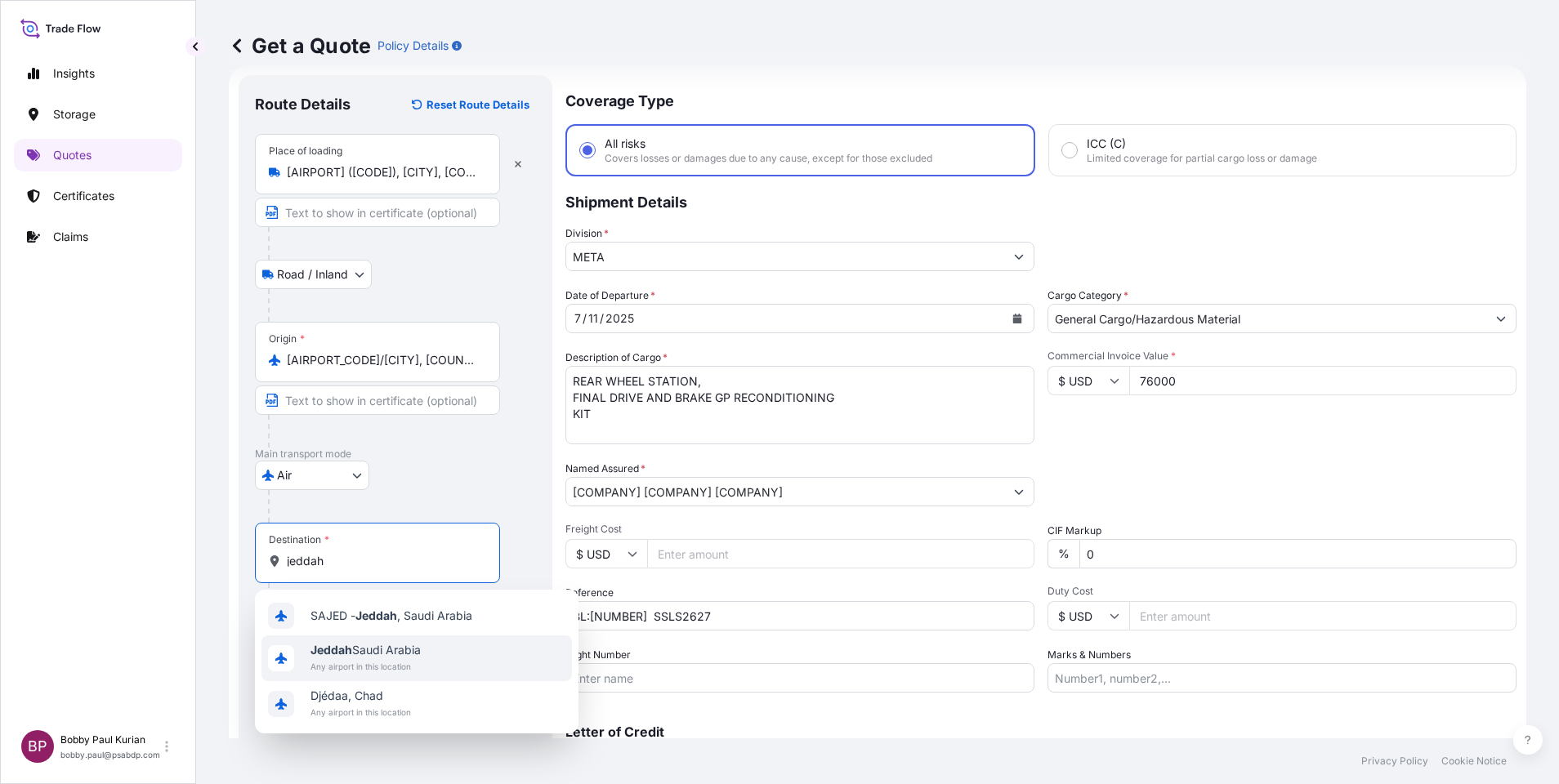 click on "[CITY] [COUNTRY] Any airport in this location" at bounding box center [417, 658] 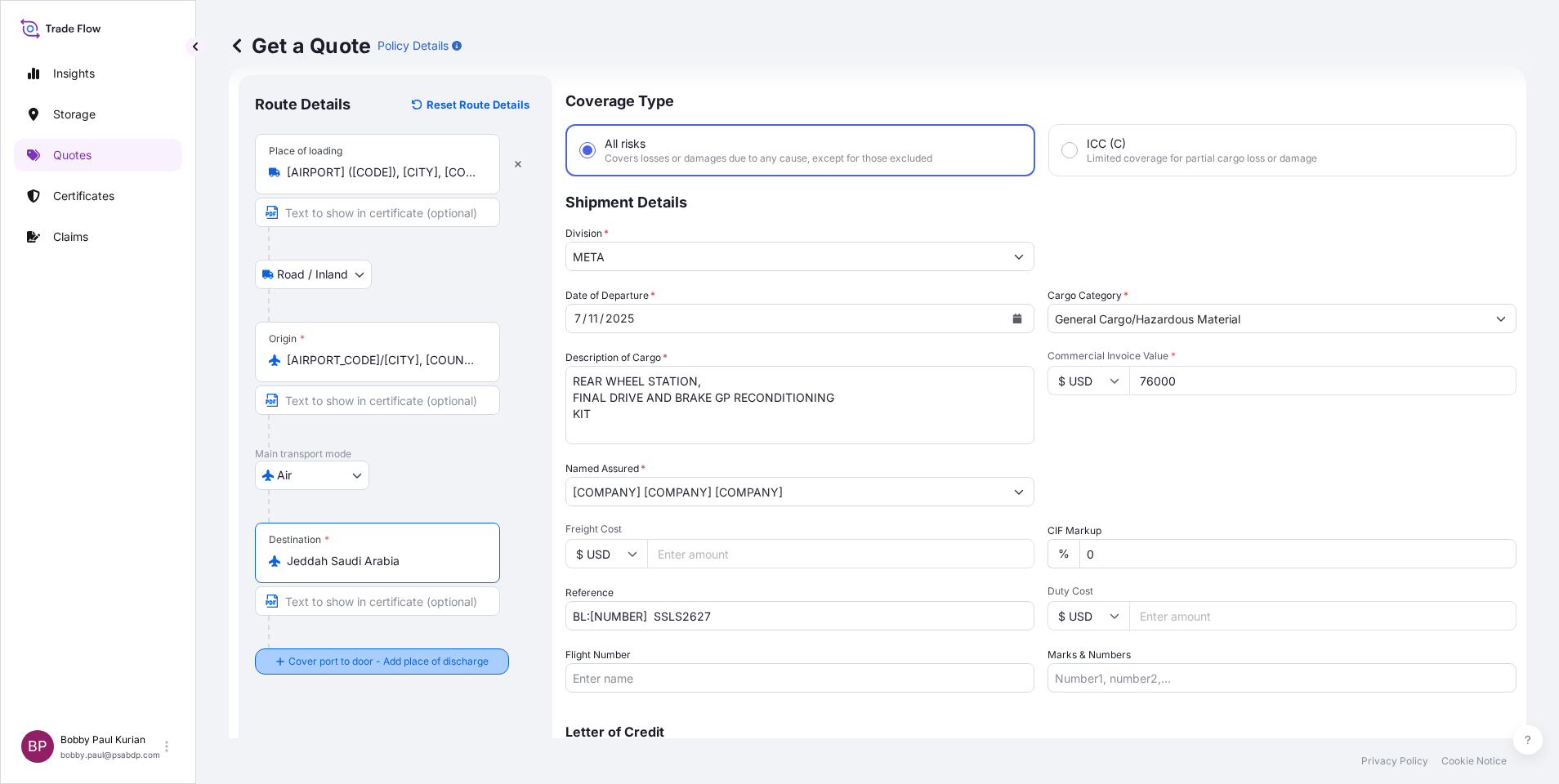 type on "Jeddah Saudi Arabia" 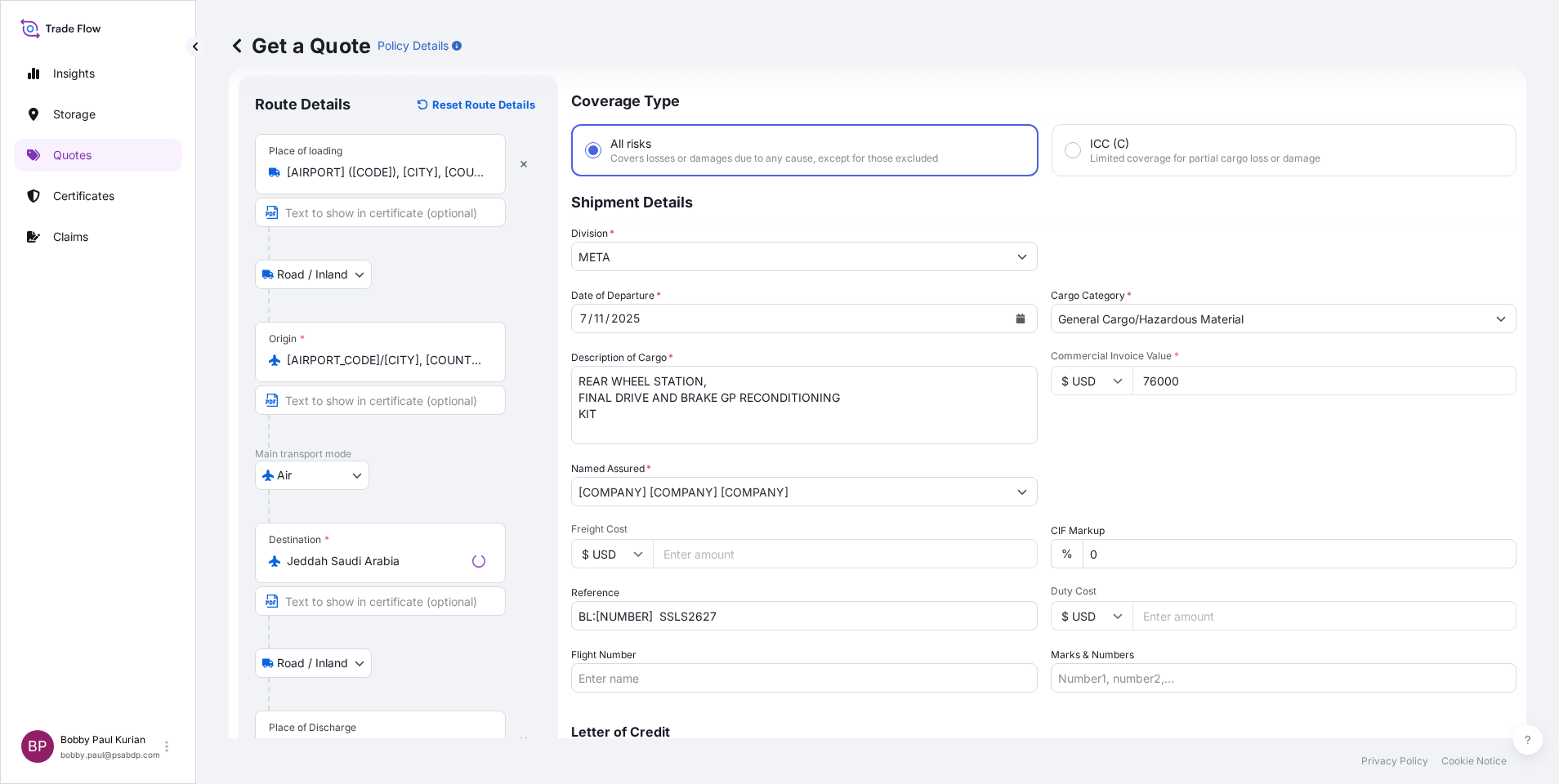 click on "Place of Discharge" at bounding box center (312, 728) 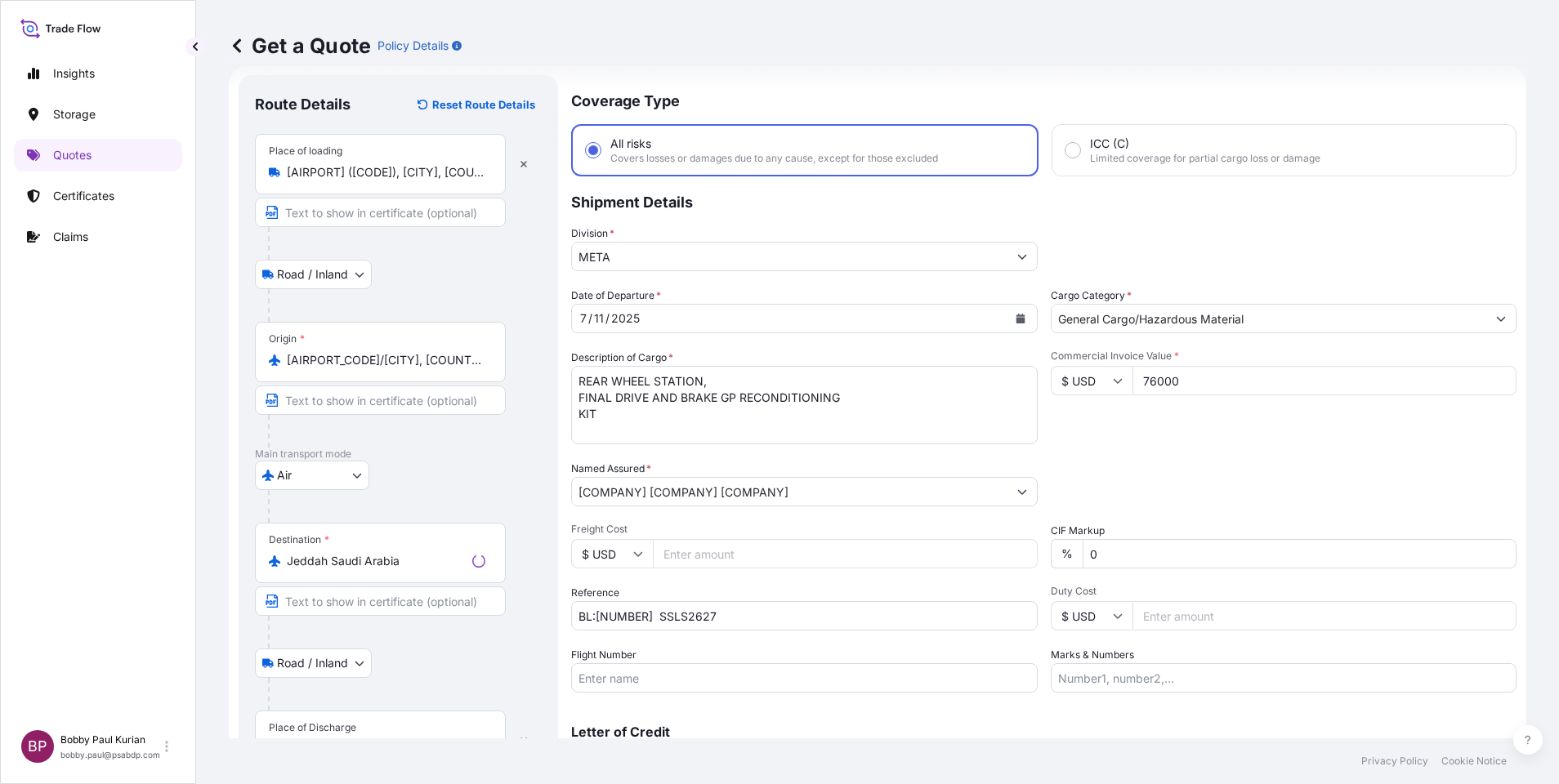 click on "Place of Discharge" at bounding box center (386, 749) 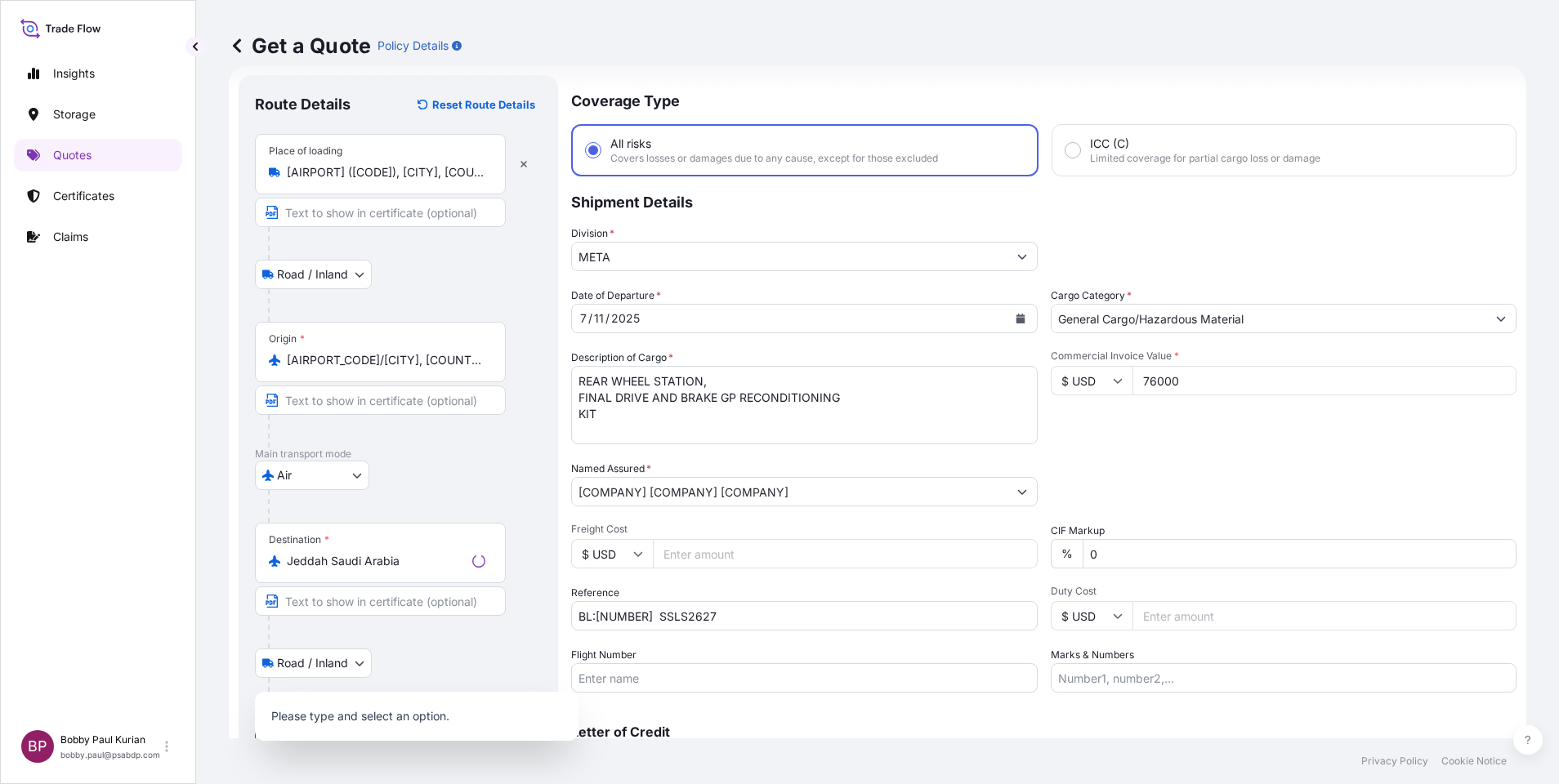 scroll, scrollTop: 112, scrollLeft: 0, axis: vertical 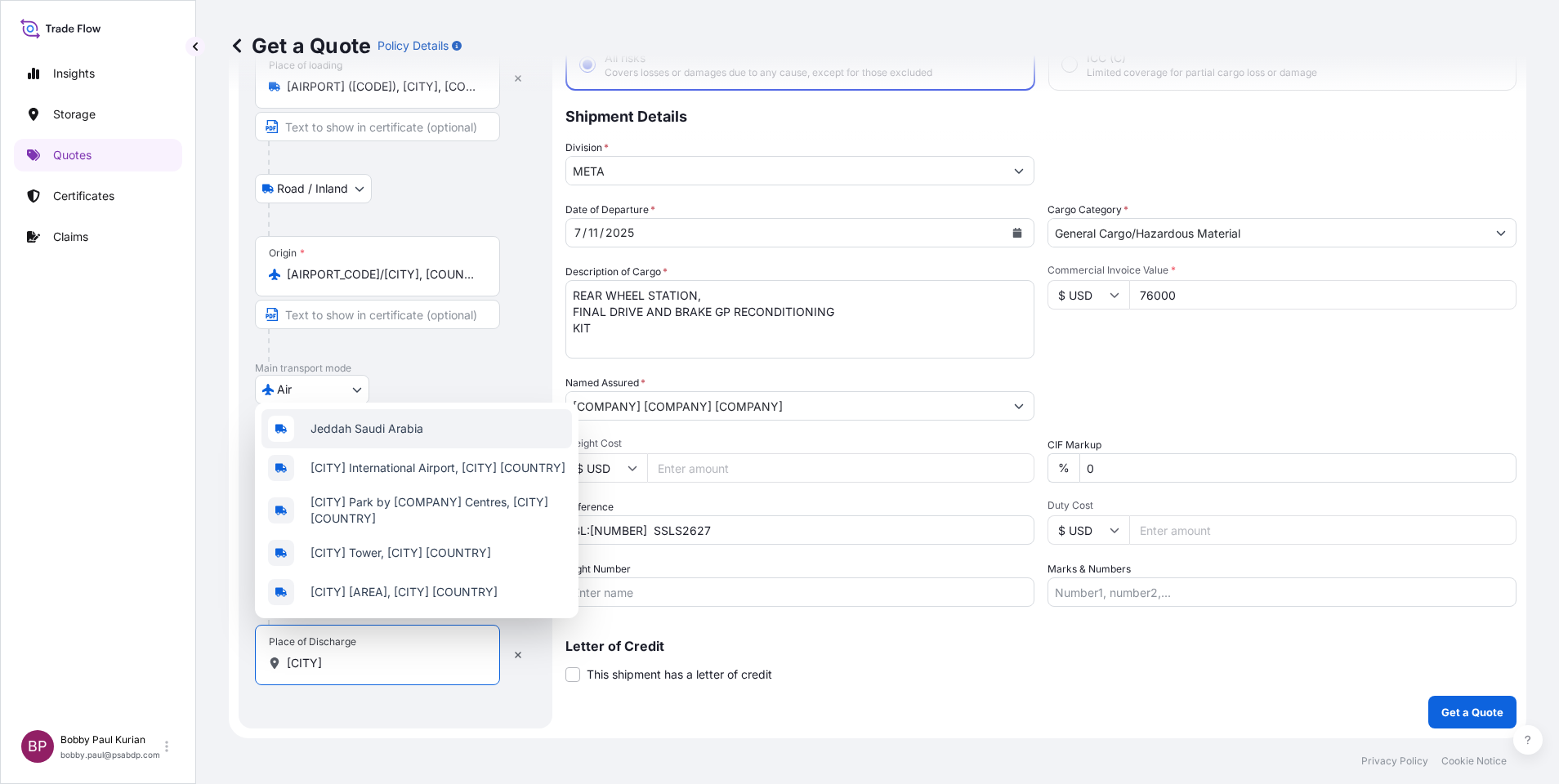 click on "Jeddah Saudi Arabia" at bounding box center [367, 429] 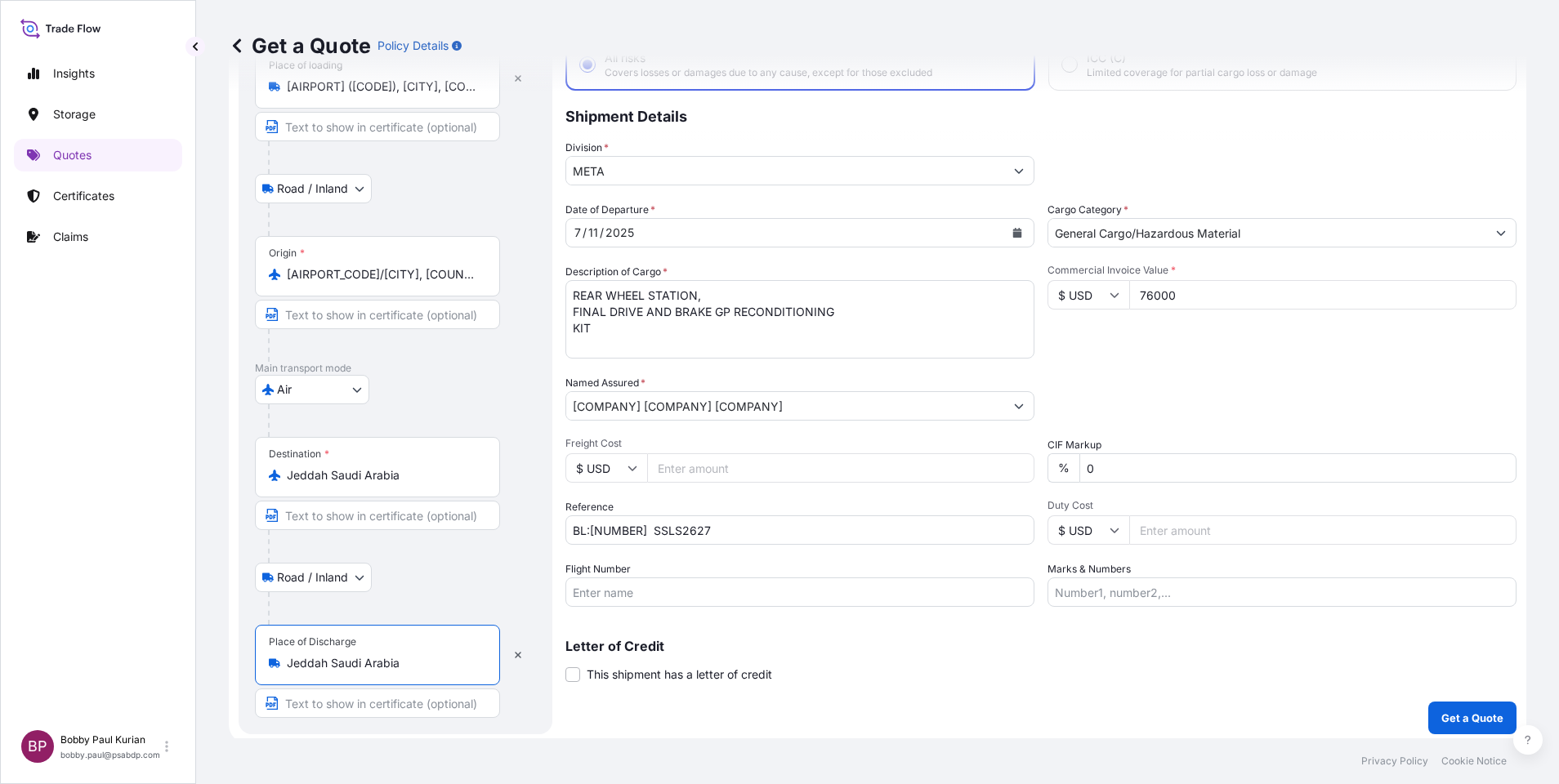 type on "Jeddah Saudi Arabia" 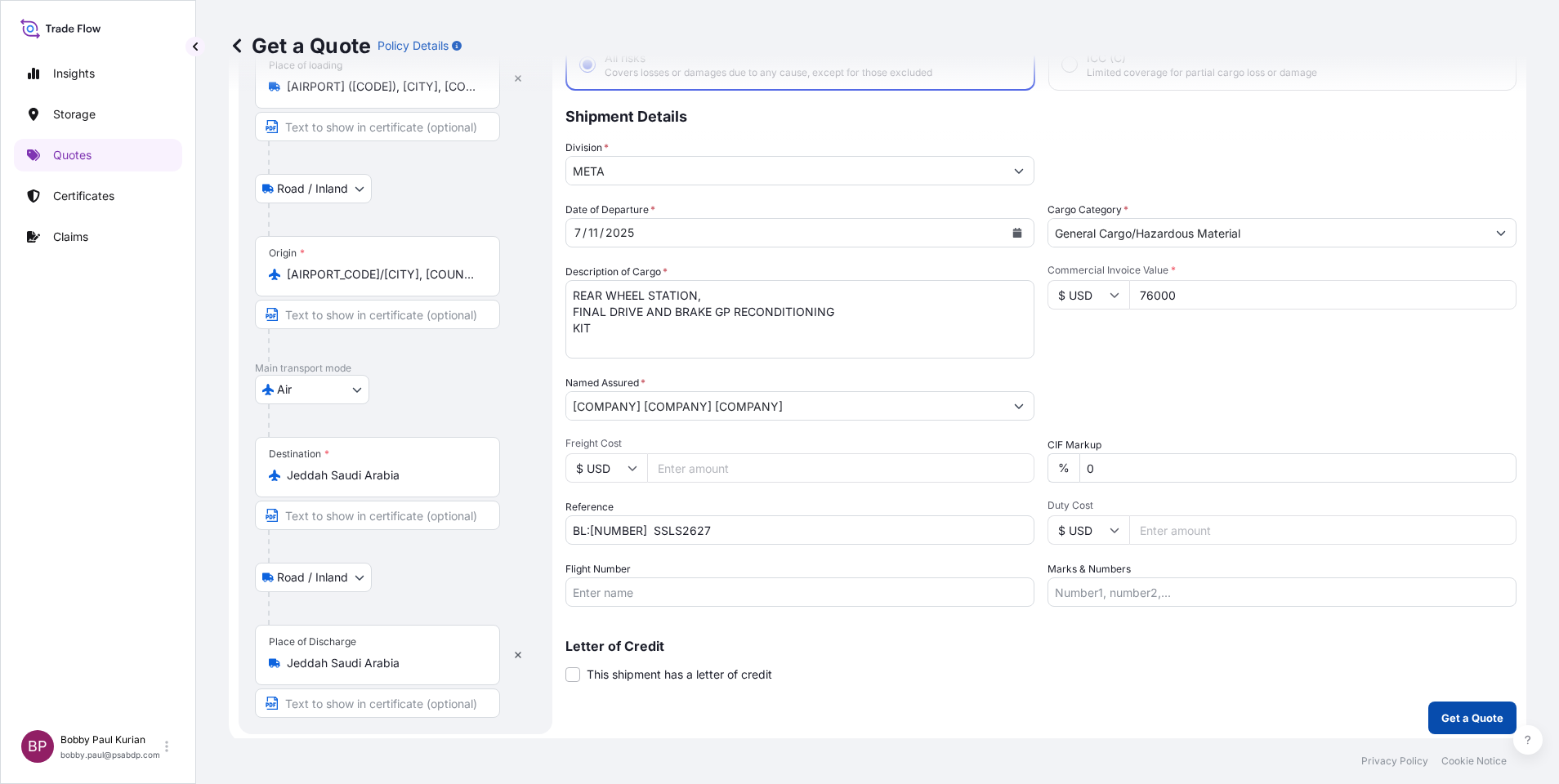 click on "Get a Quote" at bounding box center [1472, 718] 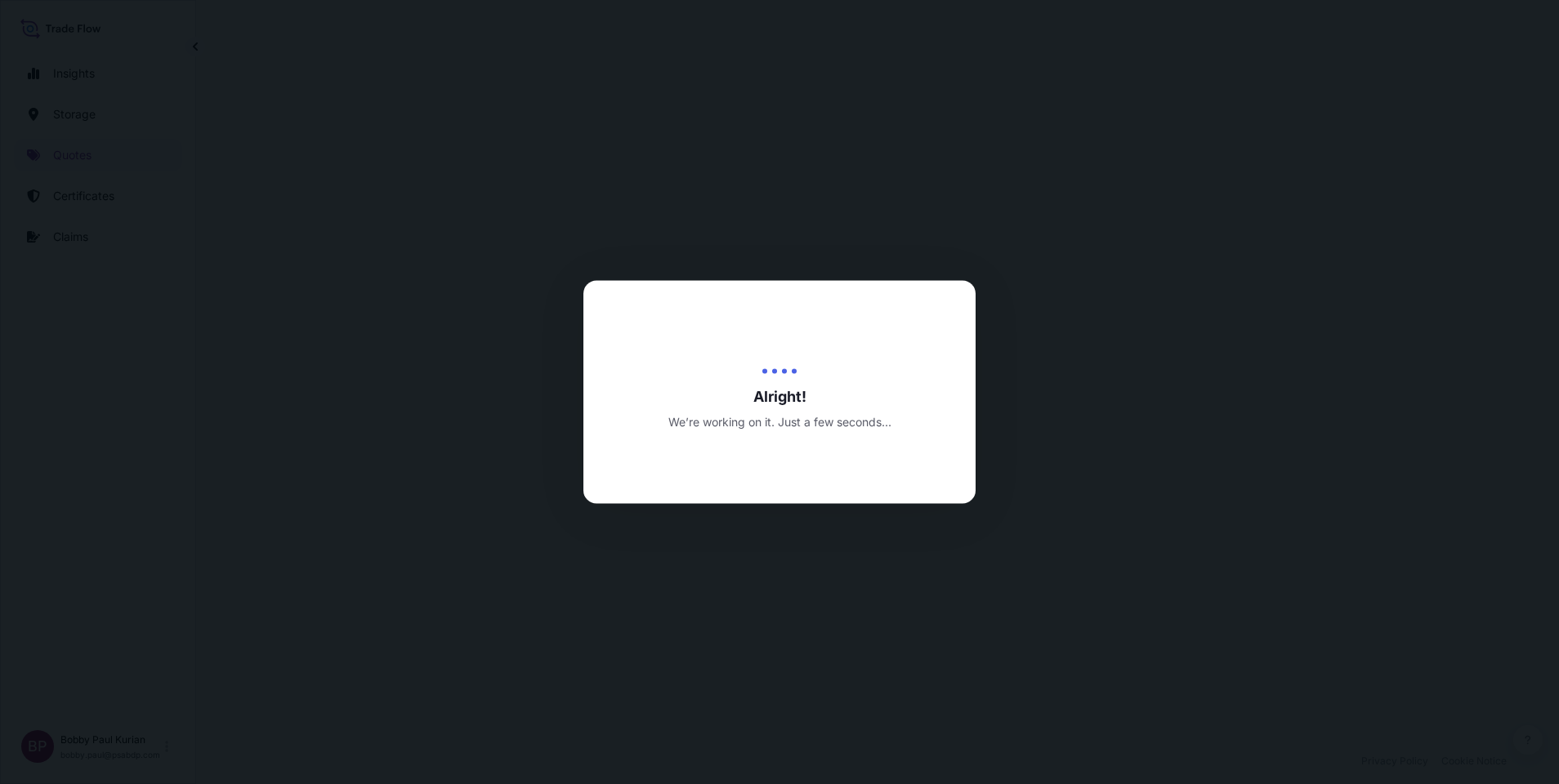 scroll, scrollTop: 0, scrollLeft: 0, axis: both 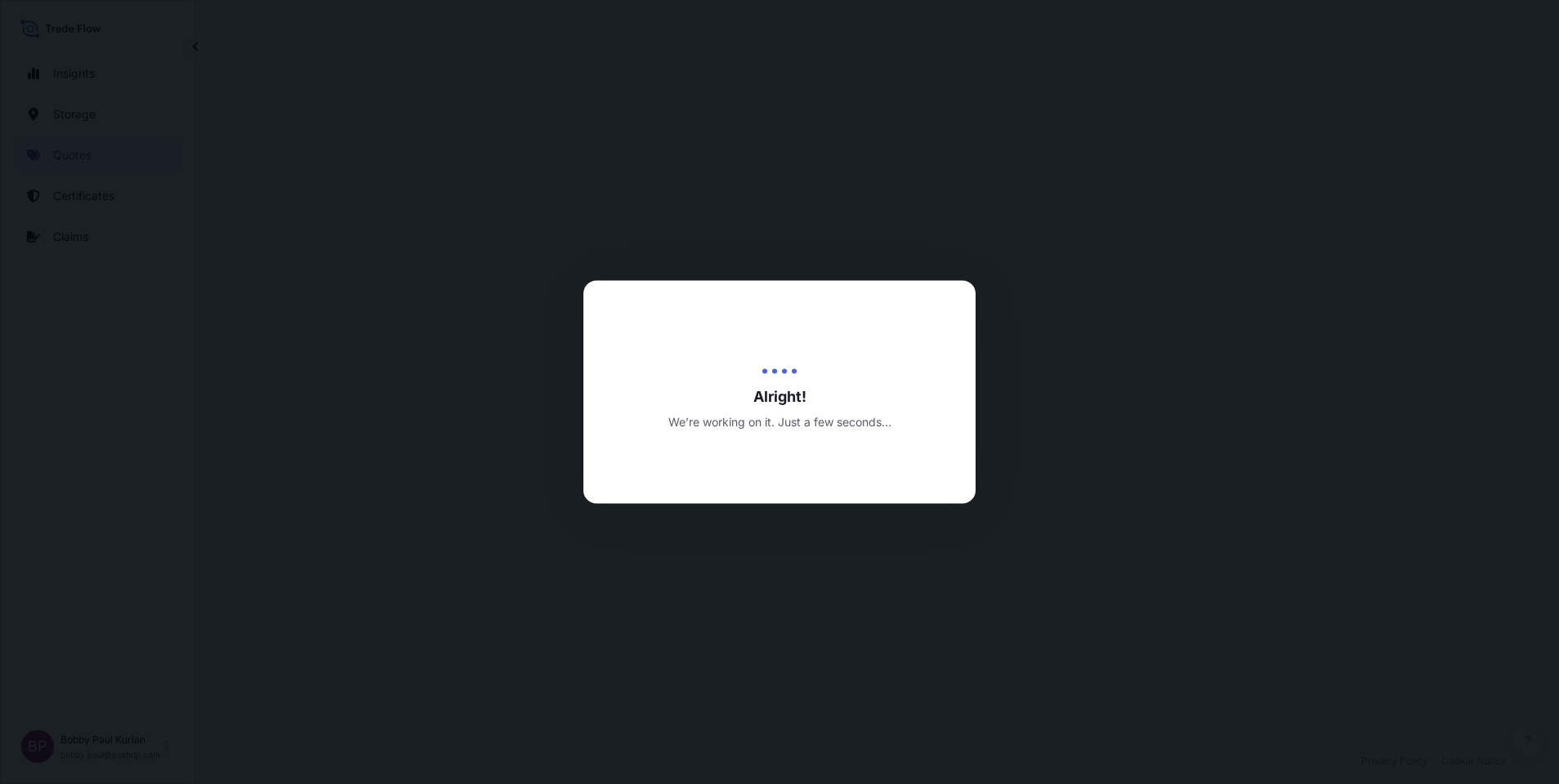 select on "Road / Inland" 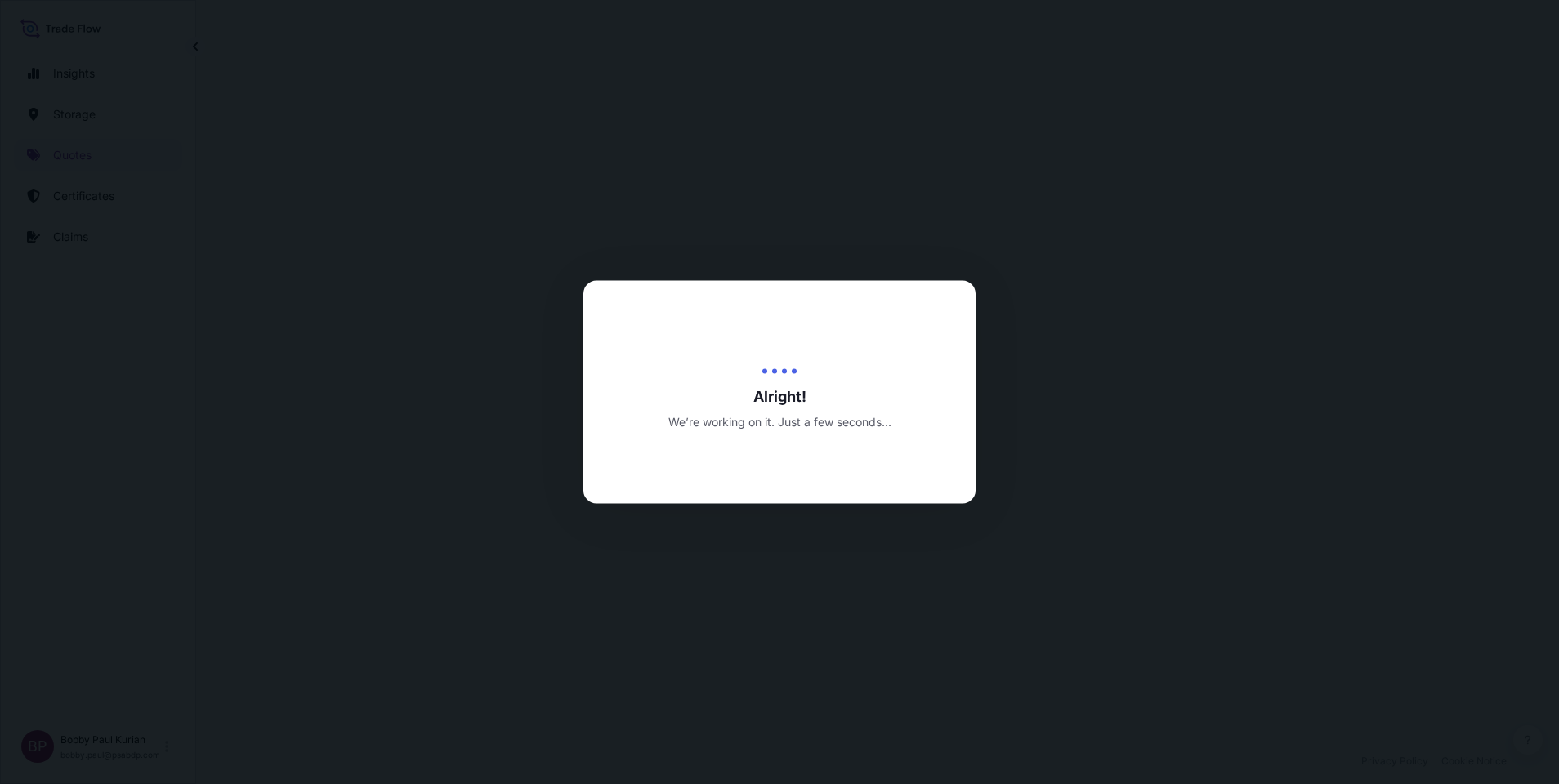 select on "Air" 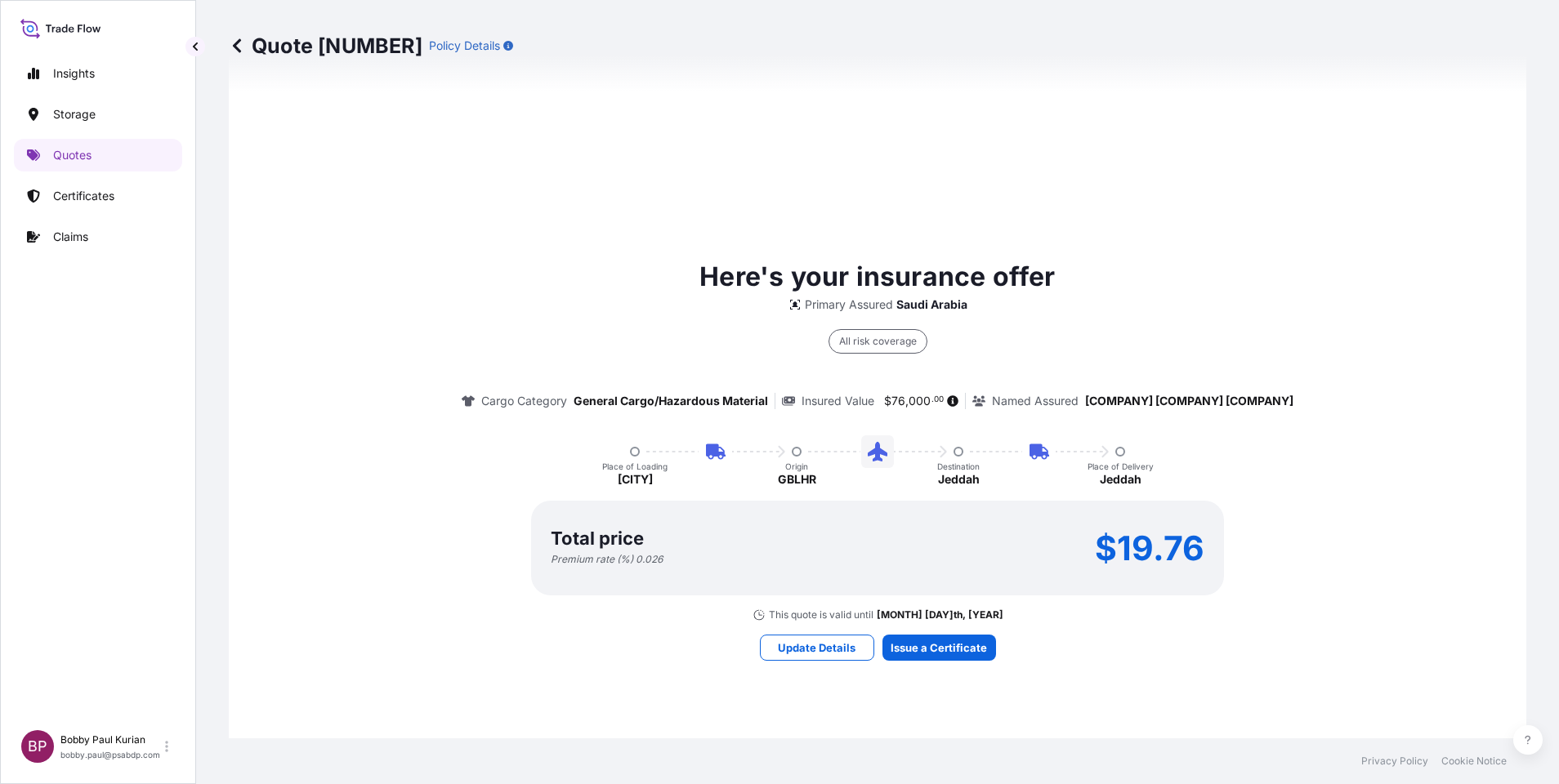 scroll, scrollTop: 1275, scrollLeft: 0, axis: vertical 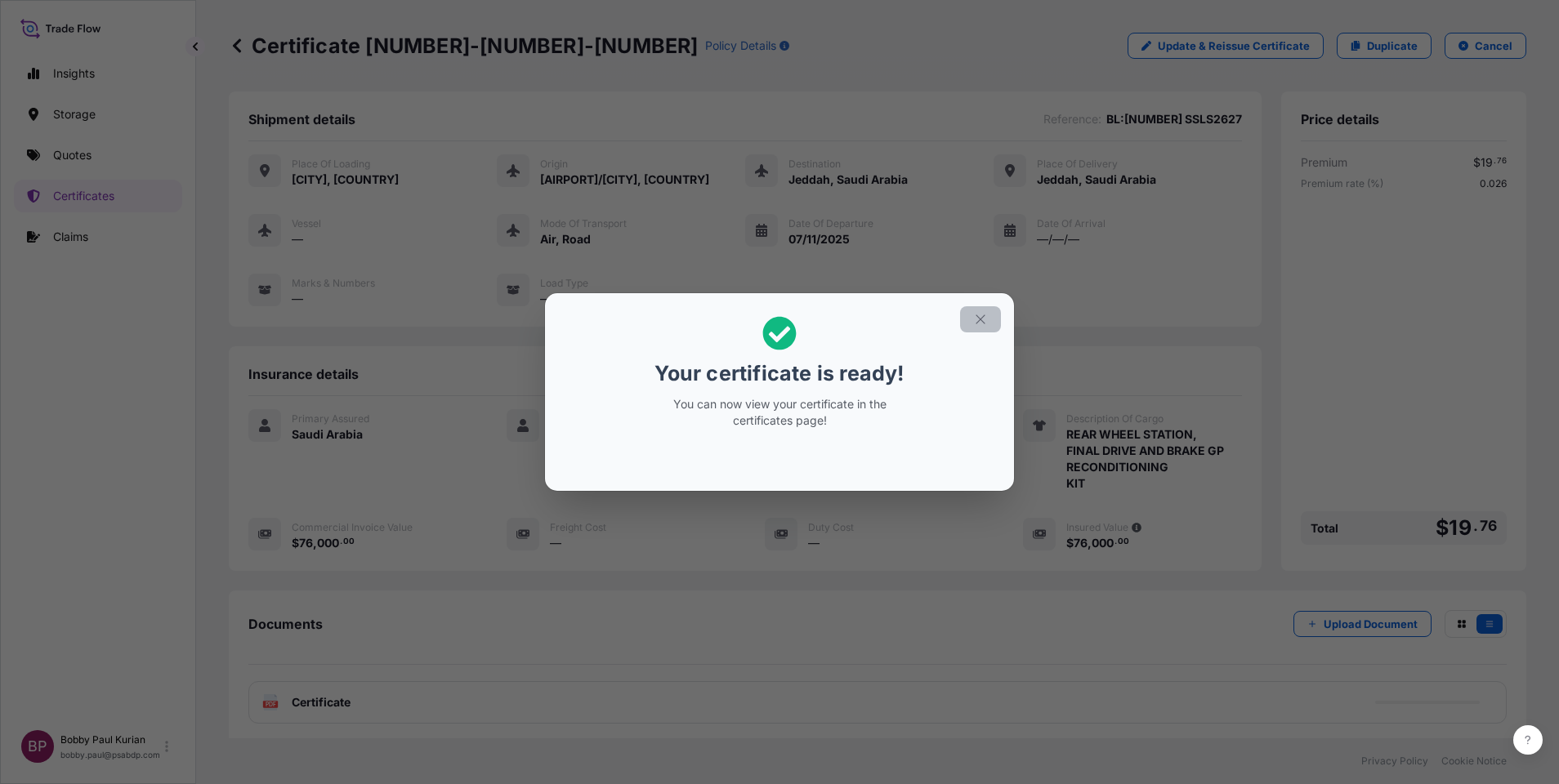 click 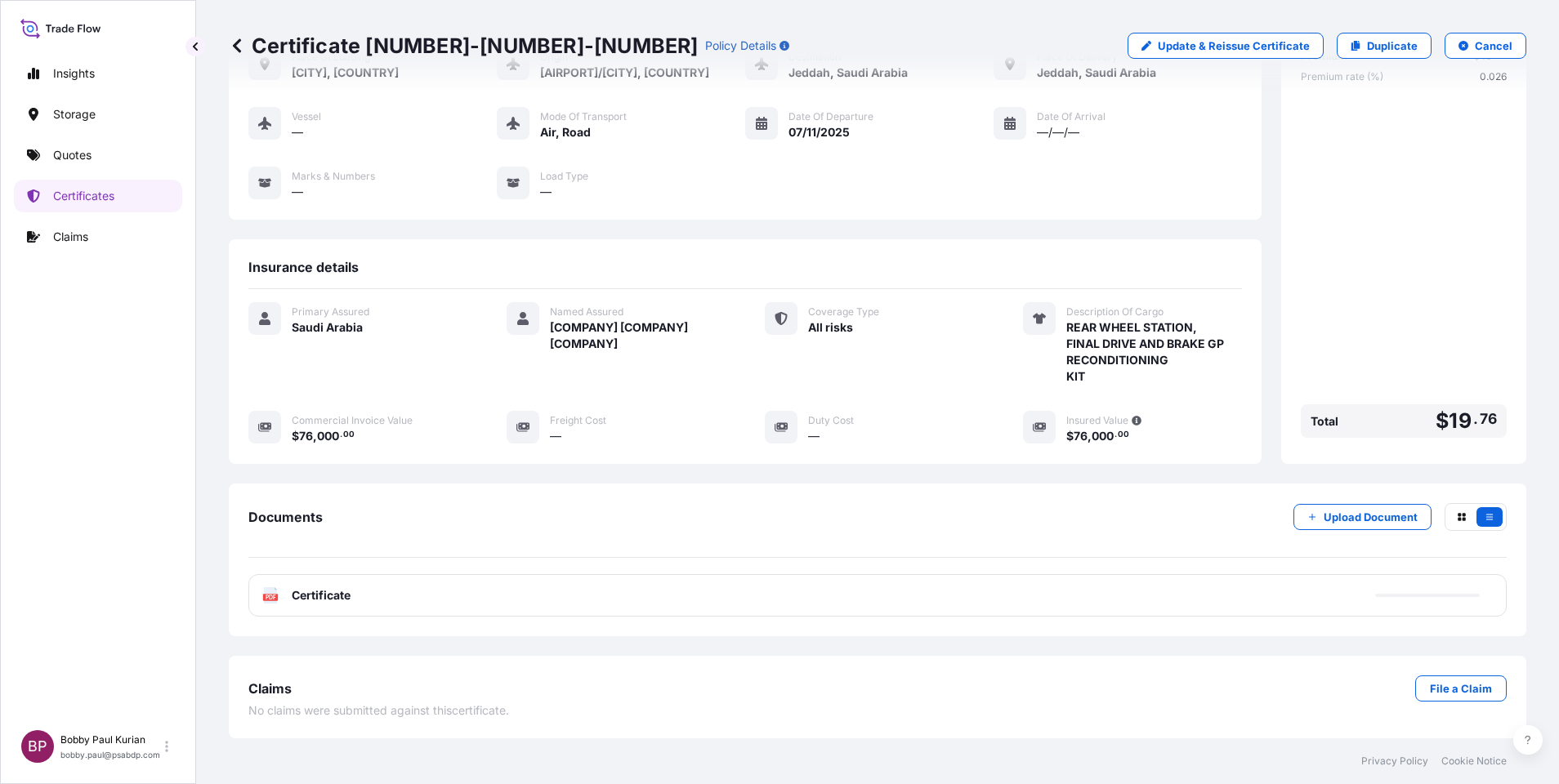 scroll, scrollTop: 140, scrollLeft: 0, axis: vertical 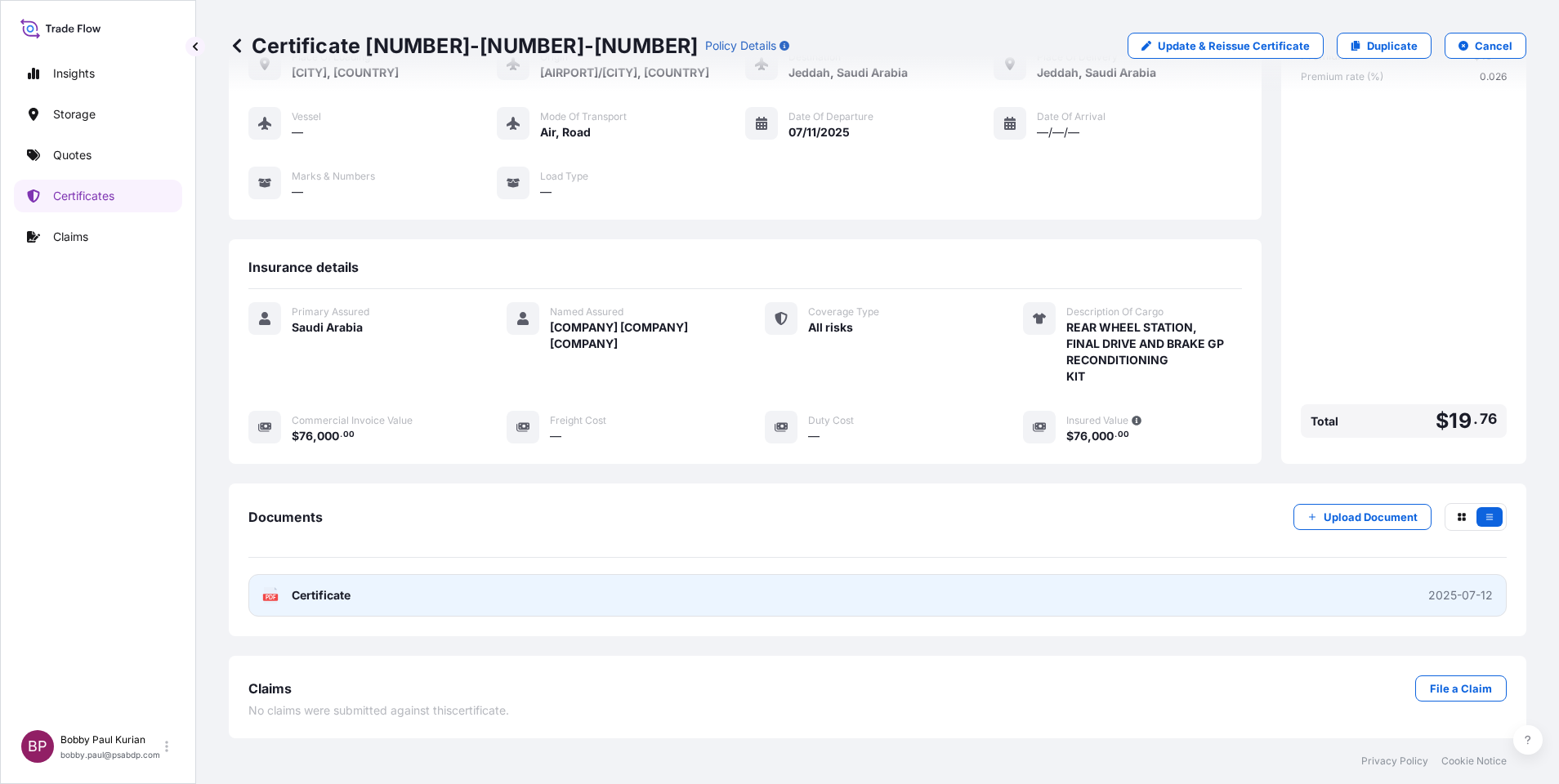 click on "Certificate" at bounding box center [321, 595] 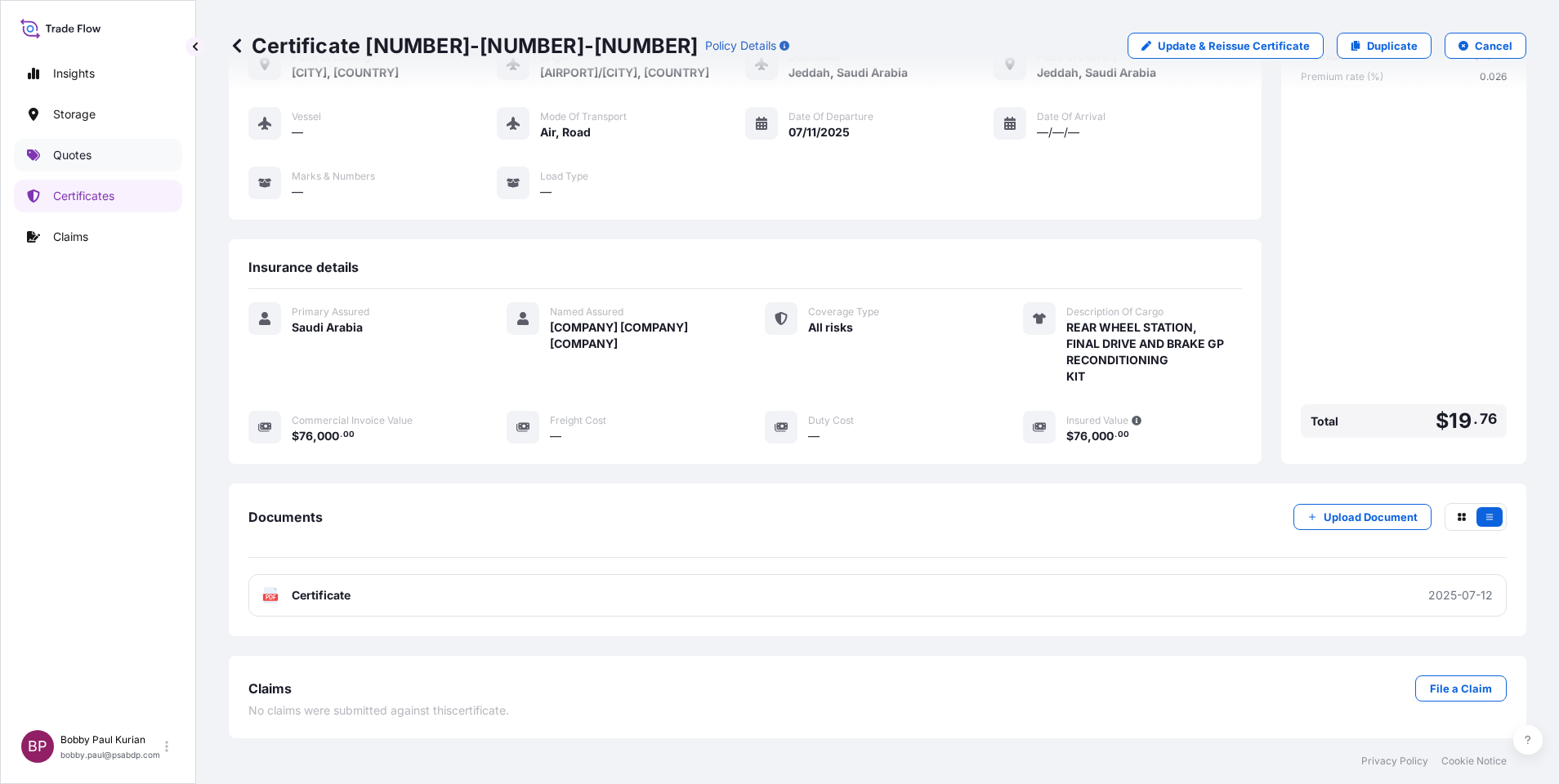click on "Quotes" at bounding box center [72, 155] 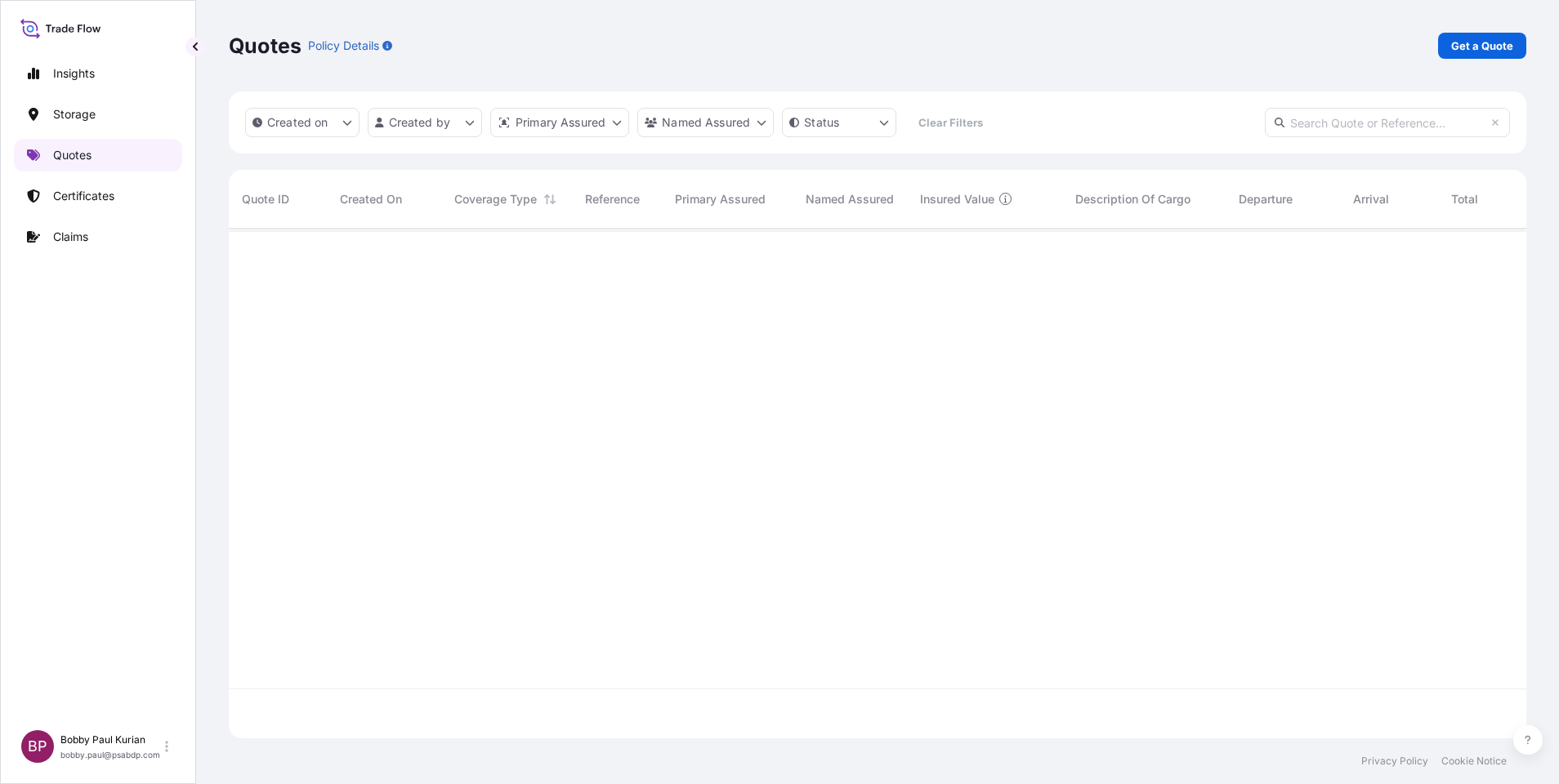 scroll, scrollTop: 0, scrollLeft: 0, axis: both 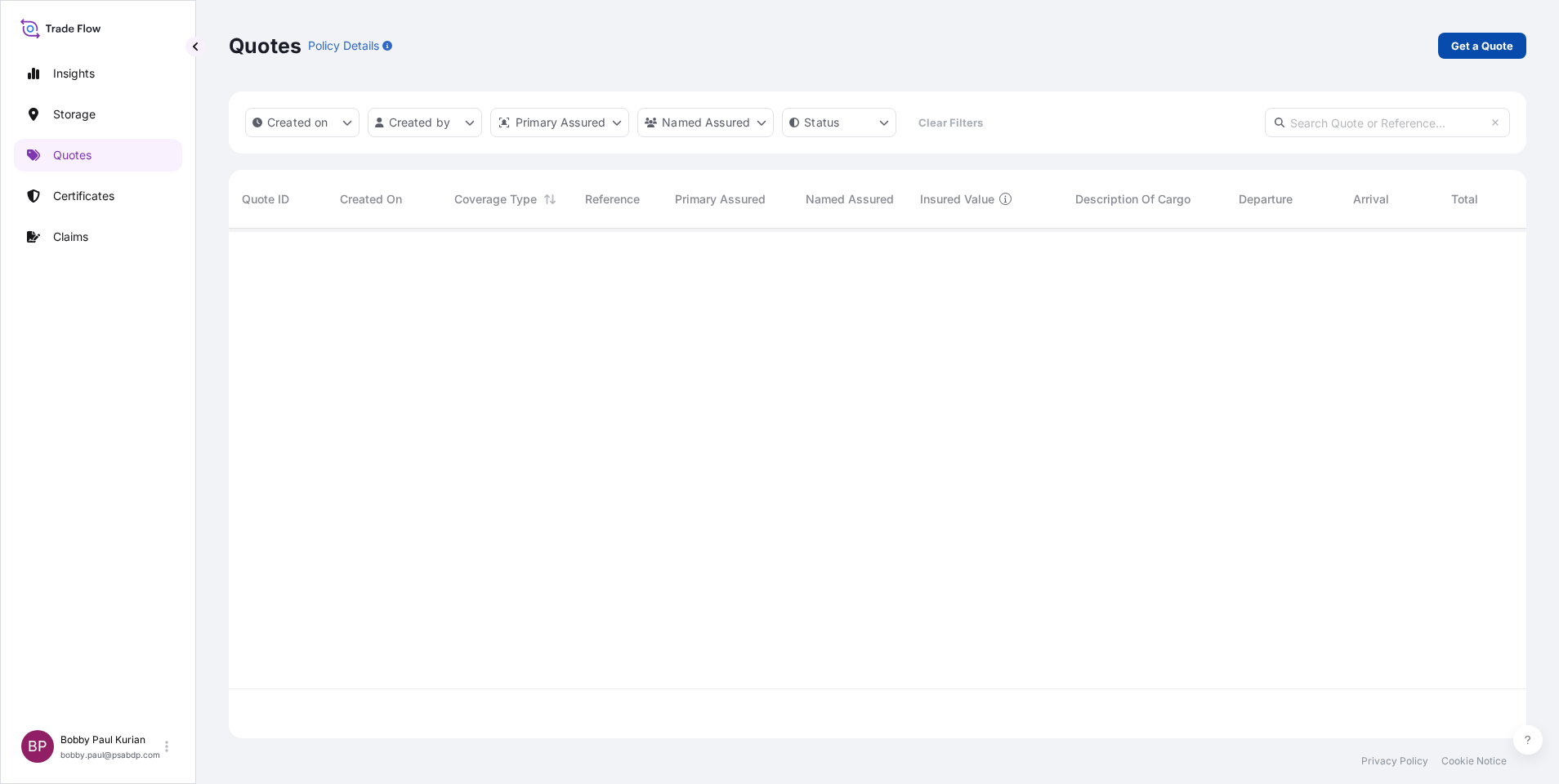 click on "Get a Quote" at bounding box center (1482, 46) 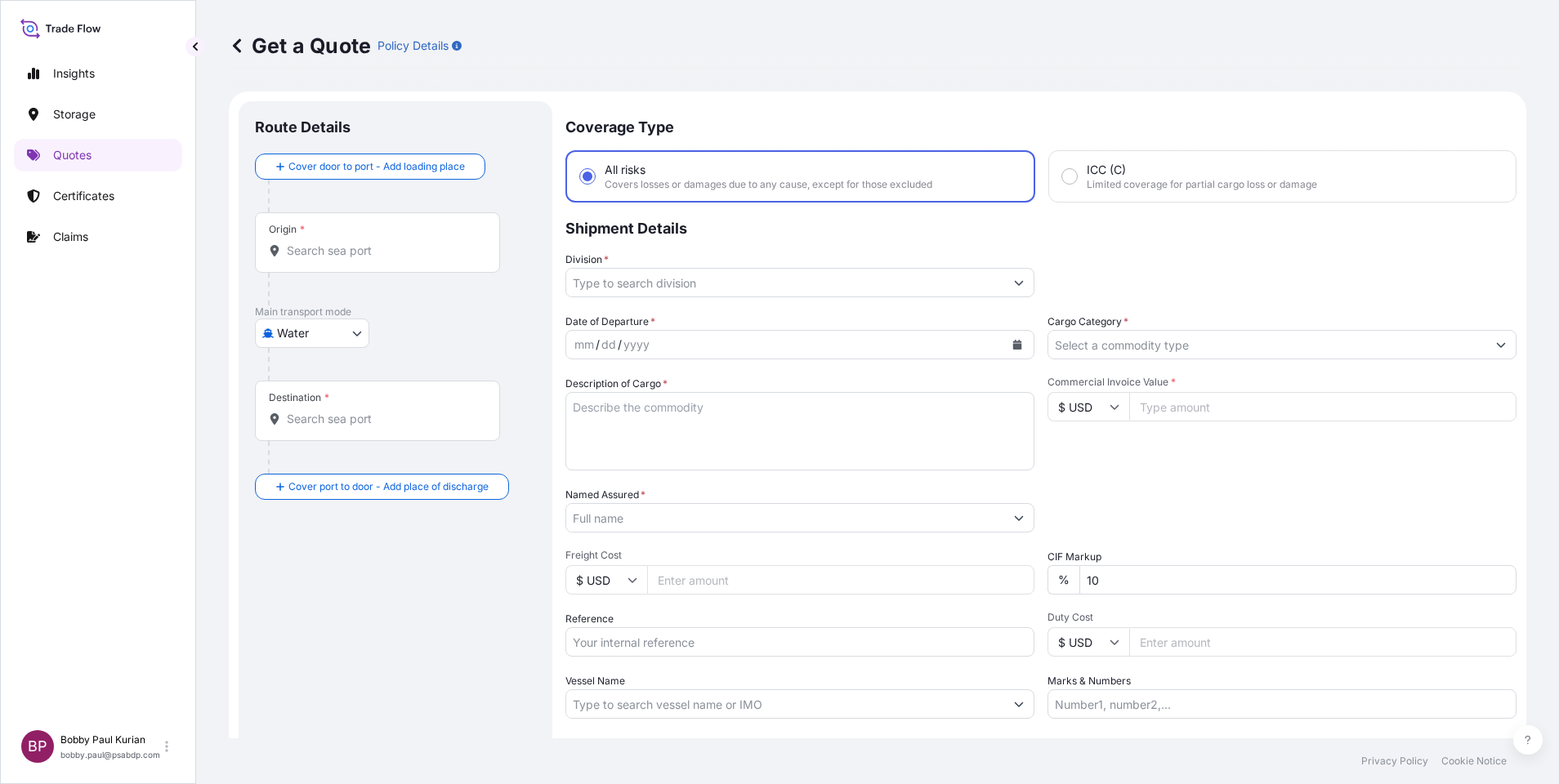 scroll, scrollTop: 26, scrollLeft: 0, axis: vertical 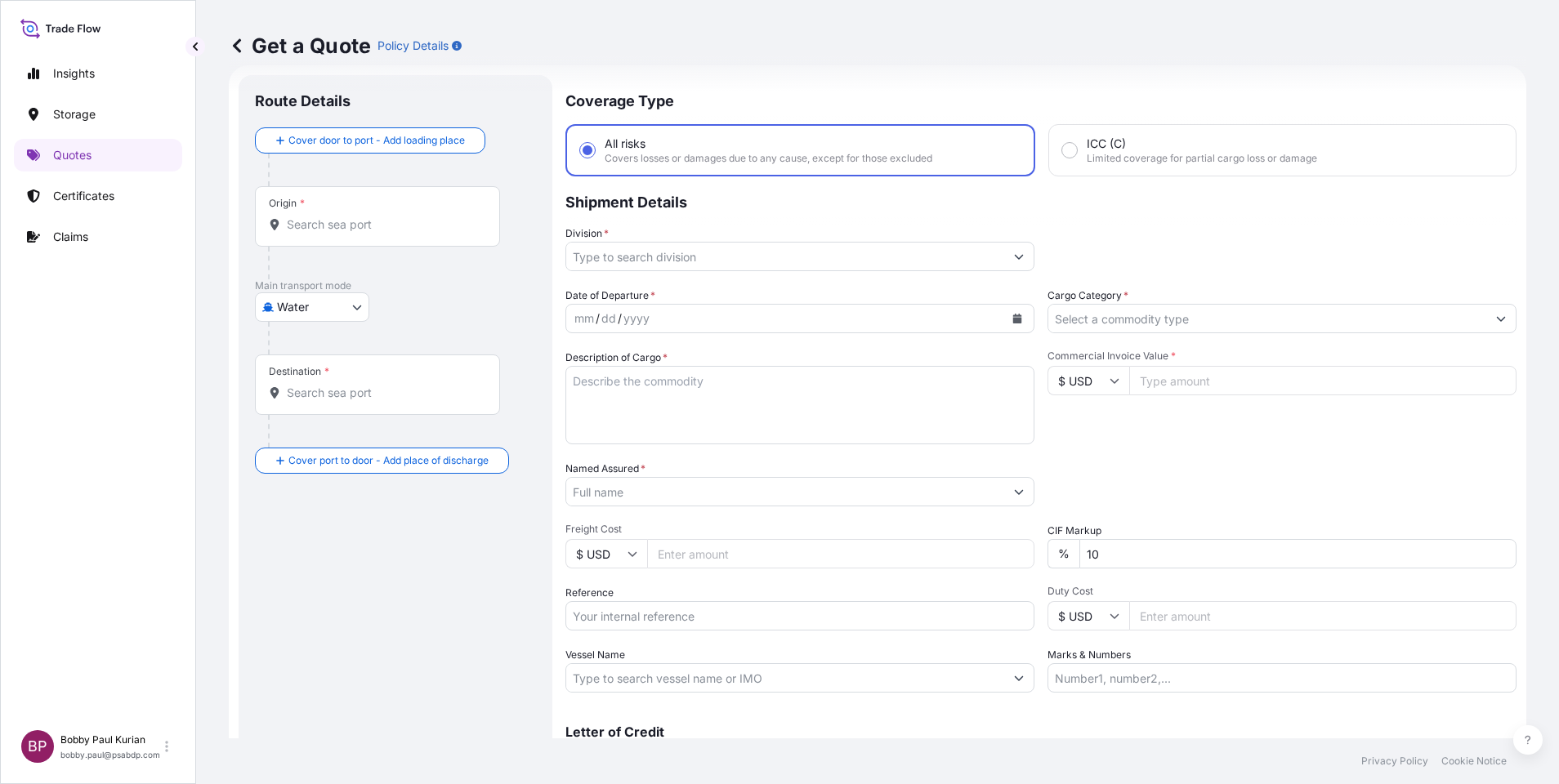 click on "Cargo Category *" at bounding box center (1267, 318) 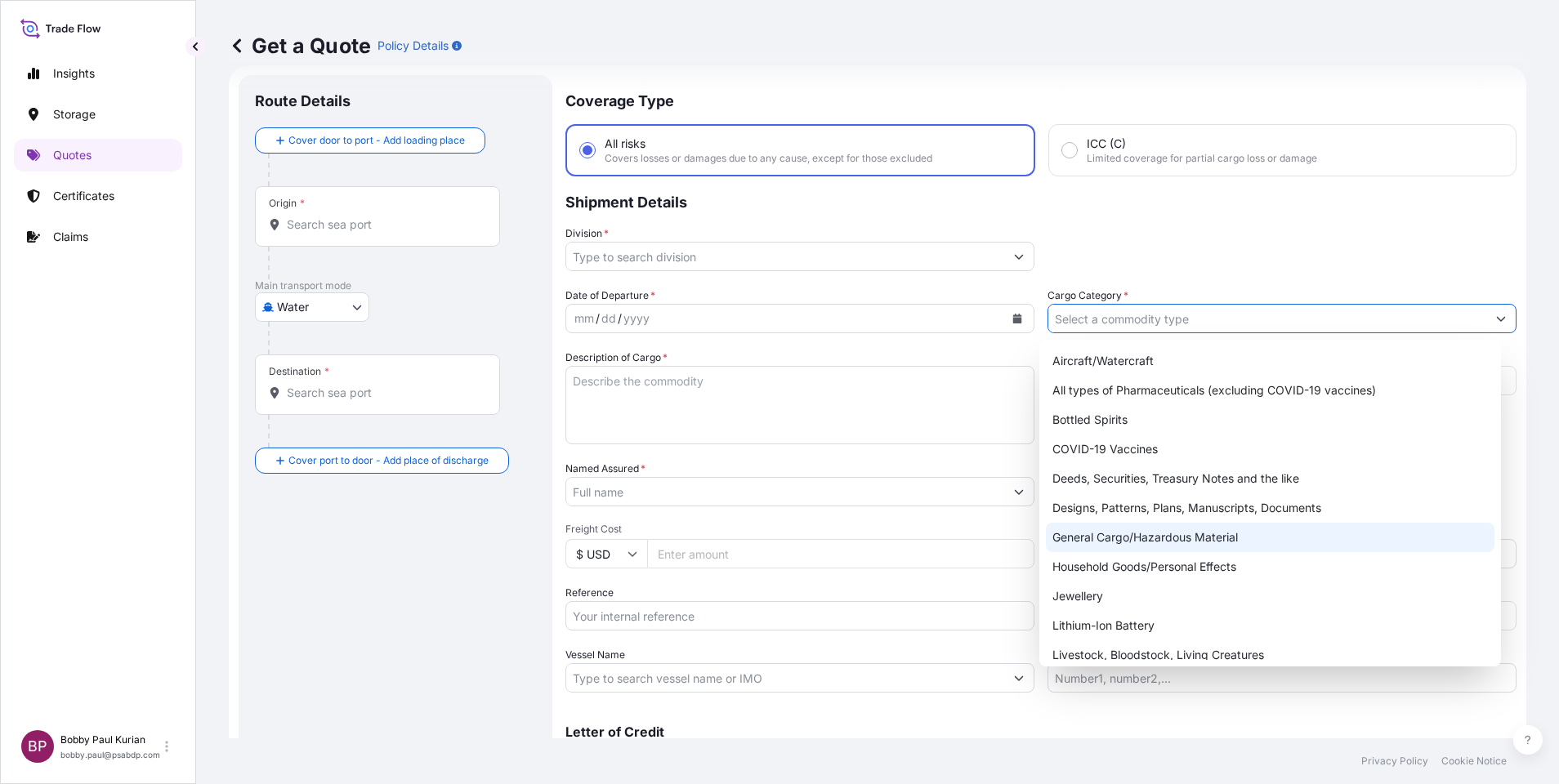 click on "General Cargo/Hazardous Material" at bounding box center [1270, 537] 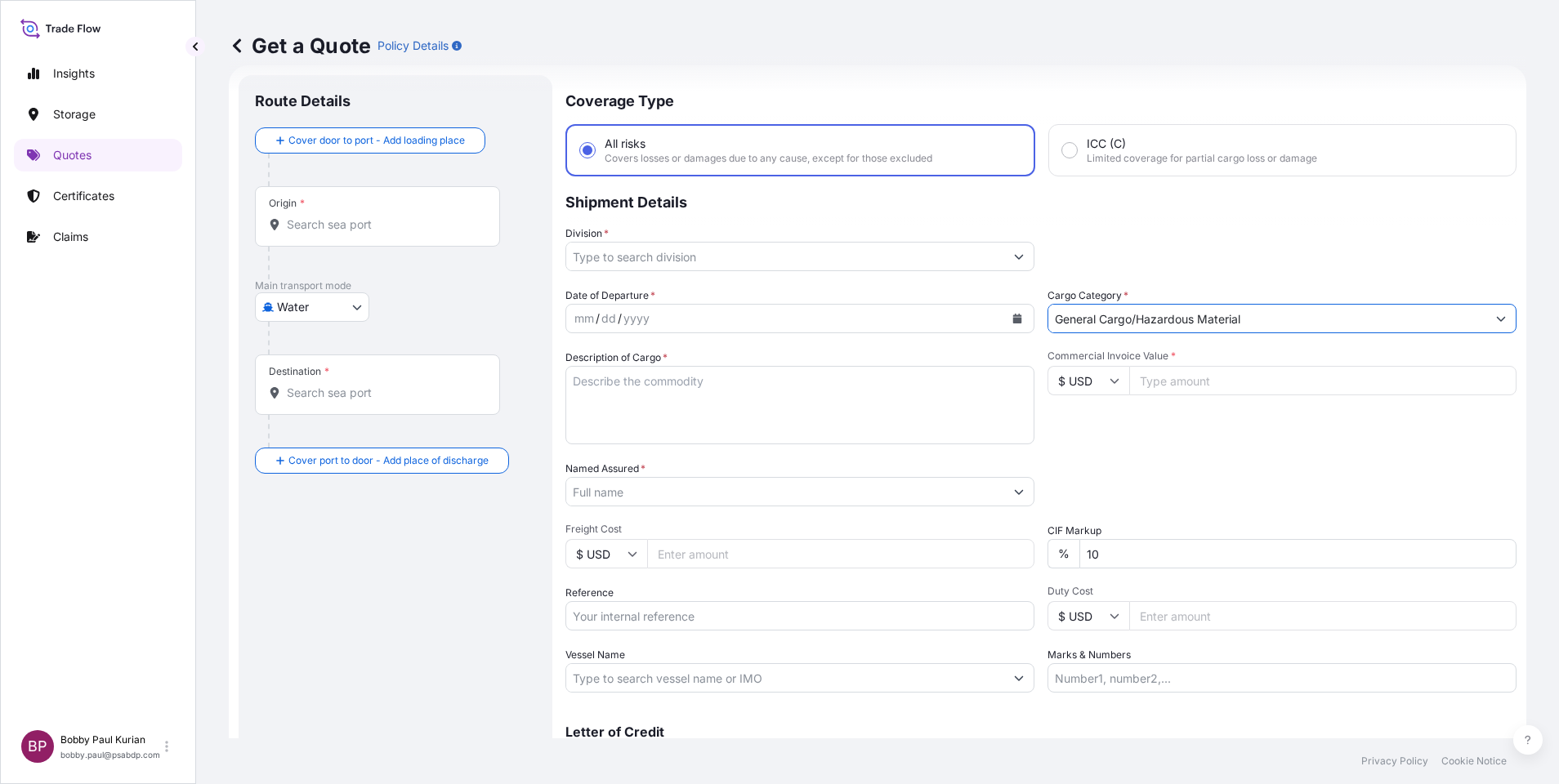 click on "Division *" at bounding box center (785, 256) 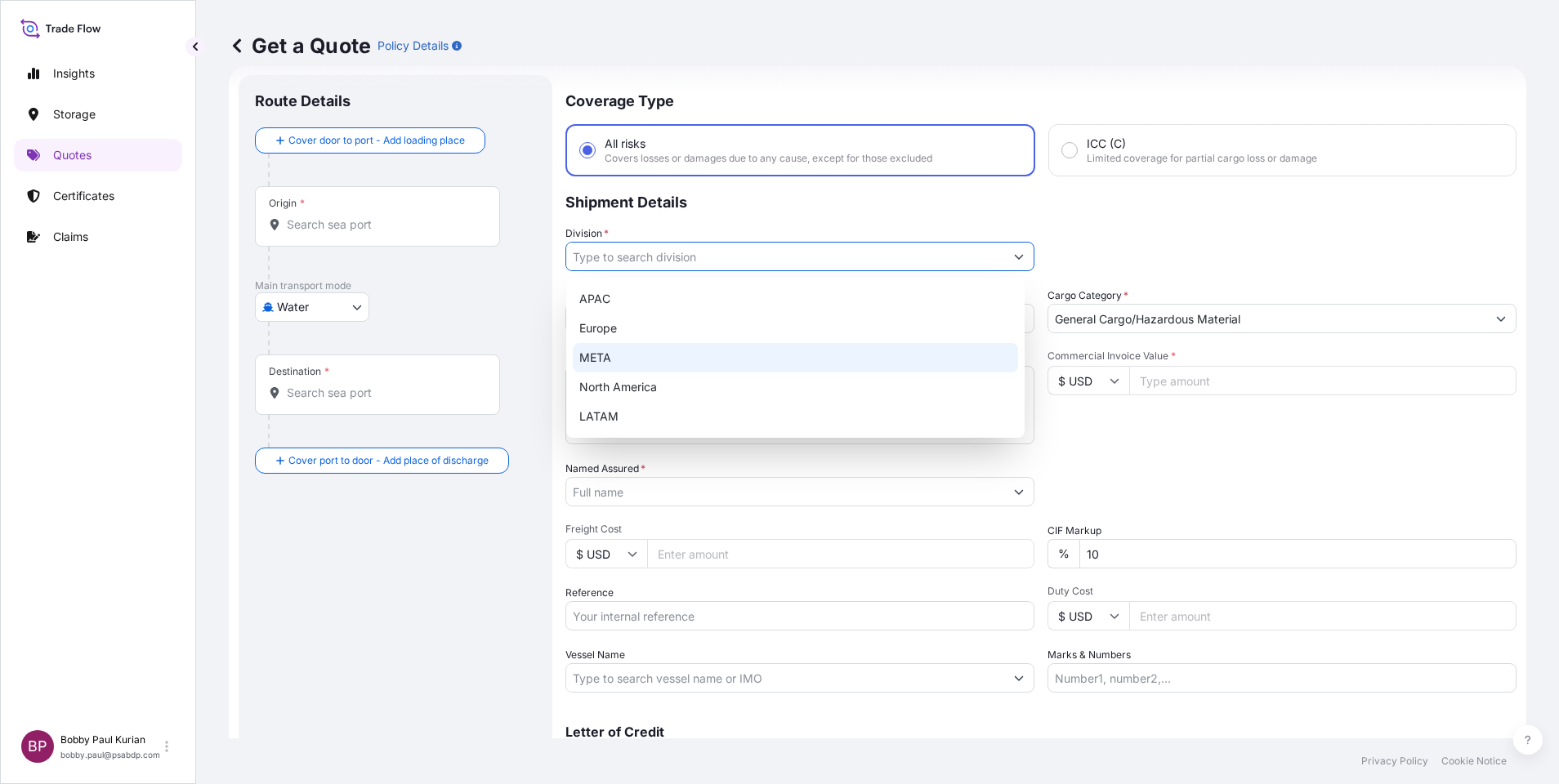 click on "META" at bounding box center [795, 358] 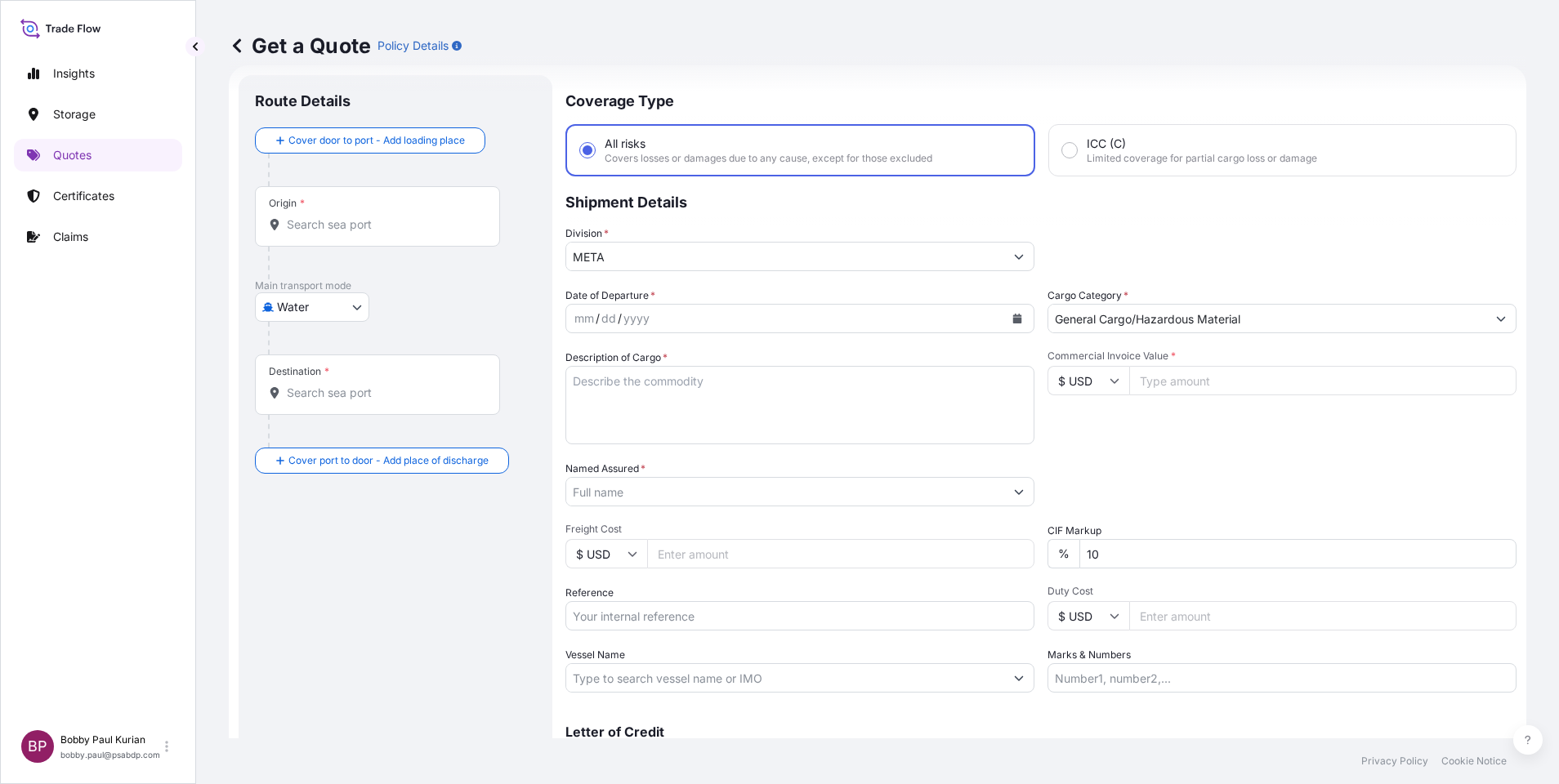 click on "$ USD" at bounding box center (1088, 381) 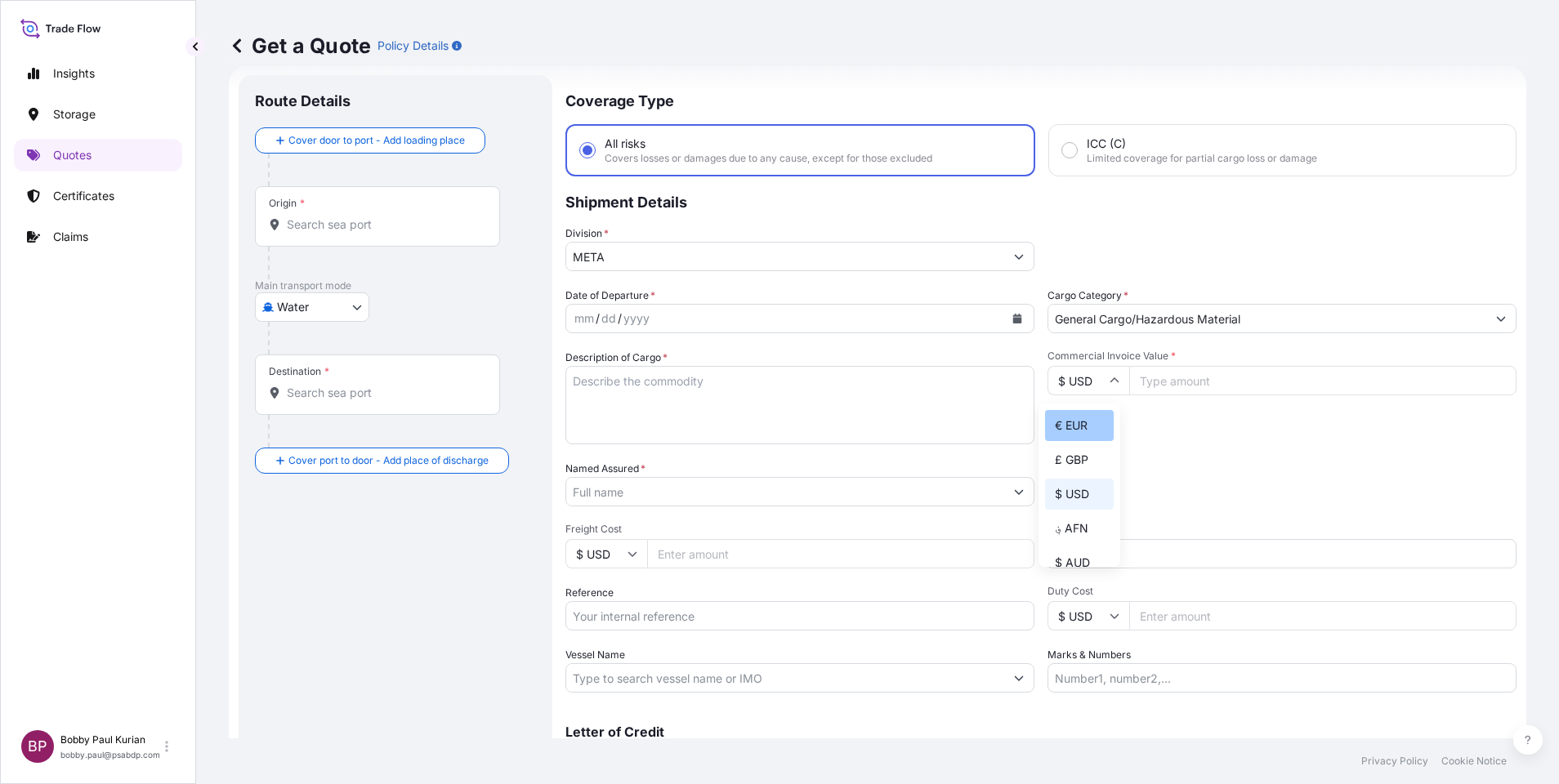 click on "€ EUR" at bounding box center (1079, 425) 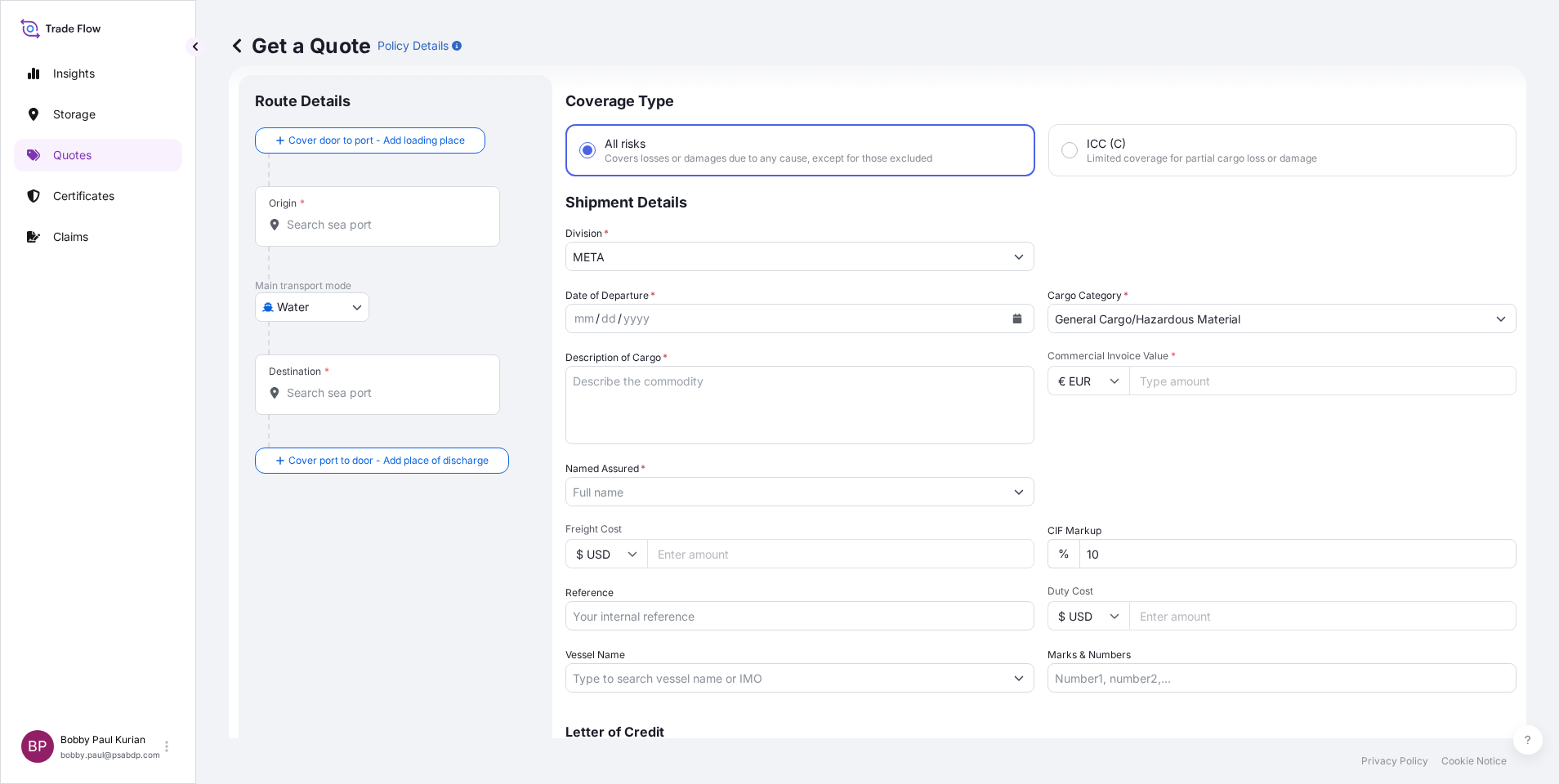 click on "Commercial Invoice Value   *" at bounding box center [1323, 381] 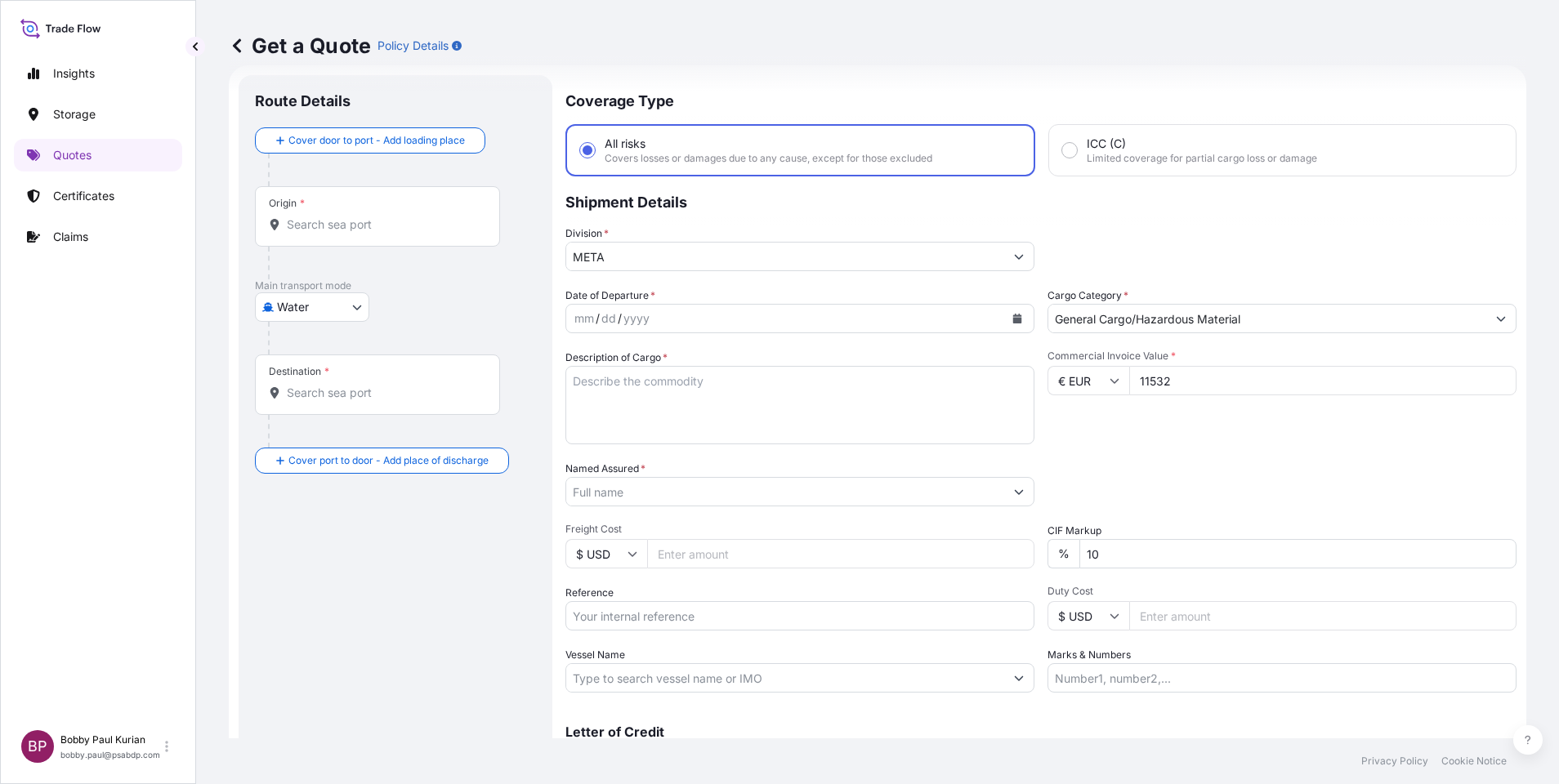 type on "11532" 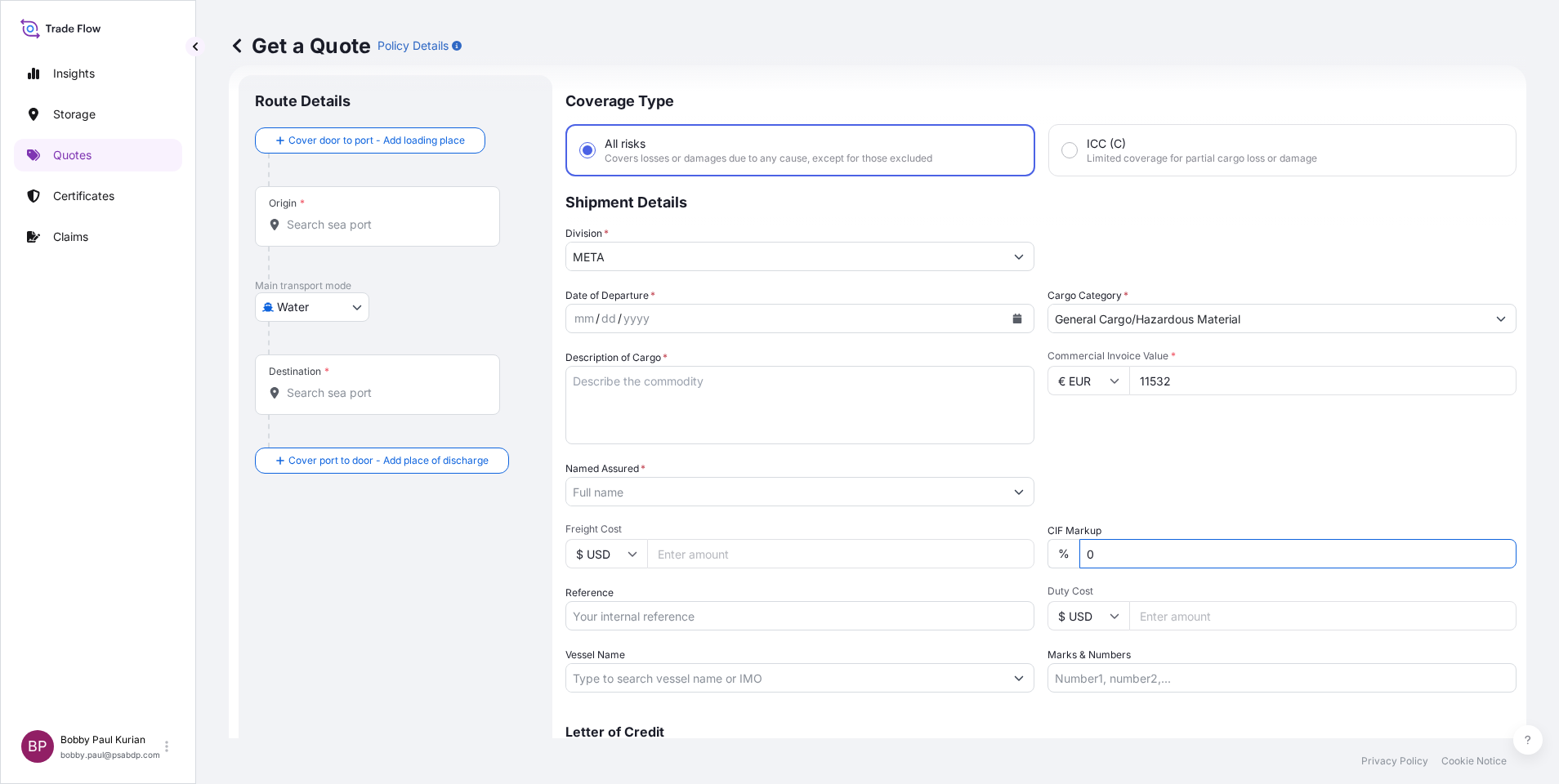 type on "0" 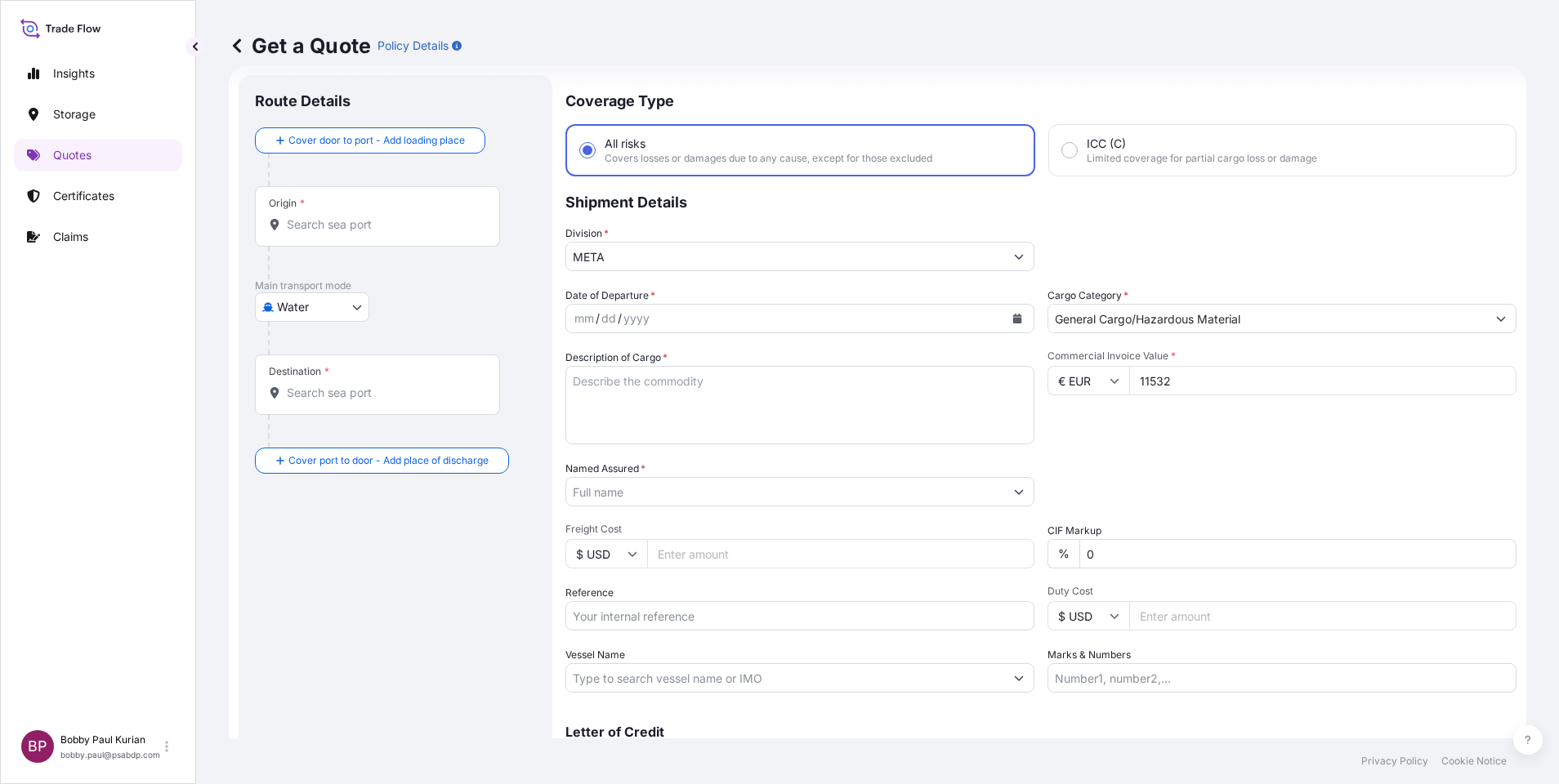 click on "Description of Cargo *" at bounding box center [800, 405] 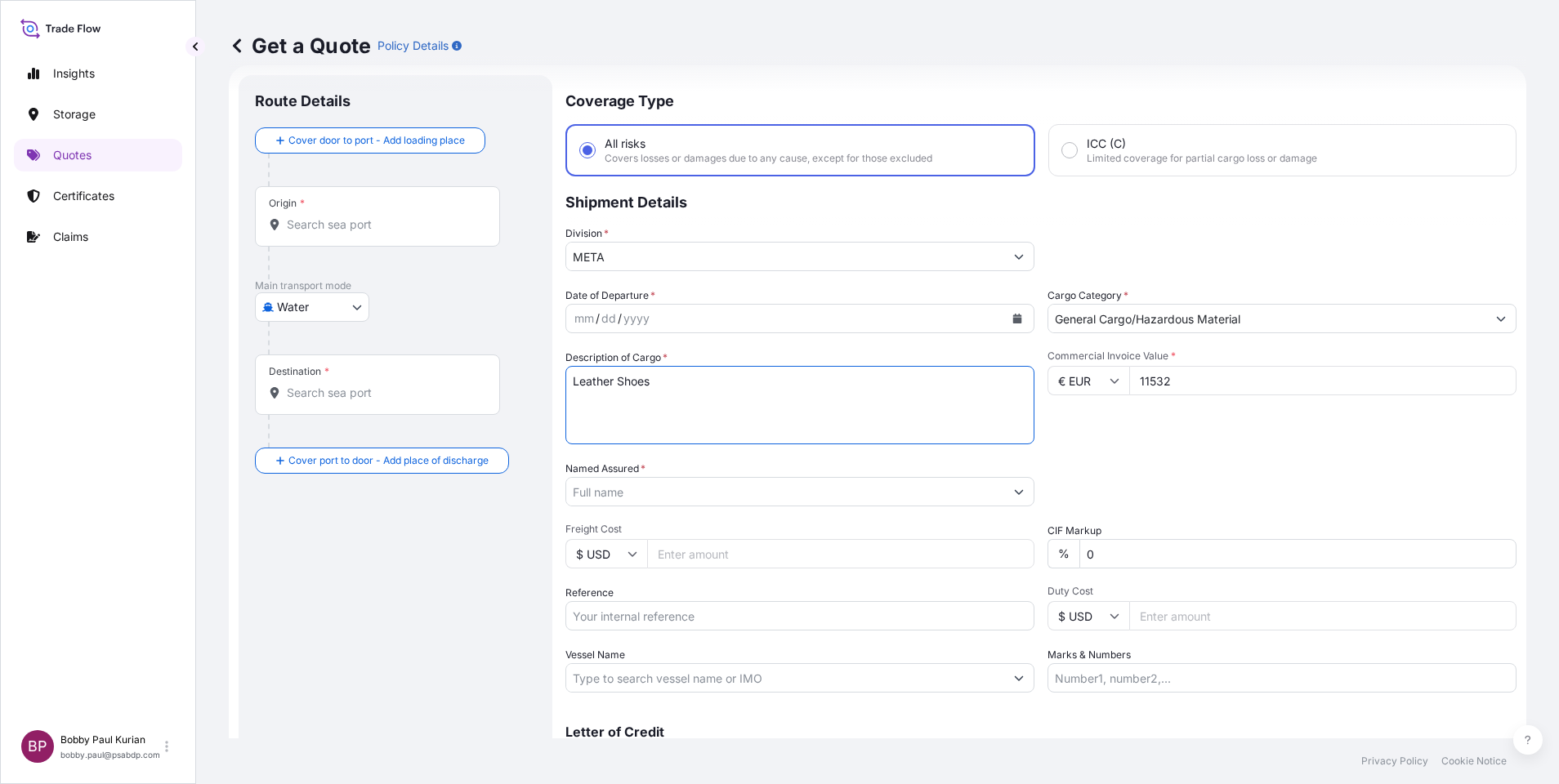 type on "Leather Shoes" 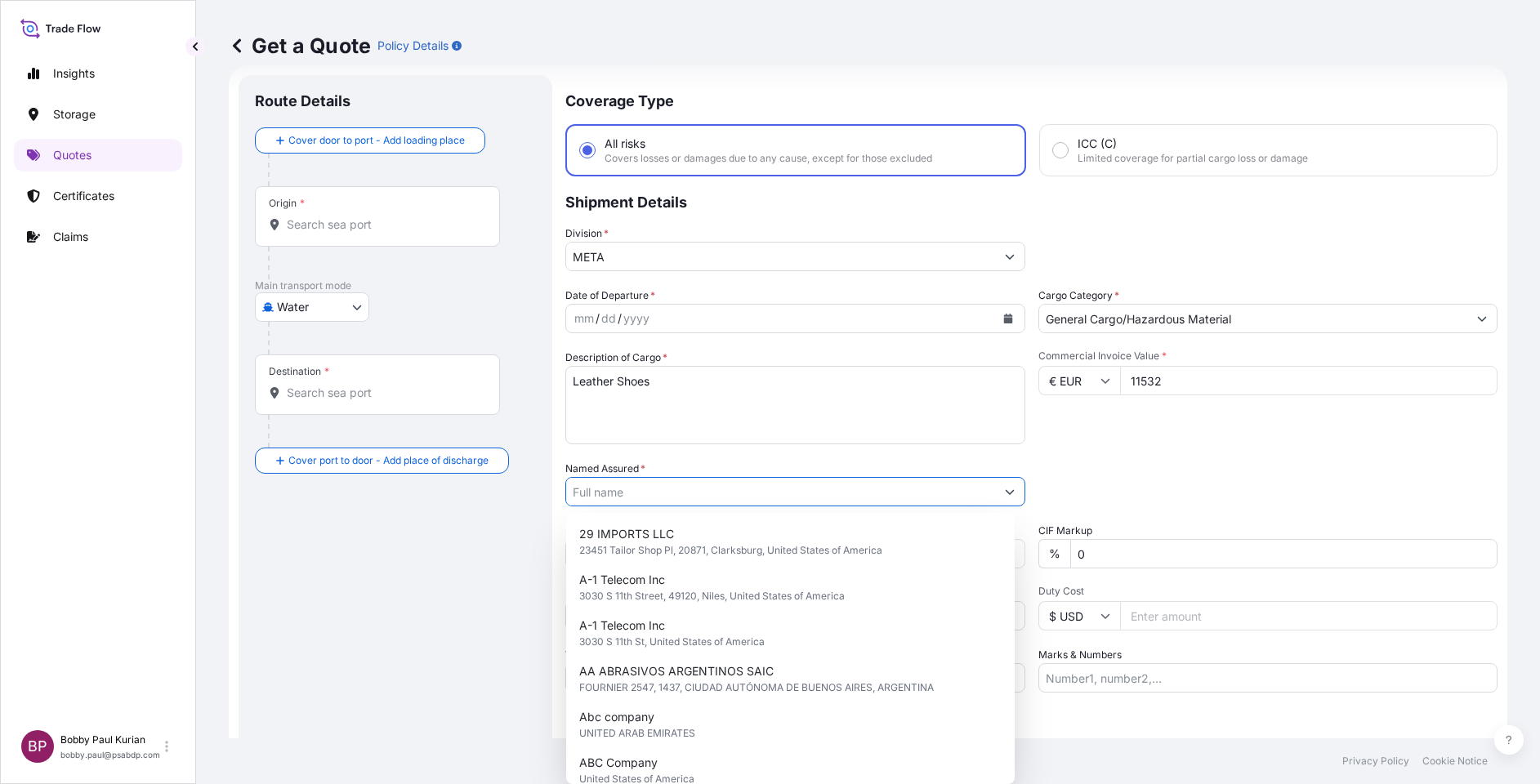 click on "Named Assured *" at bounding box center (780, 492) 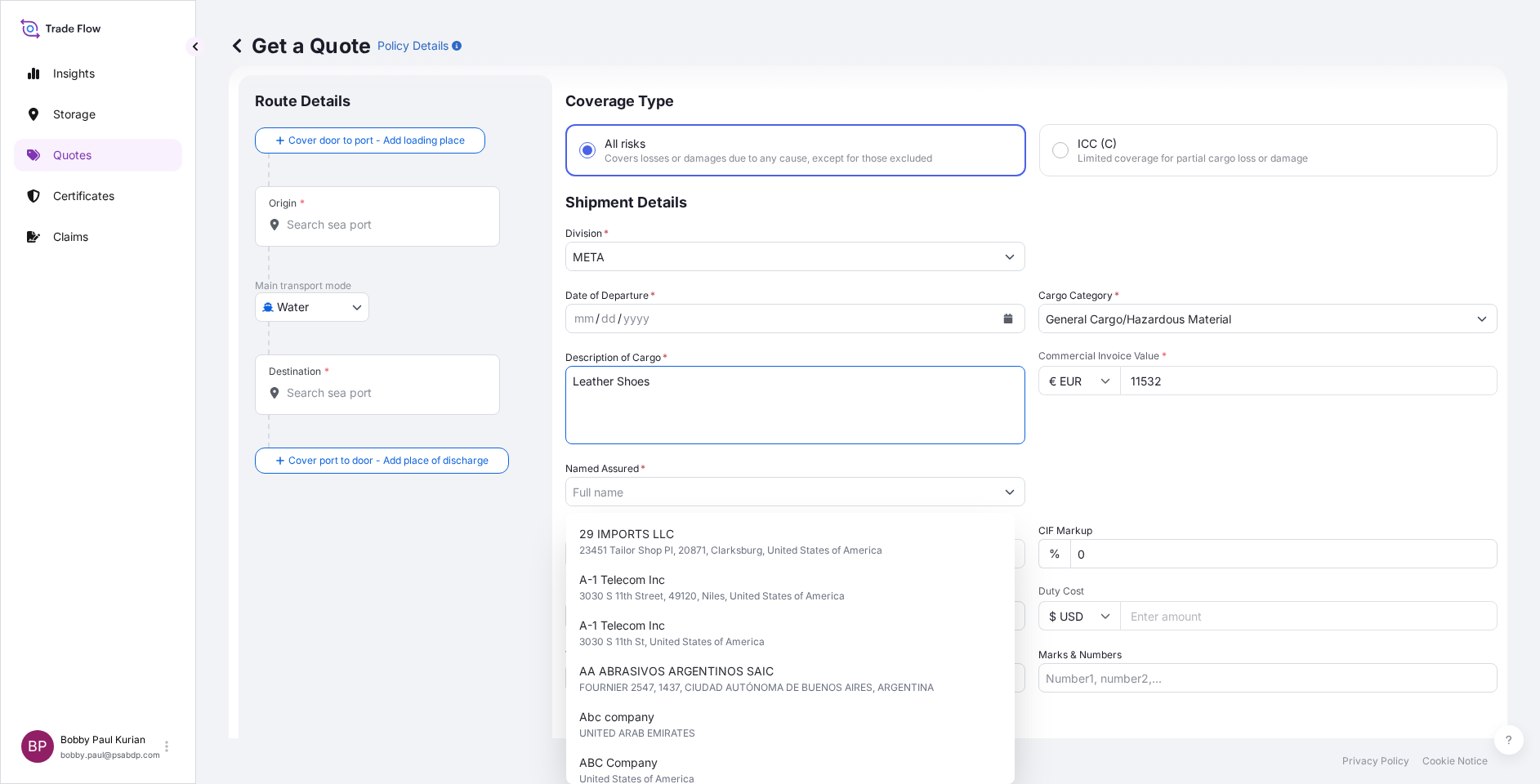 click on "Leather Shoes" at bounding box center [795, 405] 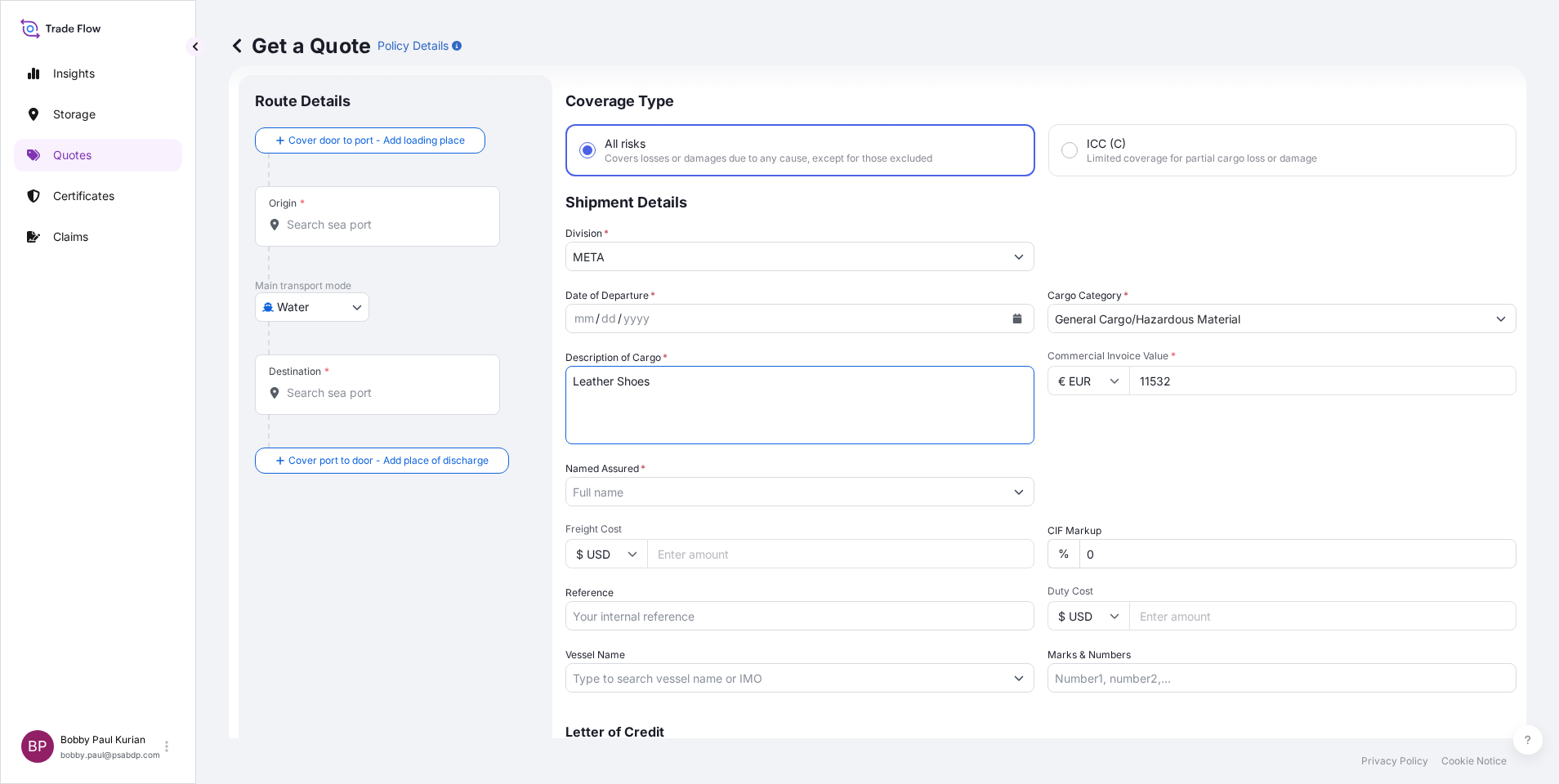 click on "Reference" at bounding box center [800, 616] 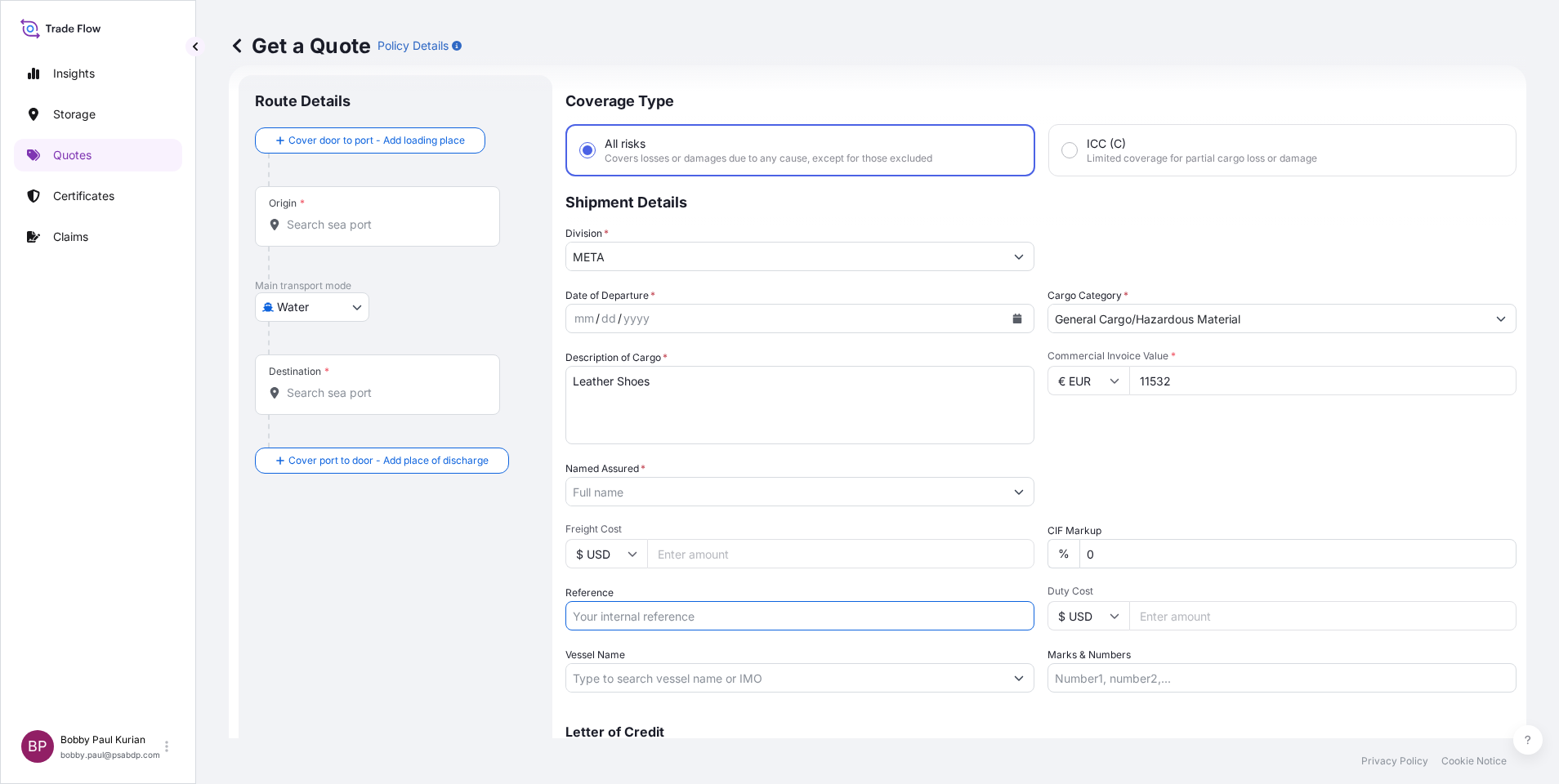 paste on "EX-[NUMBER]-[NUMBER]  SSLS2527" 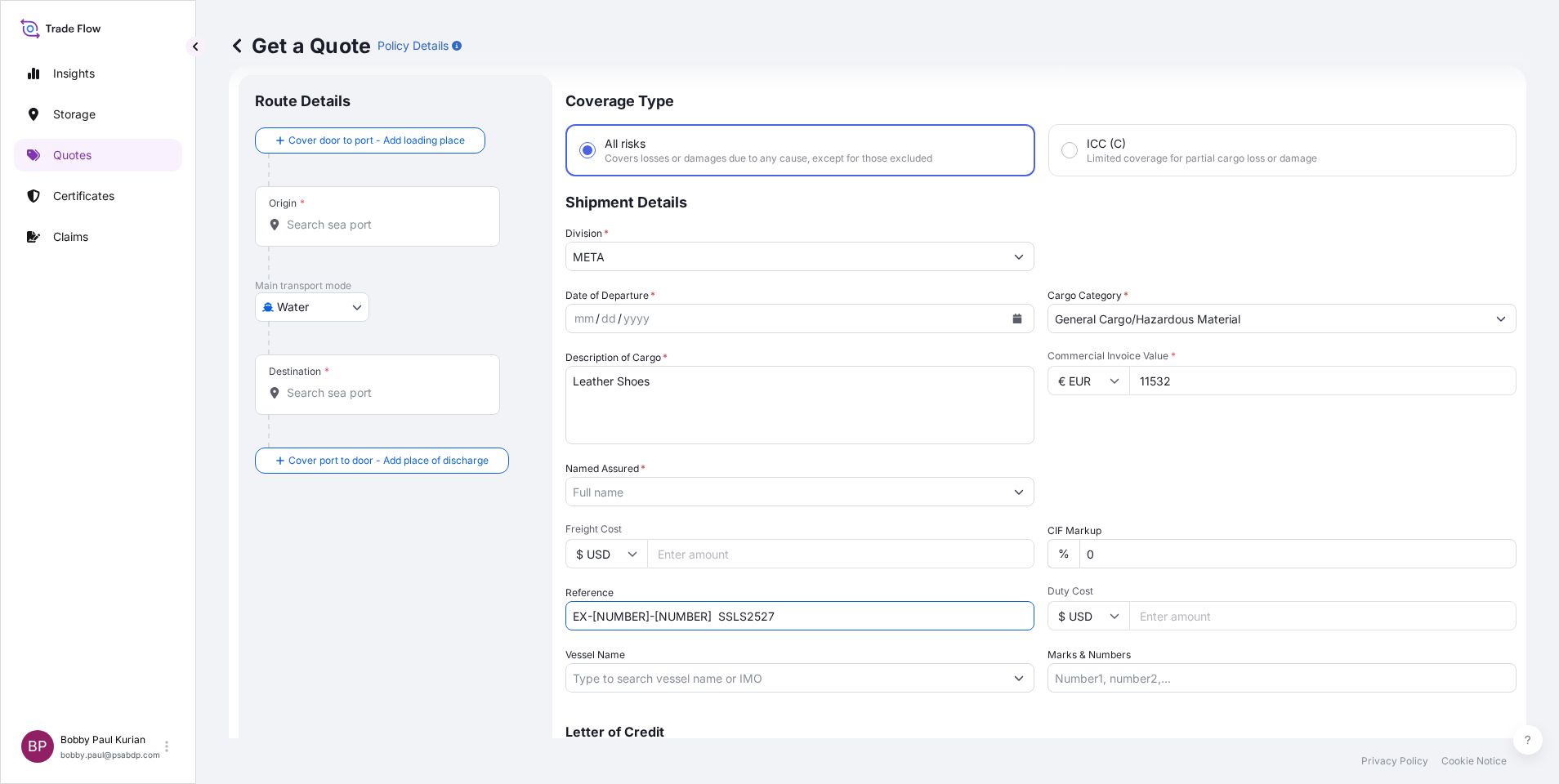 type on "EX-[NUMBER]-[NUMBER]  SSLS2527" 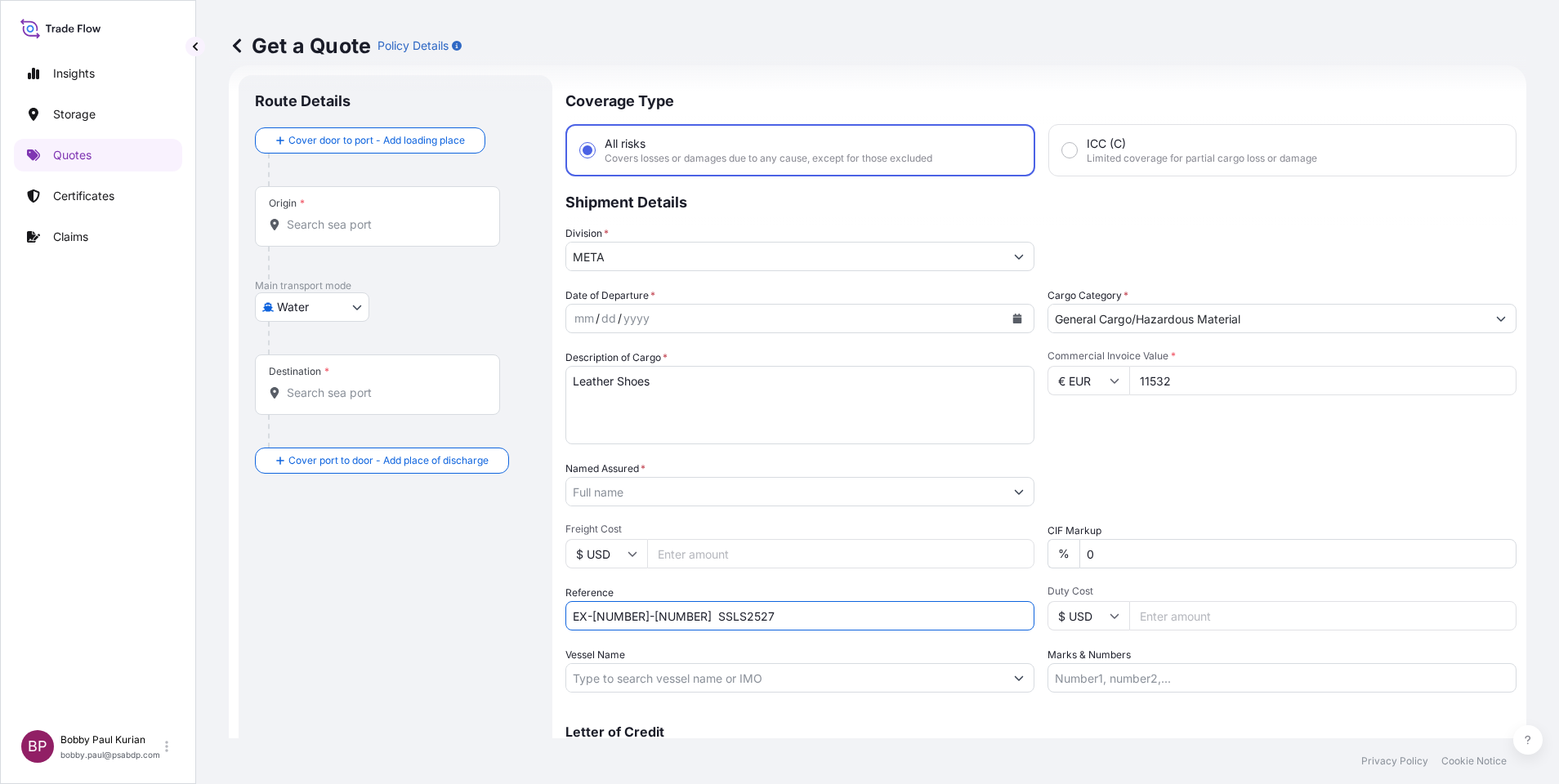 click on "Named Assured *" at bounding box center (785, 492) 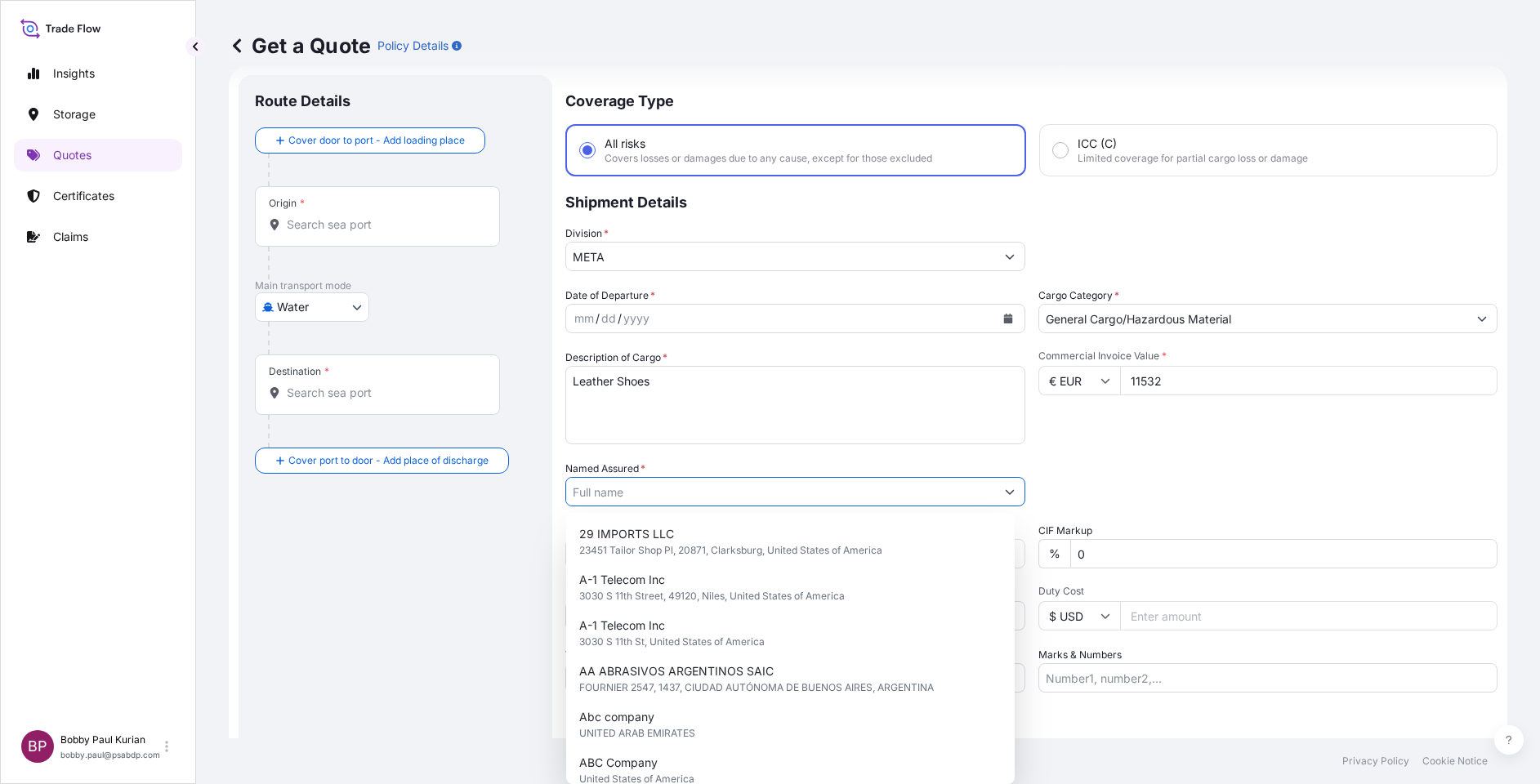 paste on "COMPANY SAHU FOR ENTERTAINMENT" 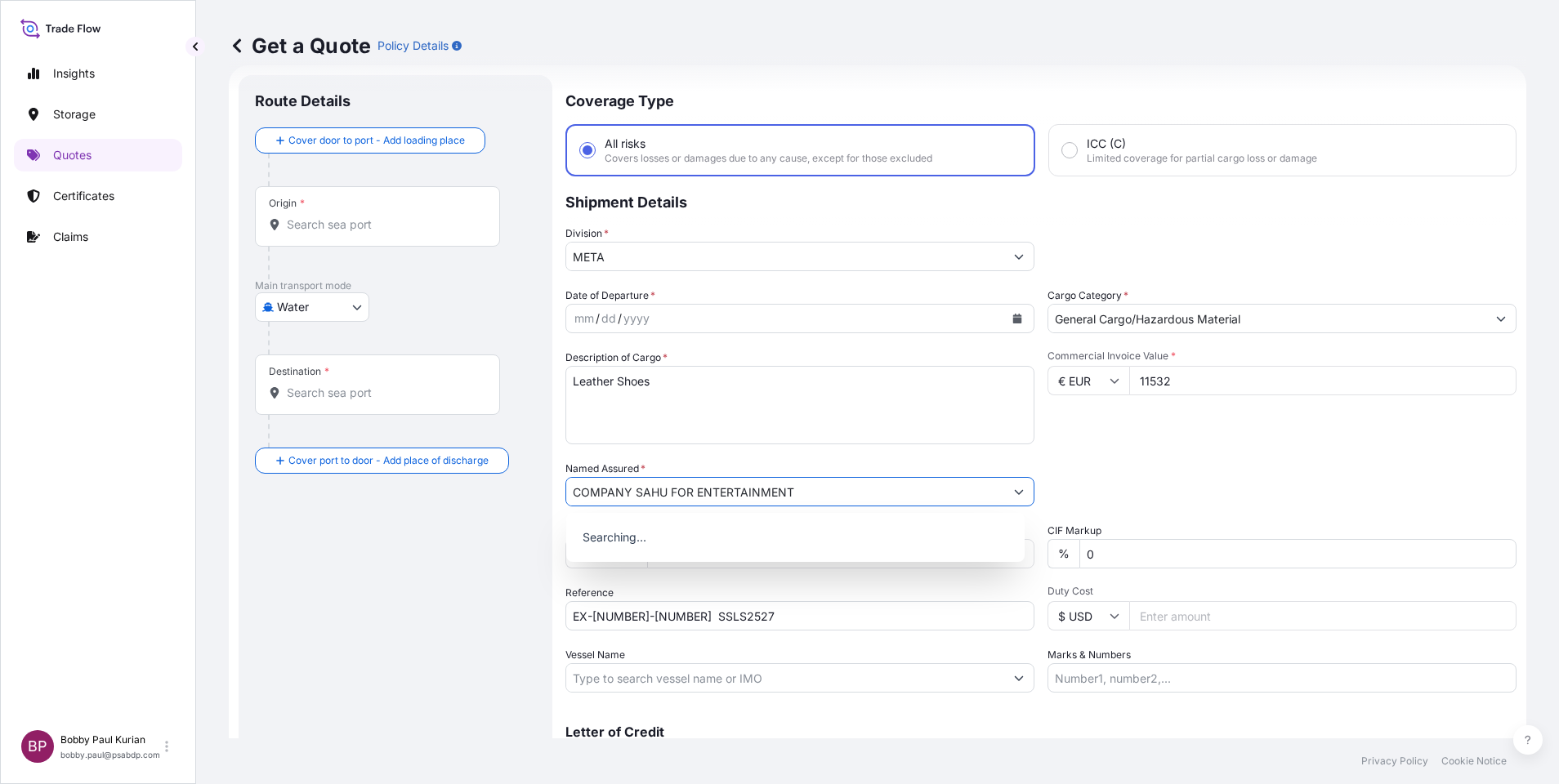 type on "COMPANY SAHU FOR ENTERTAINMENT" 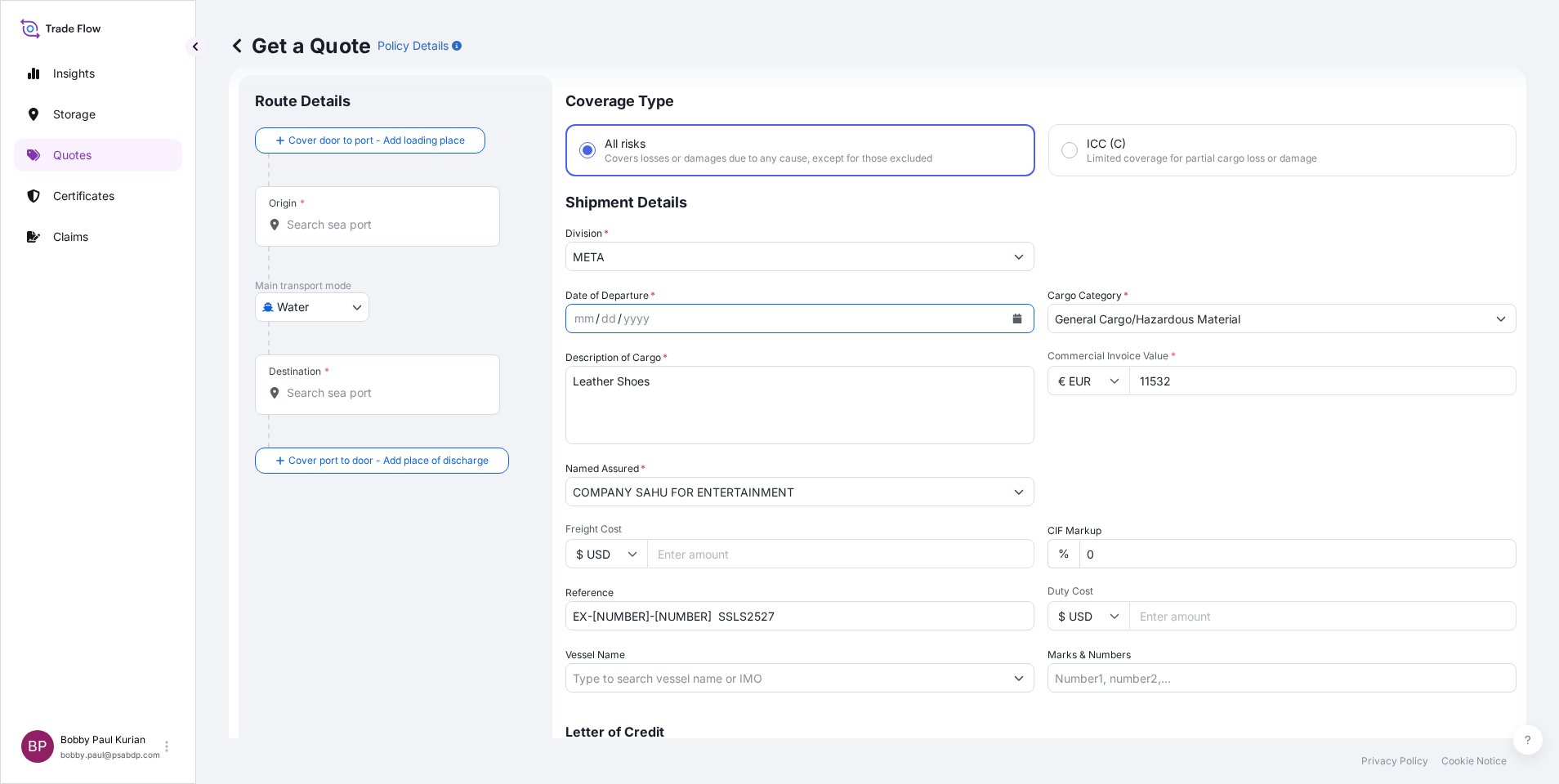 click 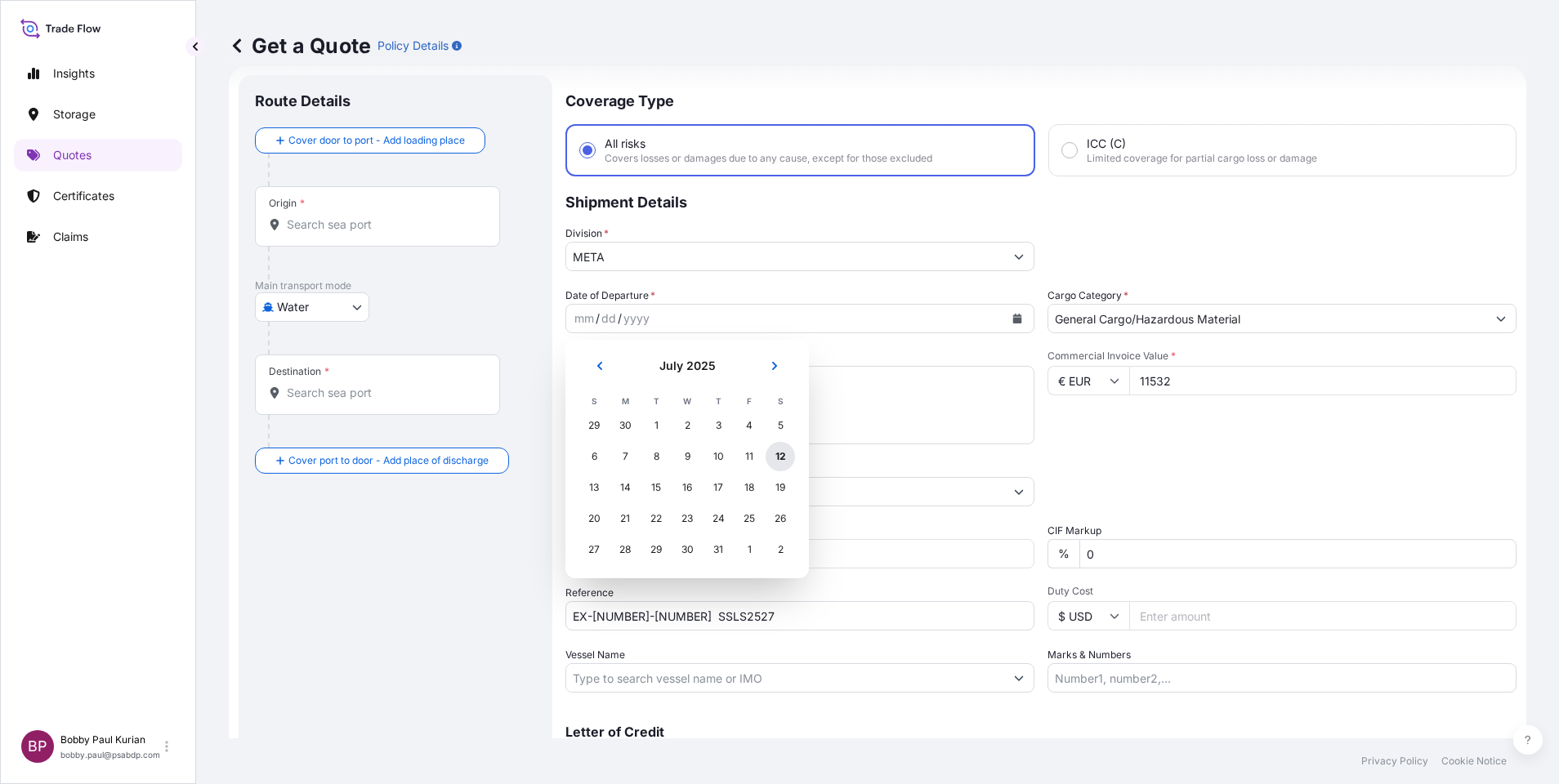 click on "12" at bounding box center (780, 457) 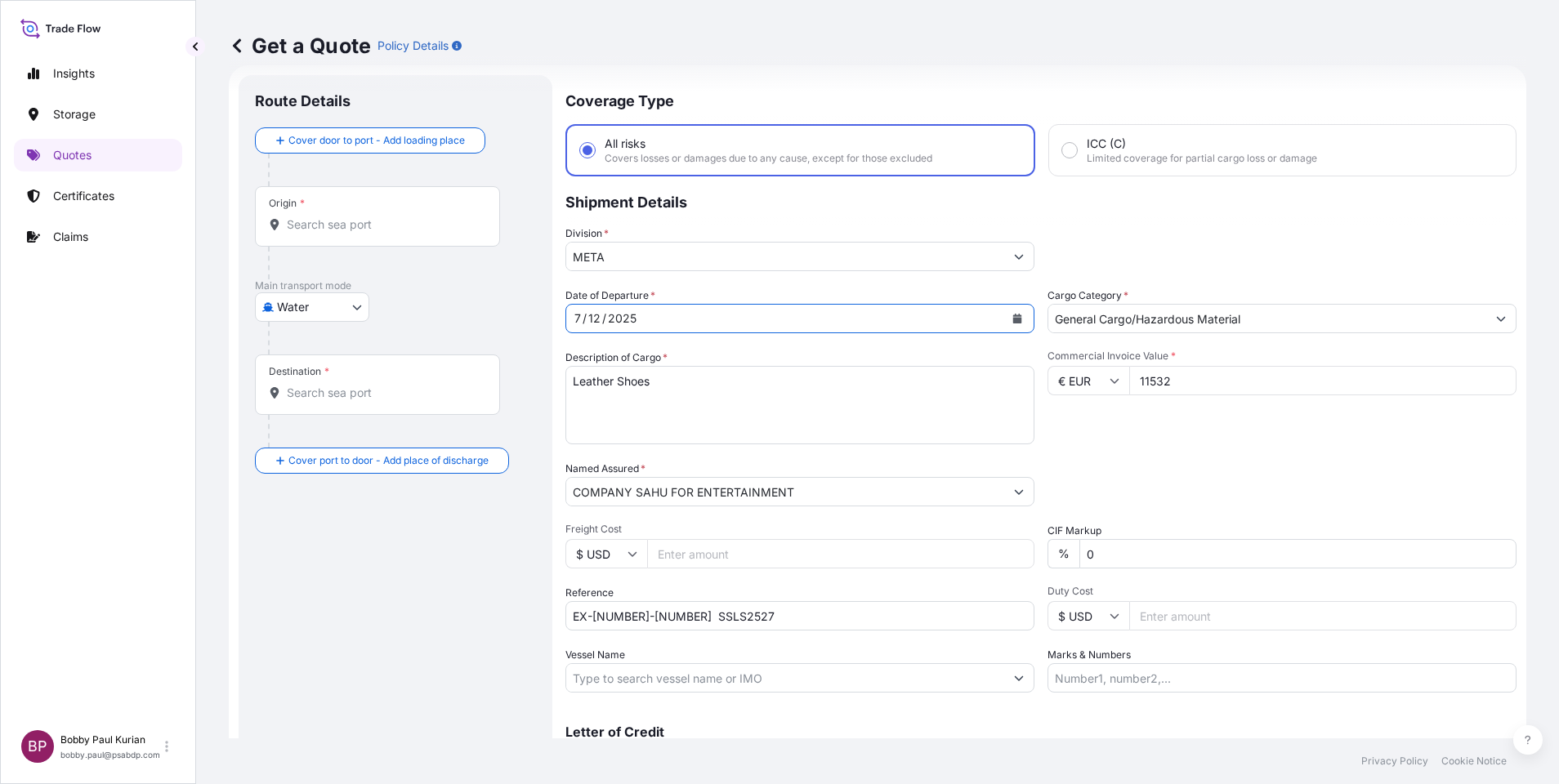 click on "Insights Storage Quotes Certificates Claims BP [FIRST] [LAST]   [EMAIL] Get a Quote Policy Details Route Details   Cover door to port - Add loading place Place of loading Road / Inland Road / Inland Origin * Main transport mode Water Air Water Inland Destination * Cover port to door - Add place of discharge Road / Inland Road / Inland Place of Discharge Coverage Type All risks Covers losses or damages due to any cause, except for those excluded ICC (C) Limited coverage for partial cargo loss or damage Shipment Details Division * META Date of Departure * 7 / 12 / 2025 Cargo Category * General Cargo/Hazardous Material Description of Cargo * Leather Shoes Commercial Invoice Value   * € EUR 11532 Named Assured * COMPANY SAHU FOR ENTERTAINMENT Packing Category Select a packing category Please select a primary mode of transportation first. Freight Cost   $ USD CIF Markup % 0 Reference EX-2507-5503  SSLS2527 Duty Cost   $ USD Vessel Name Marks & Numbers Letter of Credit Letter of credit *" at bounding box center (780, 392) 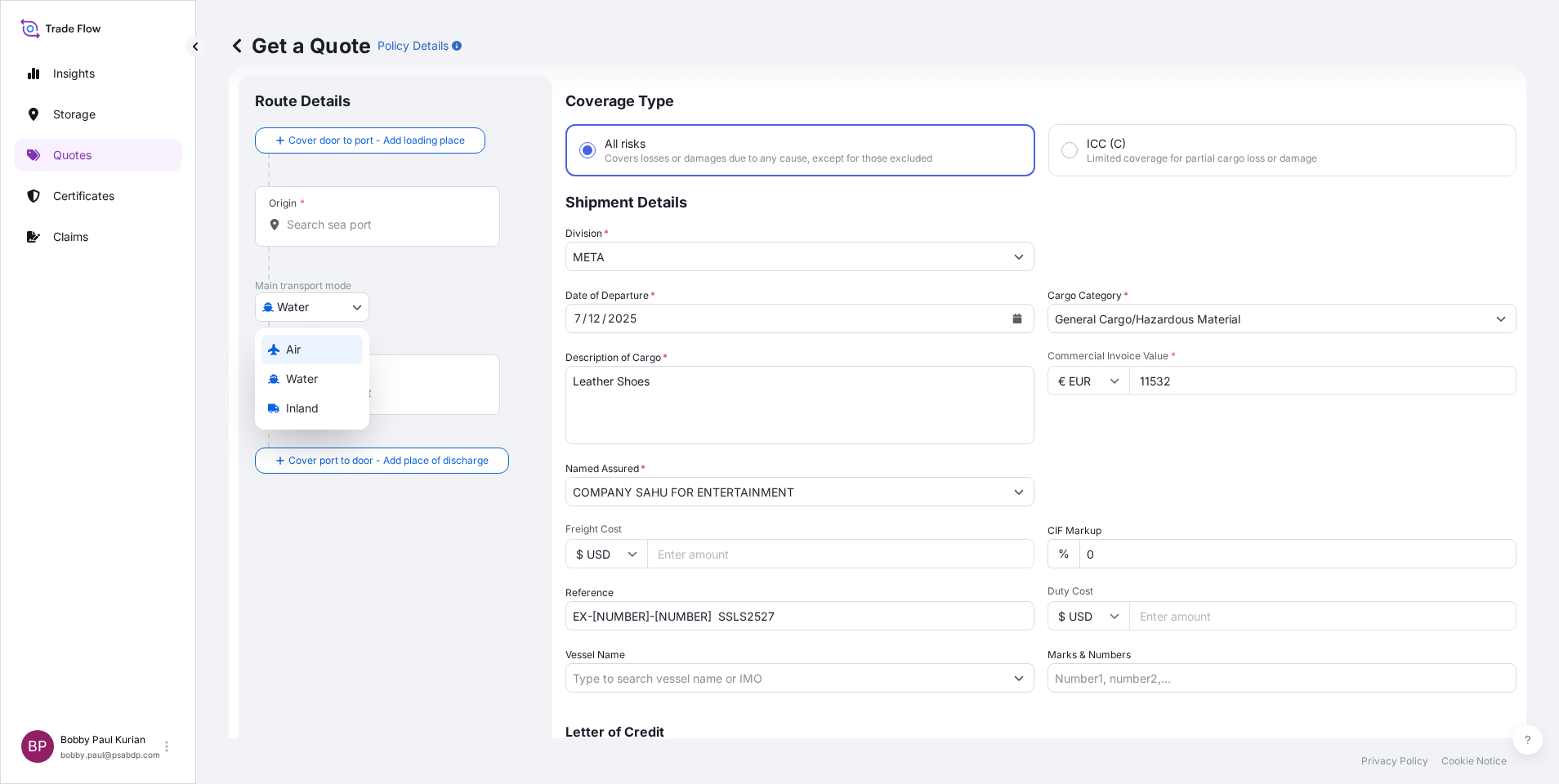 click on "Air" at bounding box center (312, 350) 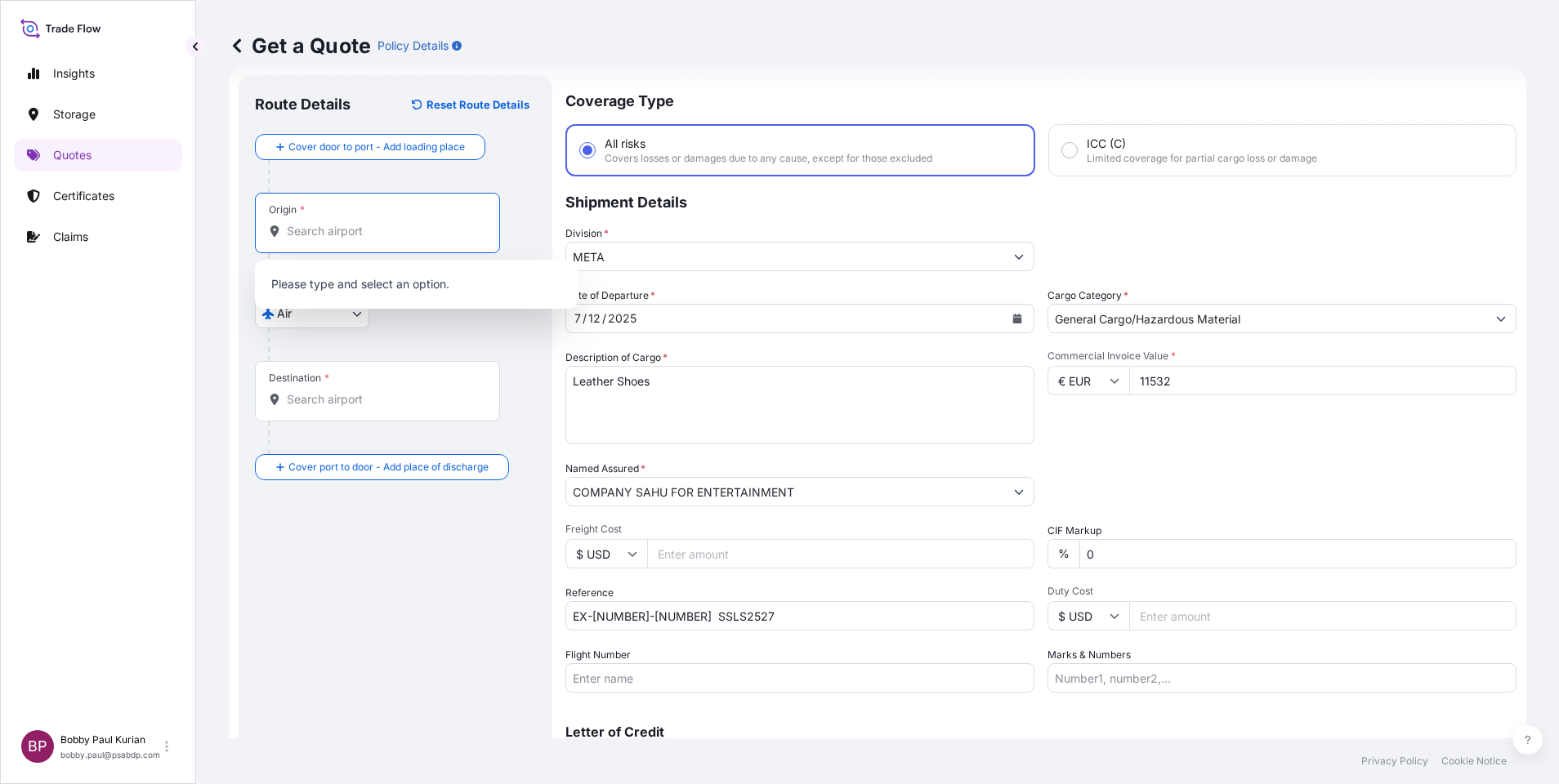 click on "Origin *" at bounding box center [383, 231] 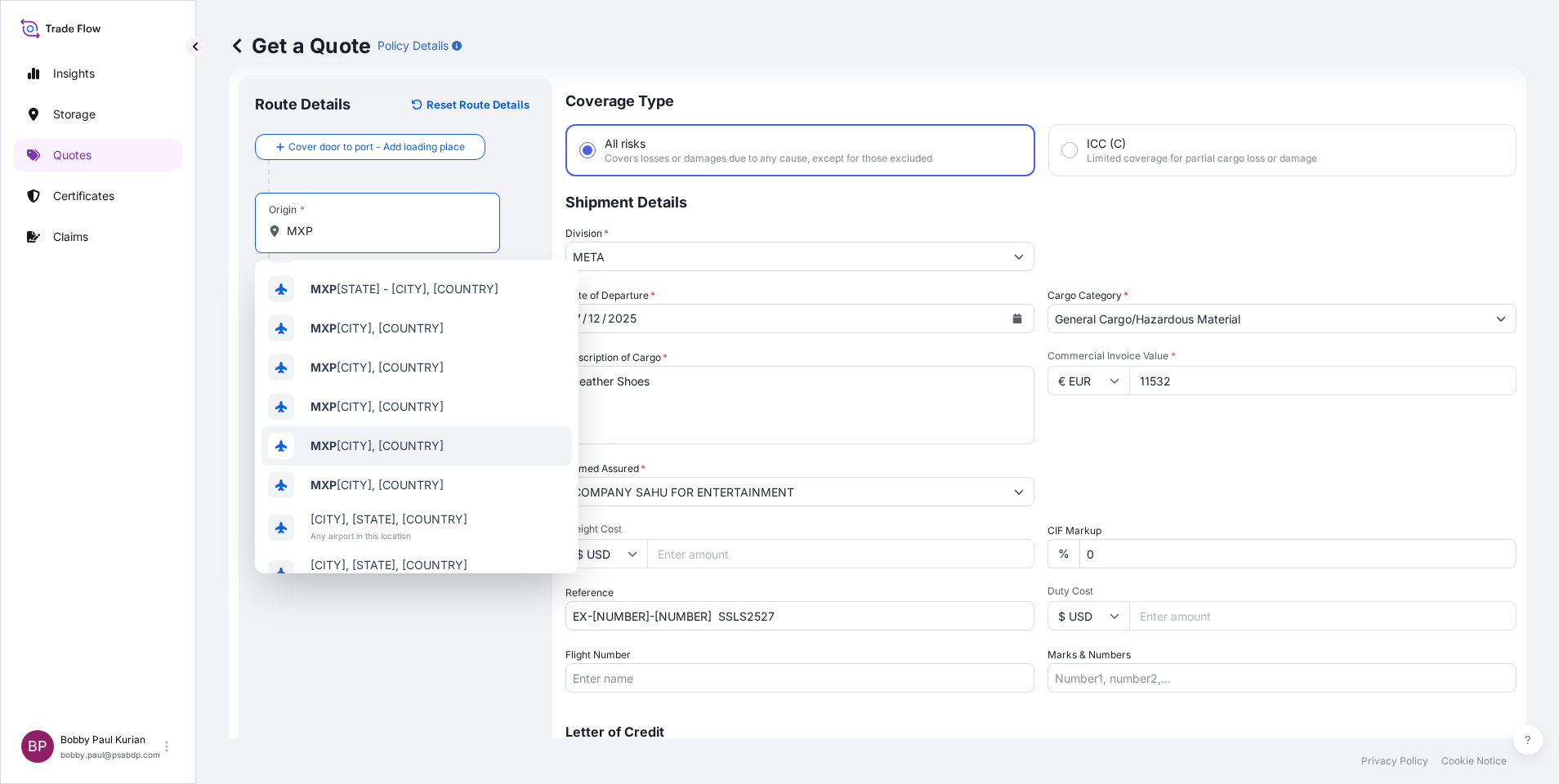 scroll, scrollTop: 105, scrollLeft: 0, axis: vertical 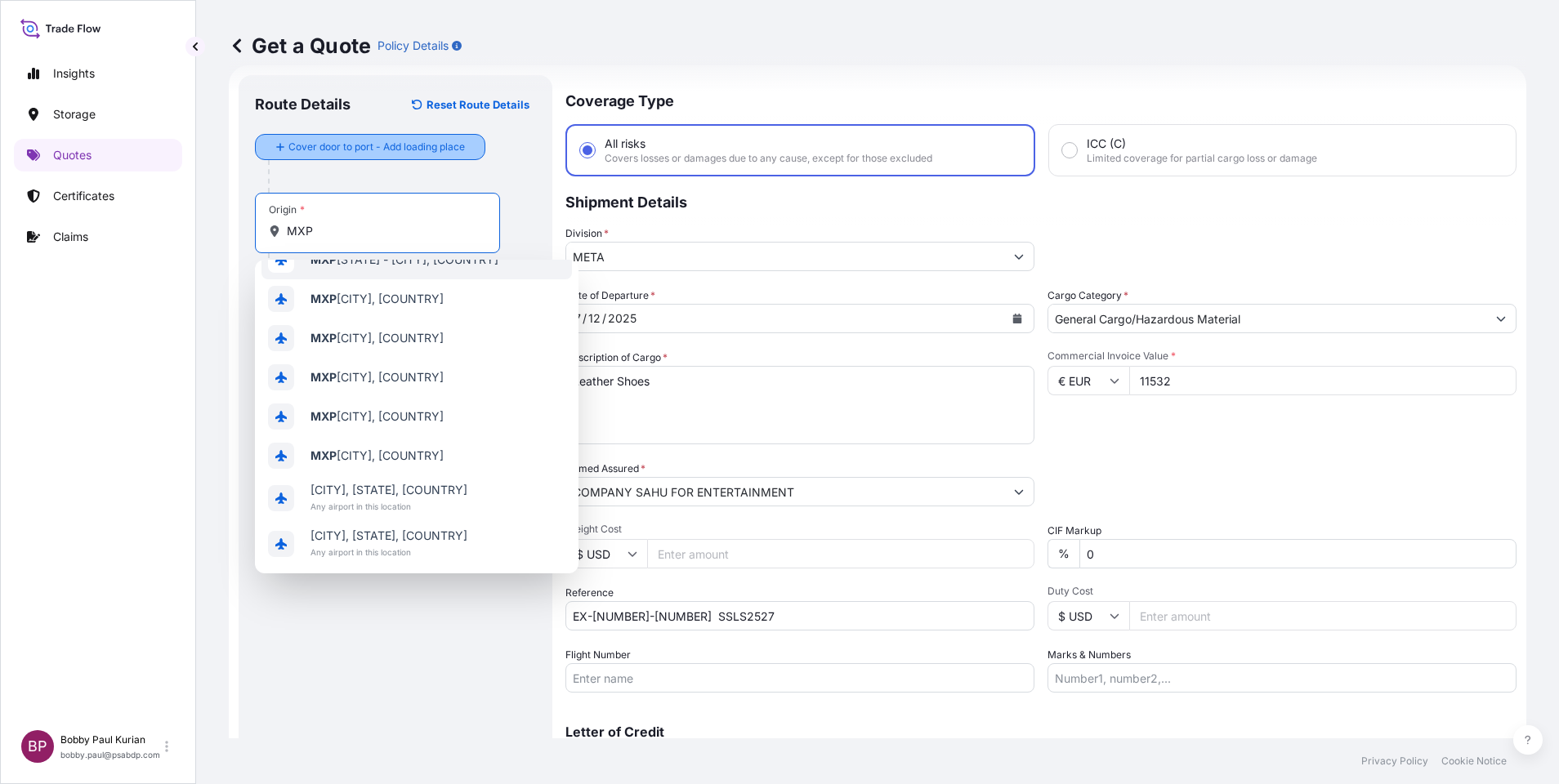 type on "MXP" 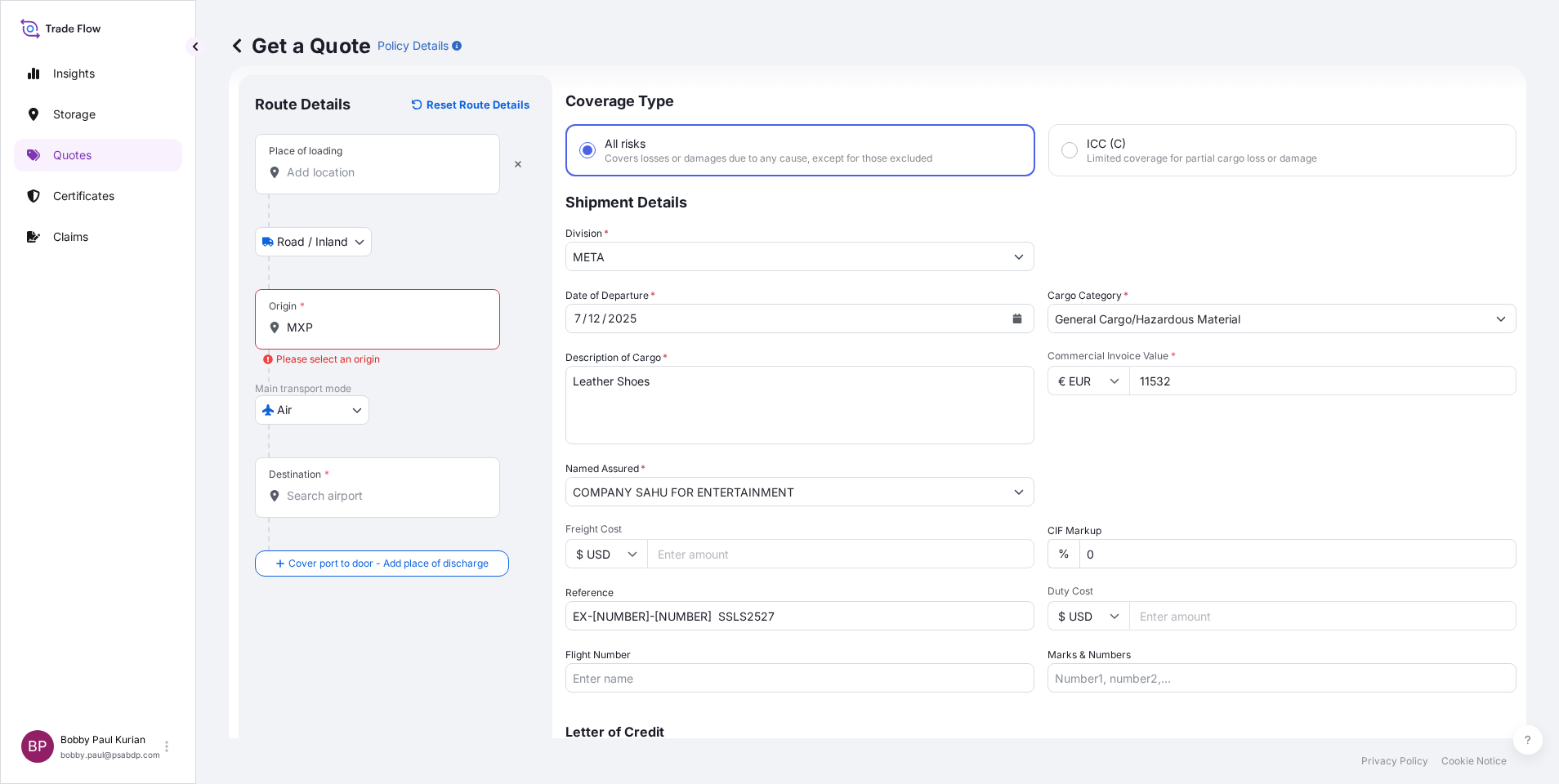 click on "Place of loading" at bounding box center (383, 172) 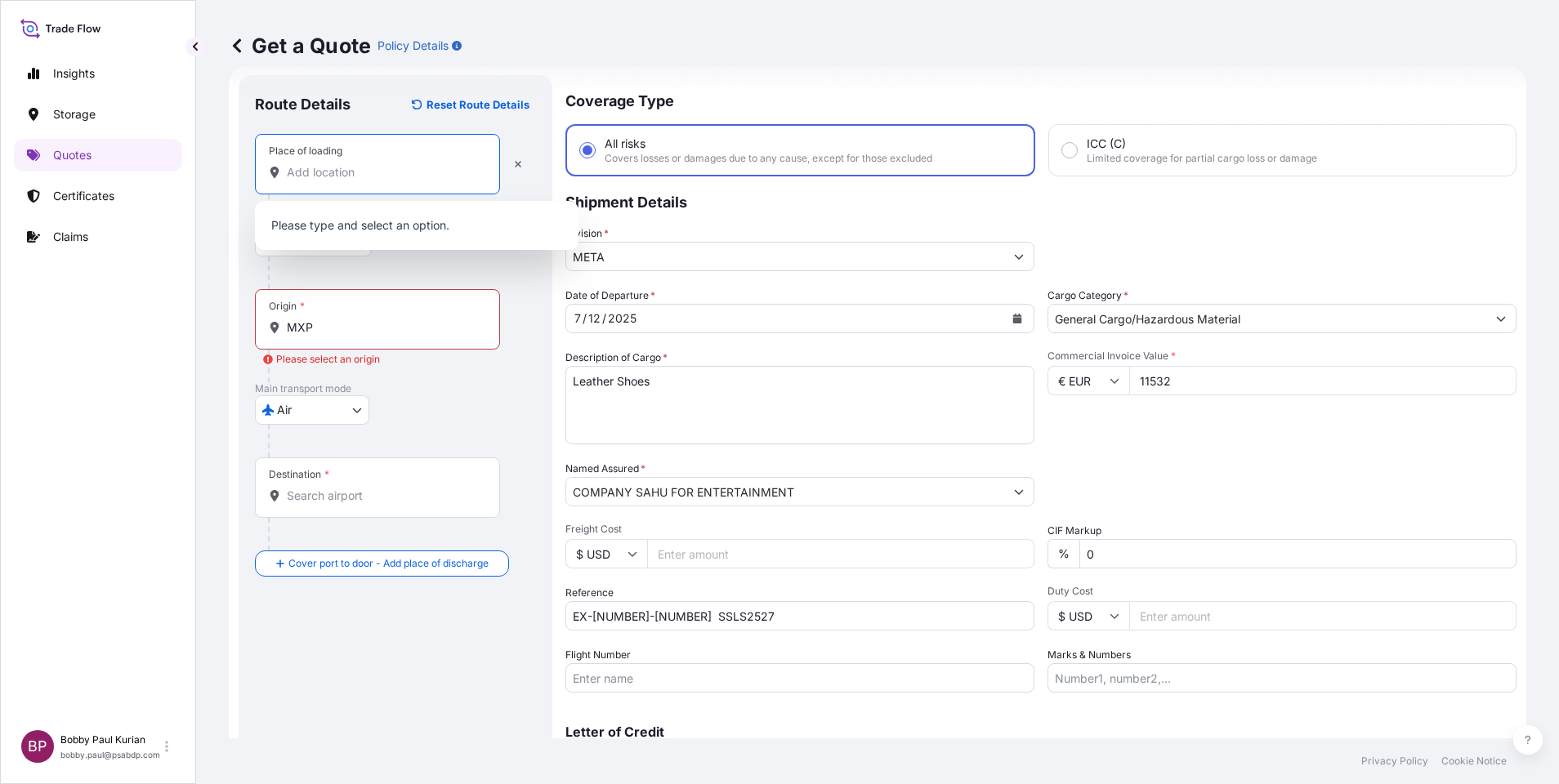 paste on "MXP" 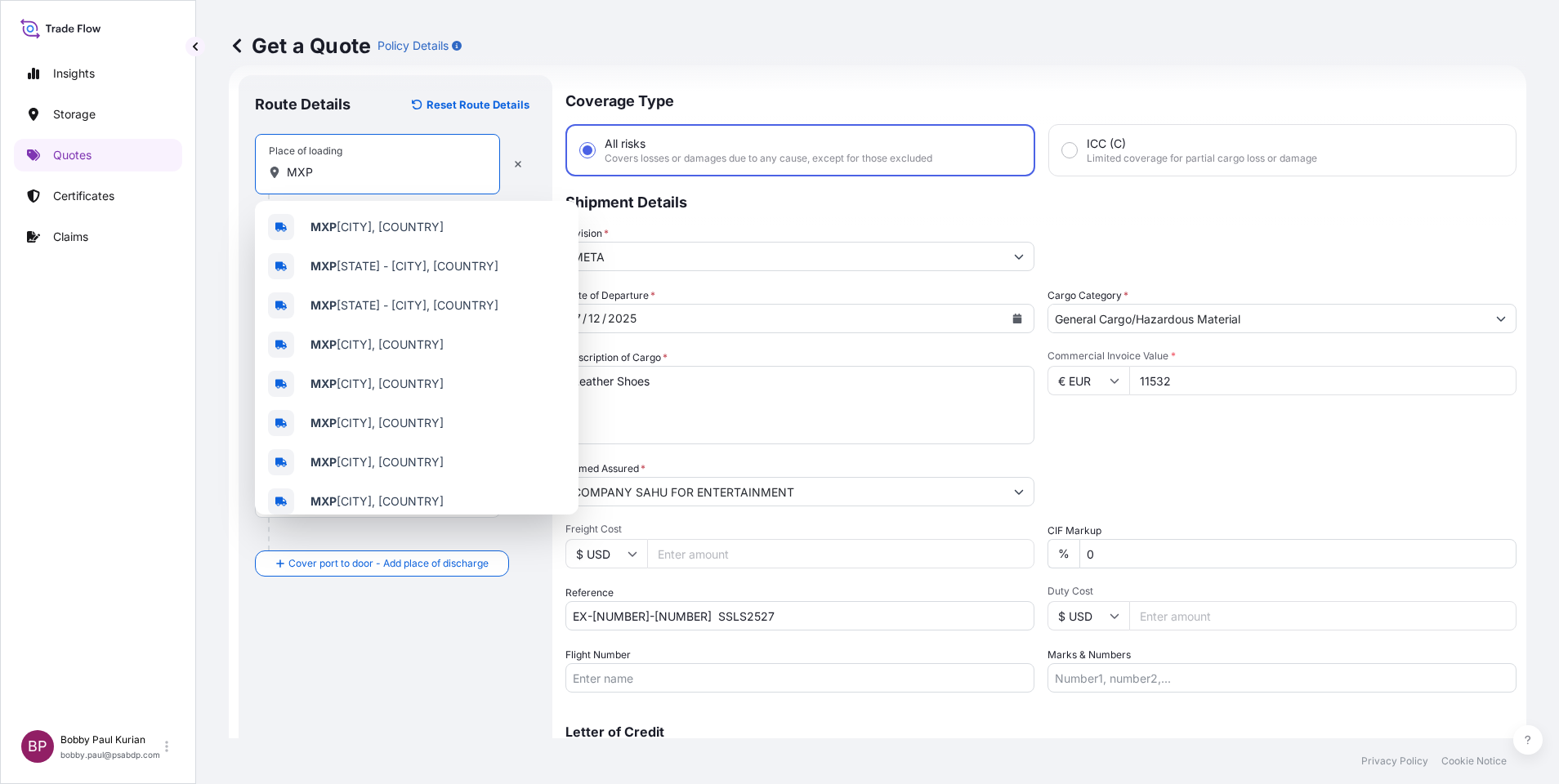 drag, startPoint x: 235, startPoint y: 164, endPoint x: 0, endPoint y: 98, distance: 244.0922 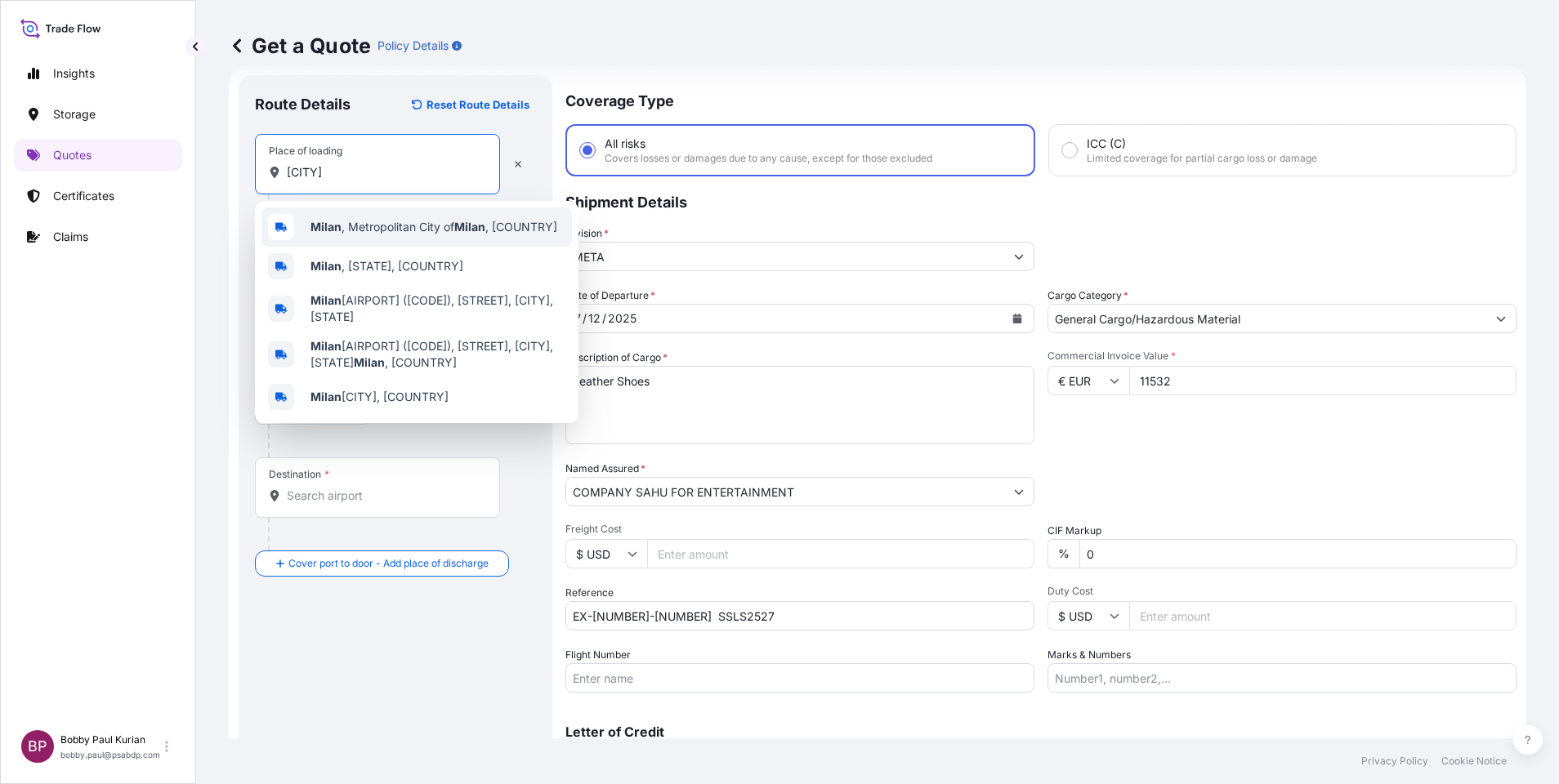 click on "[CITY] , [STATE] of  [CITY] , [COUNTRY]" at bounding box center (434, 227) 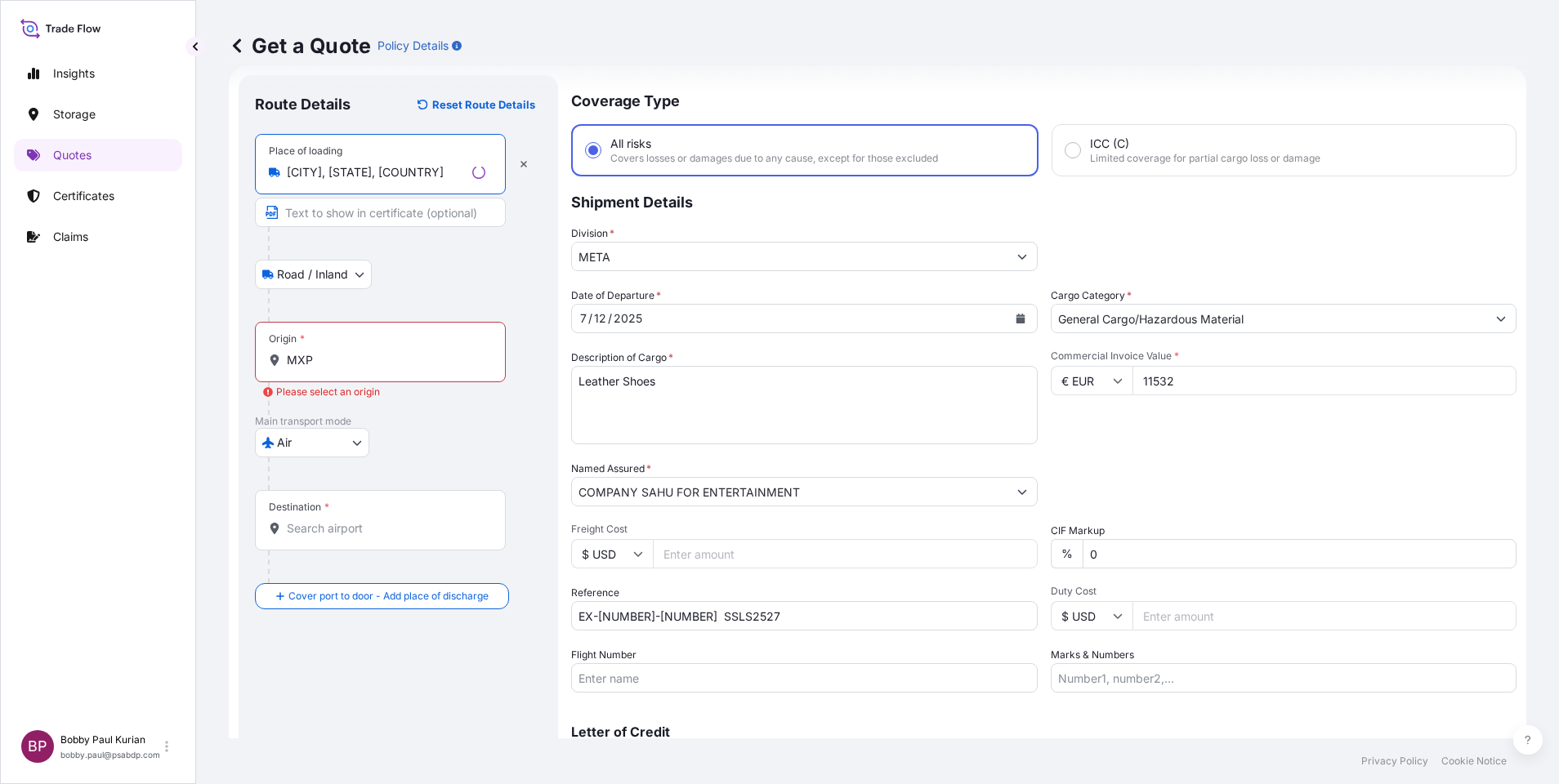 type on "[CITY], [STATE], [COUNTRY]" 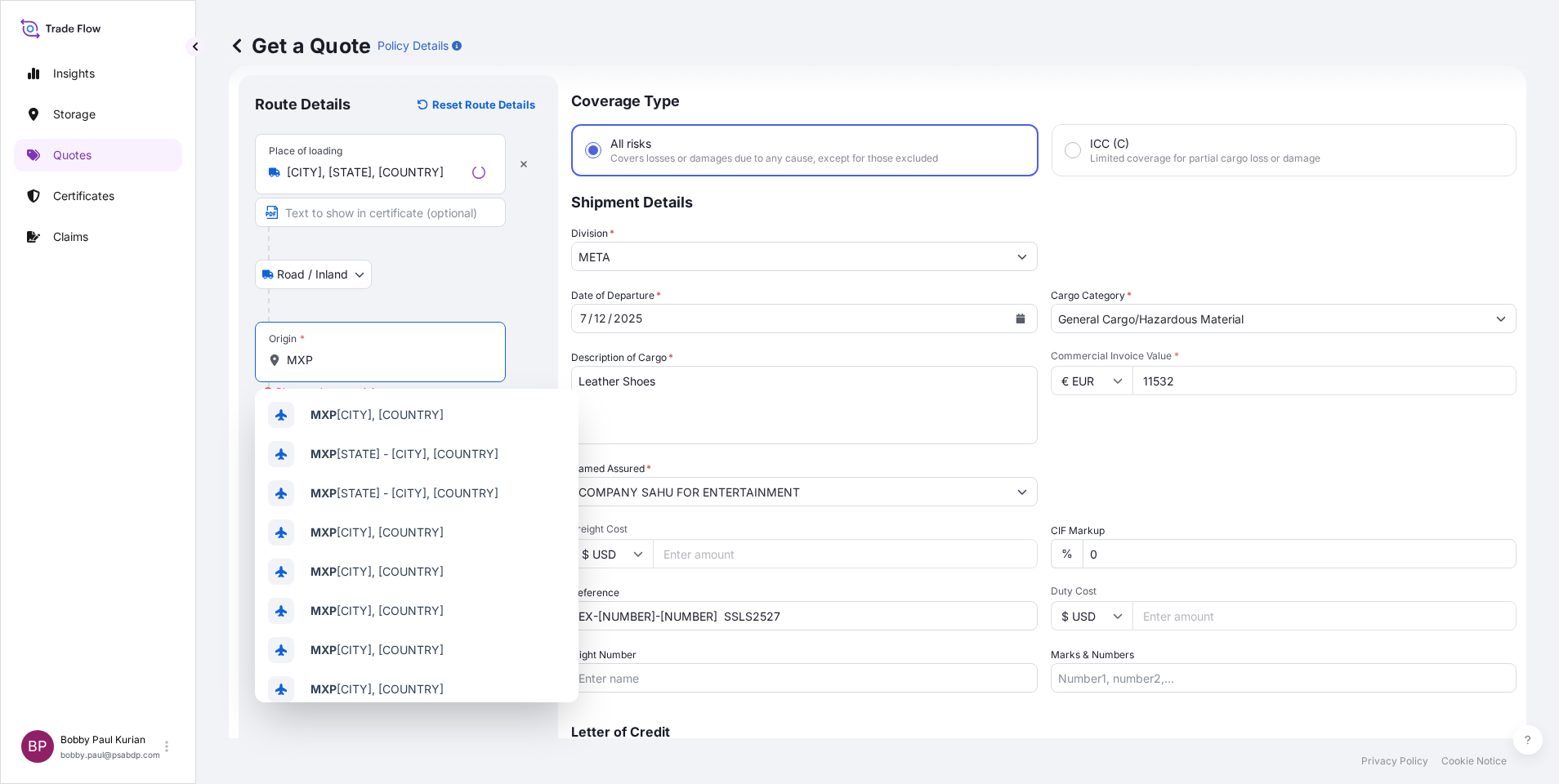 drag, startPoint x: 2, startPoint y: 318, endPoint x: 0, endPoint y: 238, distance: 80.024996 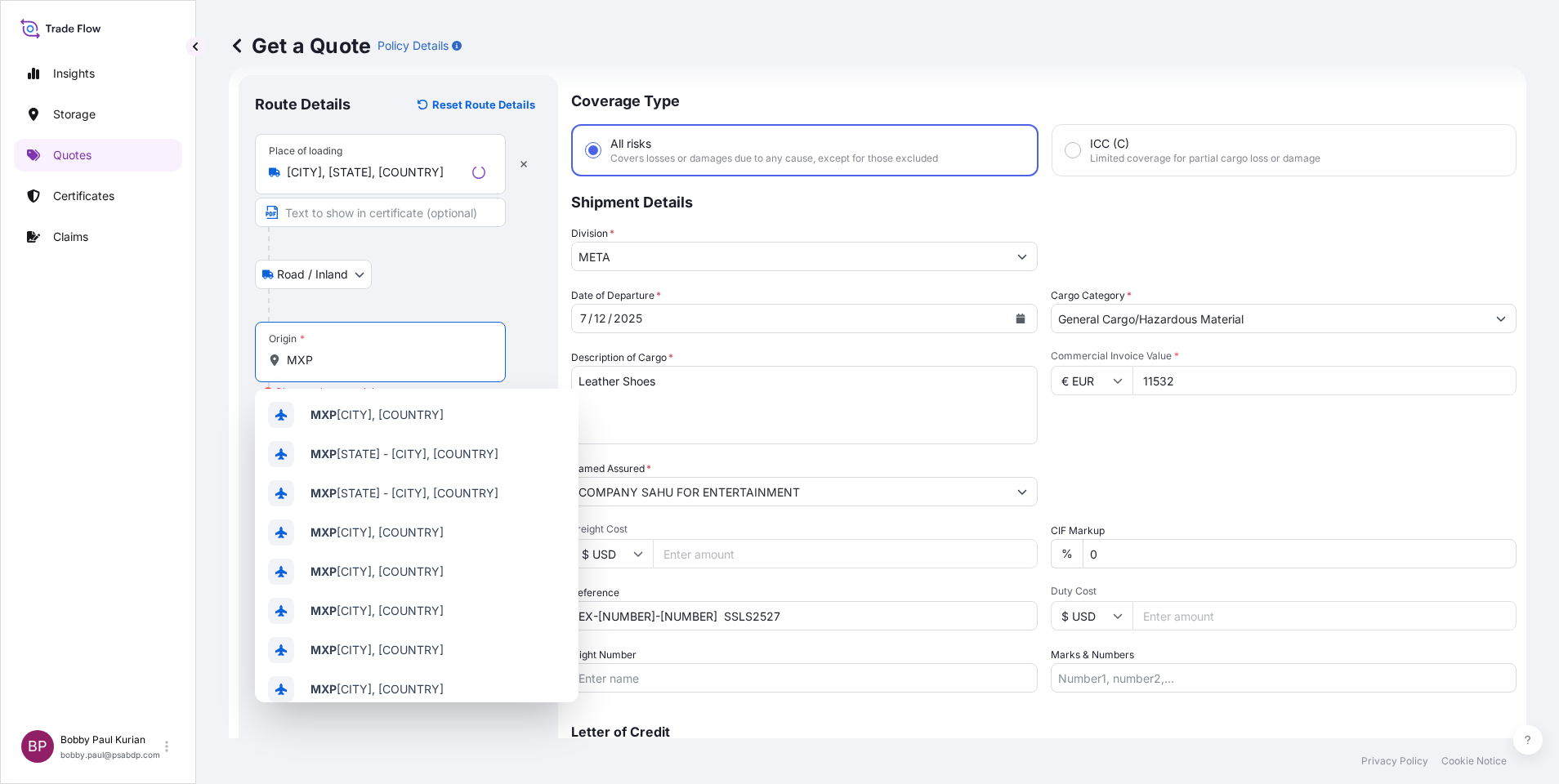 click on "10 options available. 0 options available. 5 options available. 10 options available.
Insights Storage Quotes Certificates Claims BP [FIRST] [LAST]   [EMAIL] Get a Quote Policy Details Route Details Reset Route Details Place of loading [CITY], [STATE], [COUNTRY] Road / Inland Road / Inland Origin * [AIRPORT_CODE] Please select an origin Main transport mode Air Air Water Inland Destination * Cover port to door - Add place of discharge Road / Inland Road / Inland Place of Discharge Coverage Type All risks Covers losses or damages due to any cause, except for those excluded ICC (C) Limited coverage for partial cargo loss or damage Shipment Details Division * META Date of Departure * 7 / 12 / 2025 Cargo Category * General Cargo/Hazardous Material Description of Cargo * Leather Shoes Commercial Invoice Value   * € EUR 11532 Named Assured * COMPANY SAHU FOR ENTERTAINMENT Packing Category Select a packing category Please select a primary mode of transportation first. Freight Cost" at bounding box center (780, 392) 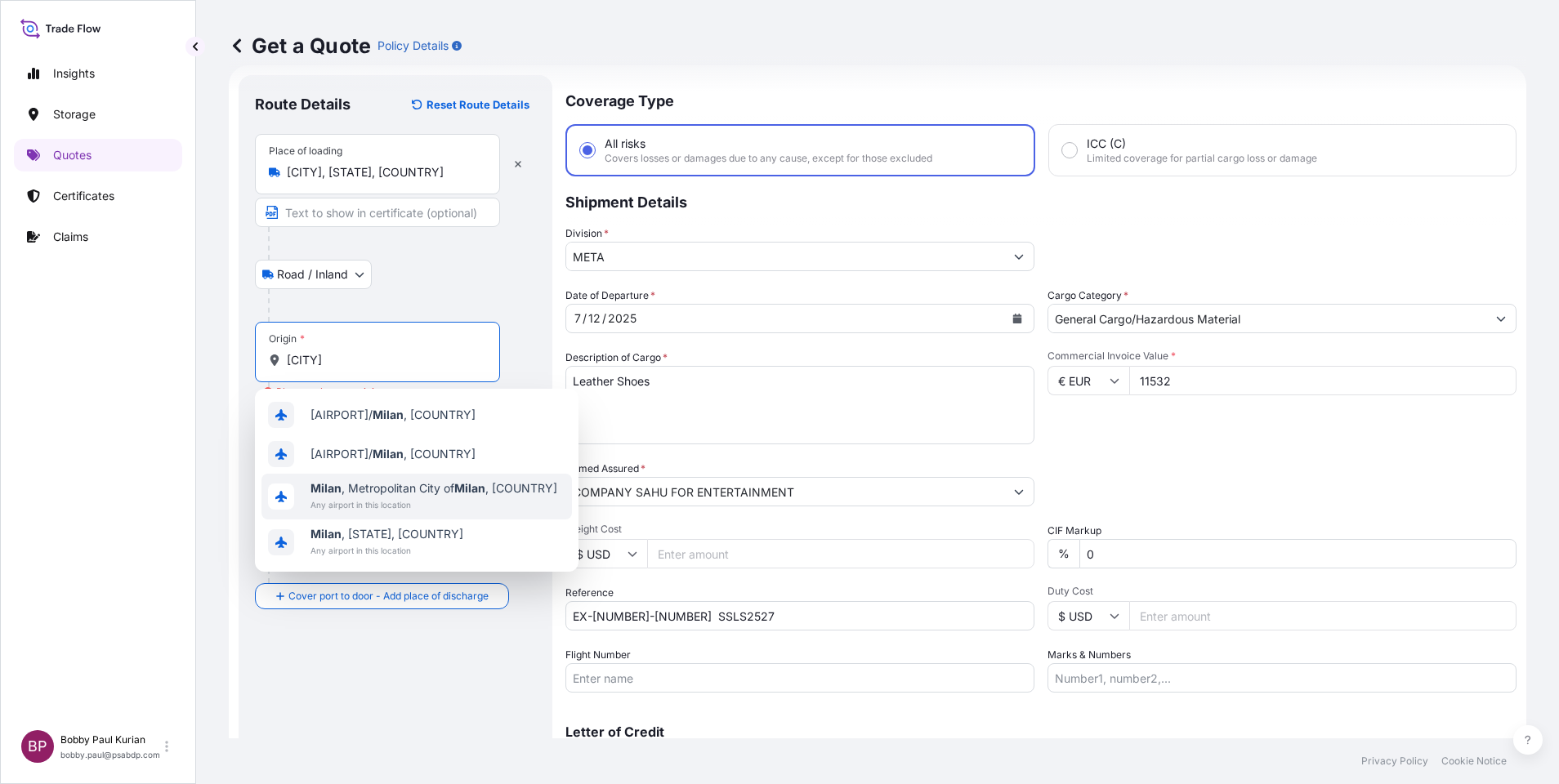 click on "[CITY] , [STATE] of  [CITY] , [COUNTRY]" at bounding box center (434, 488) 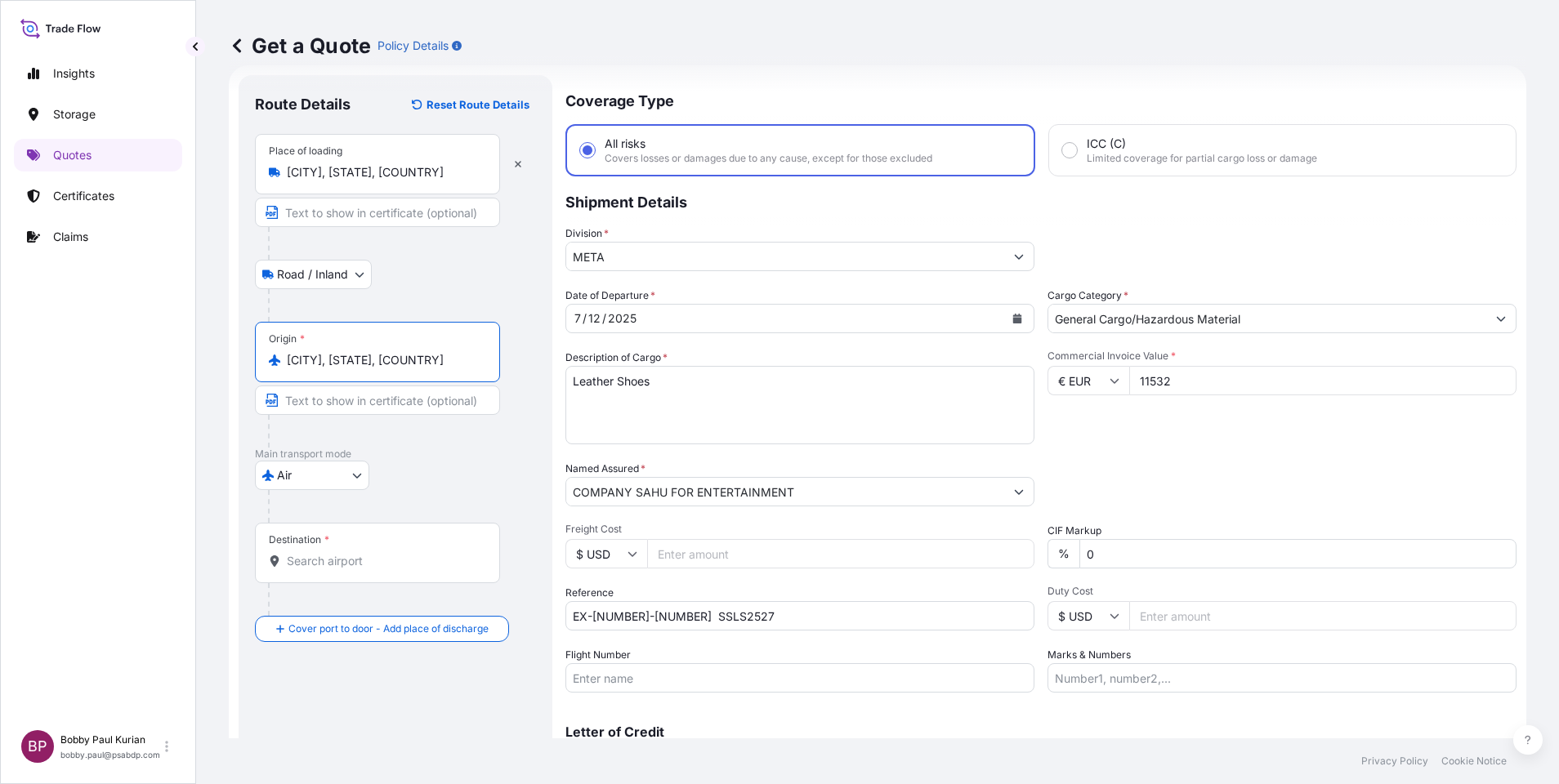 type on "[CITY], [STATE], [COUNTRY]" 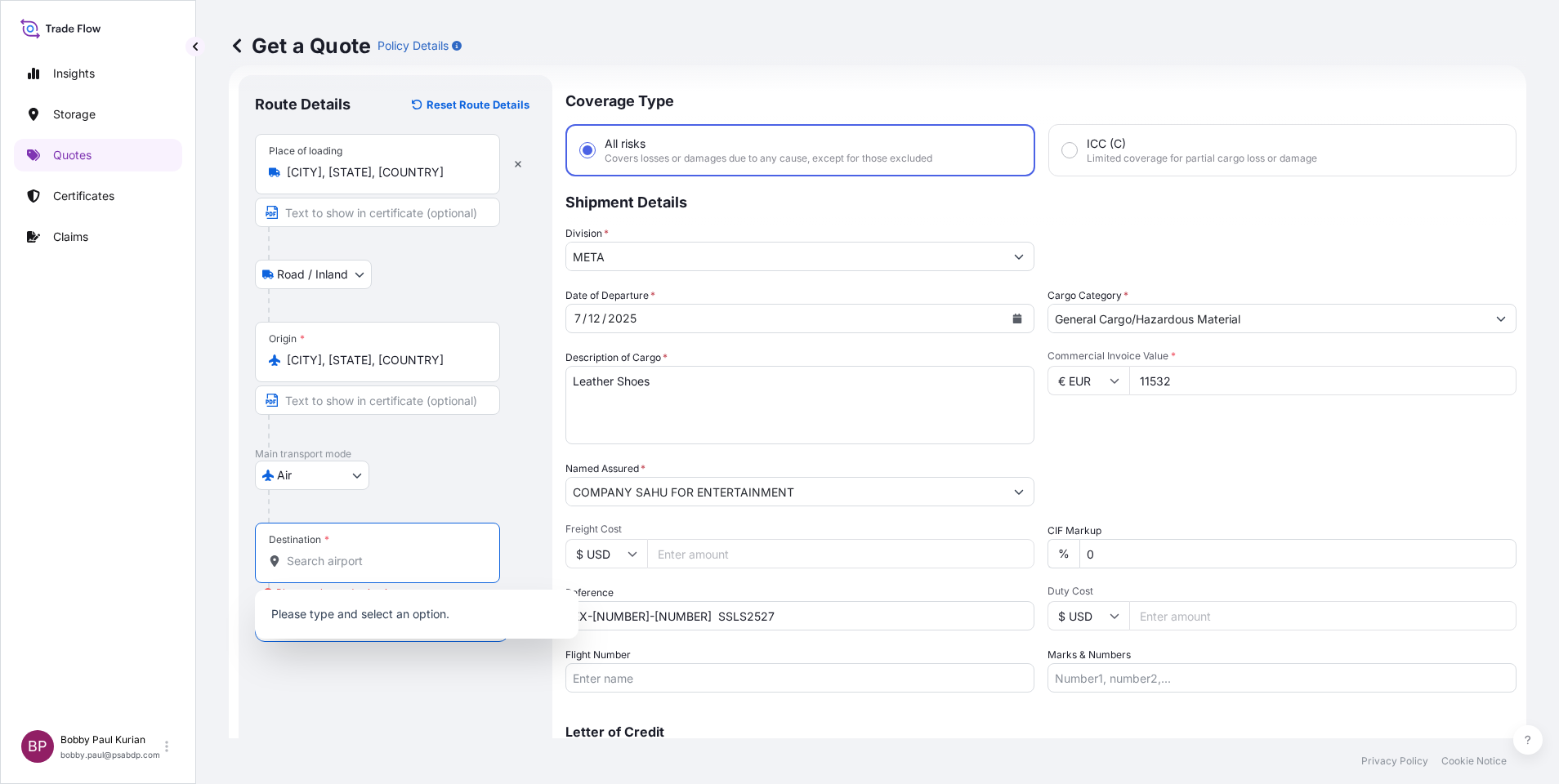 type on "i" 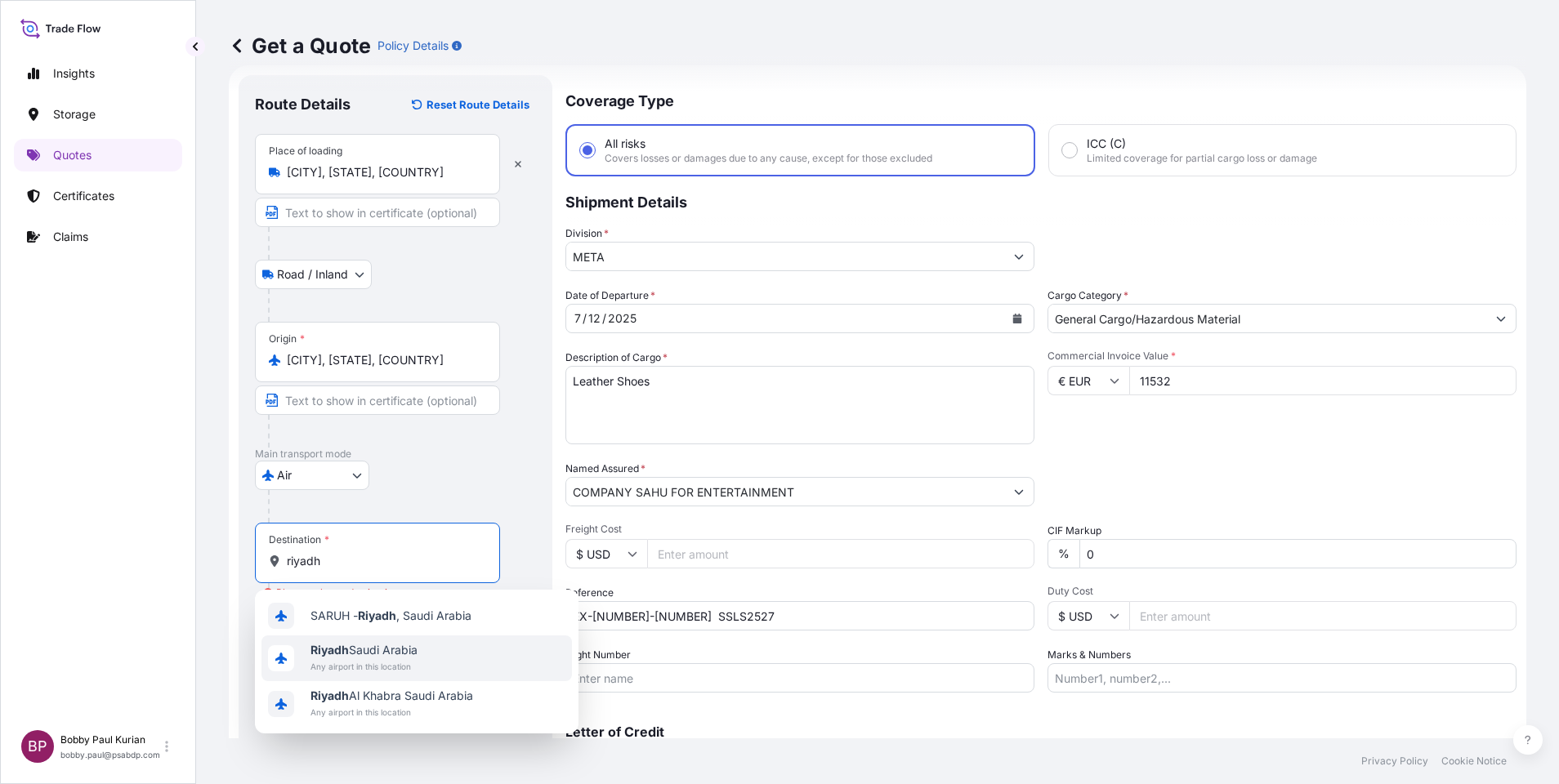 click on "Riyadh  Saudi Arabia" at bounding box center [364, 650] 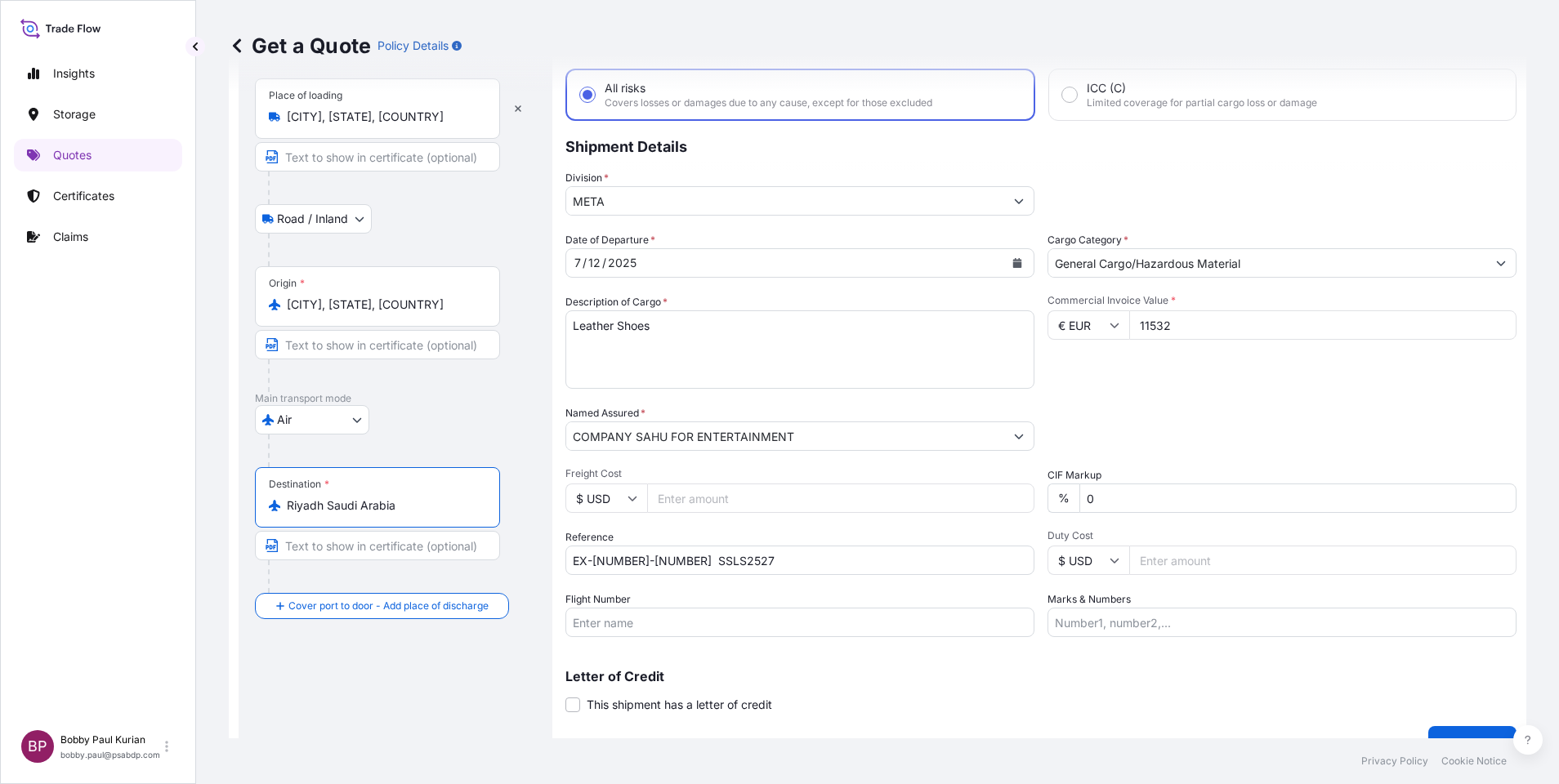 scroll, scrollTop: 112, scrollLeft: 0, axis: vertical 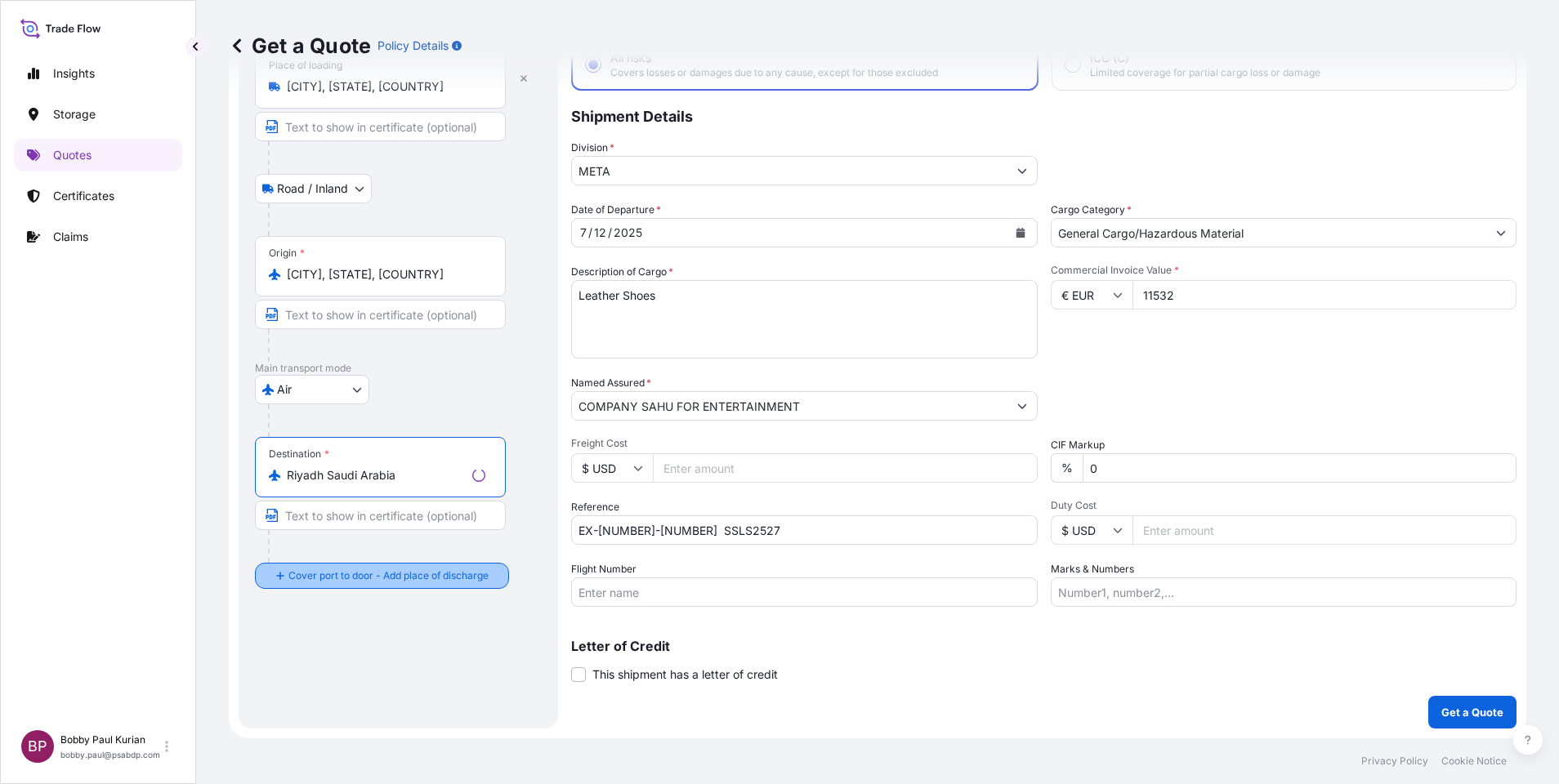 type on "Riyadh Saudi Arabia" 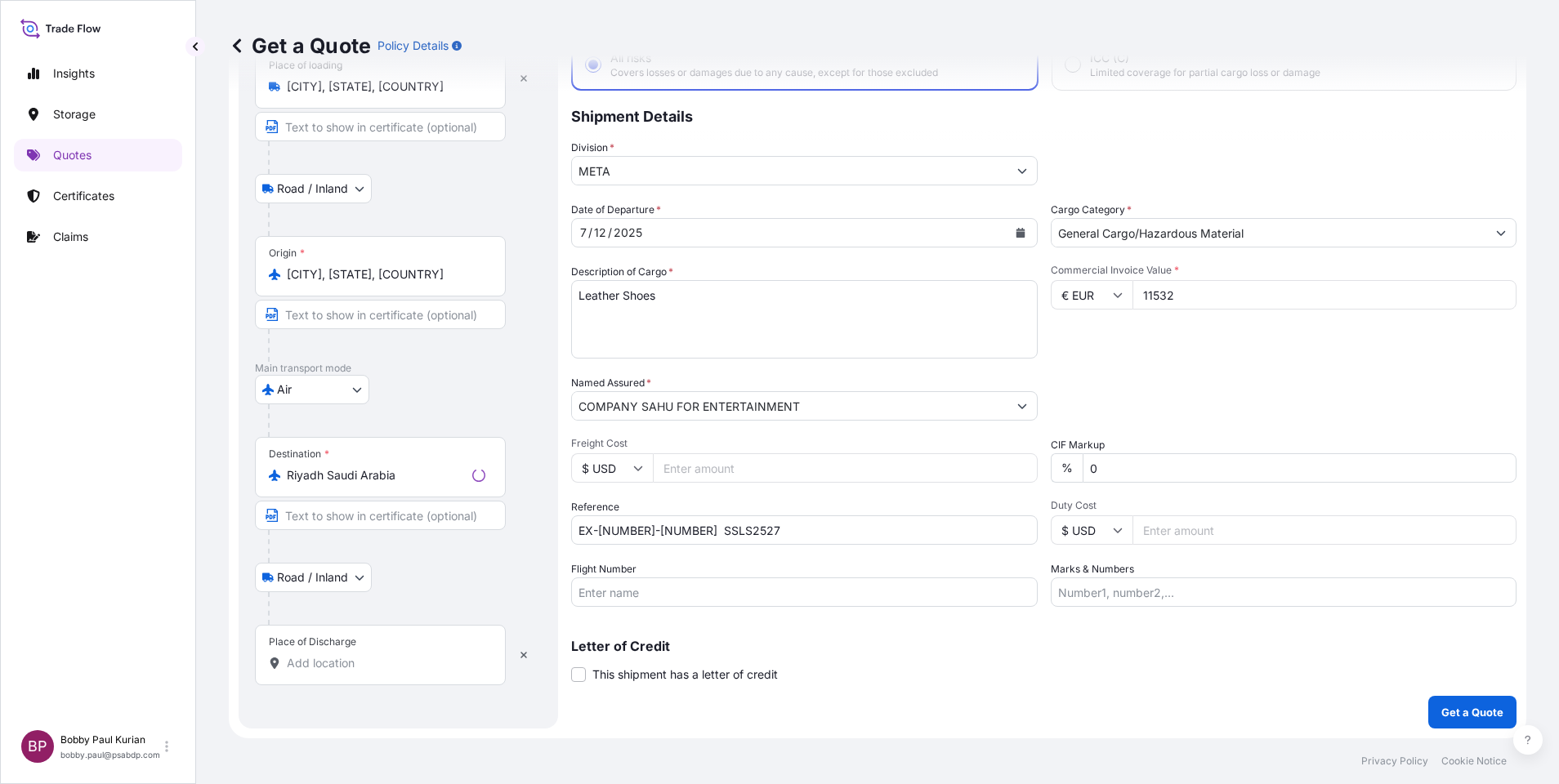 click on "Place of Discharge" at bounding box center [386, 663] 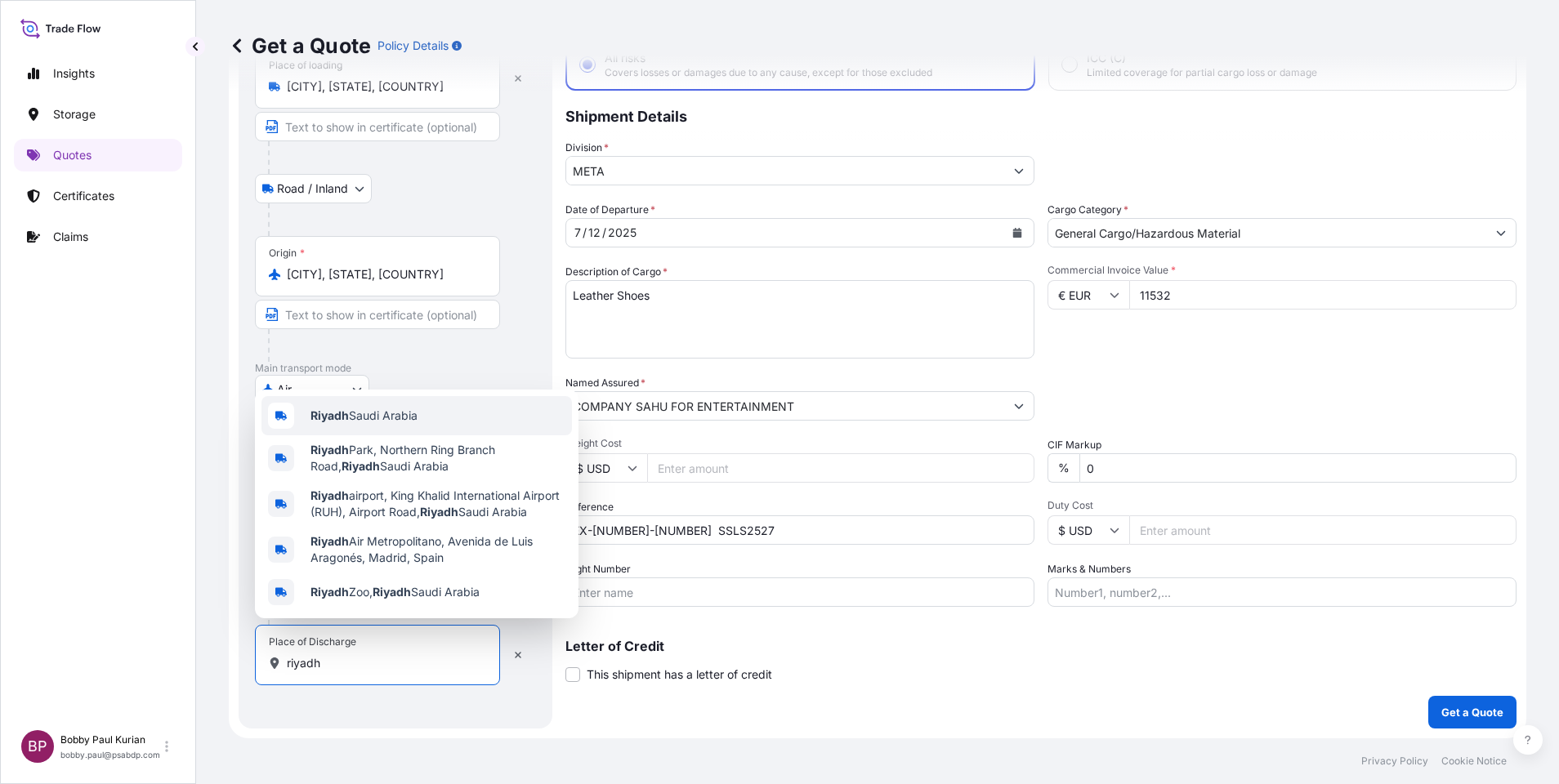 click on "Riyadh  Saudi Arabia" at bounding box center (417, 416) 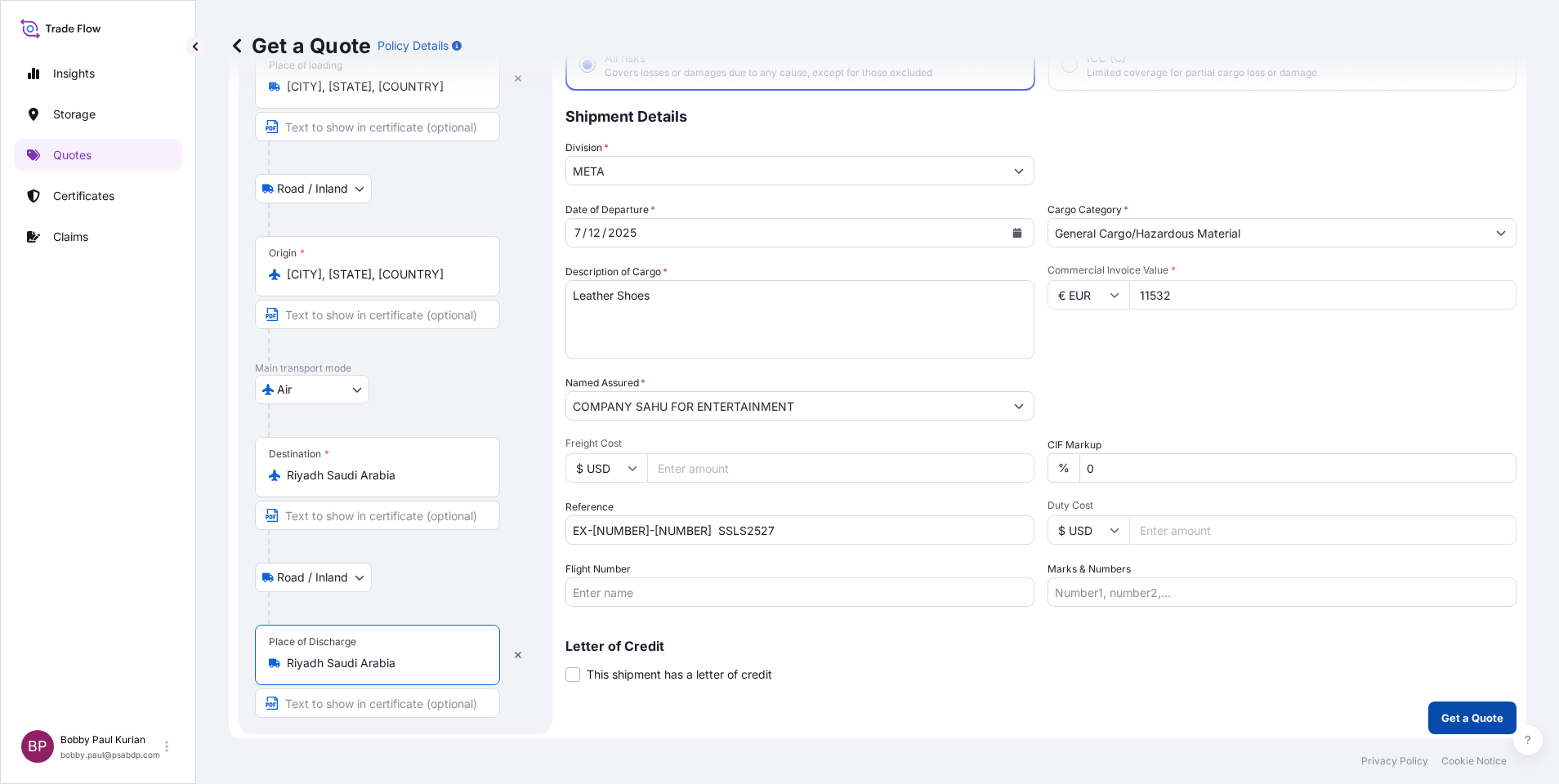 type on "Riyadh Saudi Arabia" 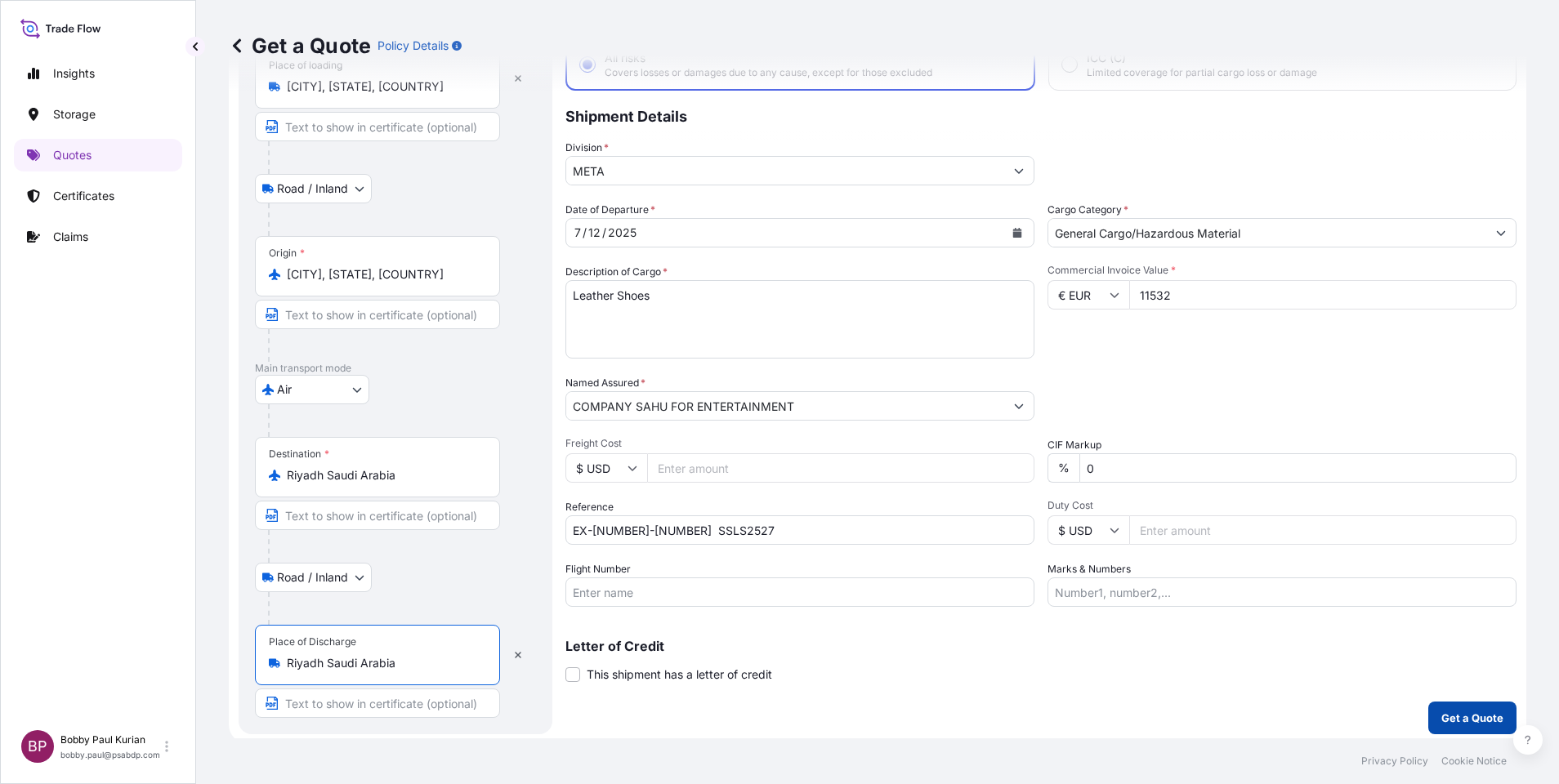 click on "Get a Quote" at bounding box center [1472, 718] 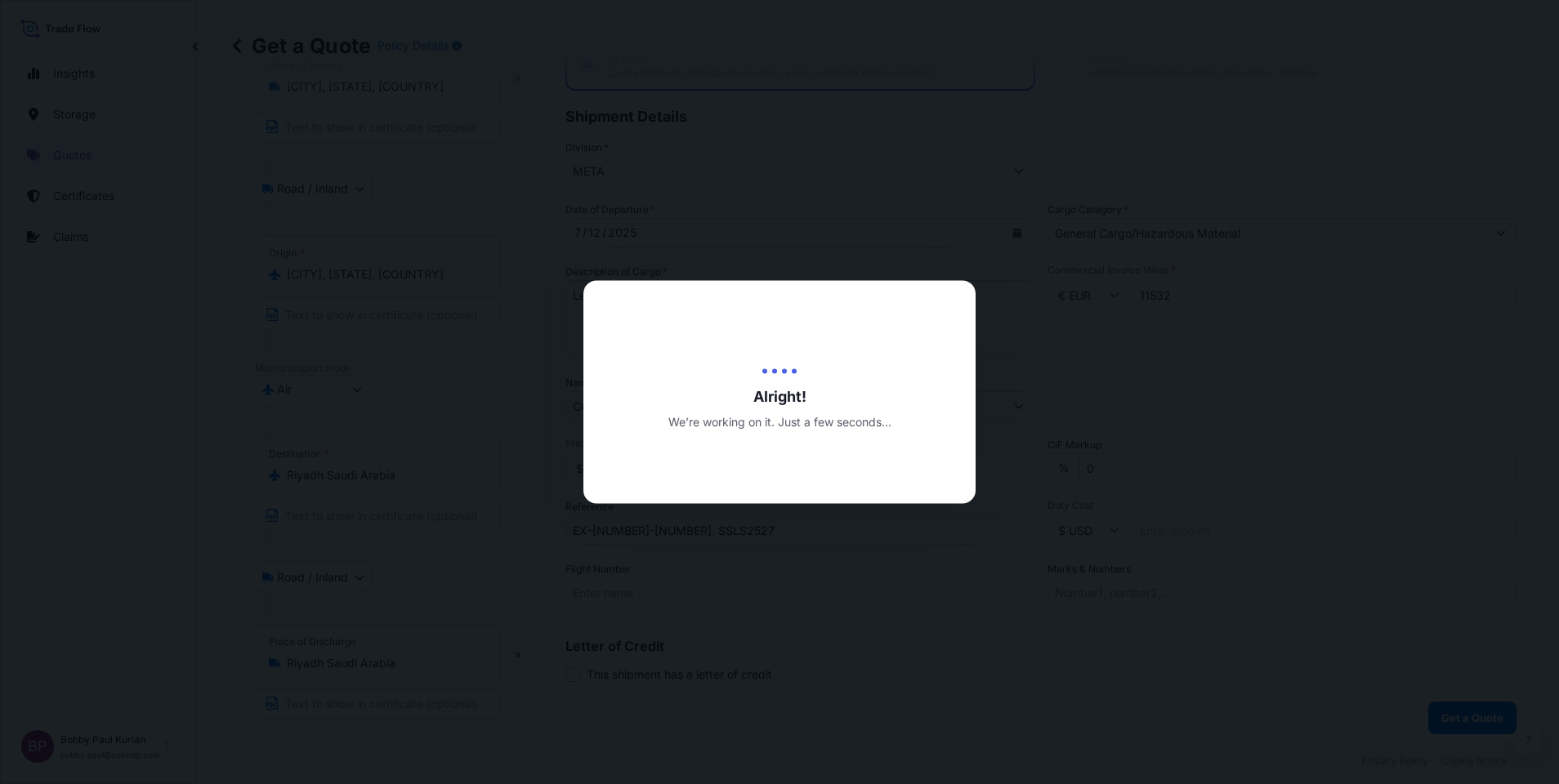 scroll, scrollTop: 0, scrollLeft: 0, axis: both 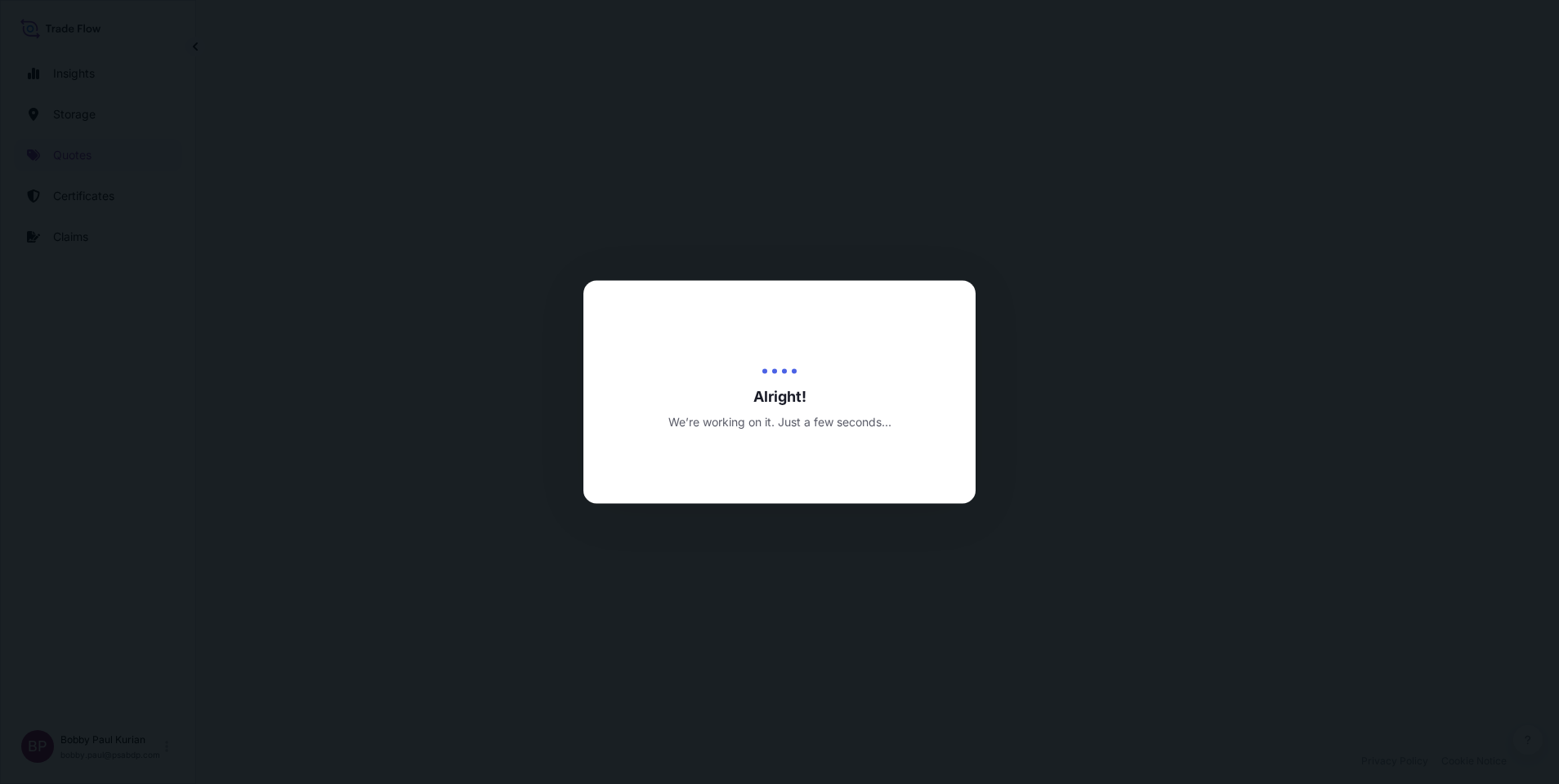 select on "Road / Inland" 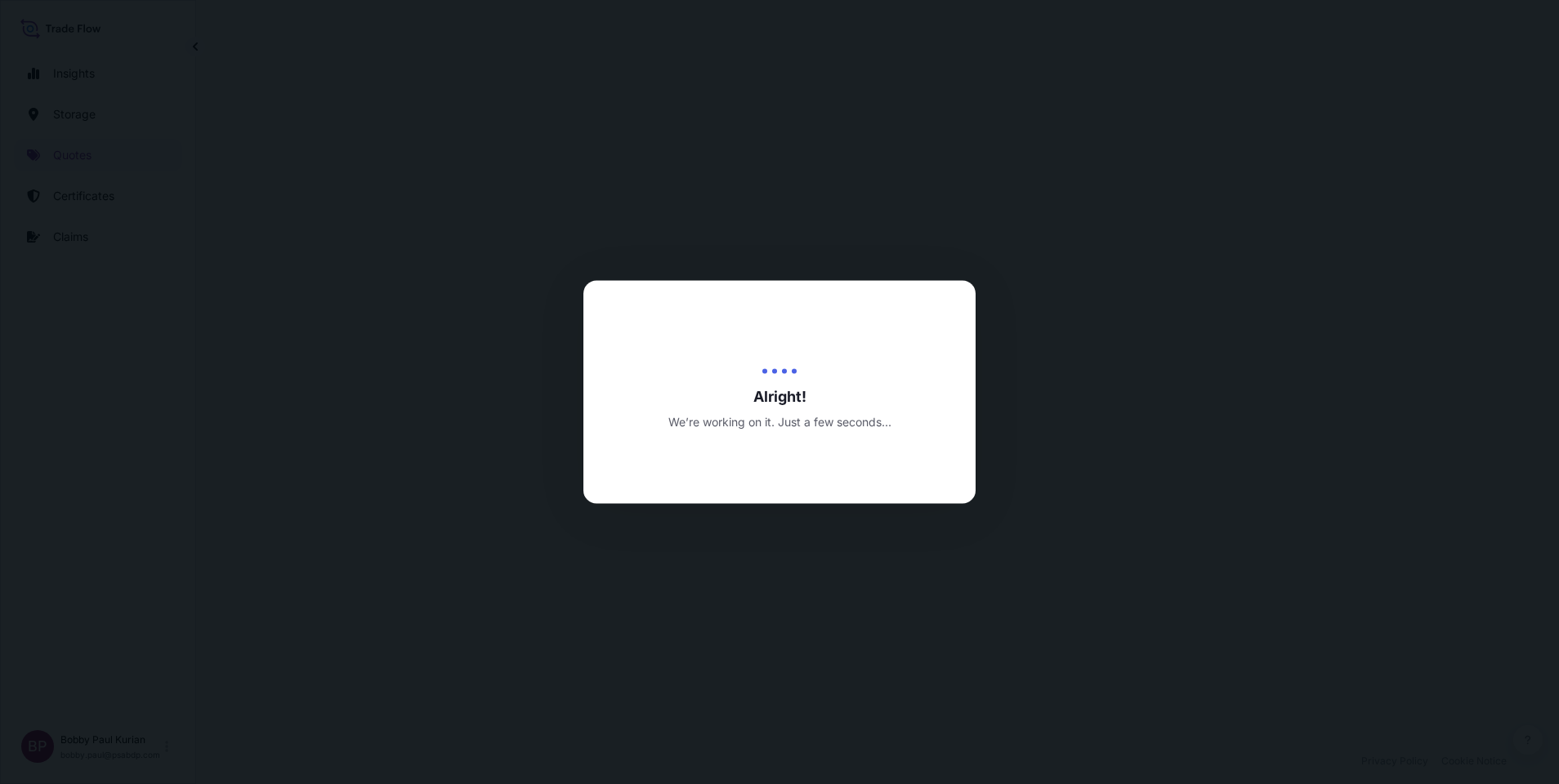 select on "Air" 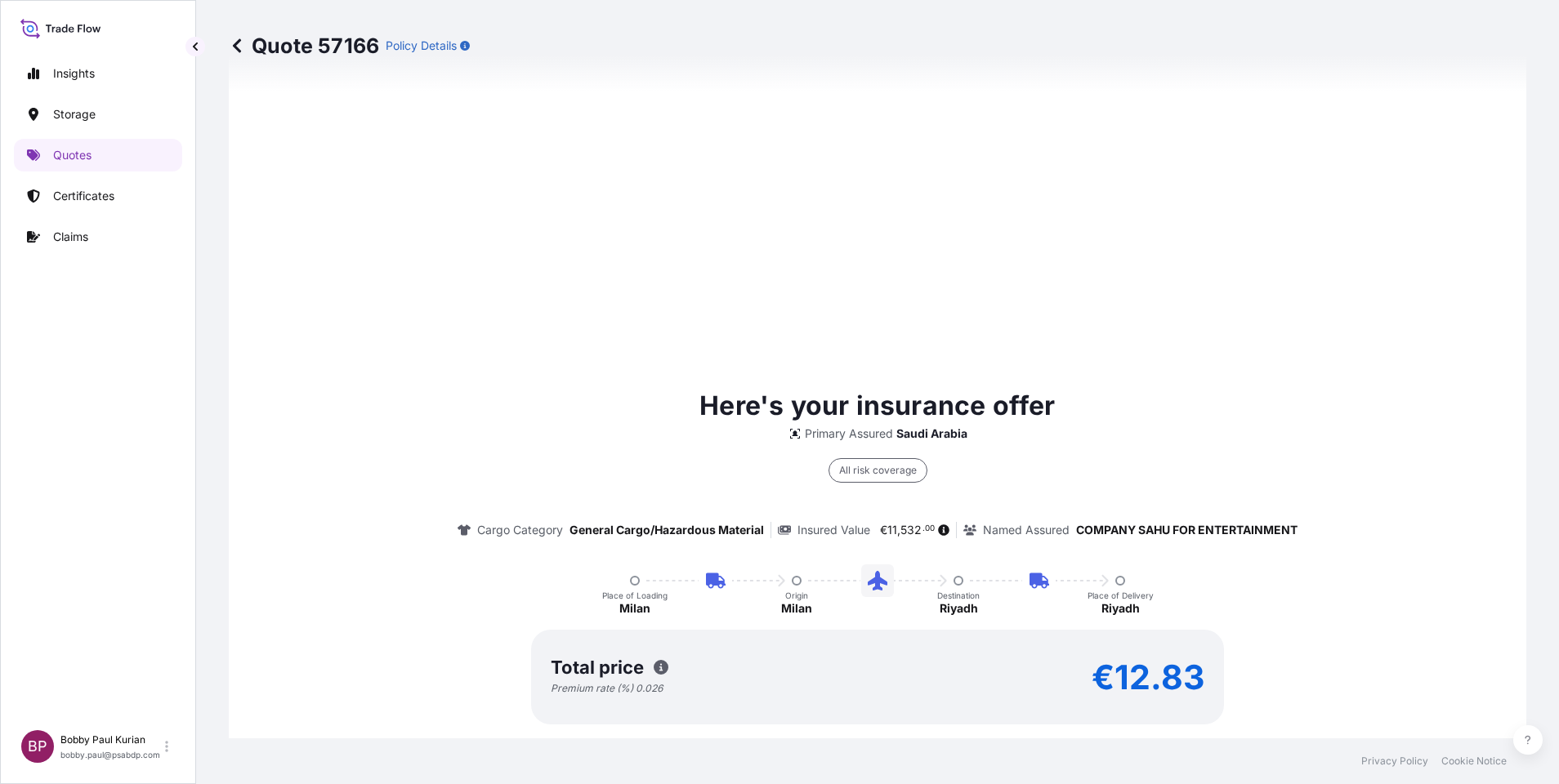 scroll, scrollTop: 1030, scrollLeft: 0, axis: vertical 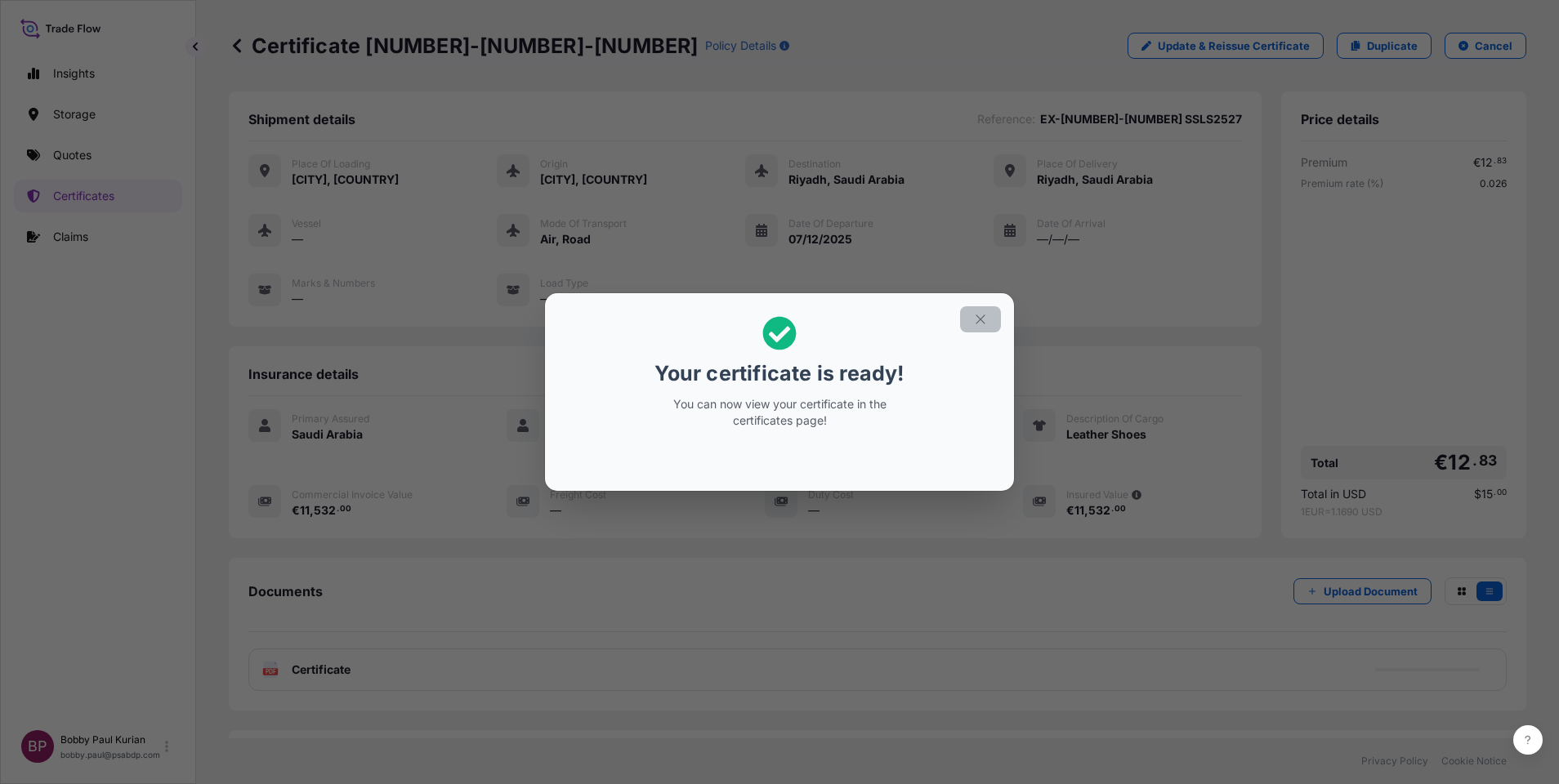 click 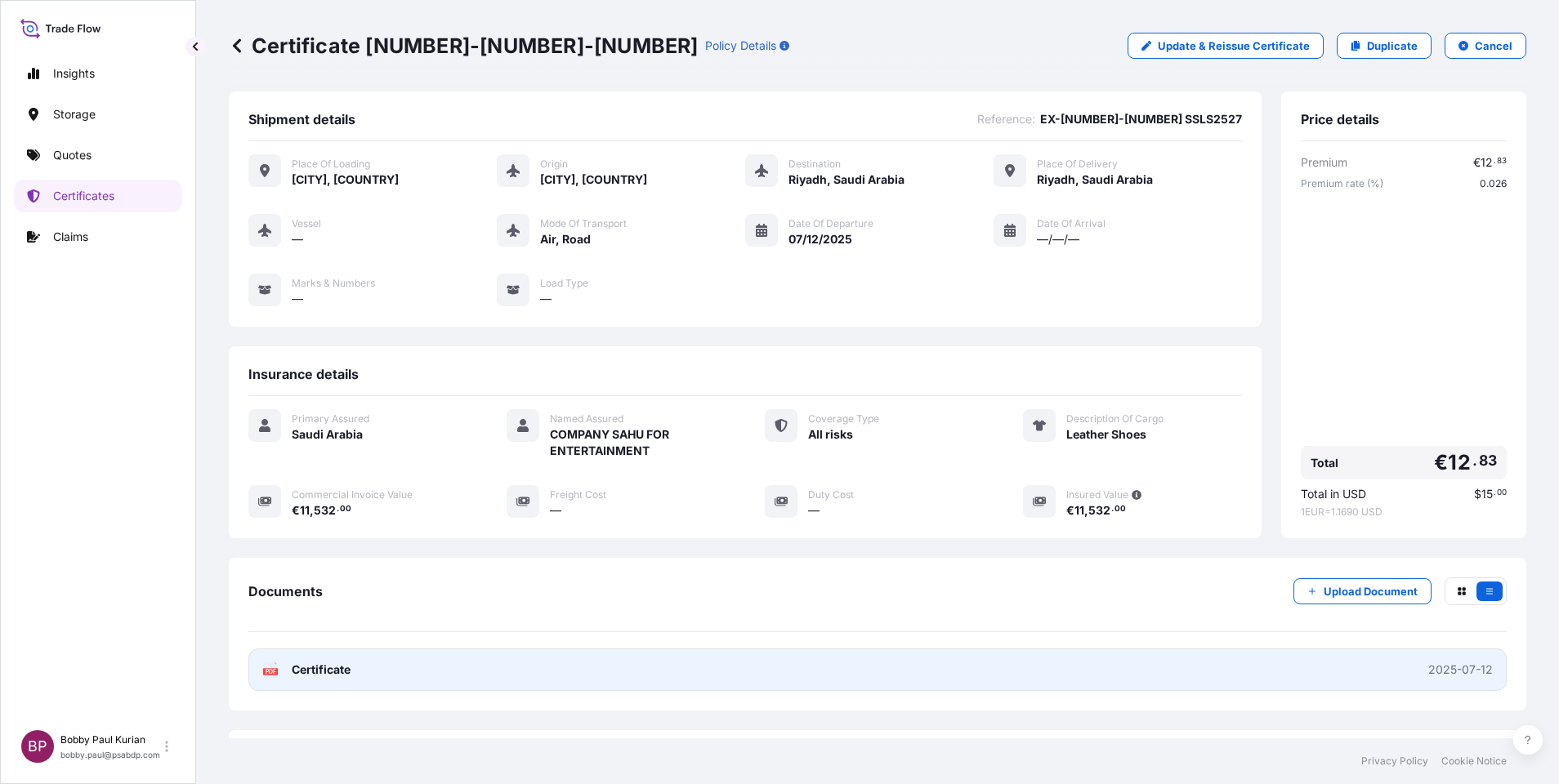 click on "Certificate" at bounding box center (321, 670) 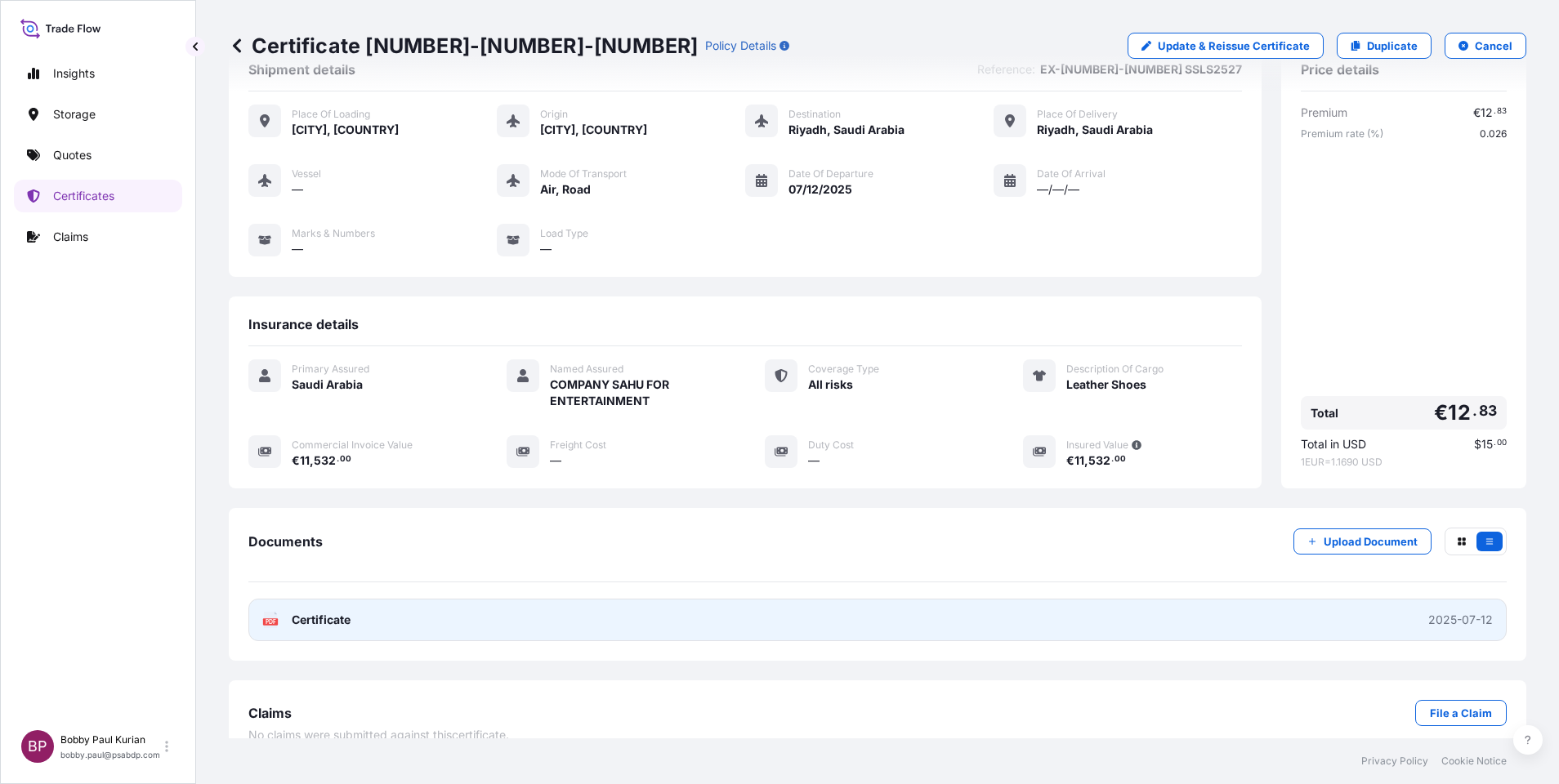 scroll, scrollTop: 74, scrollLeft: 0, axis: vertical 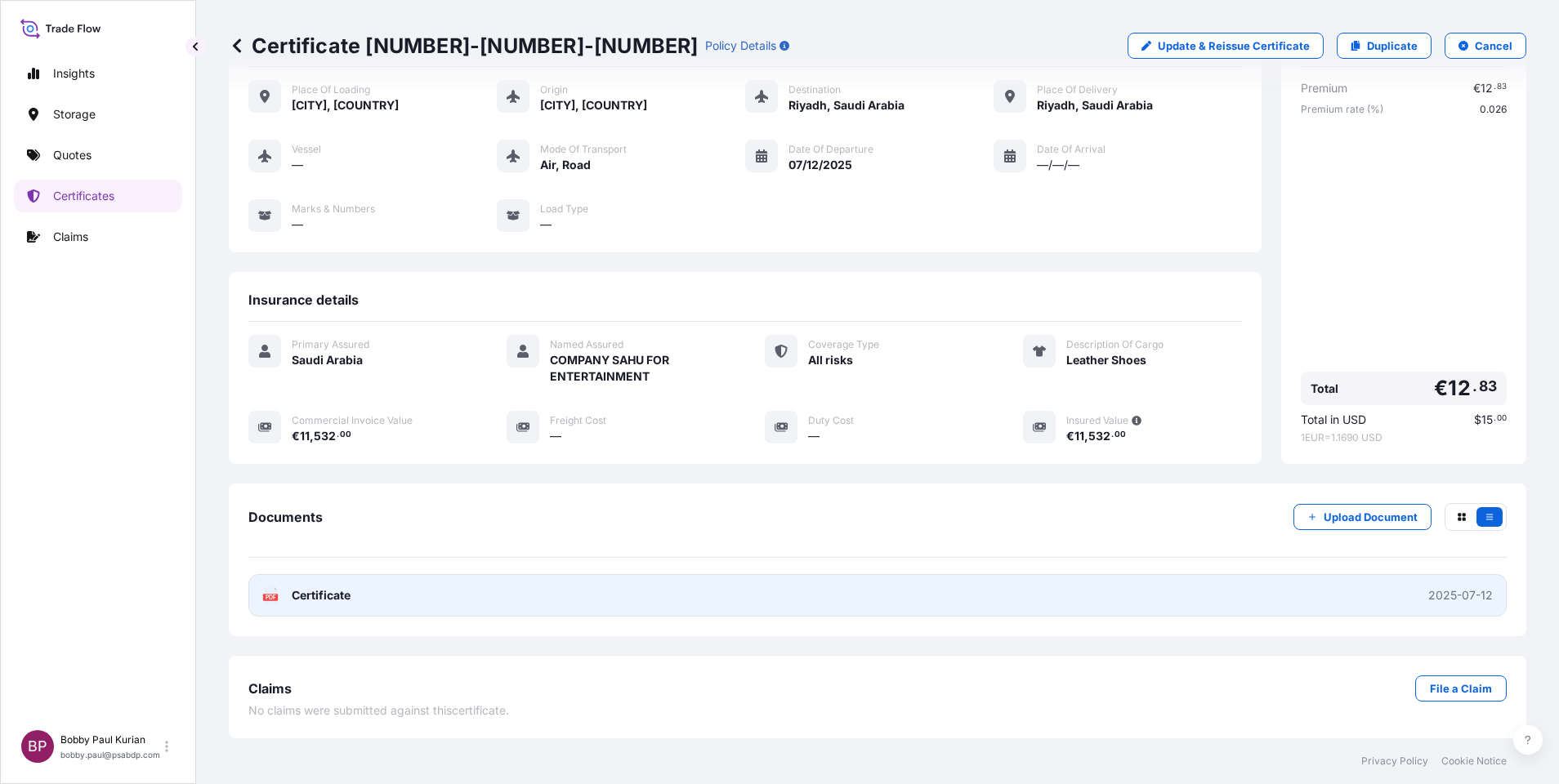 click on "Certificate" at bounding box center [321, 595] 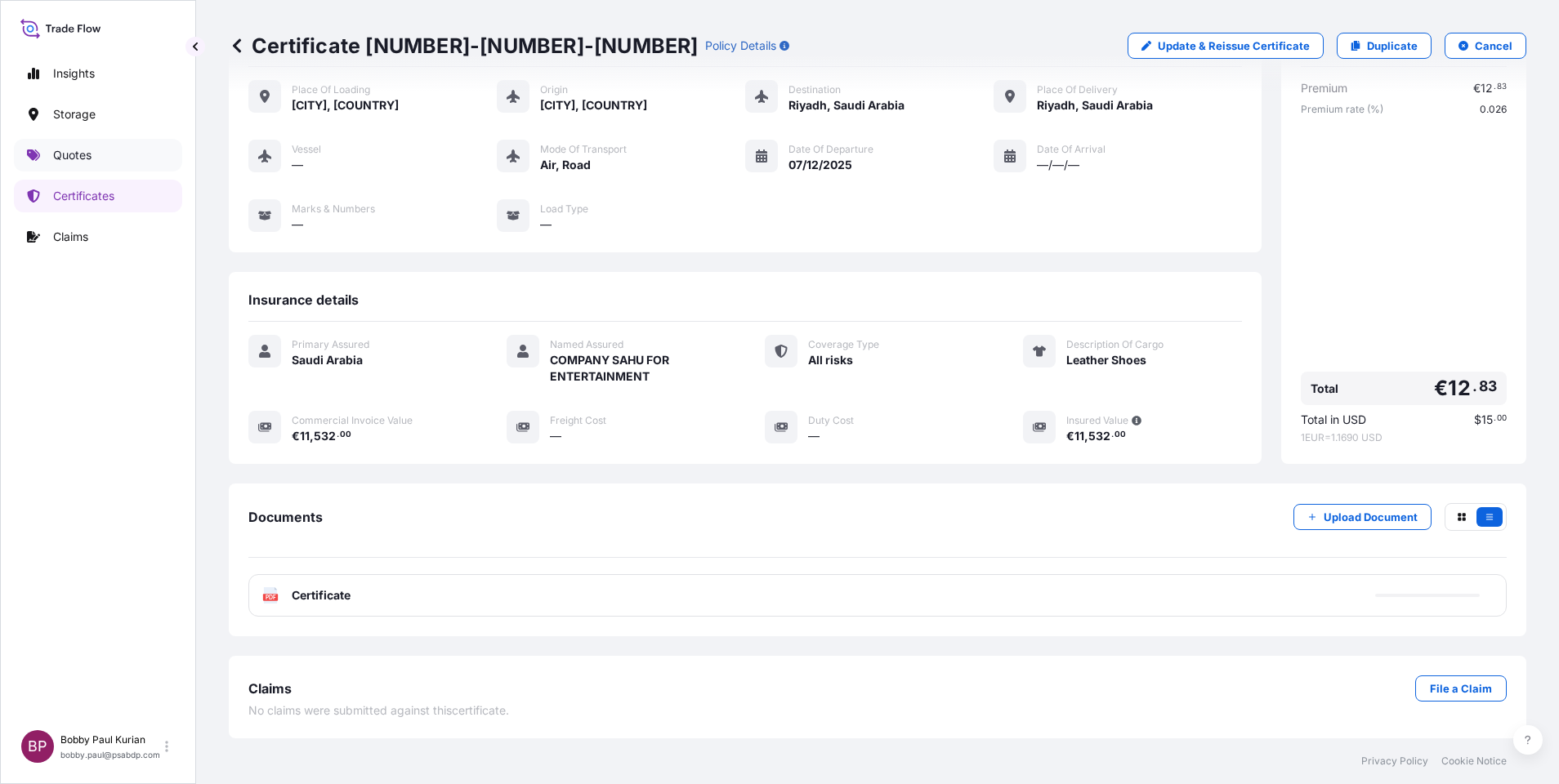 click on "Quotes" at bounding box center [98, 155] 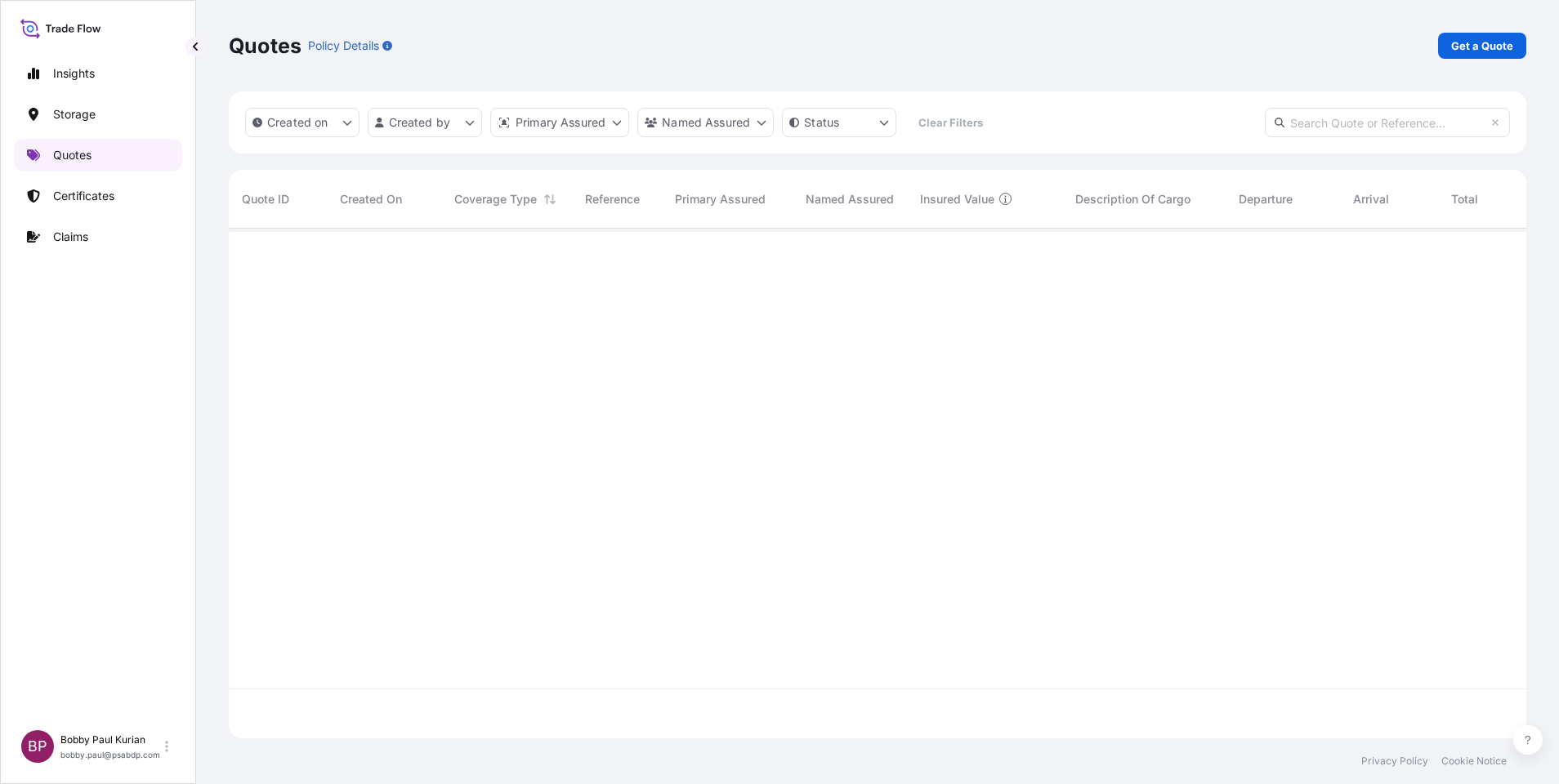 scroll, scrollTop: 0, scrollLeft: 0, axis: both 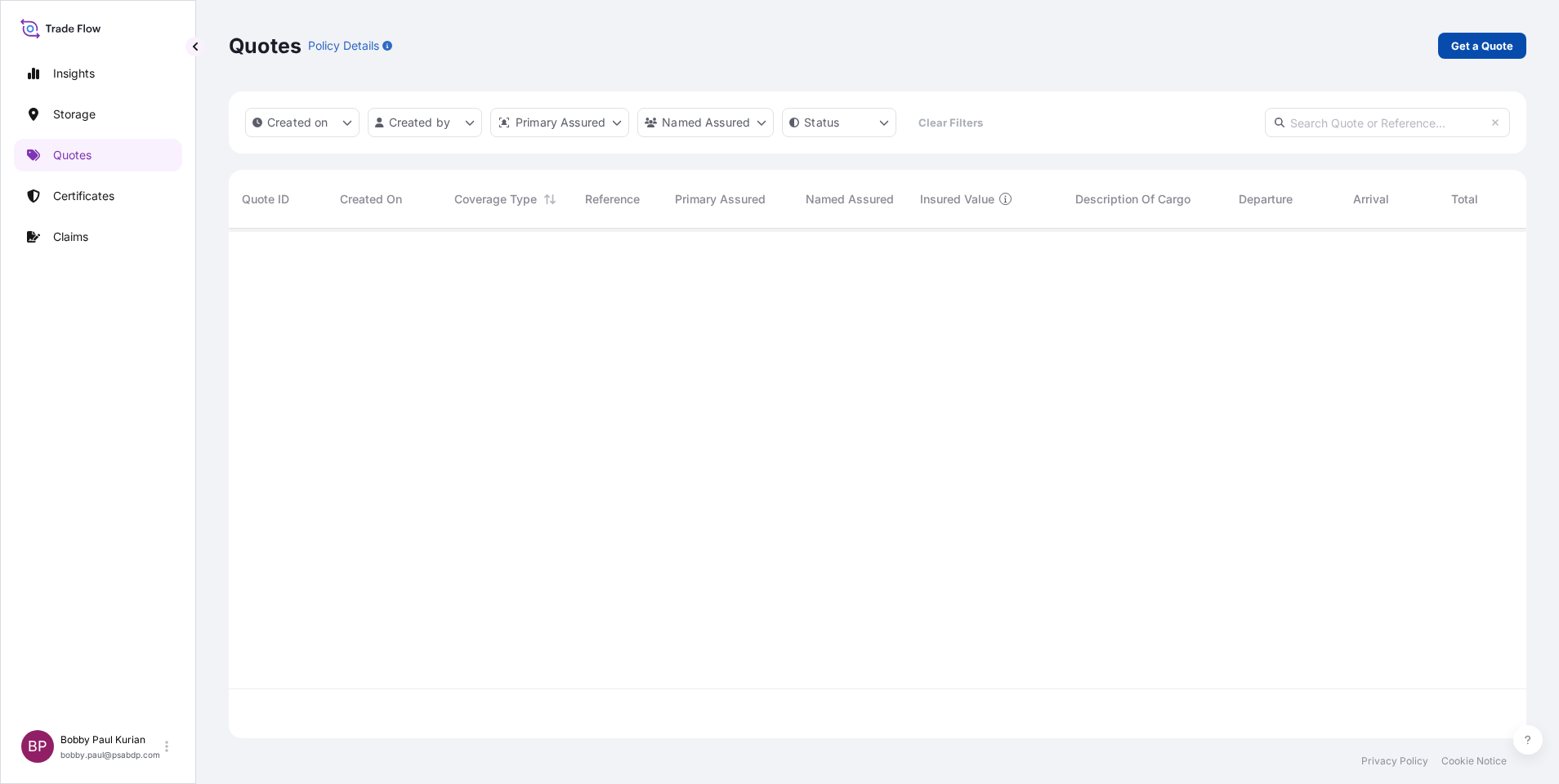 click on "Get a Quote" at bounding box center [1482, 46] 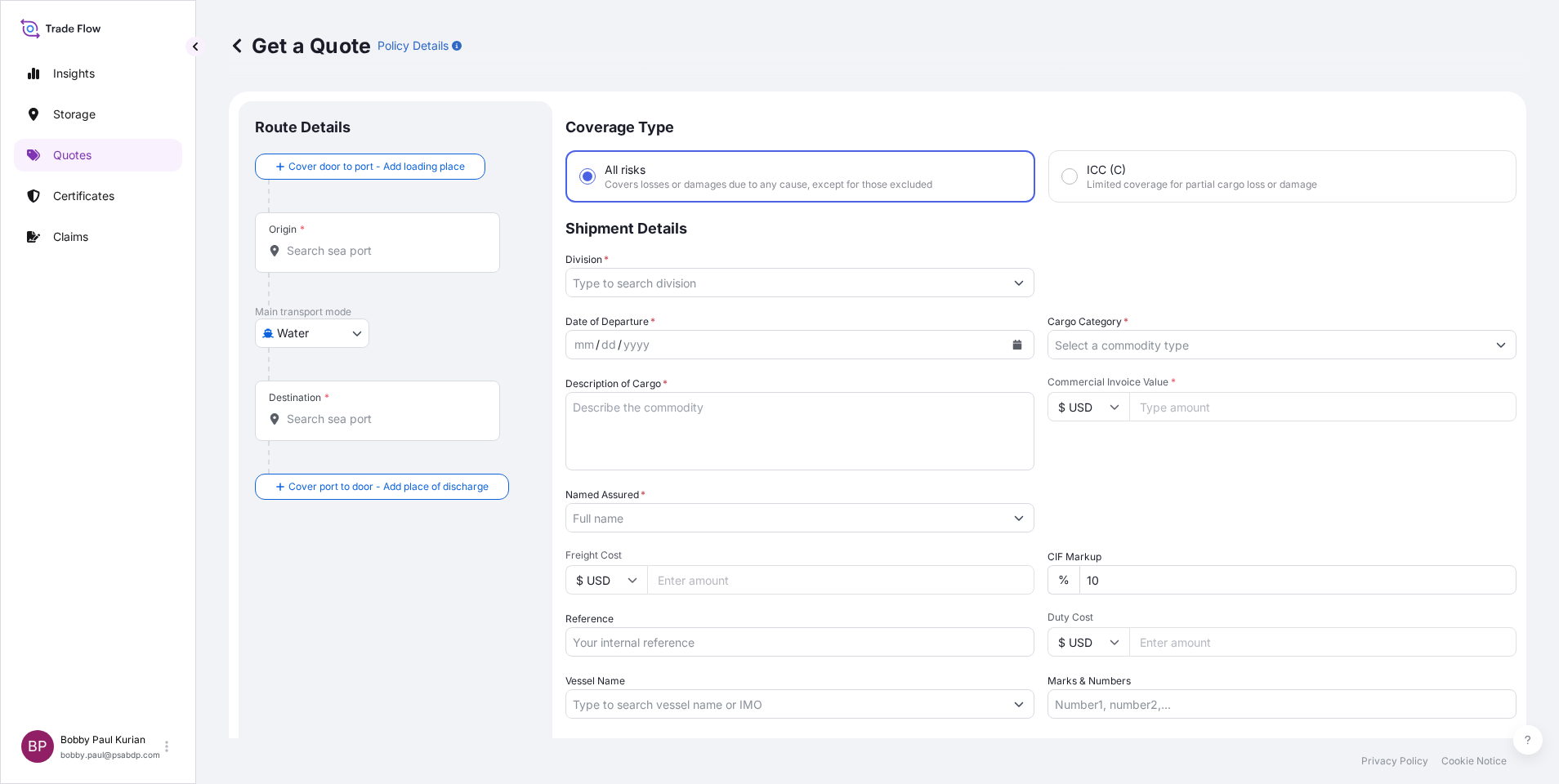 scroll, scrollTop: 26, scrollLeft: 0, axis: vertical 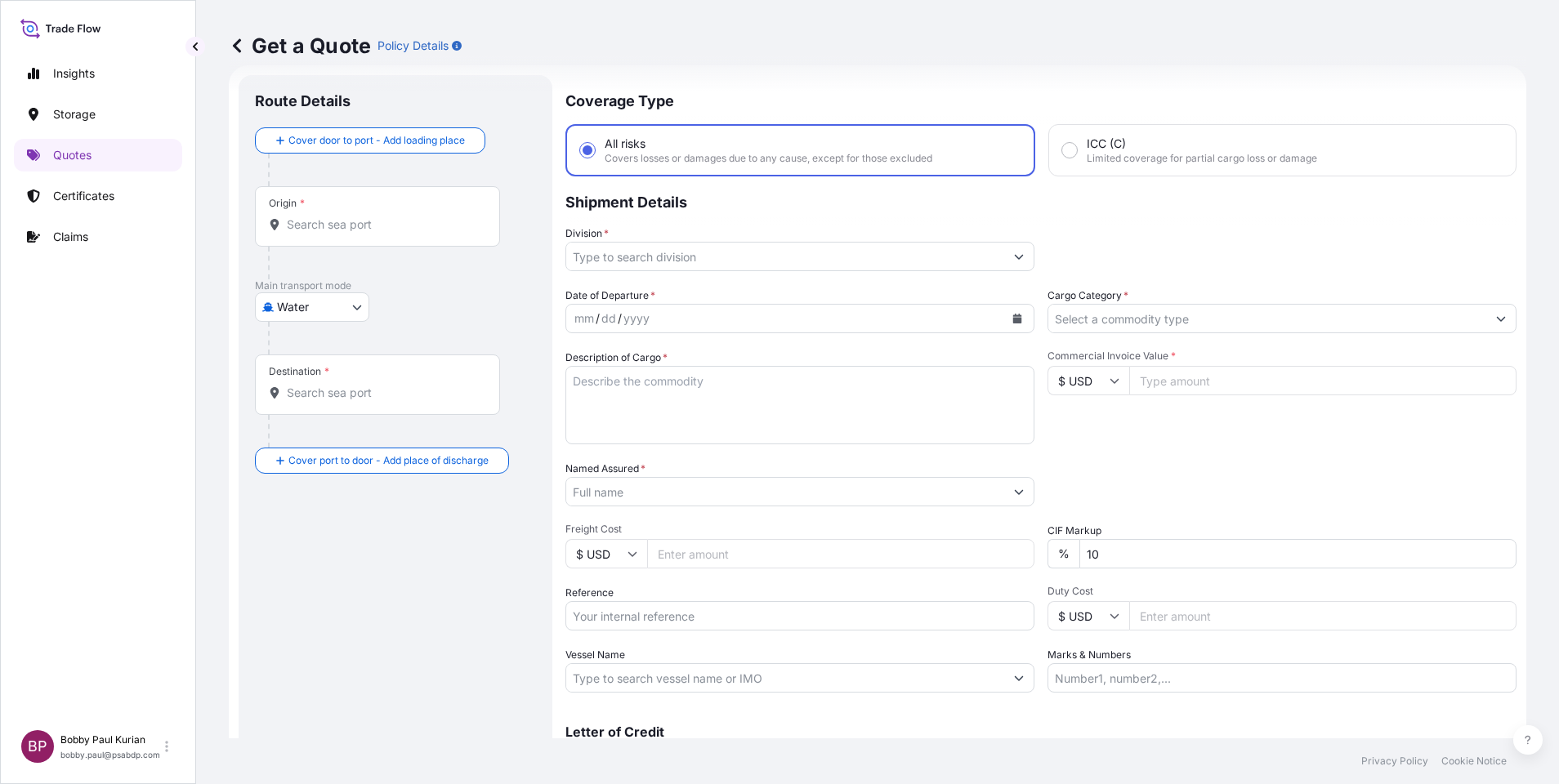 click on "Commercial Invoice Value   *" at bounding box center (1323, 381) 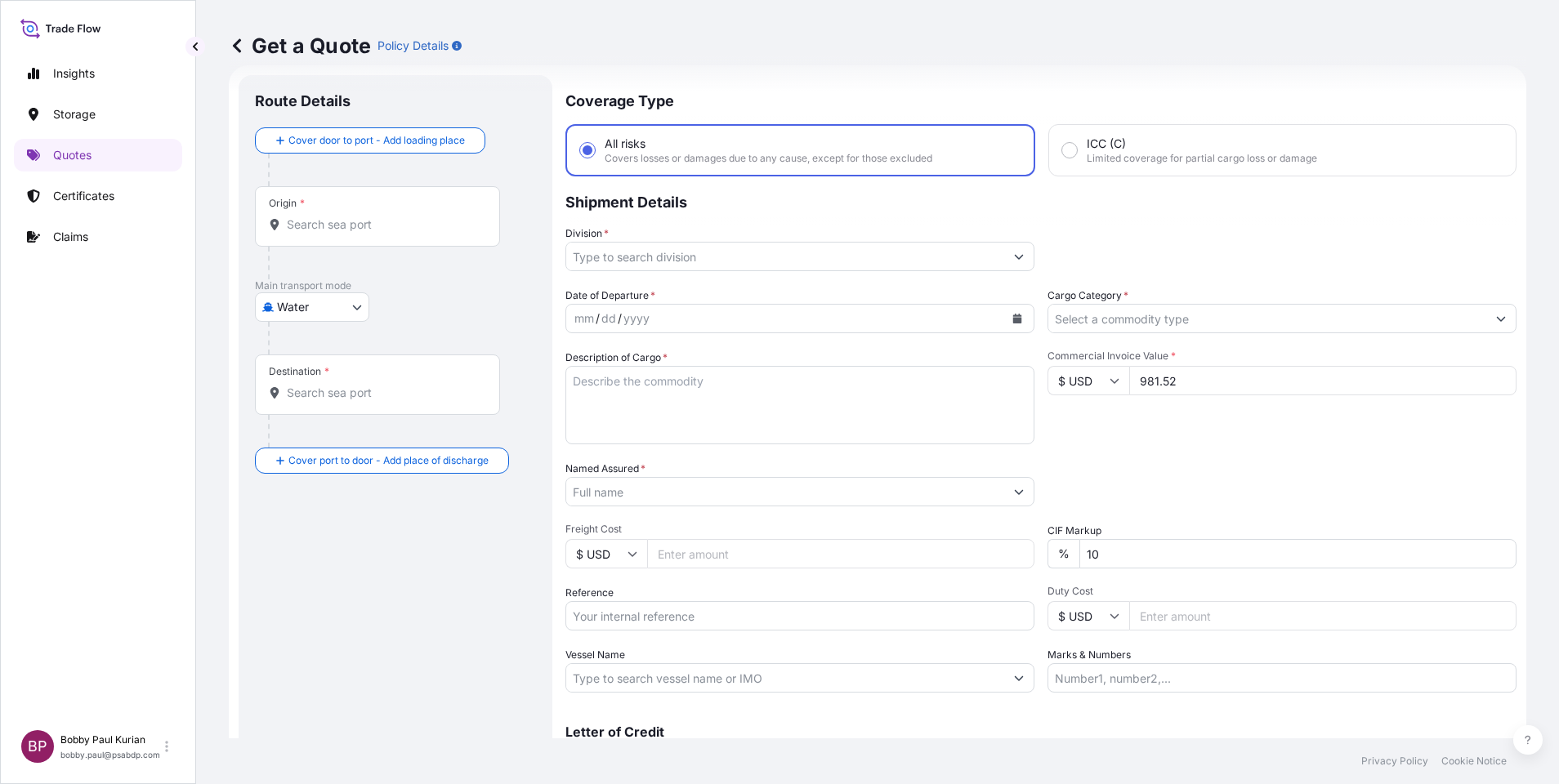 type on "981.52" 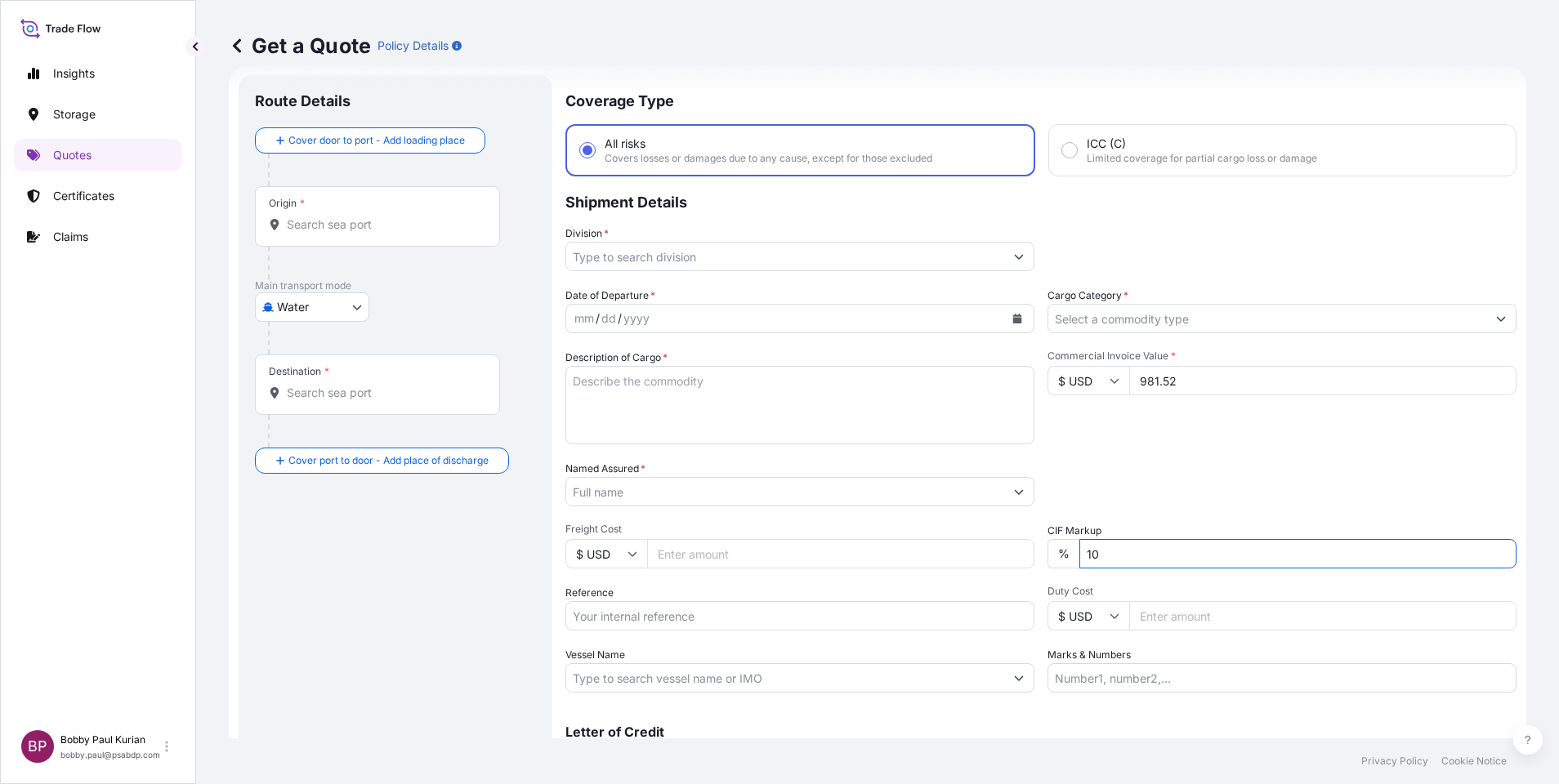 click on "Date of Departure * mm / dd / yyyy Cargo Category * Description of Cargo * Commercial Invoice Value   * $ USD 981.52 Named Assured * Packing Category Select a packing category Please select a primary mode of transportation first. Freight Cost   $ USD CIF Markup % 10 Reference Duty Cost   $ USD Vessel Name Marks & Numbers" at bounding box center [1041, 490] 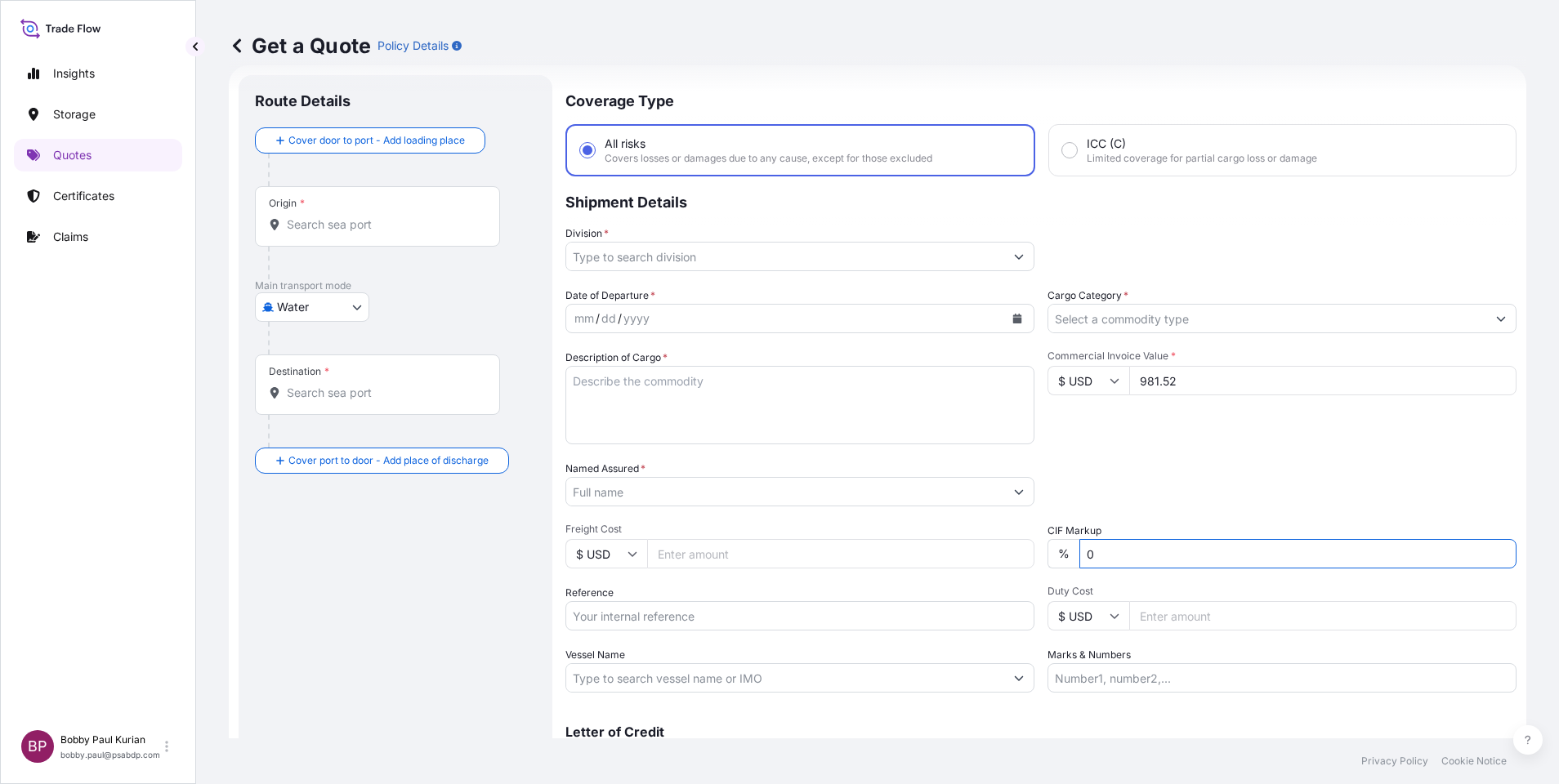 type on "0" 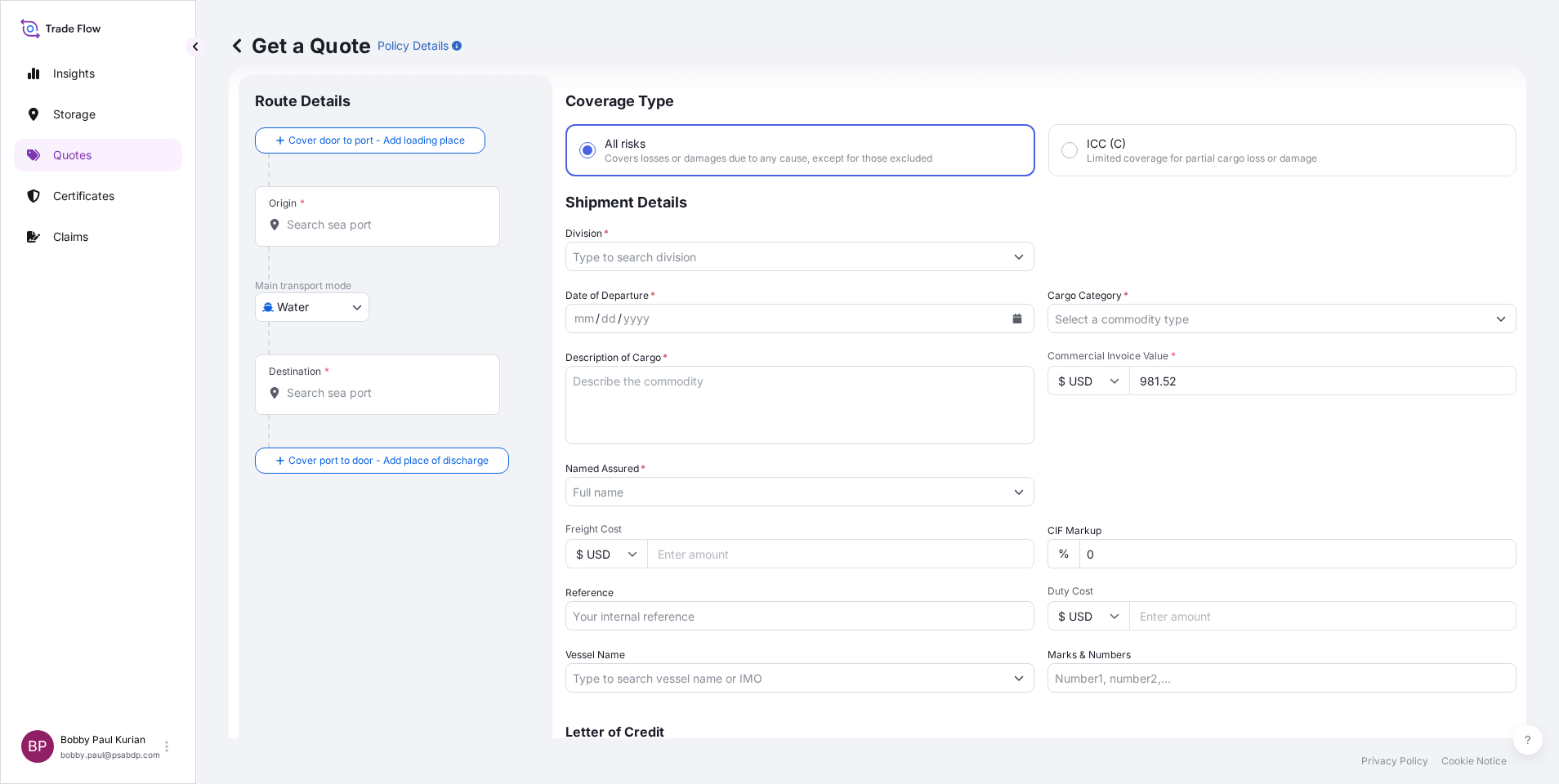 click on "Packing Category Select a packing category Please select a primary mode of transportation first." at bounding box center [1282, 483] 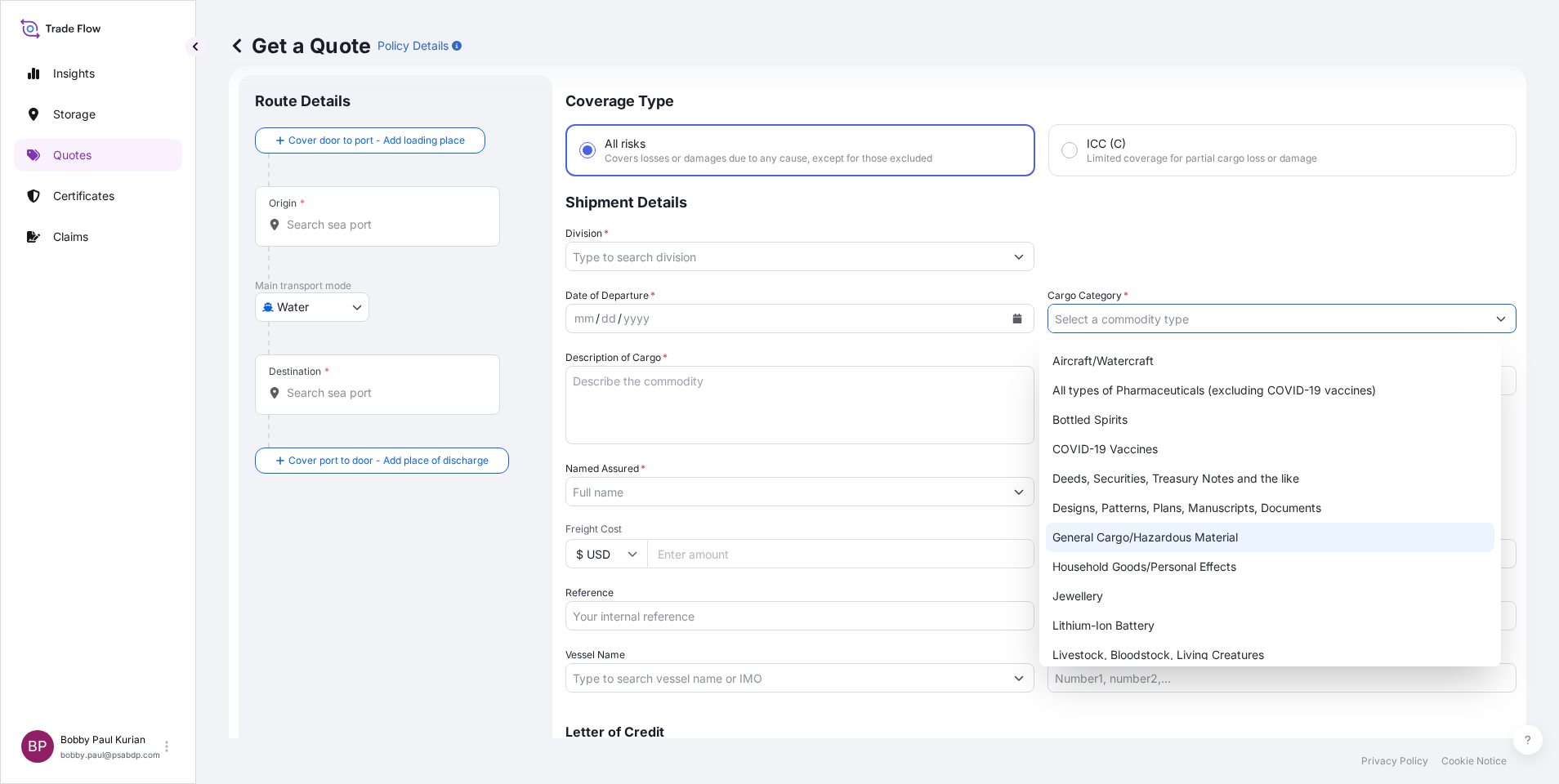 click on "General Cargo/Hazardous Material" at bounding box center [1270, 537] 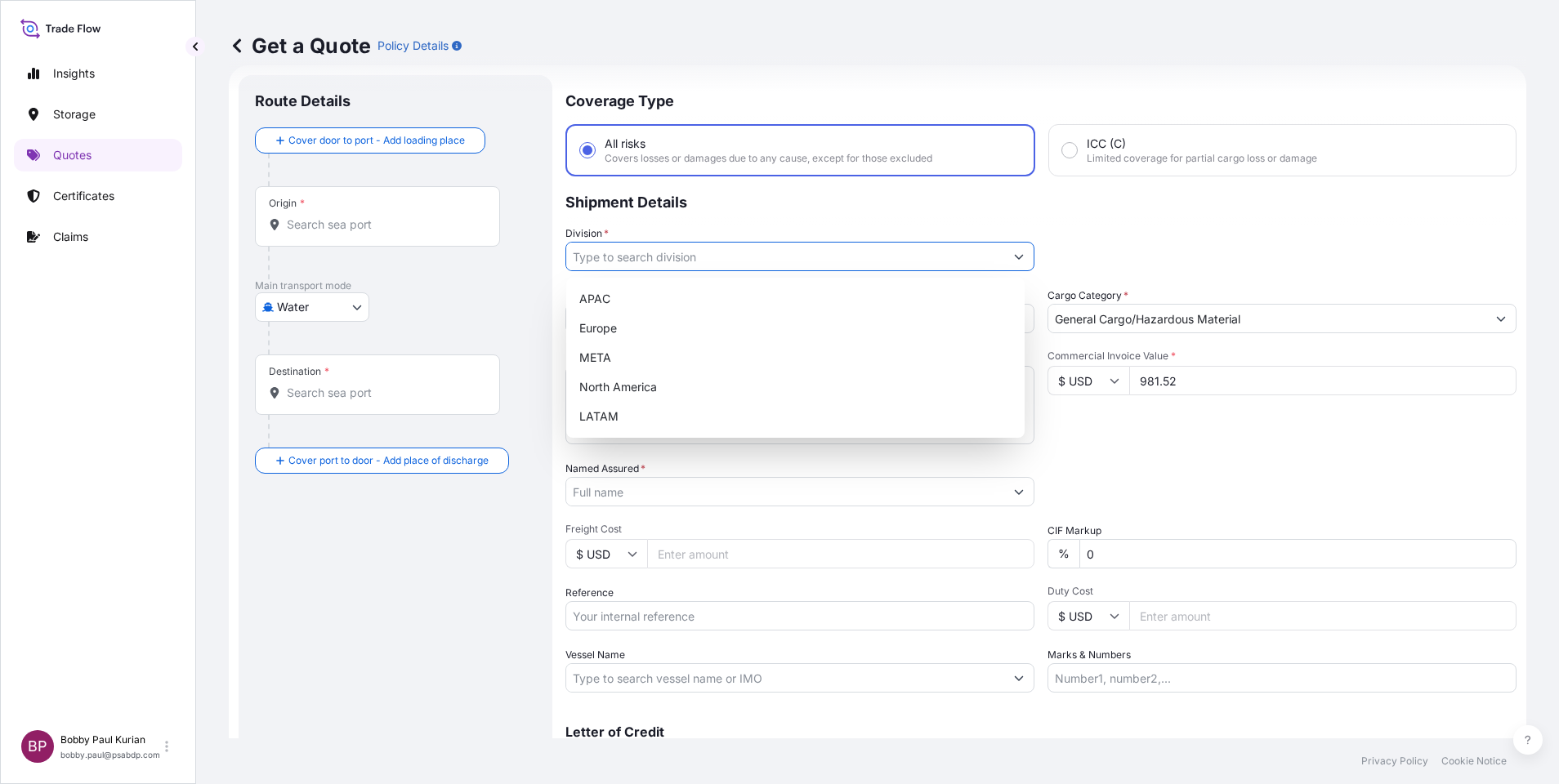 click on "Division *" at bounding box center (785, 256) 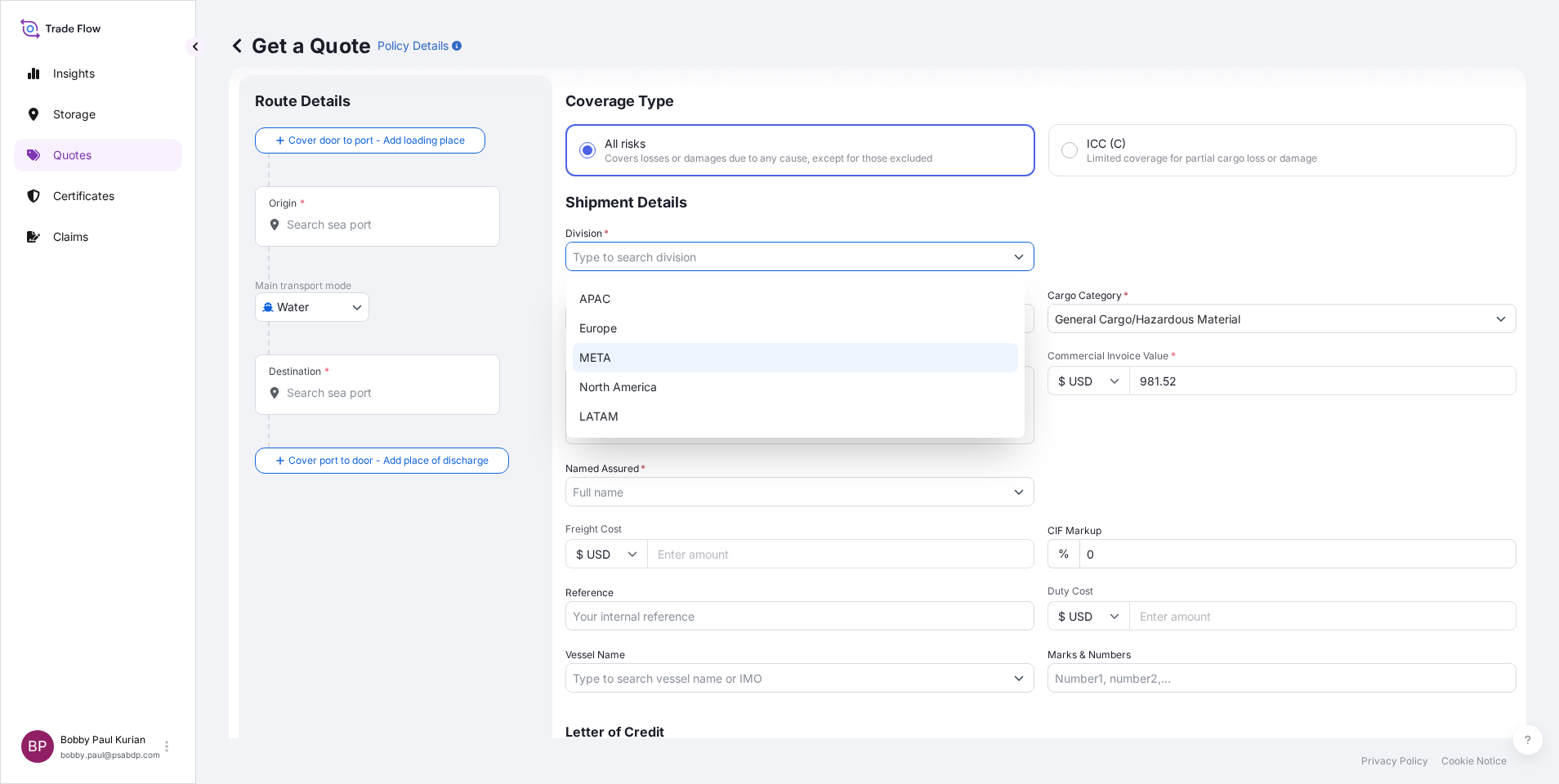 click on "META" at bounding box center (795, 358) 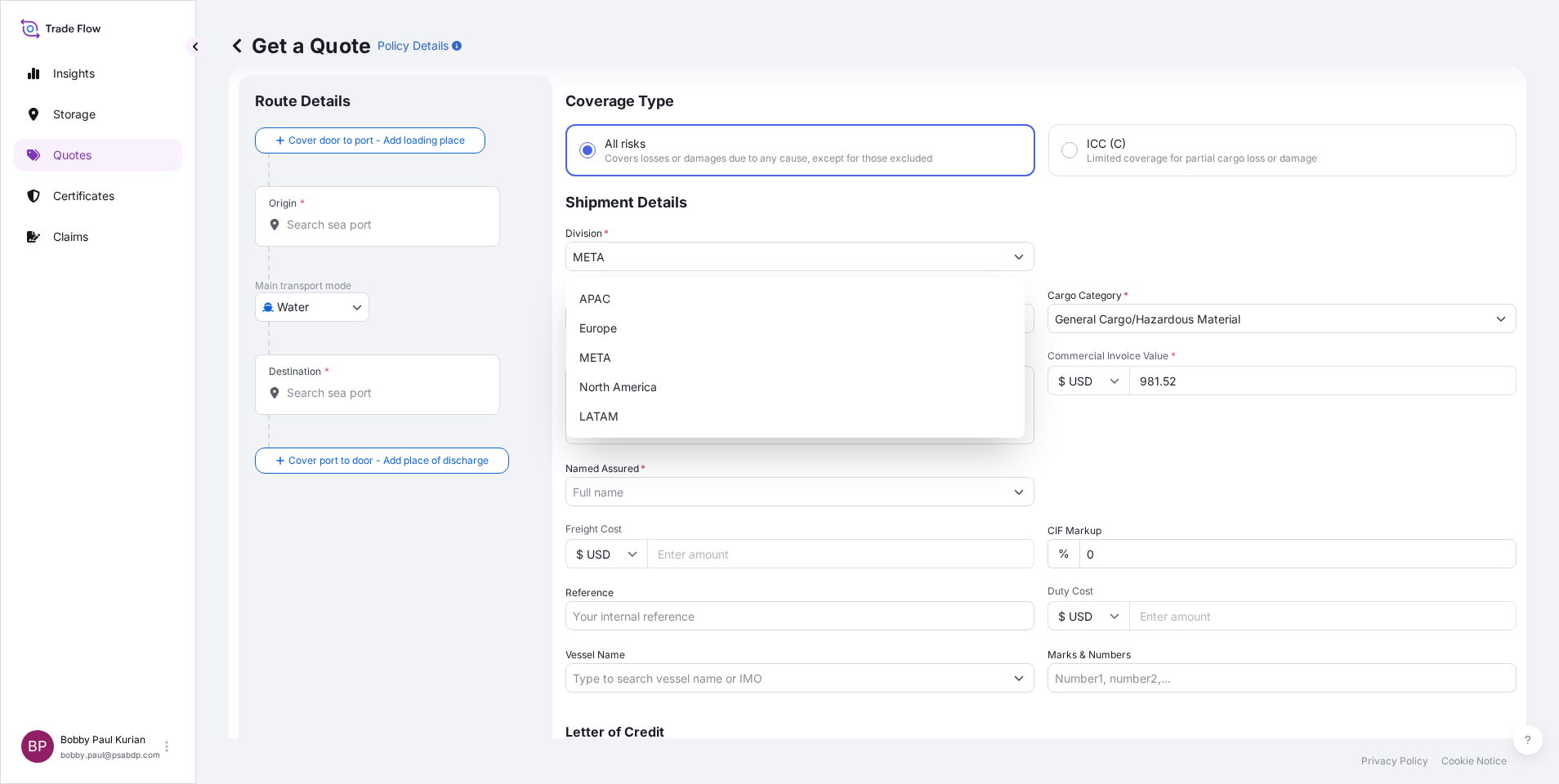 click on "Packing Category Select a packing category Please select a primary mode of transportation first." at bounding box center (1282, 483) 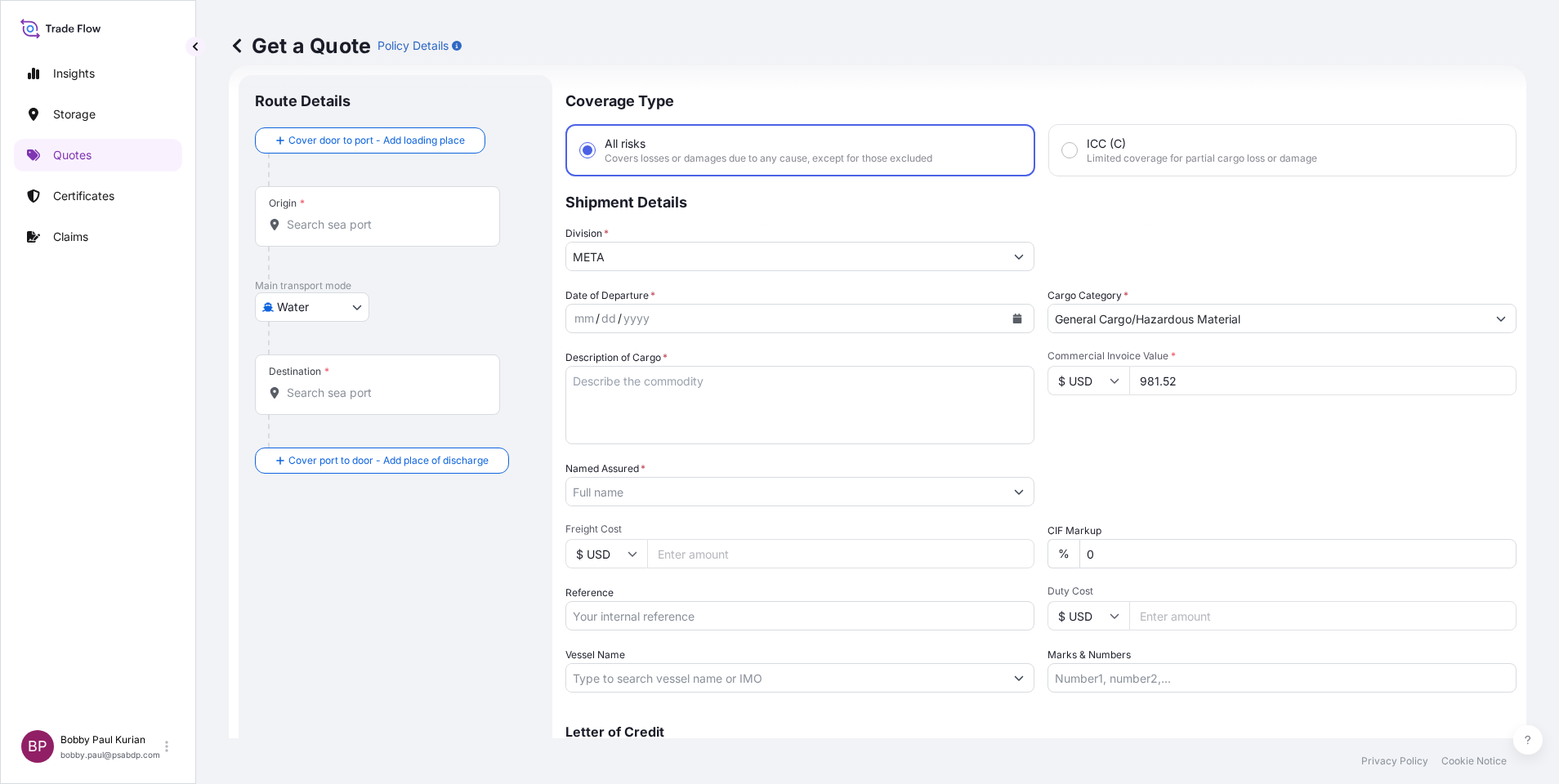 drag, startPoint x: 760, startPoint y: 390, endPoint x: 770, endPoint y: 425, distance: 36.40055 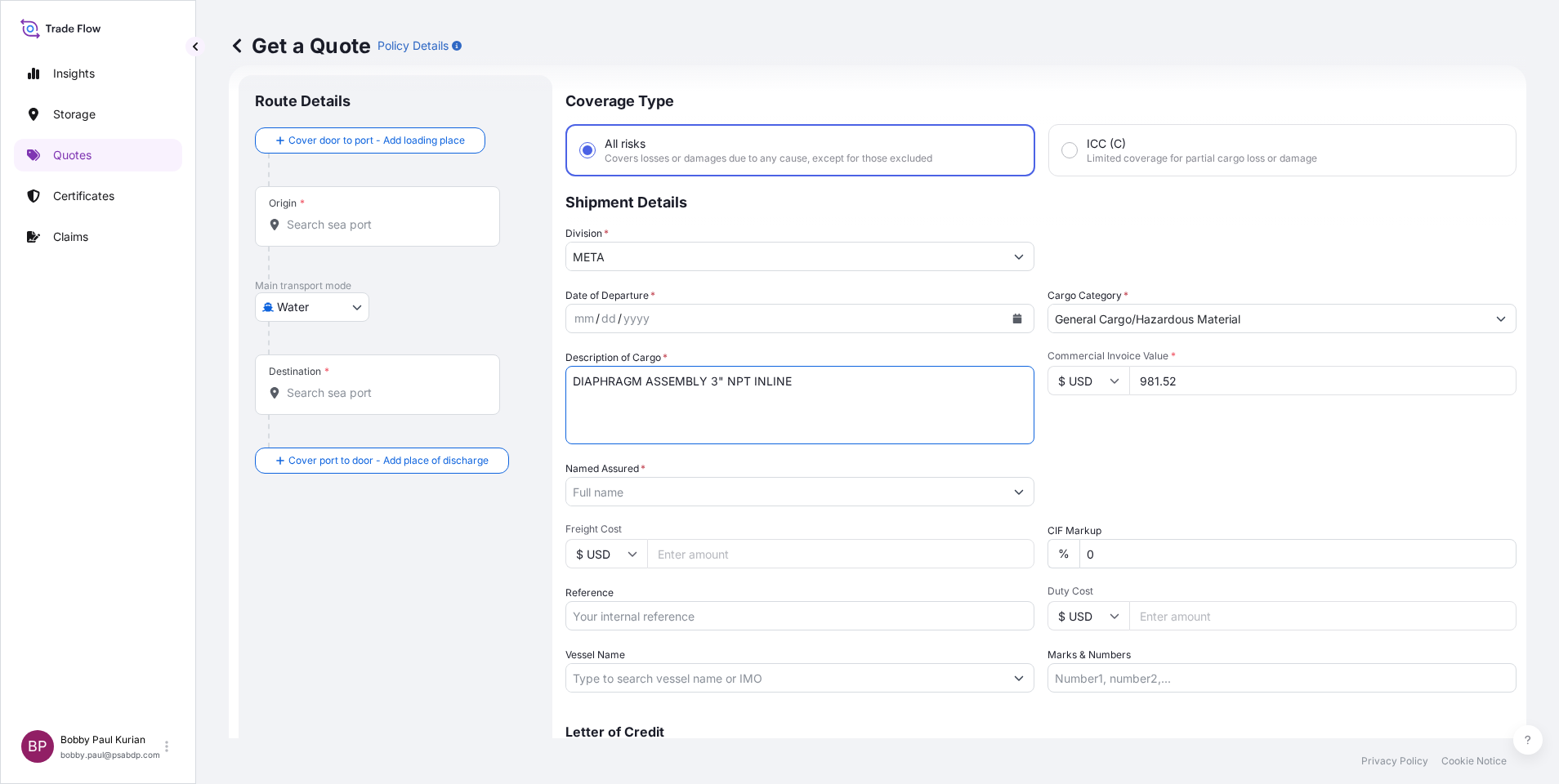 type on "DIAPHRAGM ASSEMBLY 3" NPT INLINE" 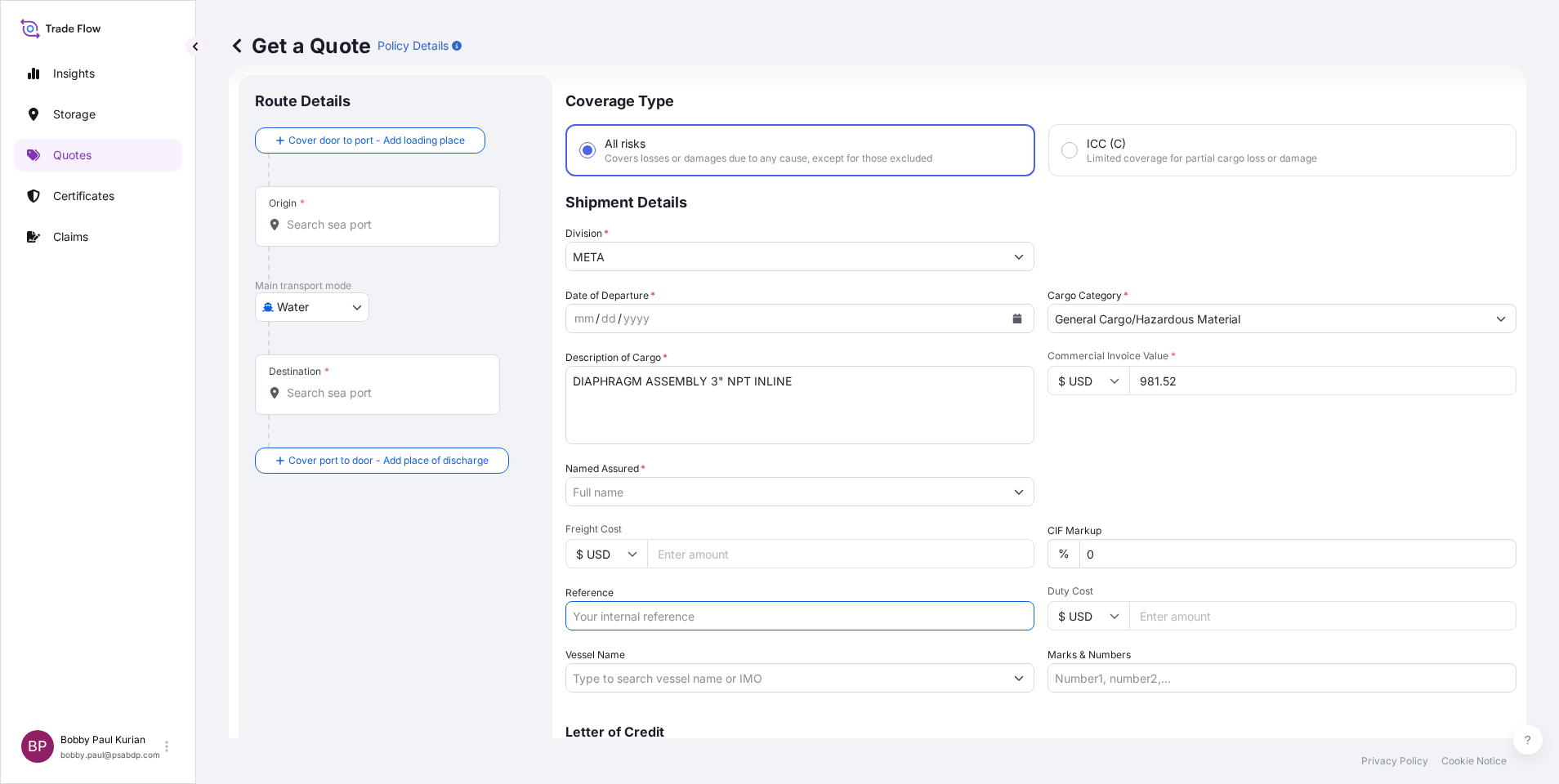 paste on "AWB:[NUMBER]   SSLS2628" 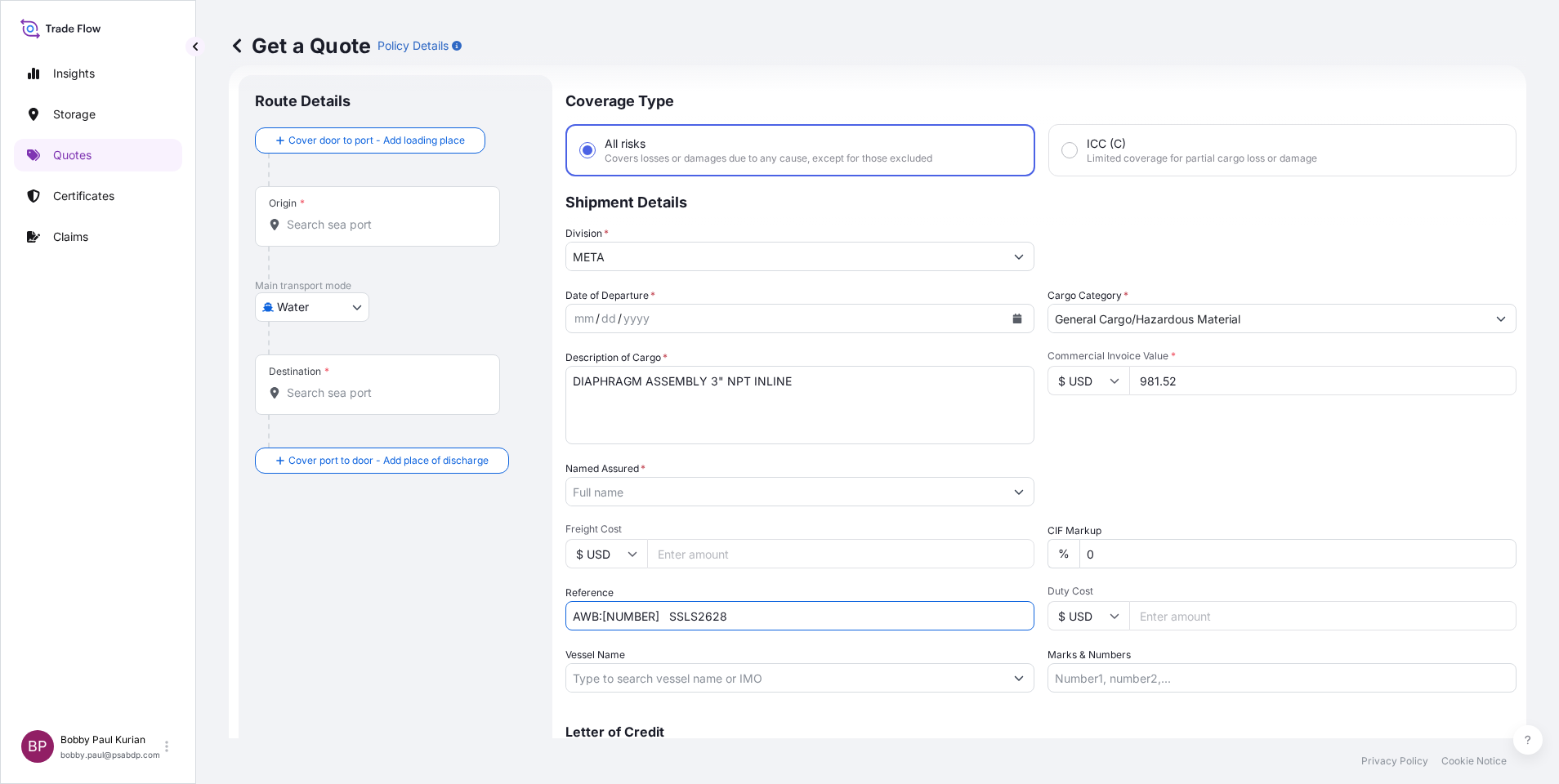type on "AWB:[NUMBER]   SSLS2628" 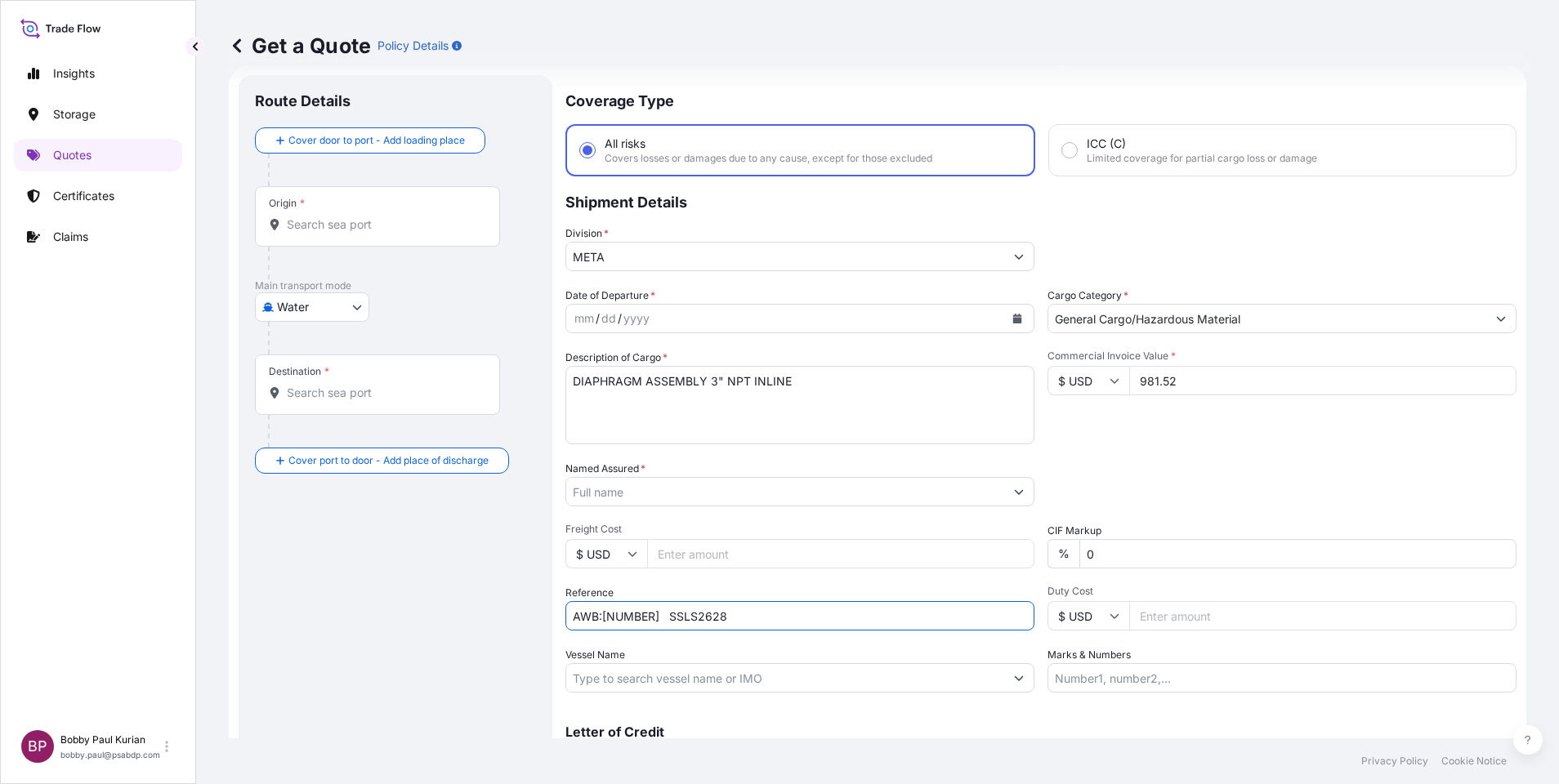 click on "Named Assured *" at bounding box center (785, 492) 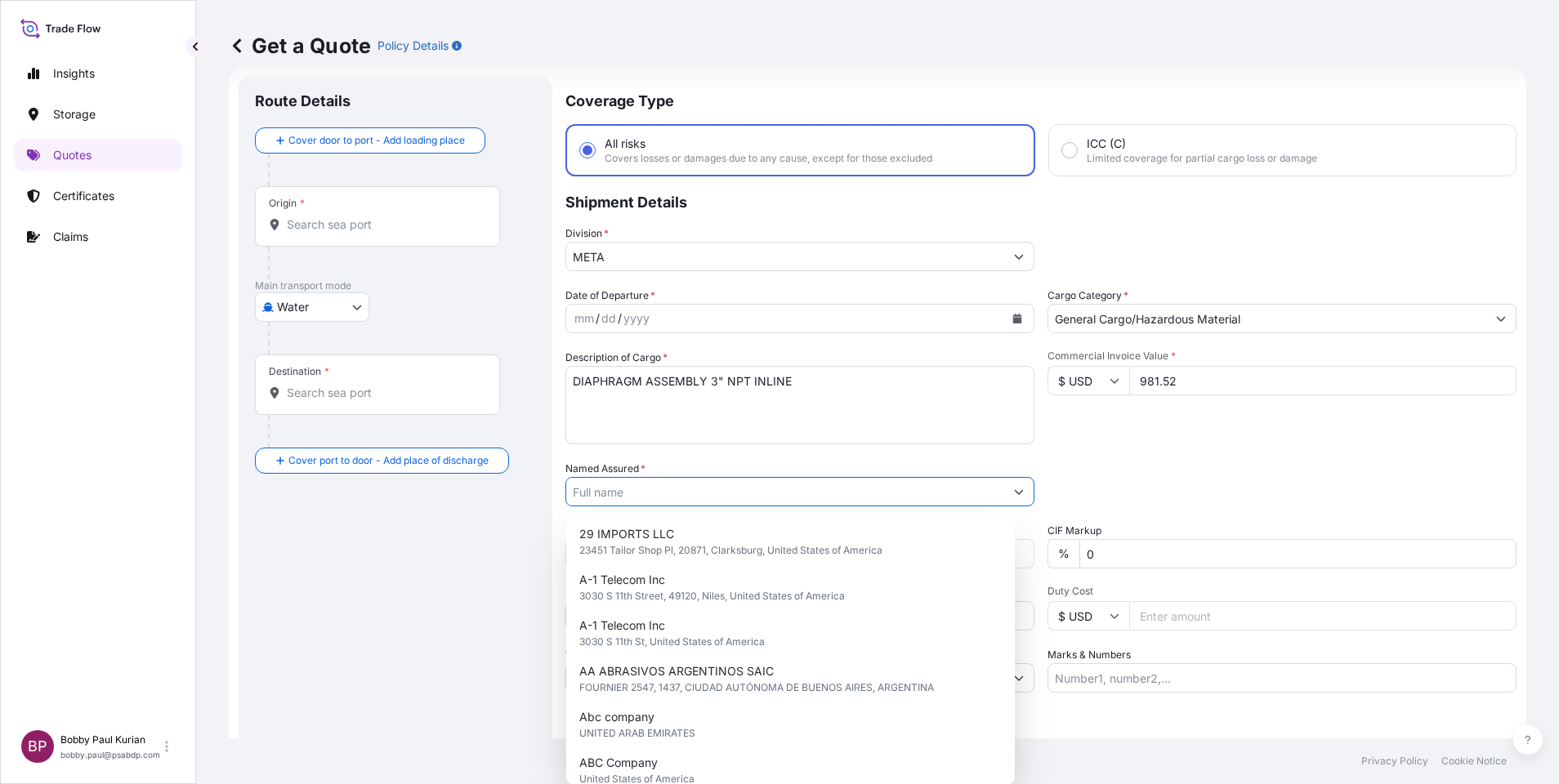 paste on "[COMPANY] [COMPANY] [COMPANY]" 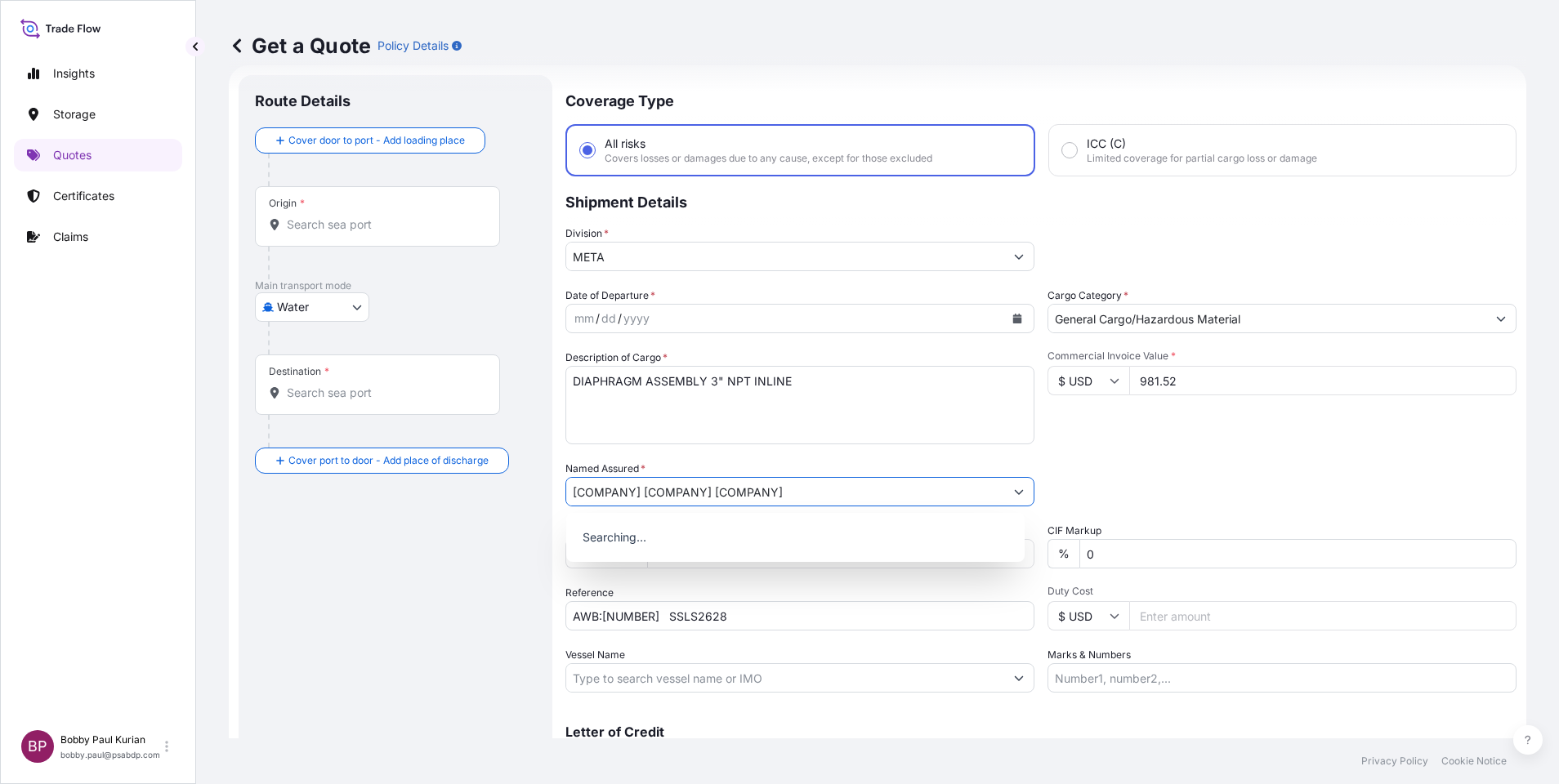 type on "[COMPANY] [COMPANY] [COMPANY]" 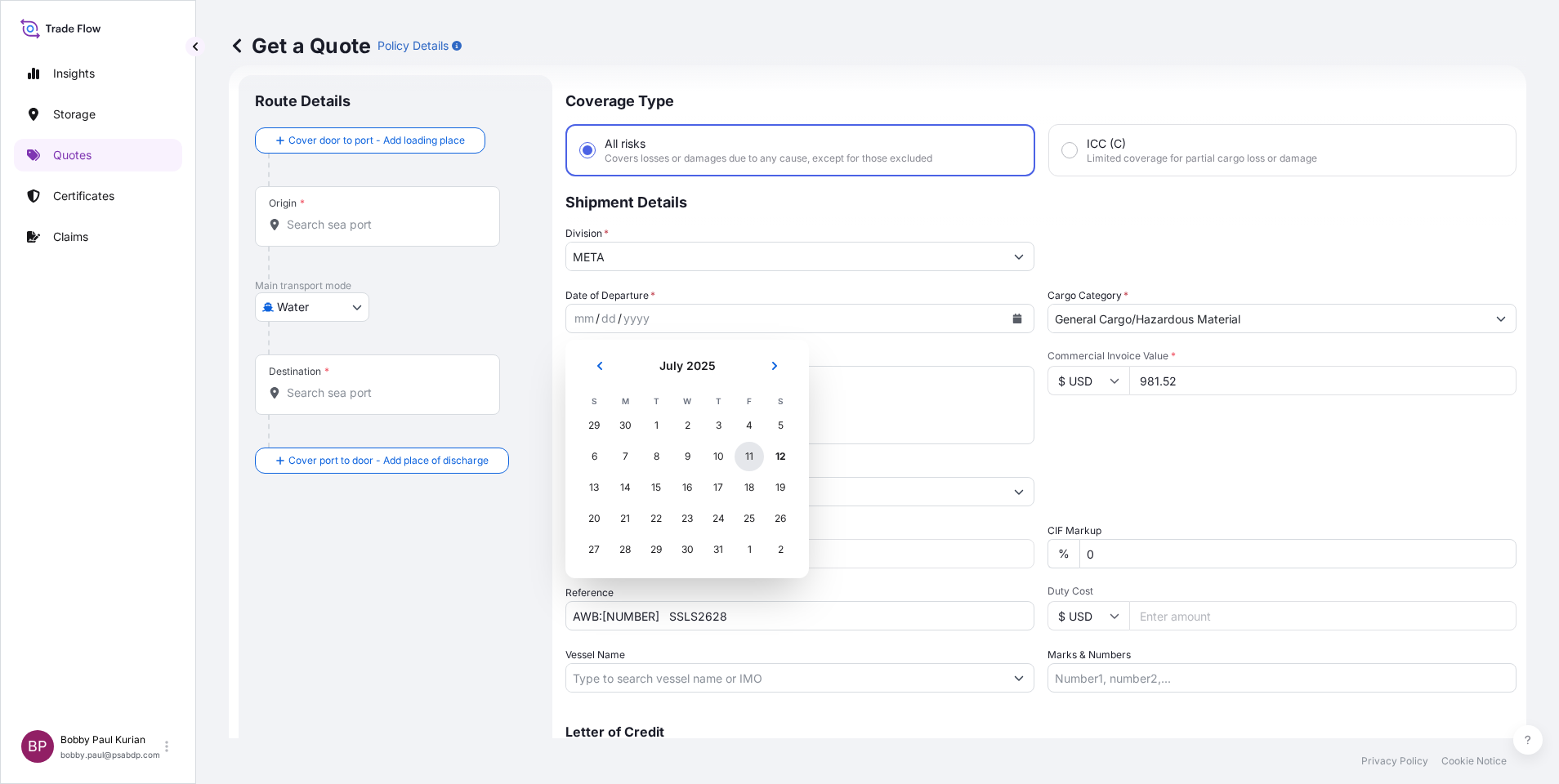 click on "11" at bounding box center [749, 457] 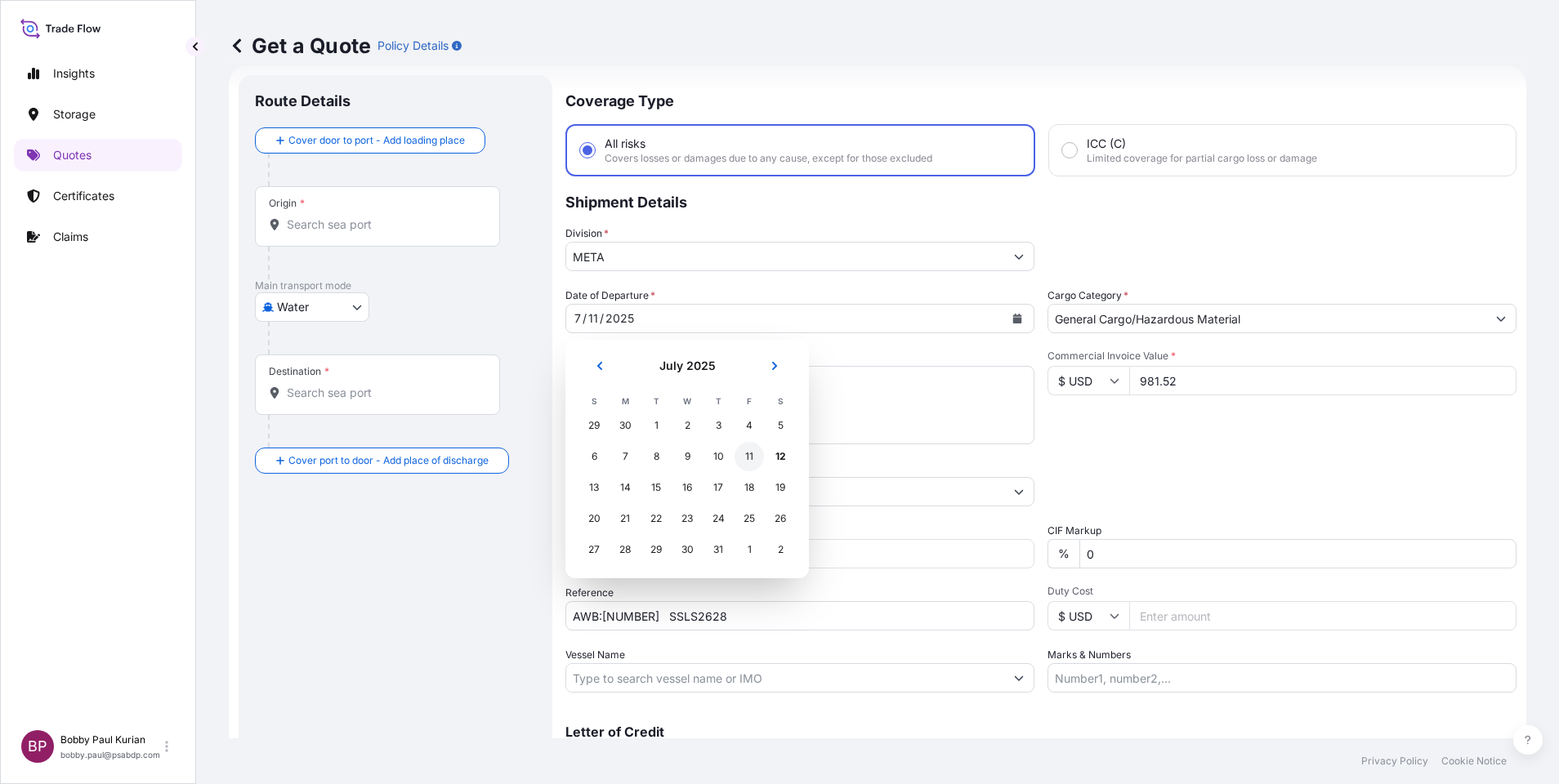 type 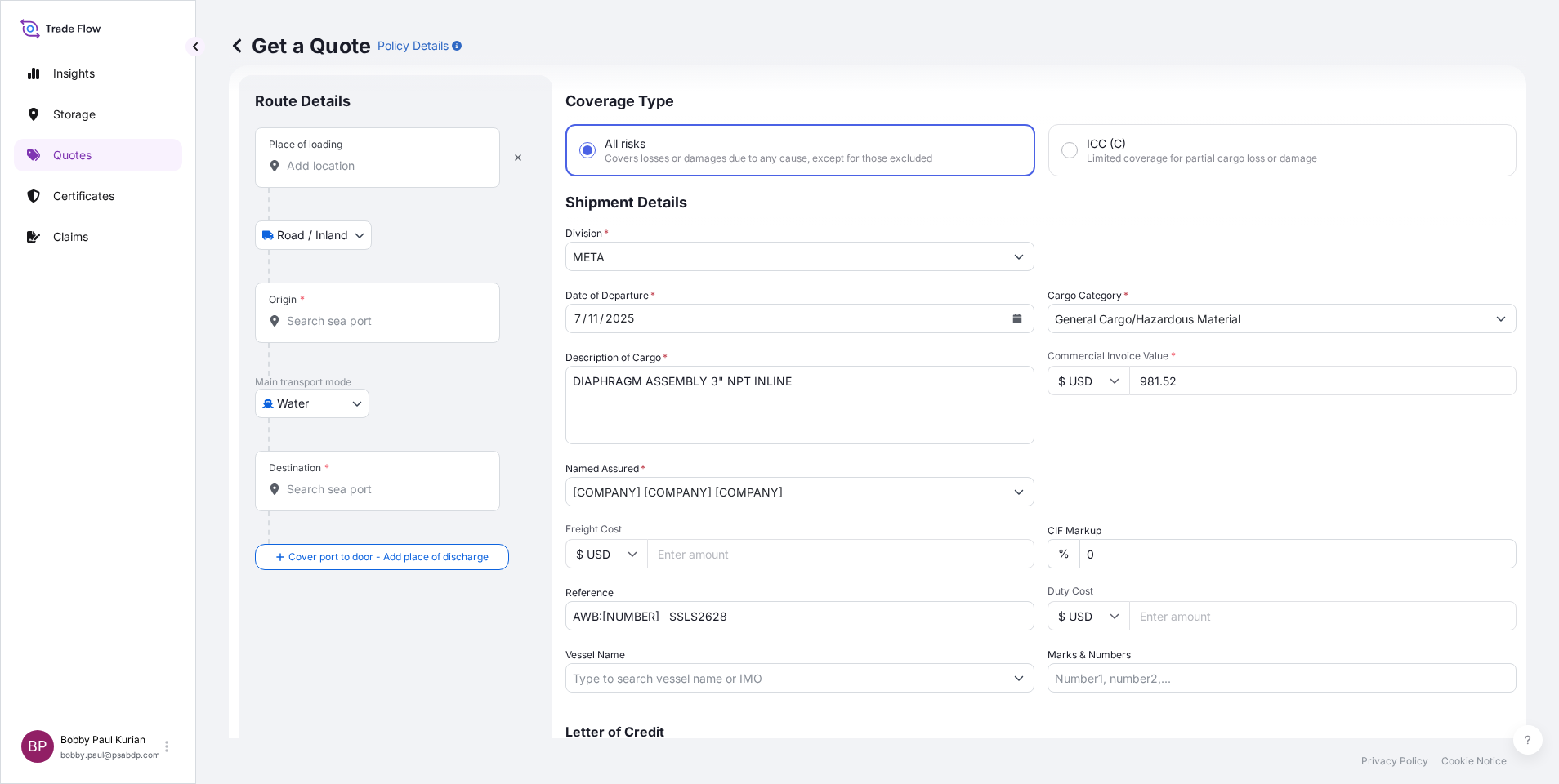 click on "Place of loading" at bounding box center (377, 158) 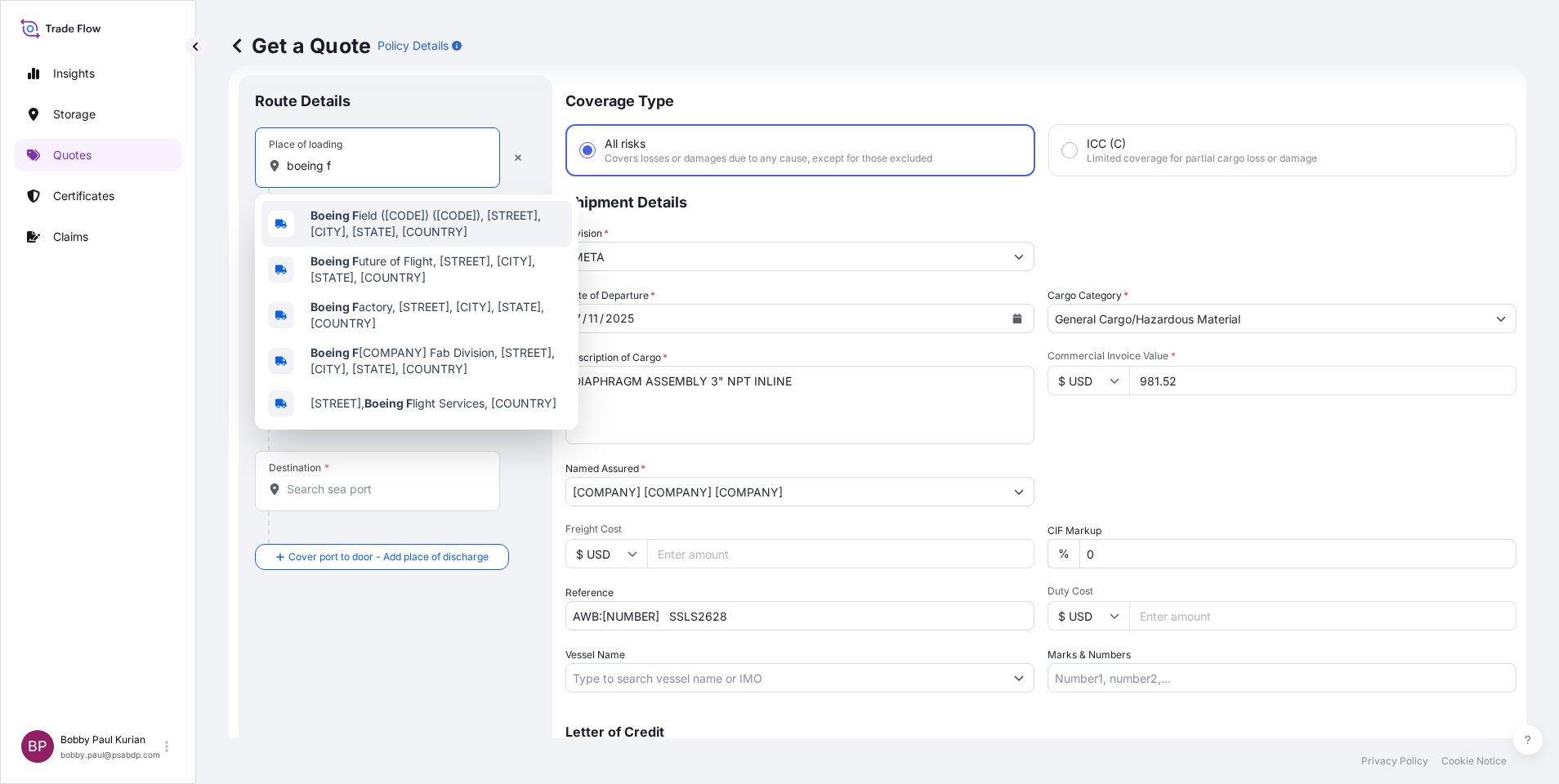 click on "[COMPANY] Field ([CODE]) ([CODE]), [STREET], [CITY], [STATE], [COUNTRY]" at bounding box center (438, 224) 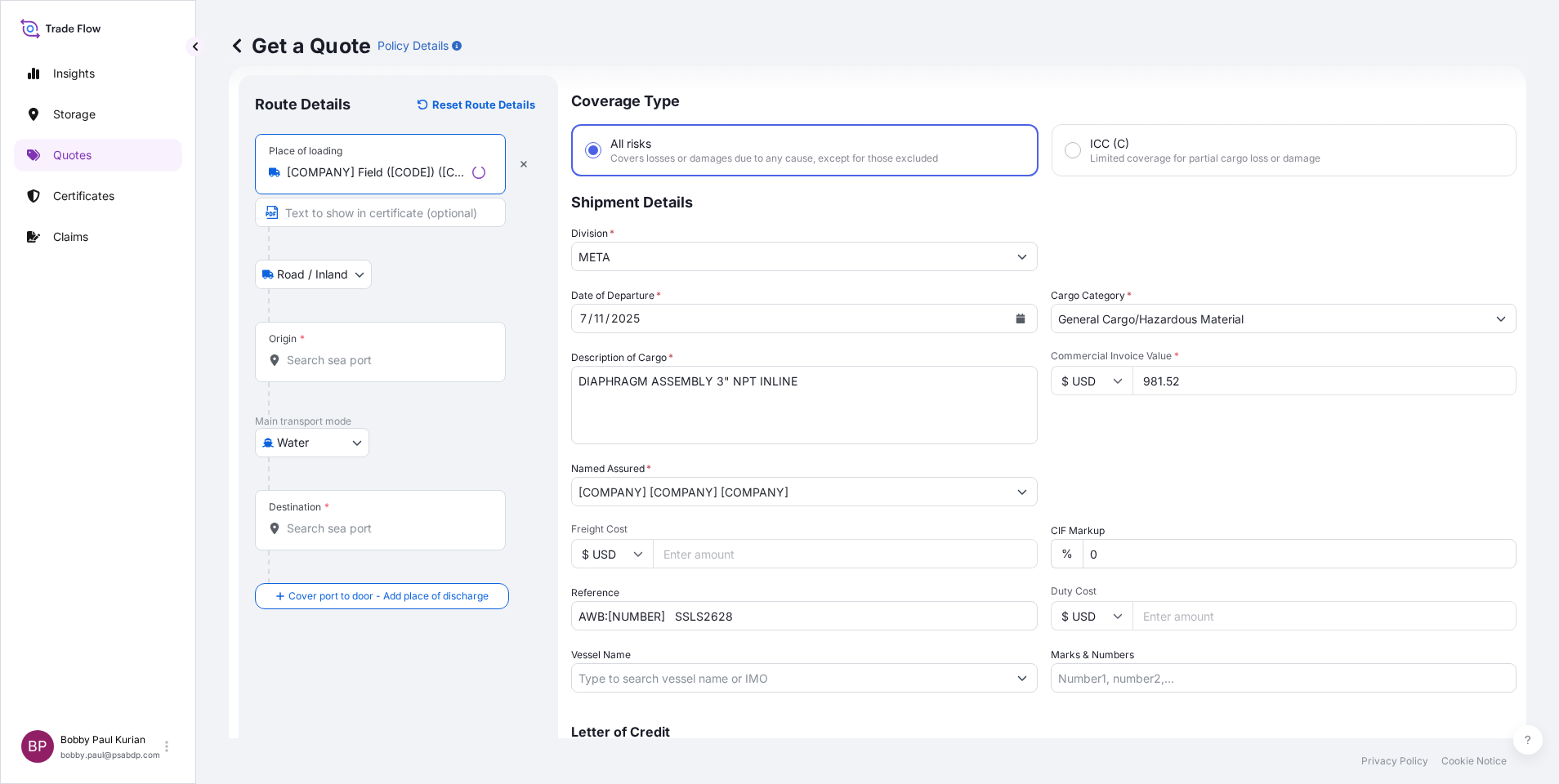 type on "[COMPANY] Field ([CODE]) ([CODE]), [STREET], [CITY], [STATE], [COUNTRY]" 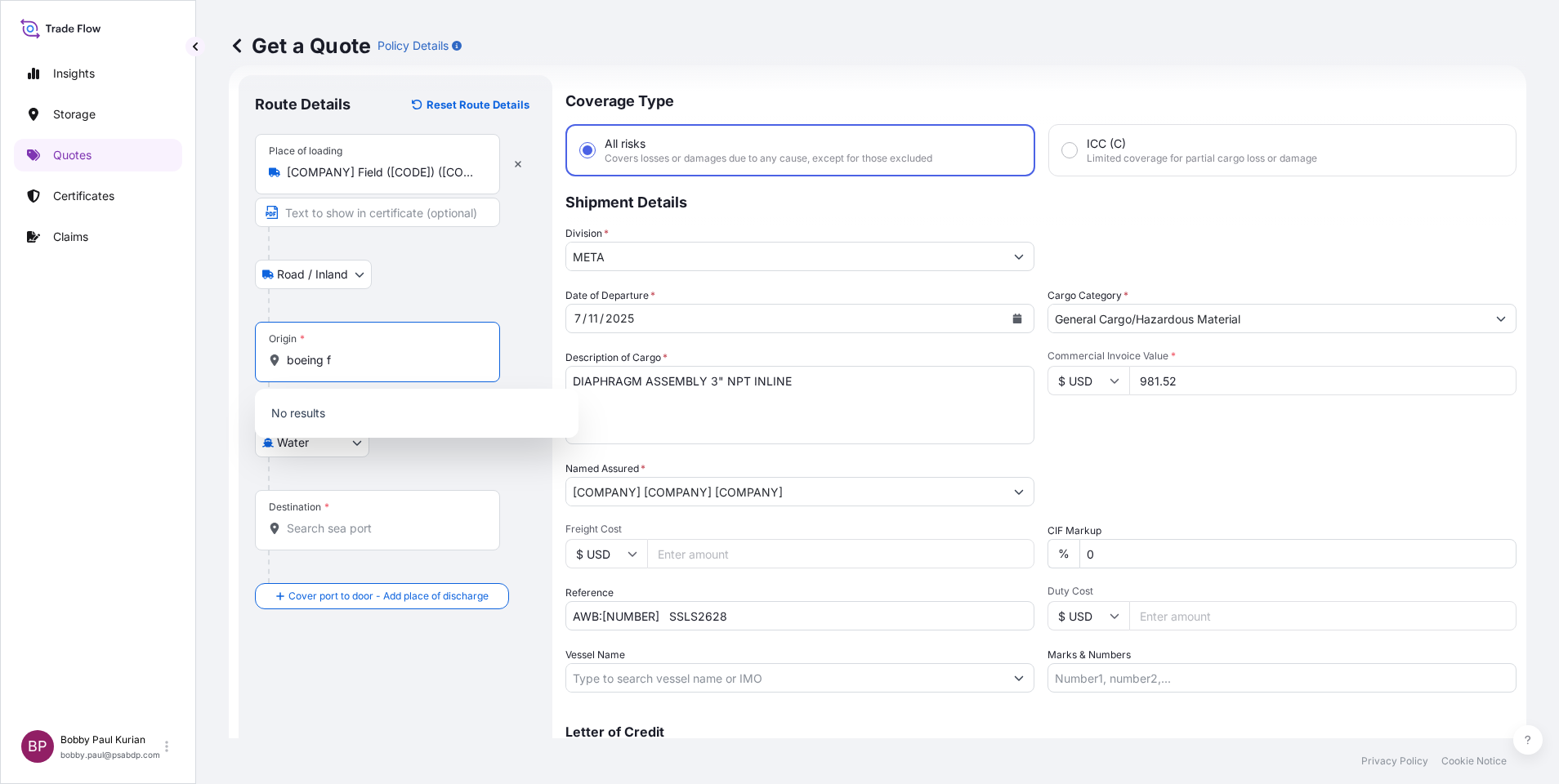 drag, startPoint x: 369, startPoint y: 357, endPoint x: 150, endPoint y: 332, distance: 220.4223 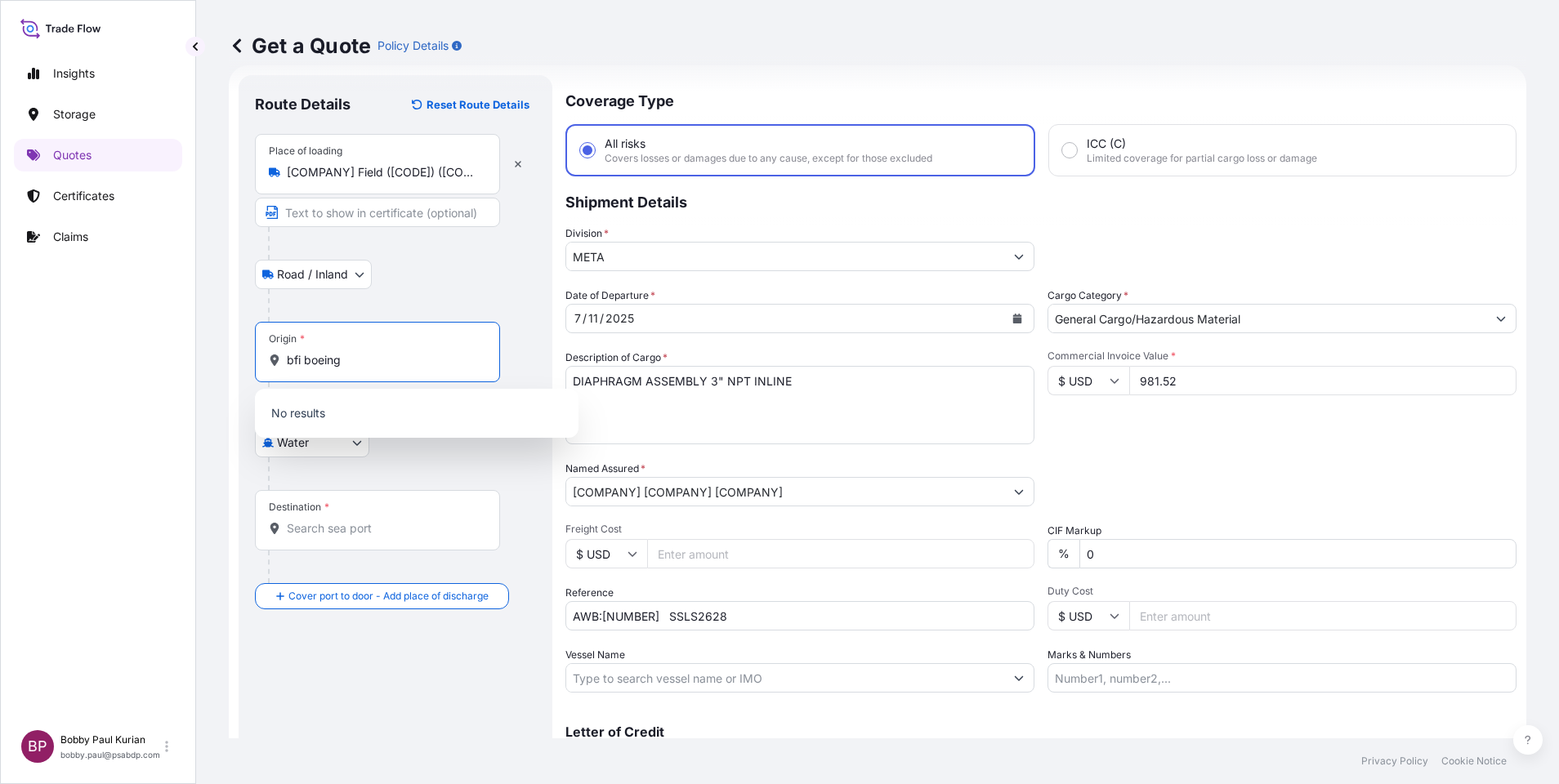click on "bfi boeing" at bounding box center [383, 360] 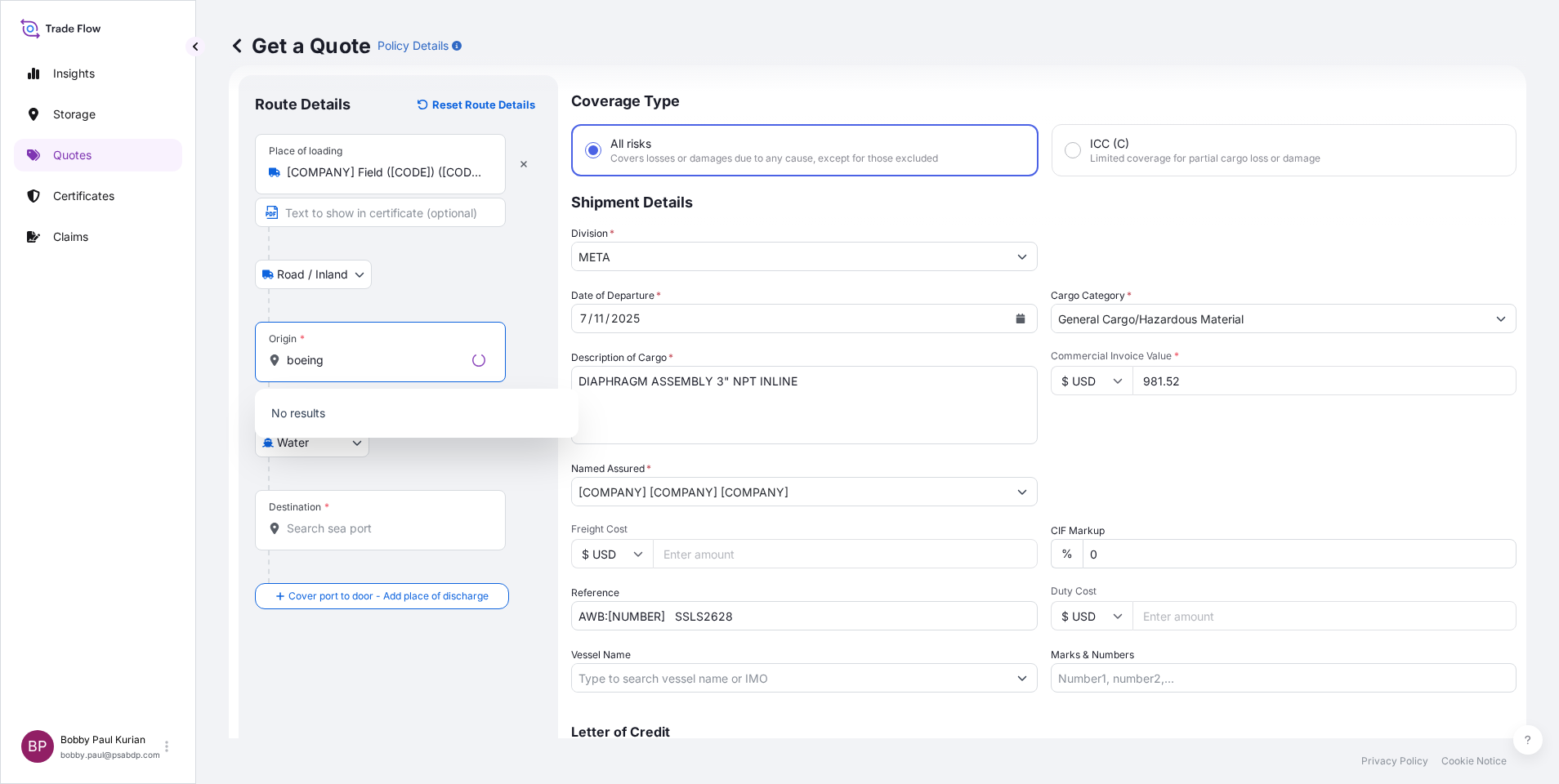 click on "Origin * boeing" at bounding box center (380, 352) 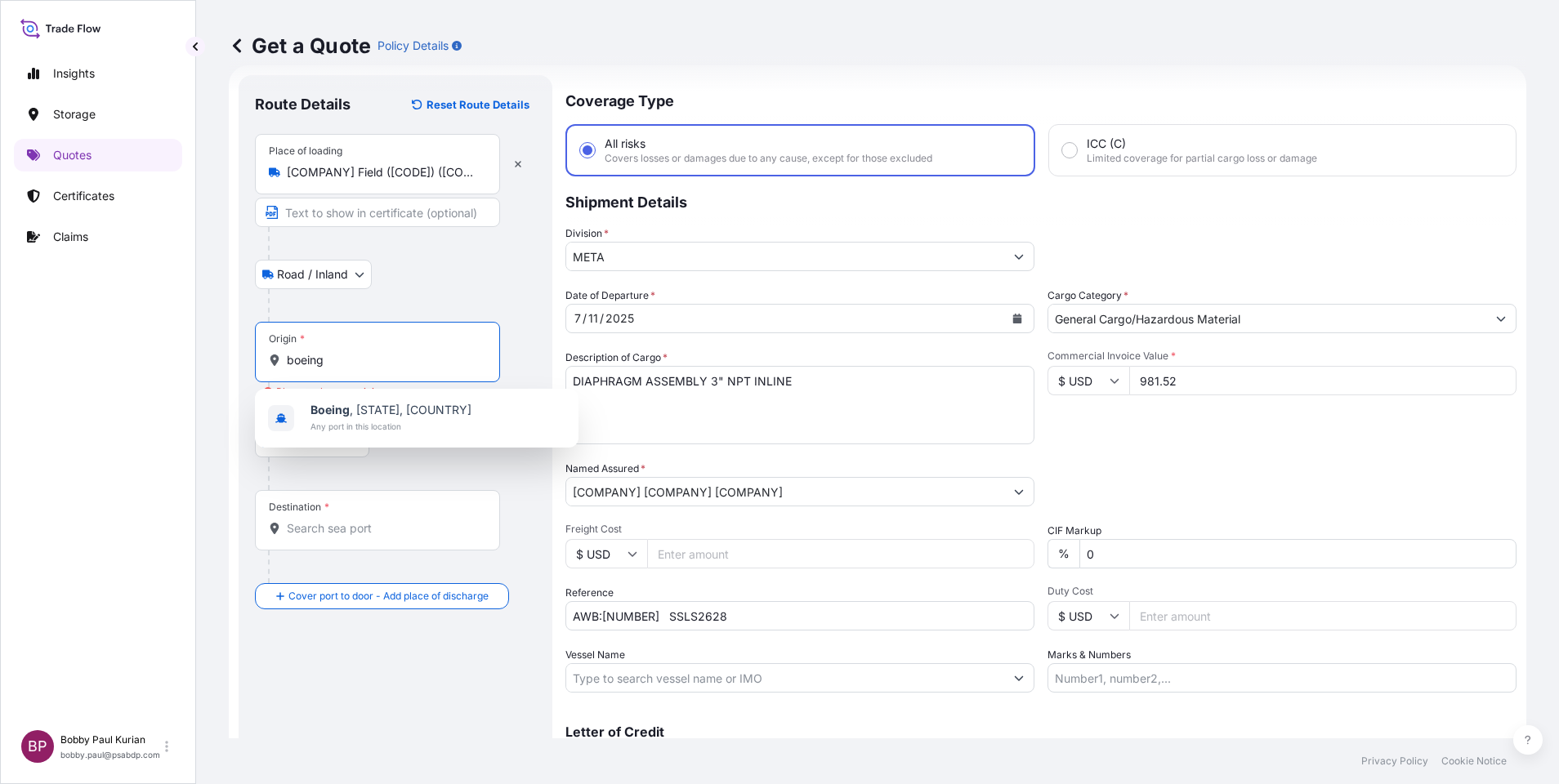 click on "boeing" at bounding box center (383, 360) 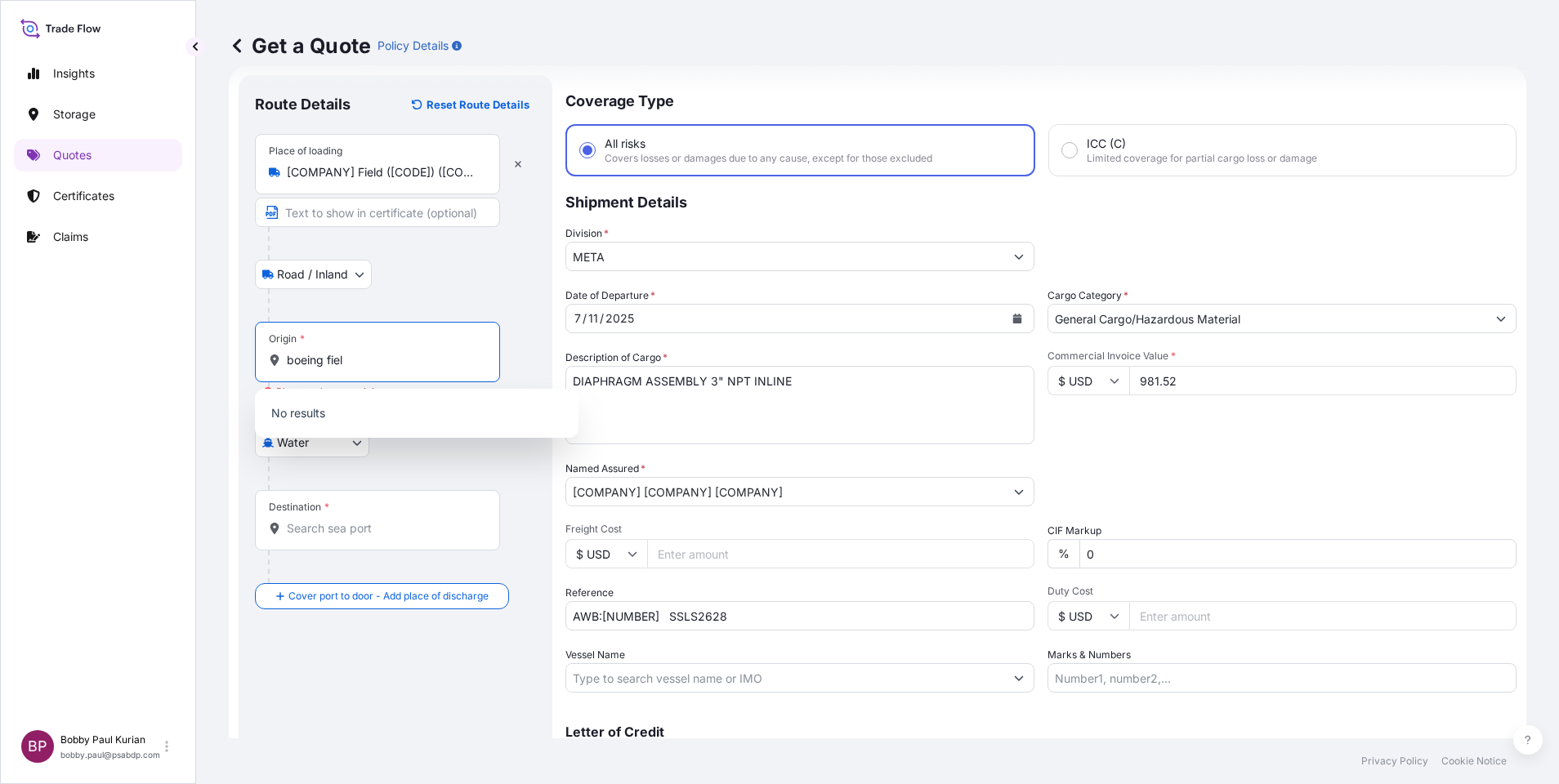 drag, startPoint x: 362, startPoint y: 353, endPoint x: 324, endPoint y: 356, distance: 38.118237 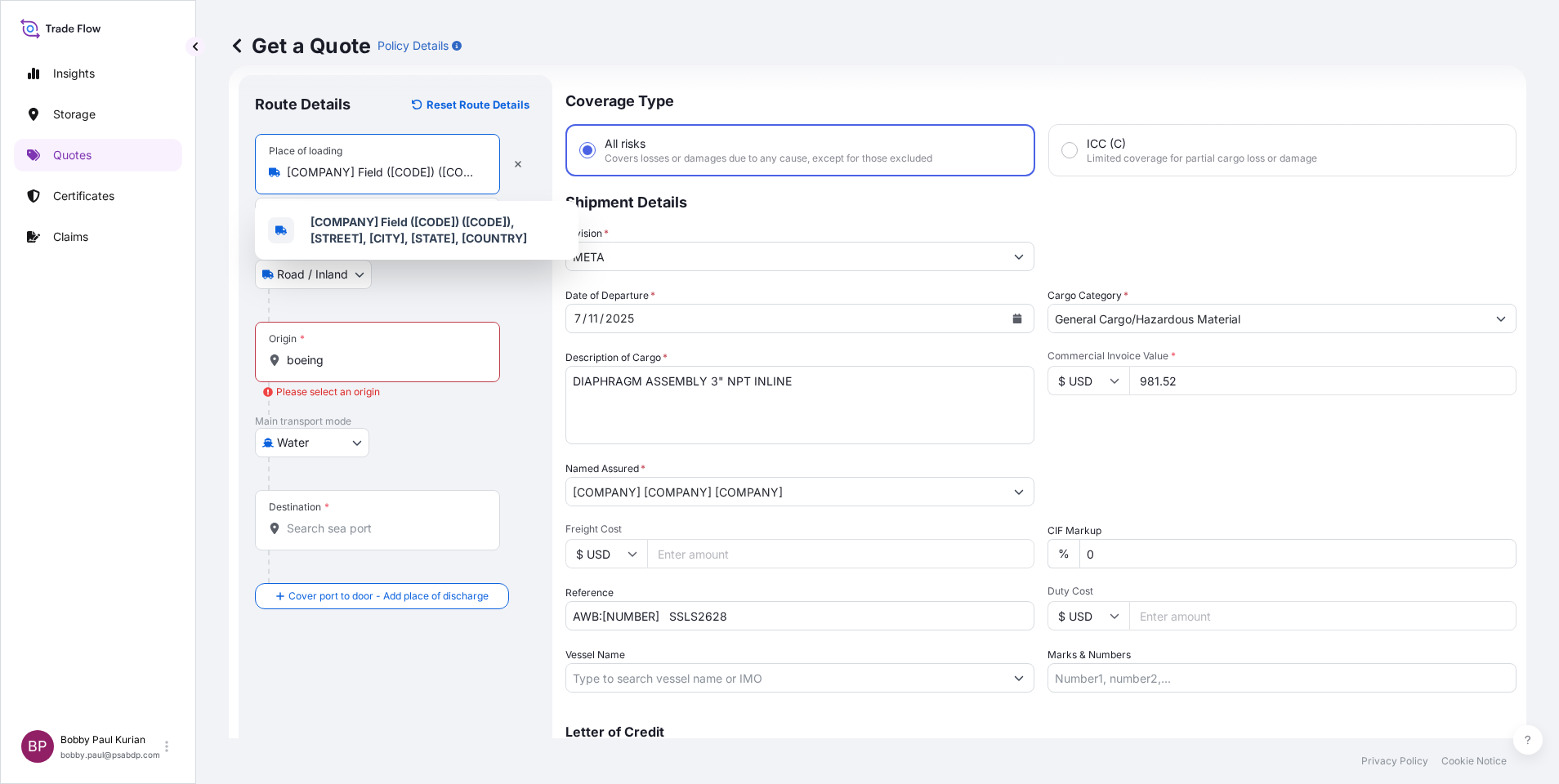 click on "[COMPANY] Field ([CODE]) ([CODE]), [STREET], [CITY], [STATE], [COUNTRY]" at bounding box center [383, 172] 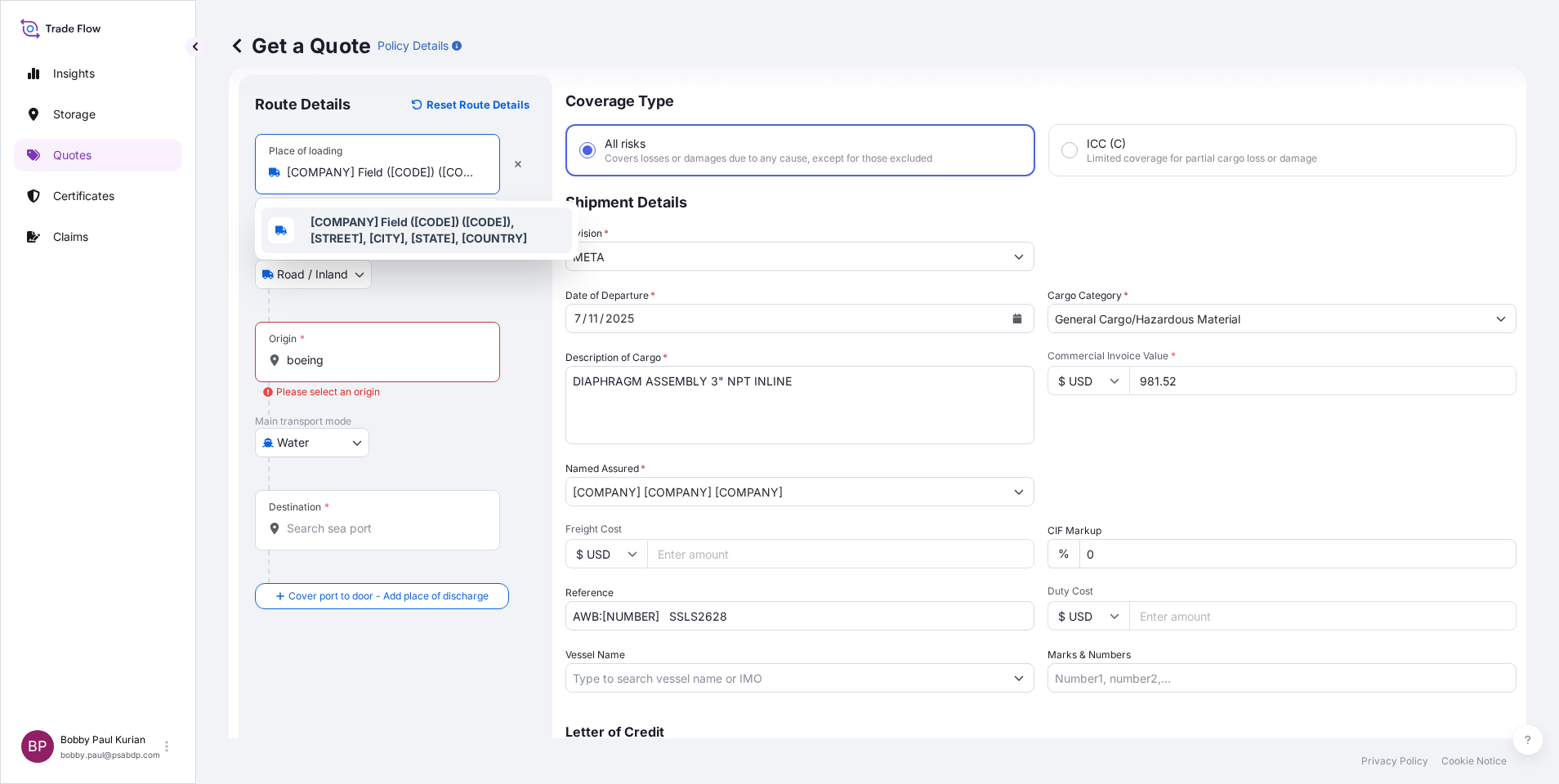 click on "[COMPANY] Field ([CODE]) ([CODE]), [STREET], [CITY], [STATE], [COUNTRY]" at bounding box center (418, 229) 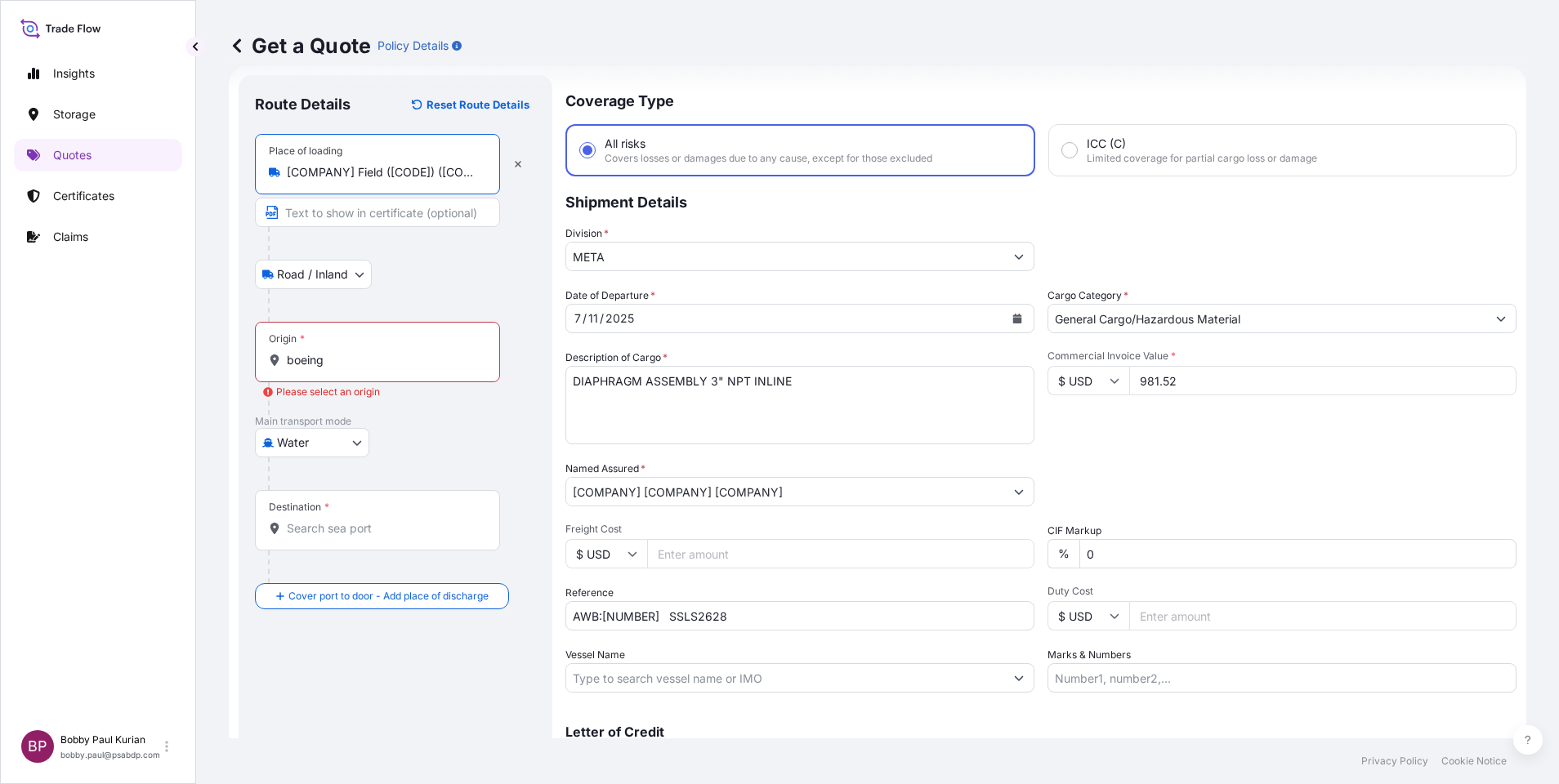 scroll, scrollTop: 0, scrollLeft: 155, axis: horizontal 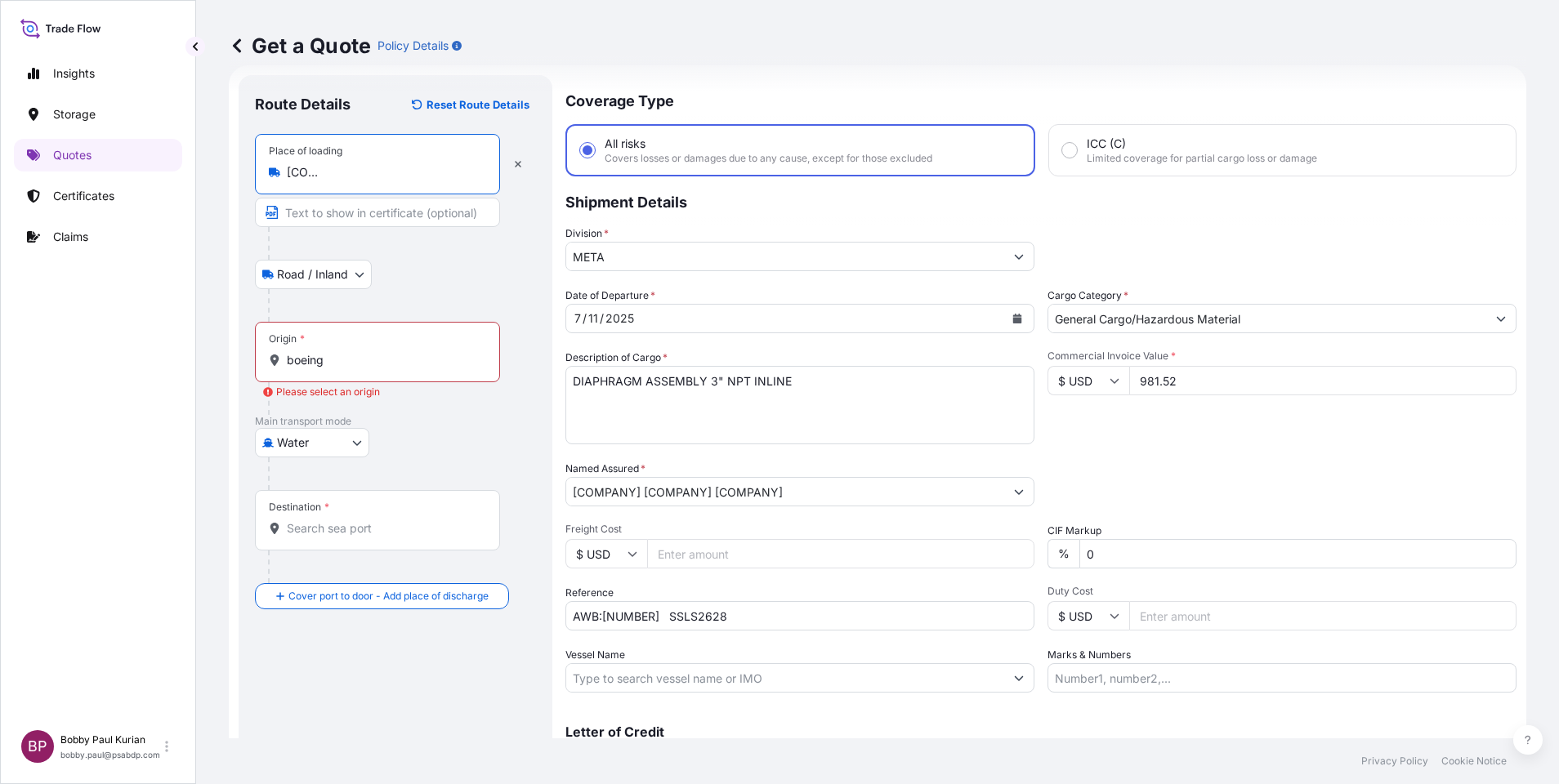 drag, startPoint x: 288, startPoint y: 175, endPoint x: 896, endPoint y: 211, distance: 609.0649 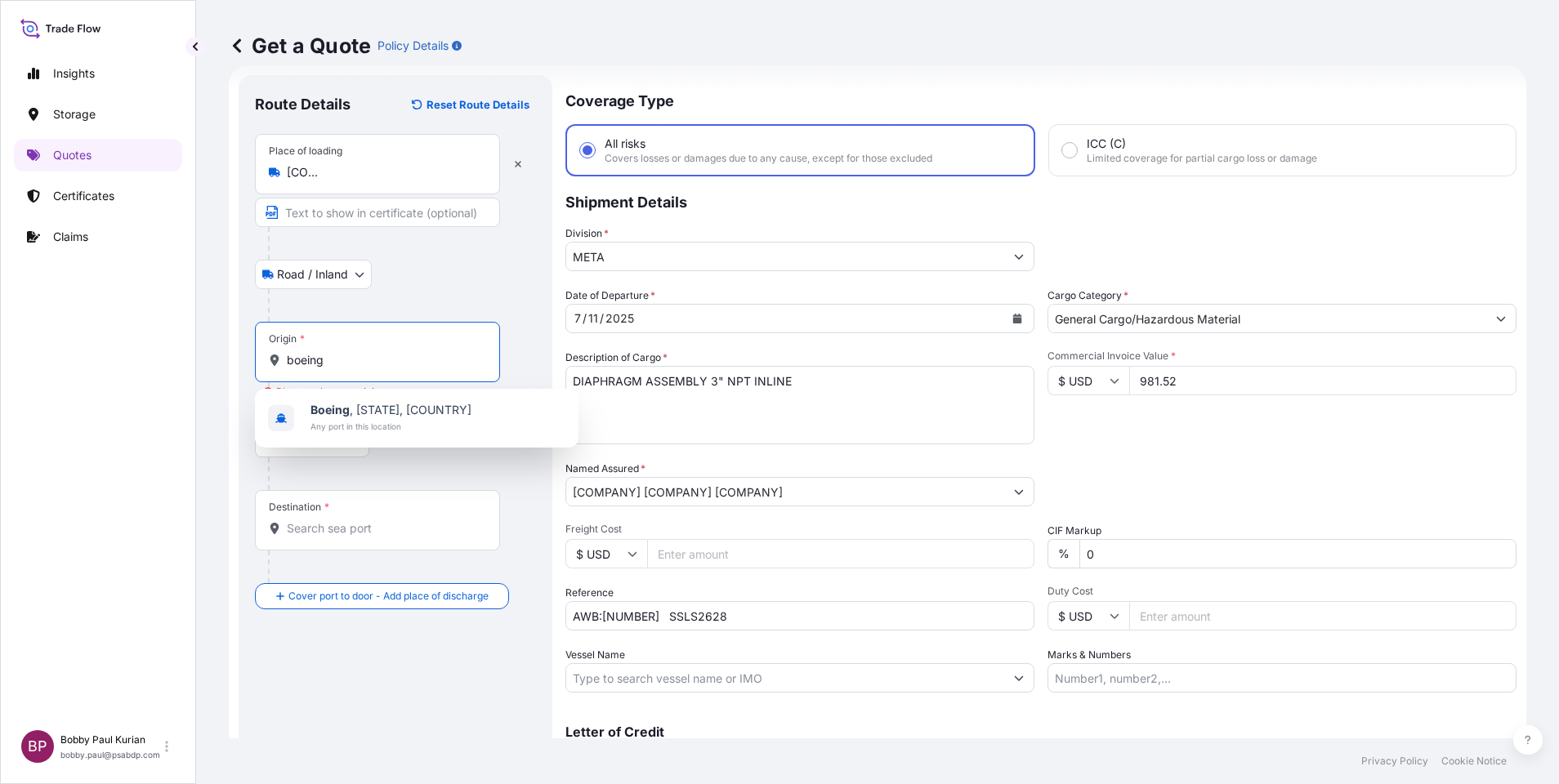 click on "boeing" at bounding box center [383, 360] 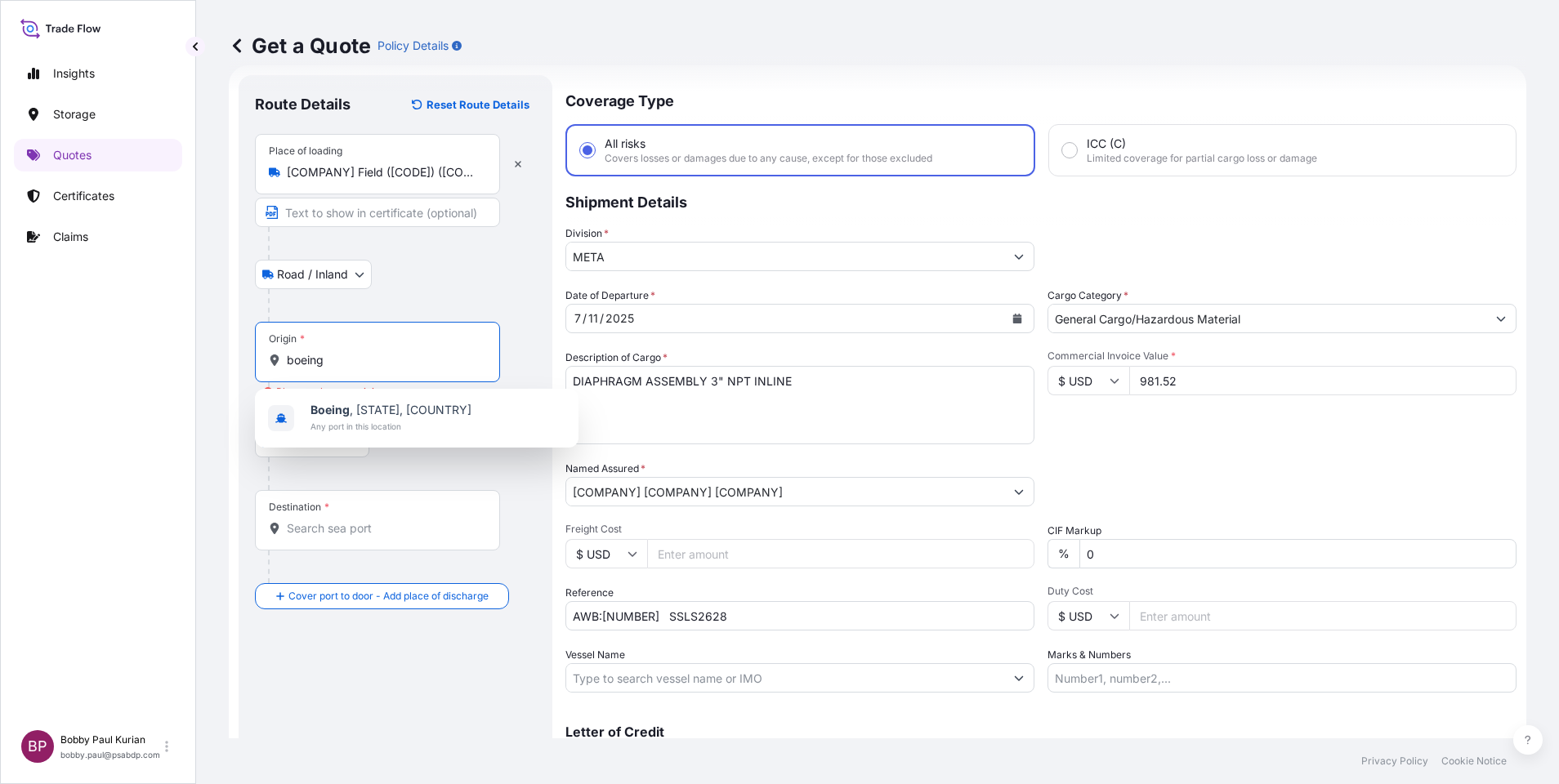 drag, startPoint x: 418, startPoint y: 361, endPoint x: 74, endPoint y: 323, distance: 346.0925 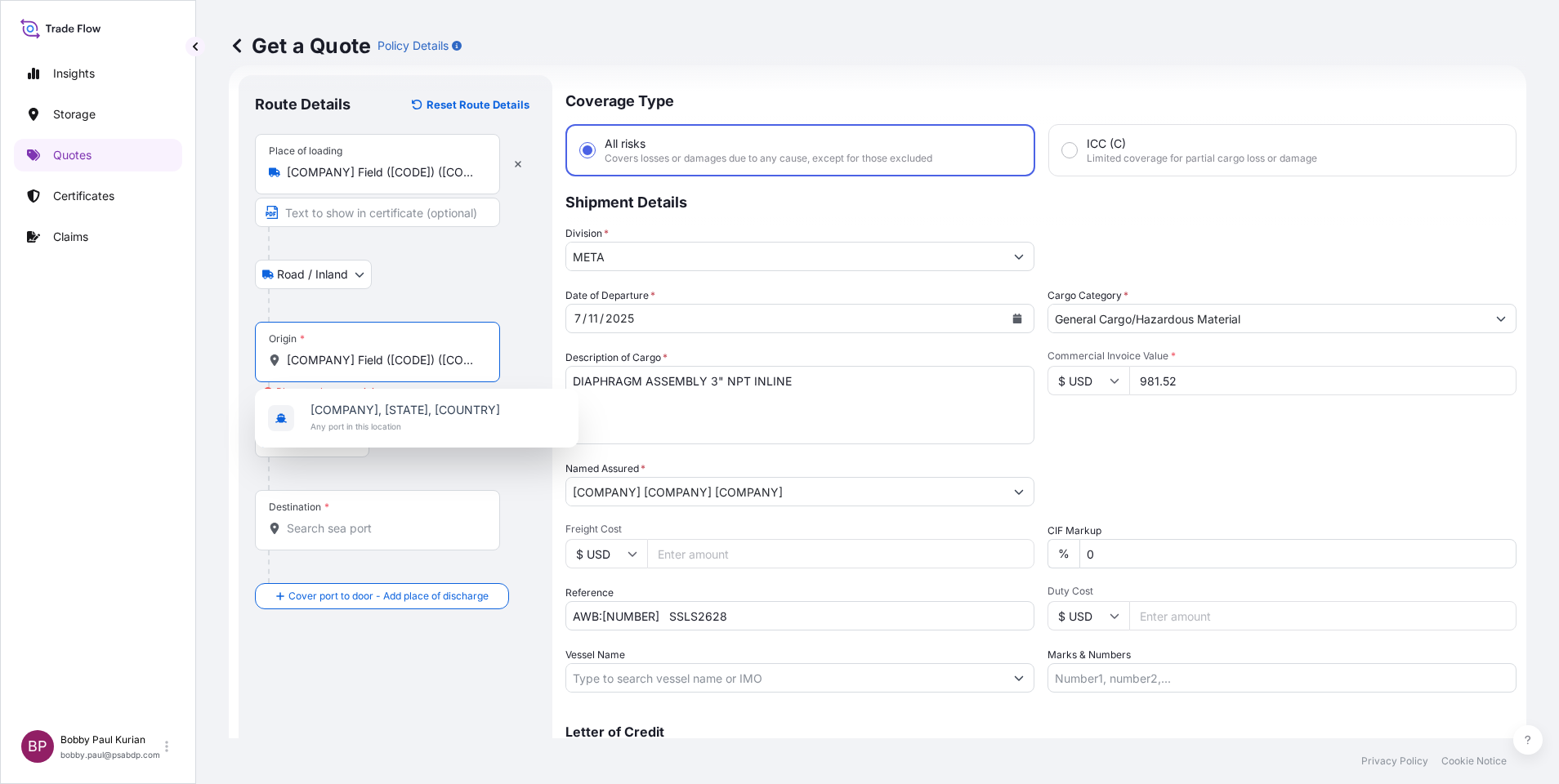 scroll, scrollTop: 0, scrollLeft: 155, axis: horizontal 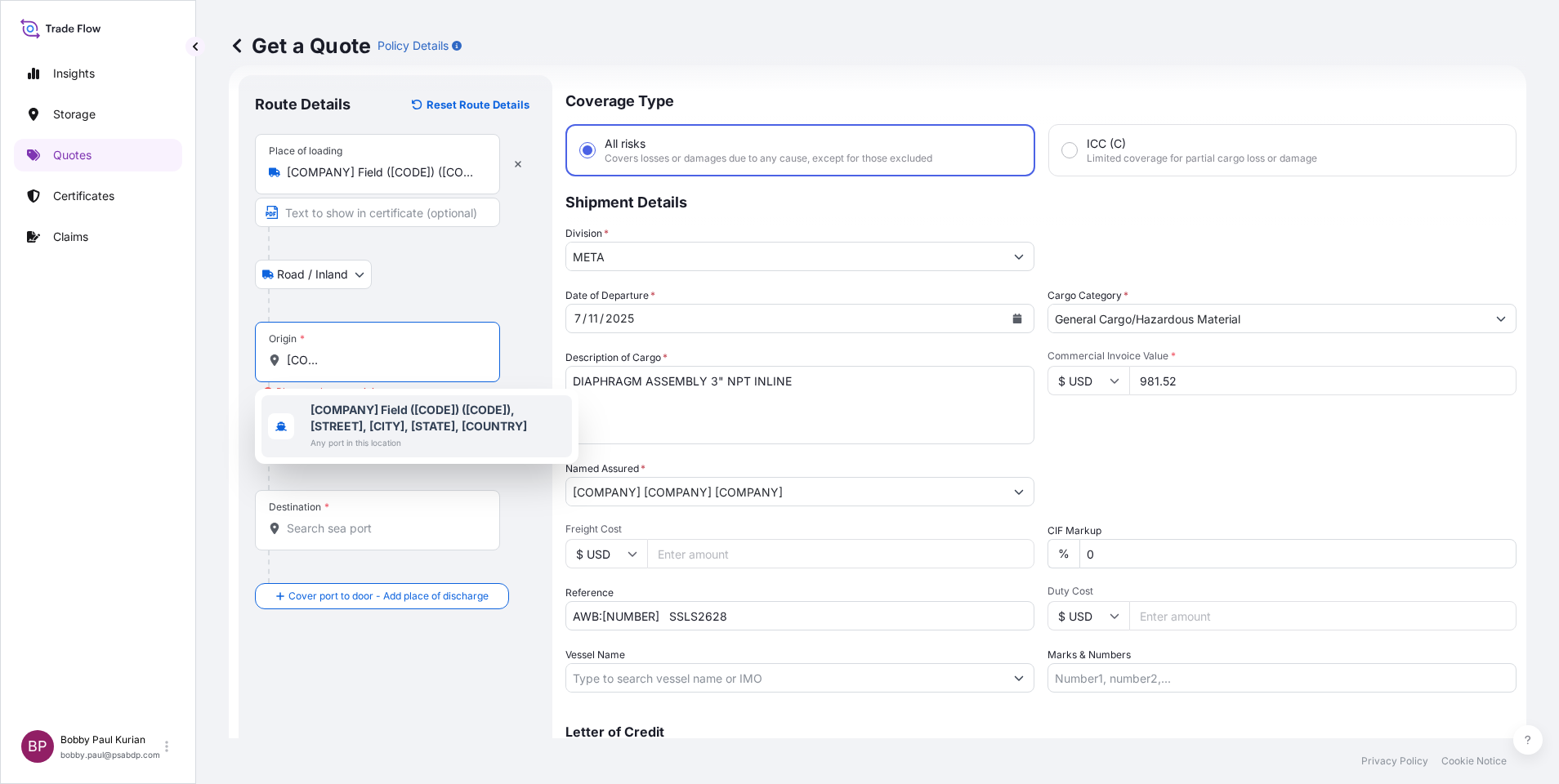 click on "[COMPANY] Field ([CODE]) ([CODE]), [STREET], [CITY], [STATE], [COUNTRY]" at bounding box center [418, 417] 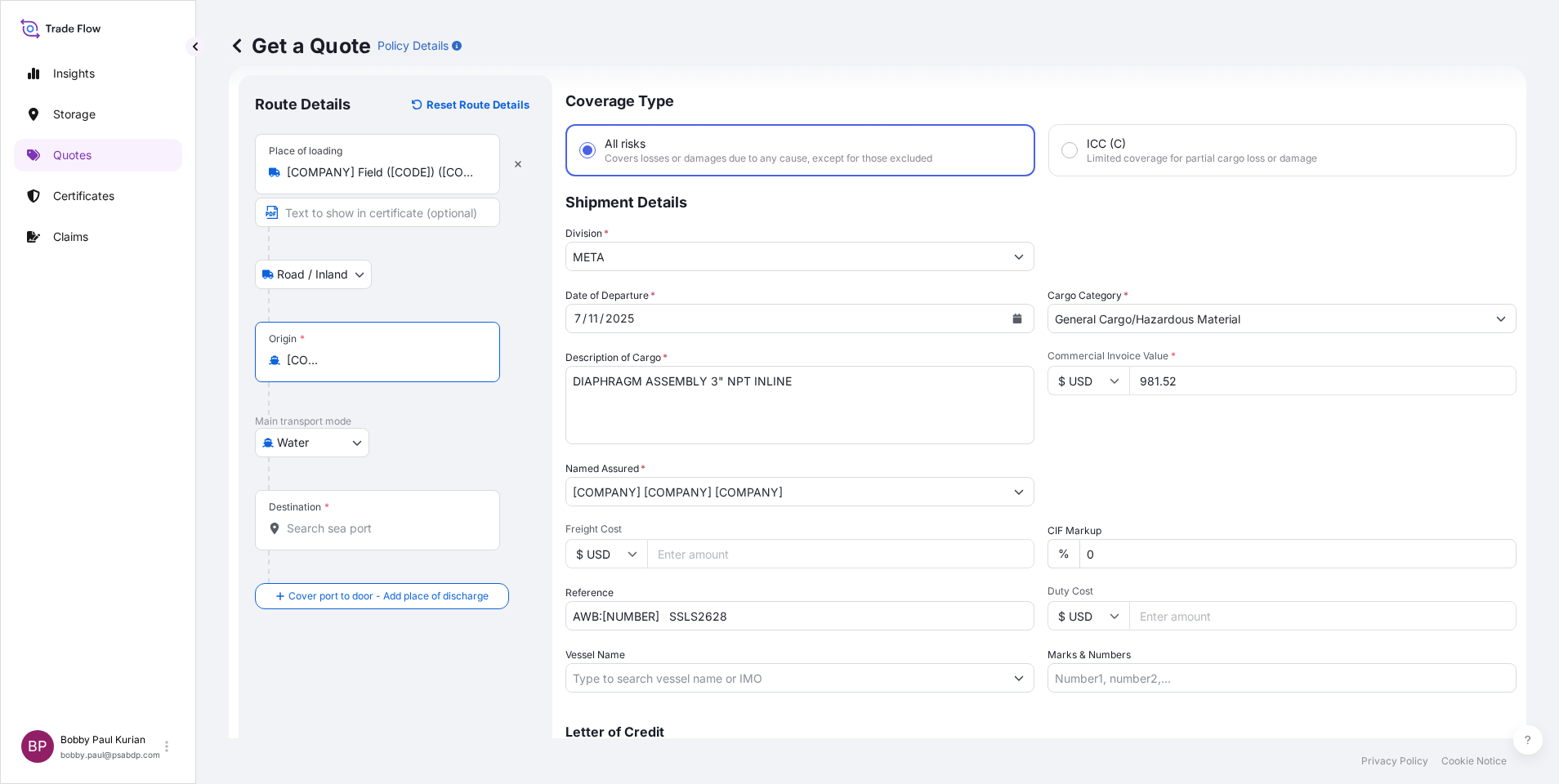 type on "[COMPANY] Field ([CODE]) ([CODE]), [STREET], [CITY], [STATE], [COUNTRY]" 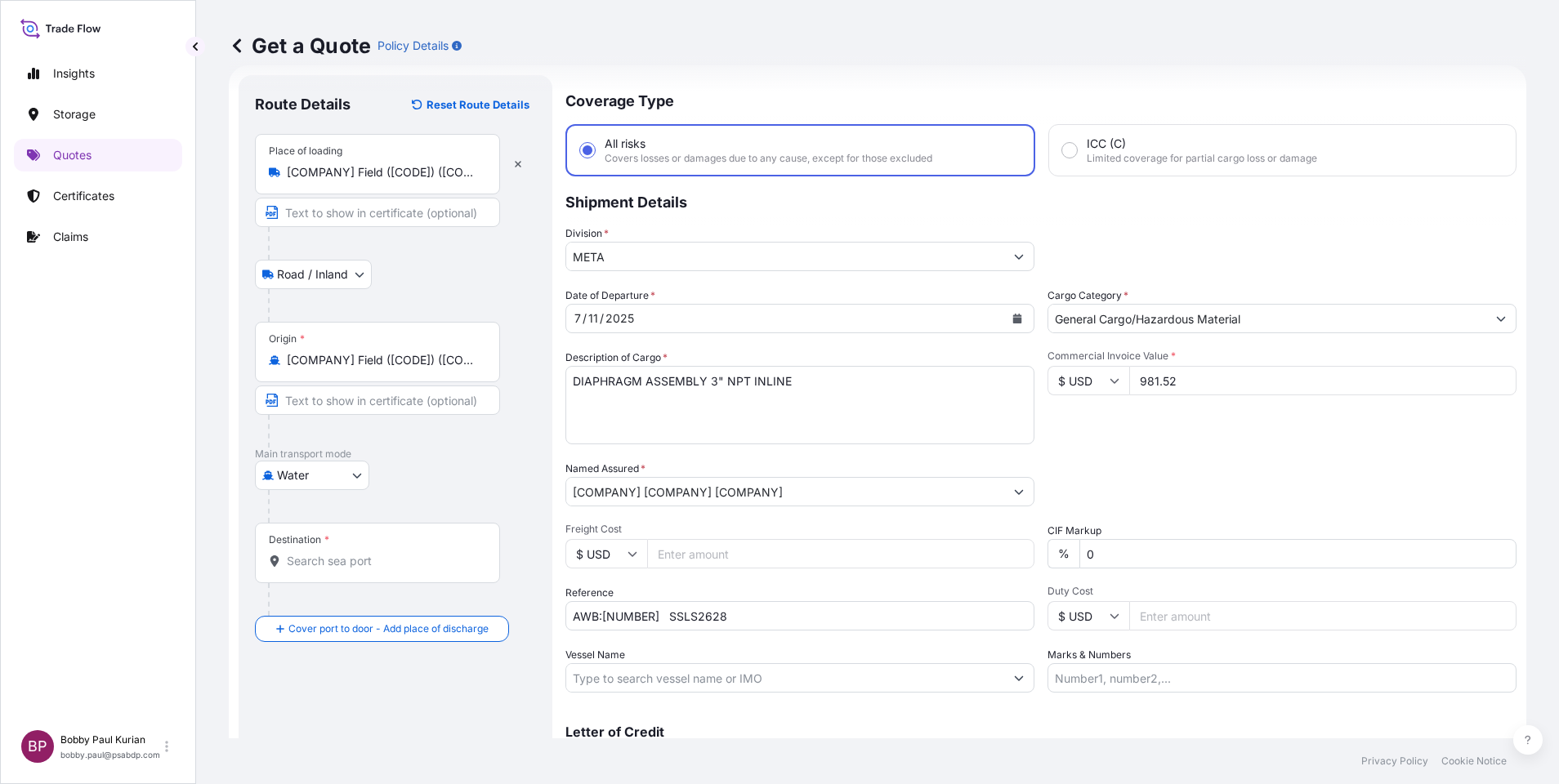 click on "1 option available.
Insights Storage Quotes Certificates Claims BP [FIRST] [LAST]   [LAST] [EMAIL] Get a Quote Policy Details Route Details Reset Route Details Place of loading [COMPANY] Field ([CODE]) ([CODE]), [STREET], [CITY], [STATE], [COUNTRY] Road / Inland Road / Inland Origin * [COMPANY] Field ([CODE]) ([CODE]), [STREET], [CITY], [STATE], [COUNTRY] Main transport mode Water Air Water Inland Destination * Cover port to door - Add place of discharge Road / Inland Road / Inland Place of Discharge Coverage Type All risks Covers losses or damages due to any cause, except for those excluded ICC (C) Limited coverage for partial cargo loss or damage Shipment Details Division * META Date of Departure * 7 / 11 / 2025 Cargo Category * General Cargo/Hazardous Material Description of Cargo * DIAPHRAGM ASSEMBLY 3" NPT INLINE Commercial Invoice Value   * $ USD 981.52 Named Assured * [COMPANY] [COMPANY] [COMPANY] Packing Category Select a packing category Freight Cost   $ USD CIF Markup % 0   *" at bounding box center (780, 392) 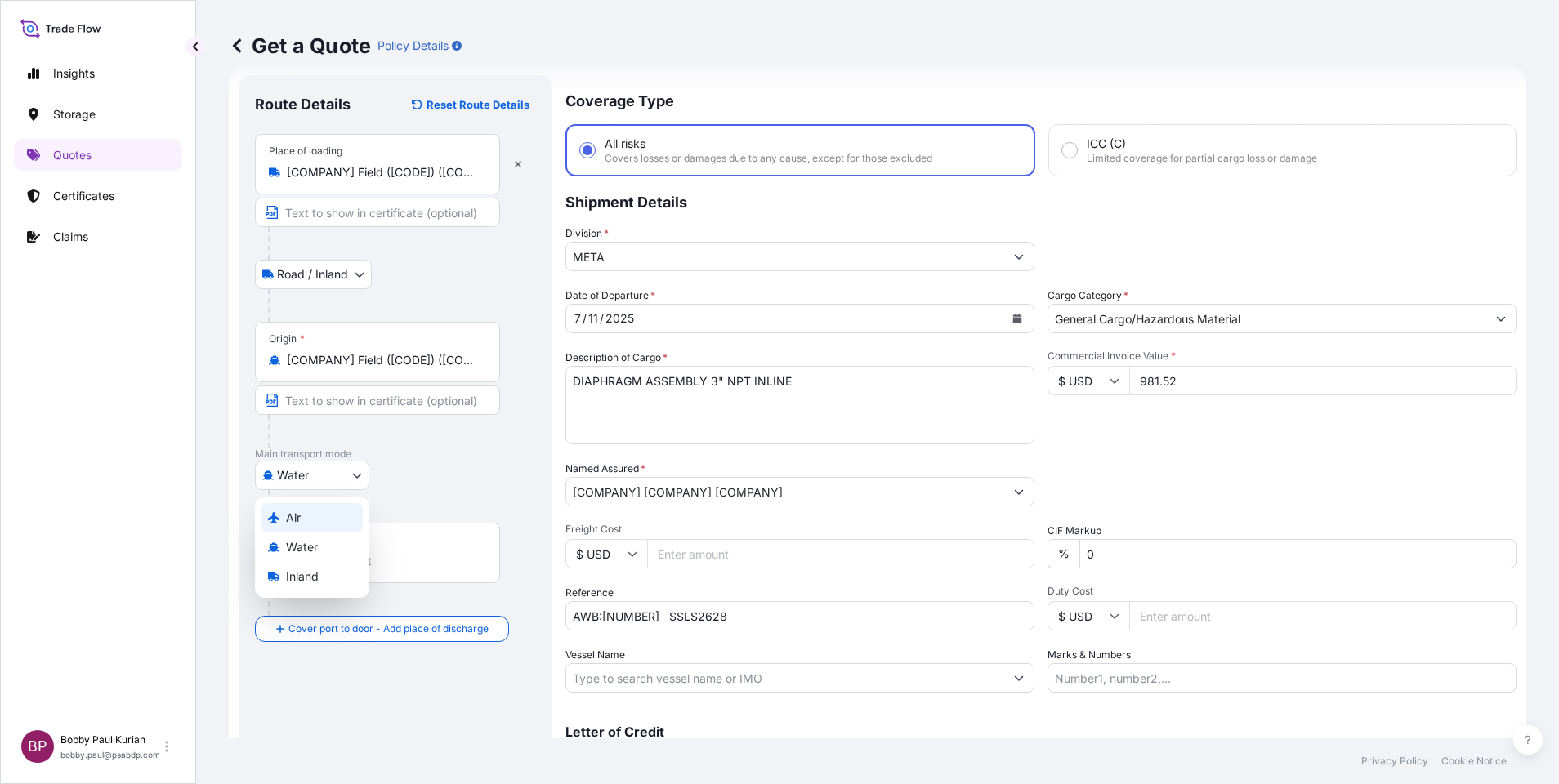 click on "Air" at bounding box center [312, 518] 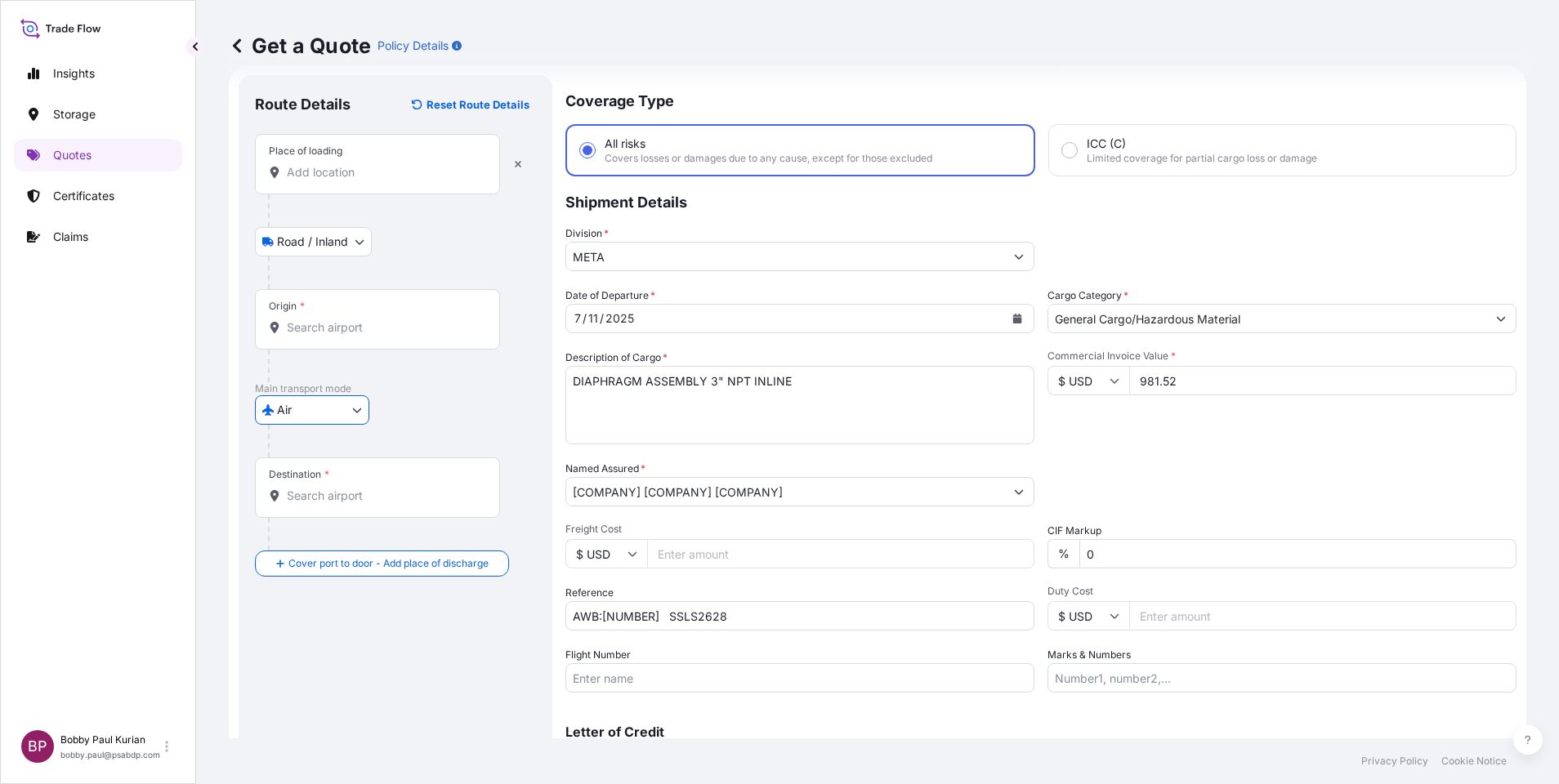 click on "Place of loading" at bounding box center [383, 172] 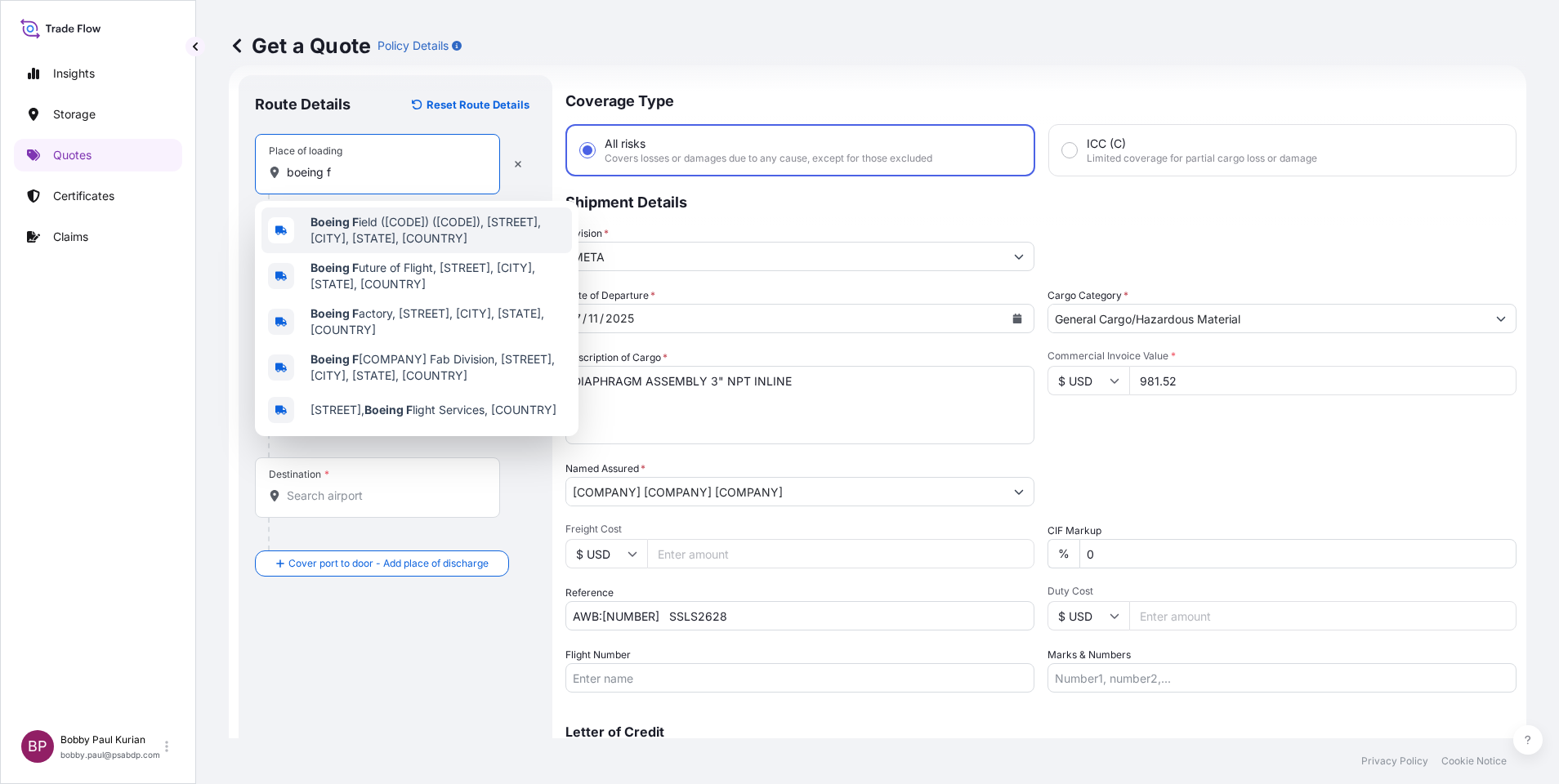 click on "[COMPANY] Field ([CODE]) ([CODE]), [STREET], [CITY], [STATE], [COUNTRY]" at bounding box center [438, 230] 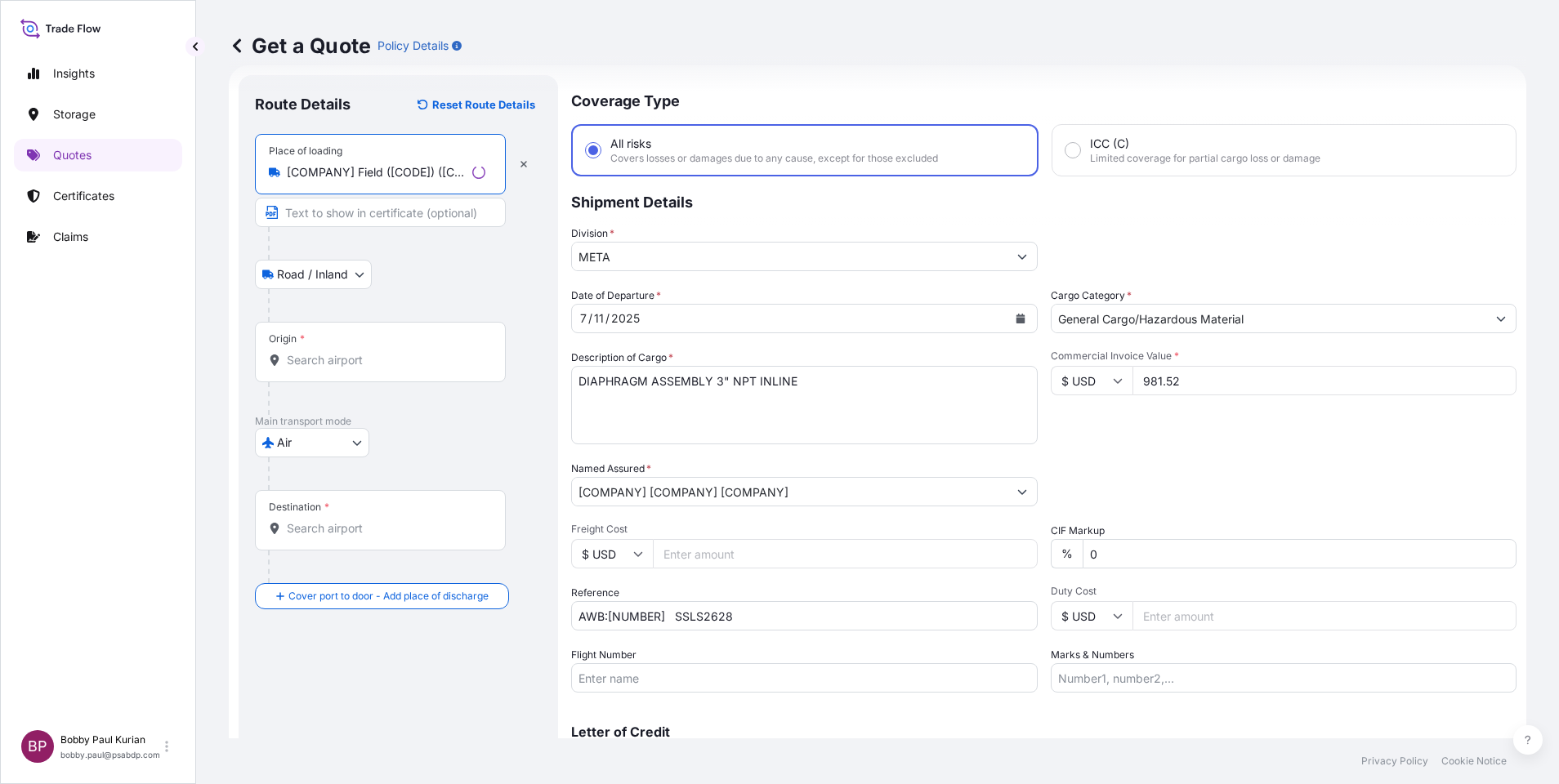 type on "[COMPANY] Field ([CODE]) ([CODE]), [STREET], [CITY], [STATE], [COUNTRY]" 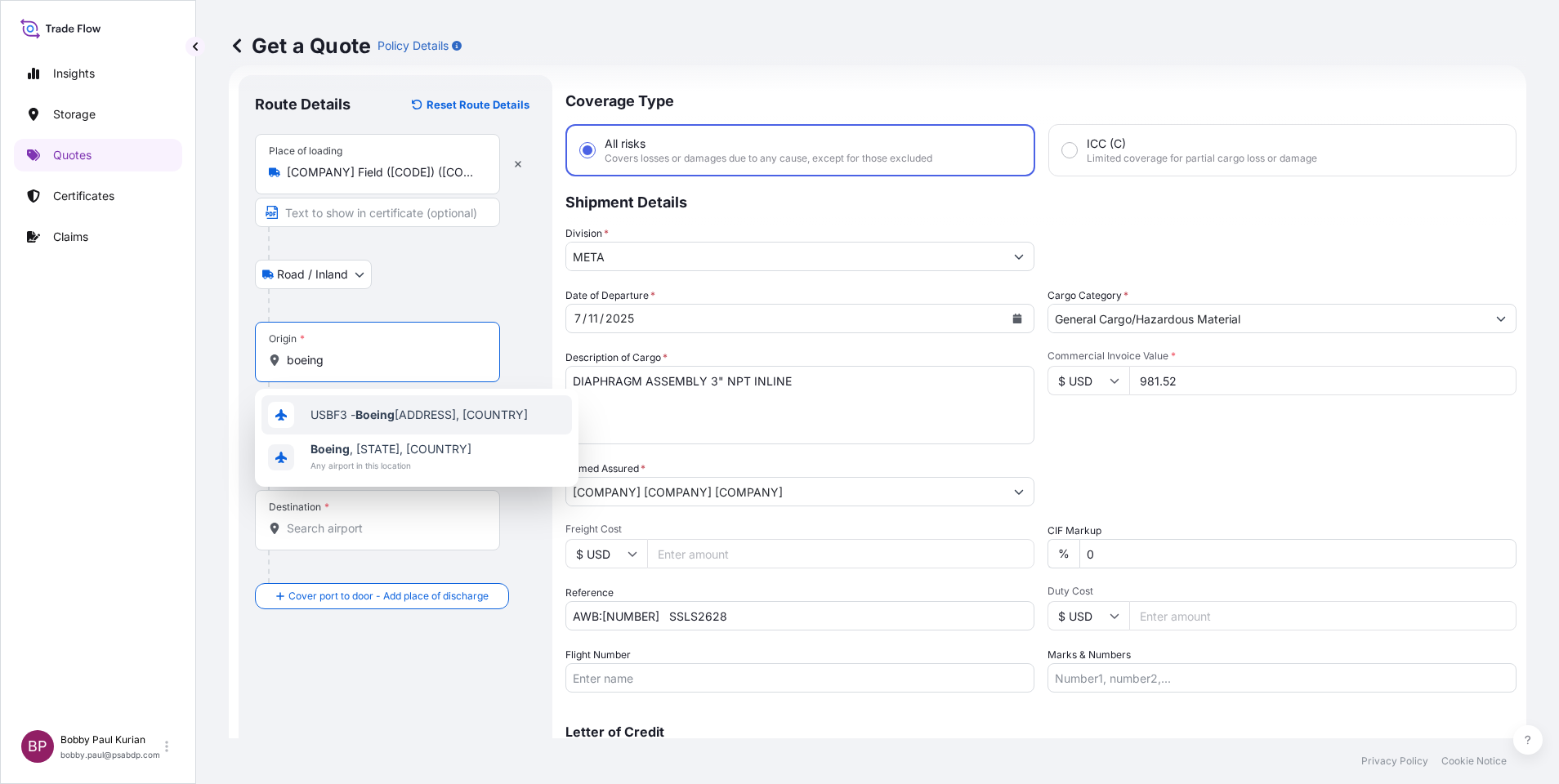 click on "[COMPANY] Field Apt, [COUNTRY]" at bounding box center (419, 415) 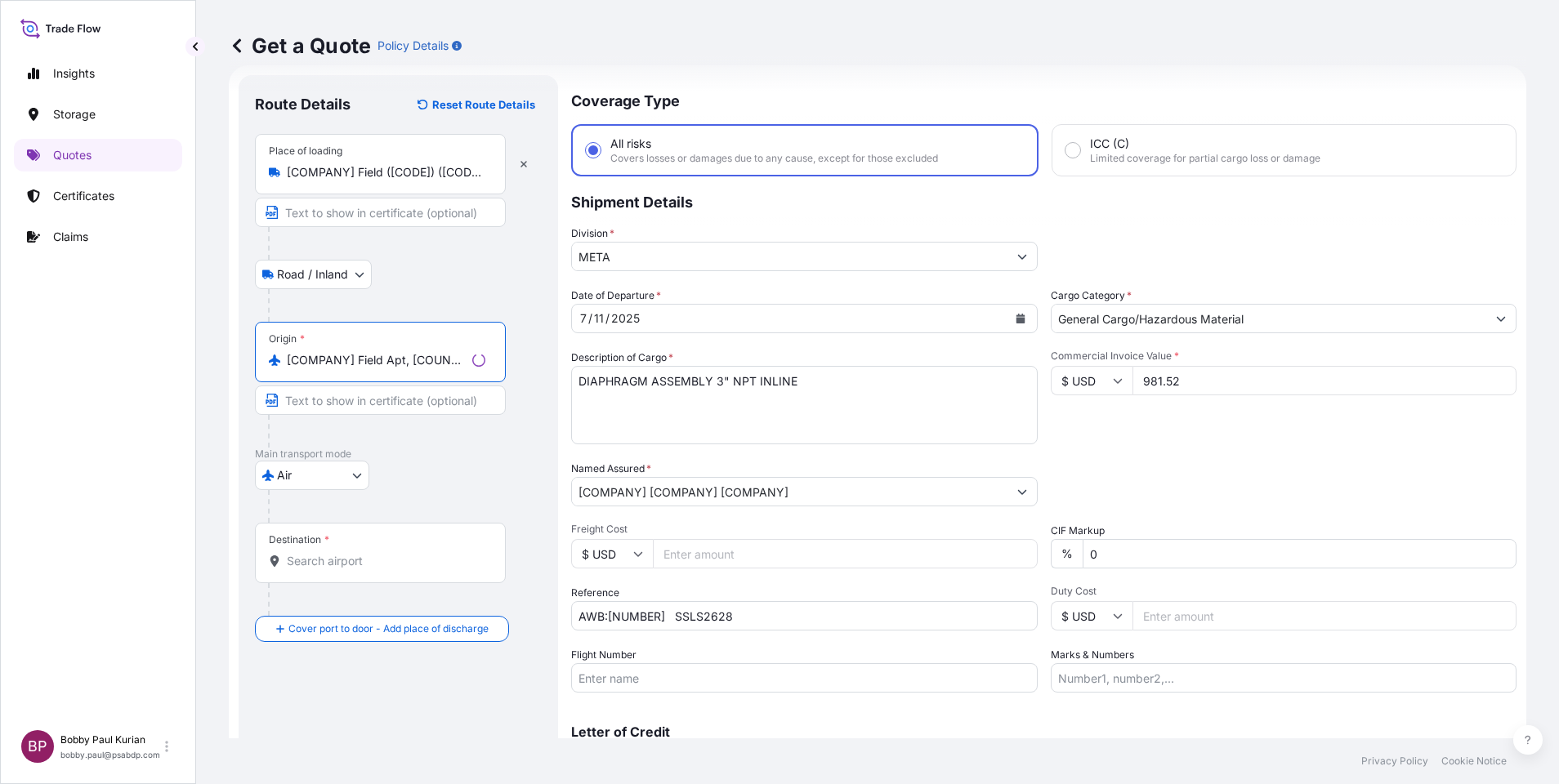 type on "[COMPANY] Field Apt, [COUNTRY]" 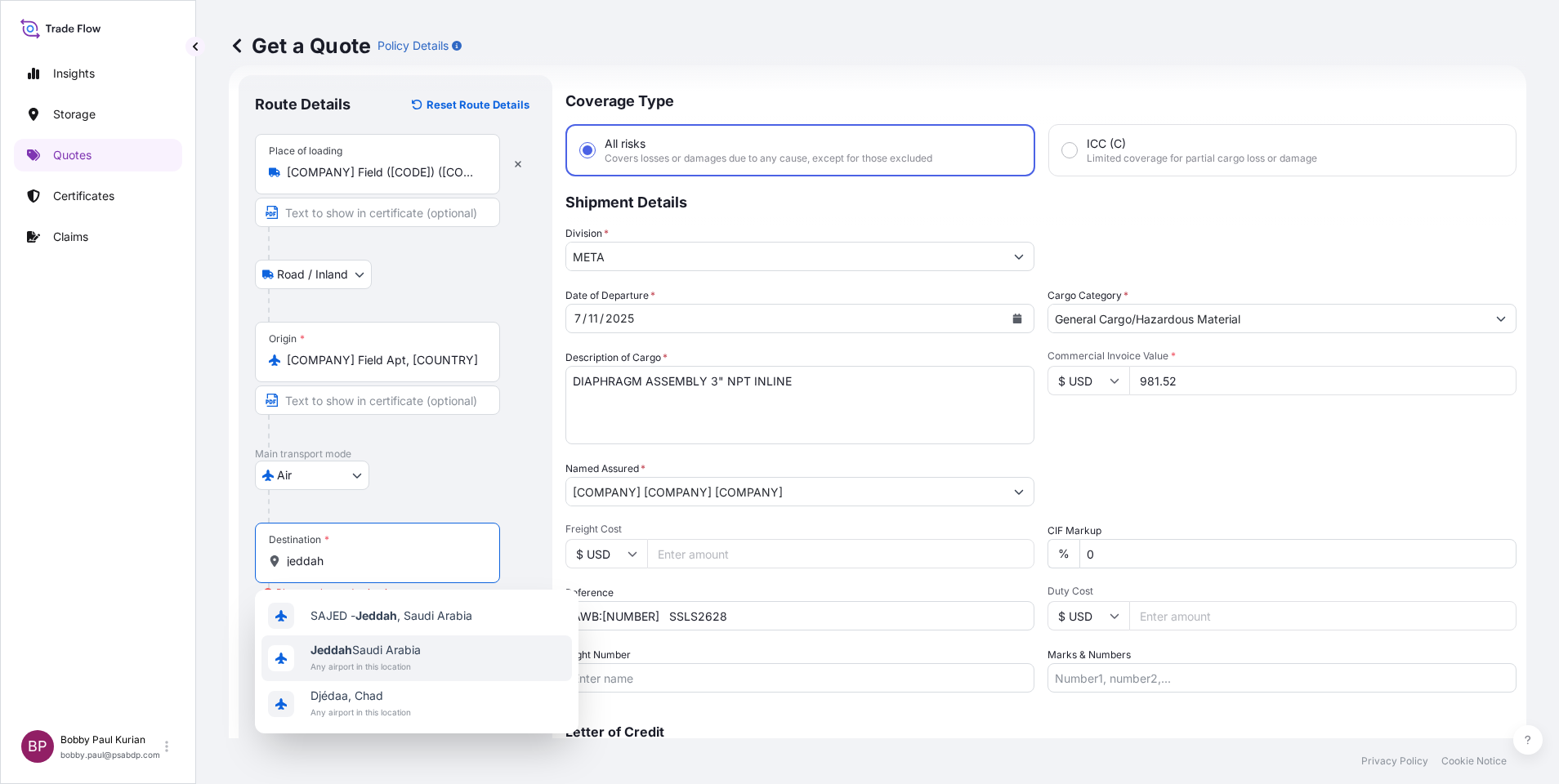 click on "Jeddah  Saudi Arabia" at bounding box center [365, 650] 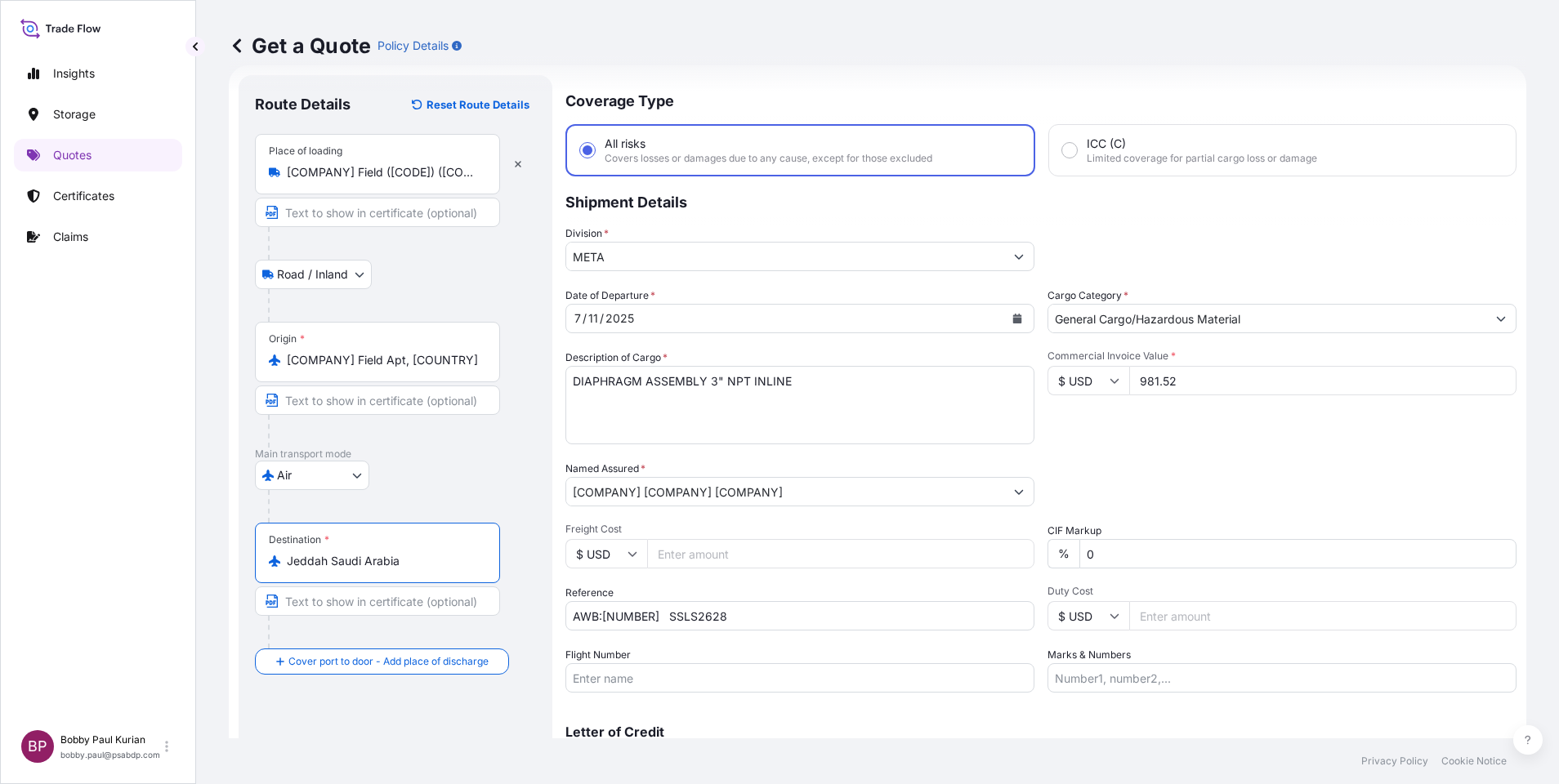 type on "Jeddah Saudi Arabia" 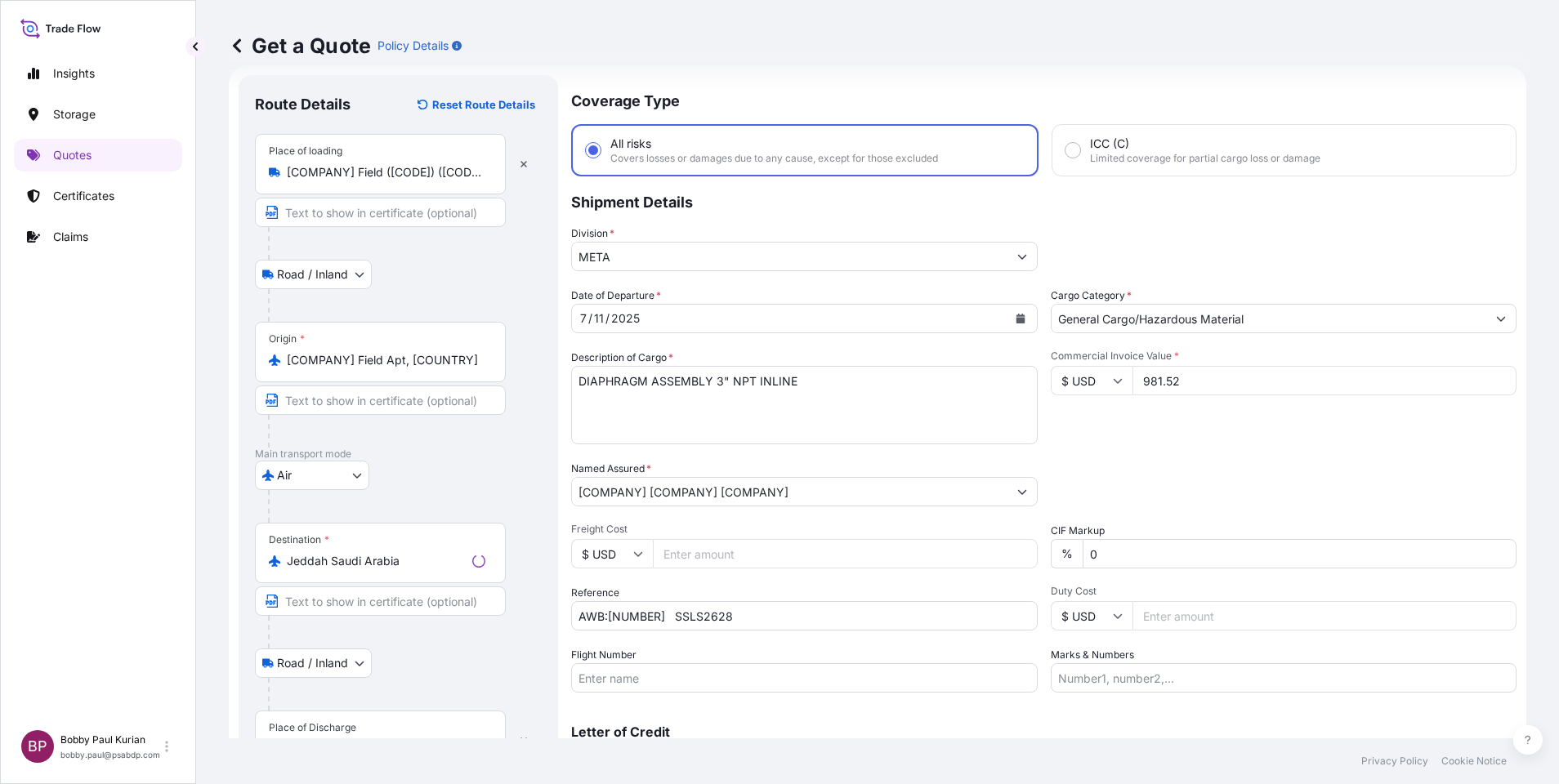 click on "Place of Discharge" at bounding box center [312, 728] 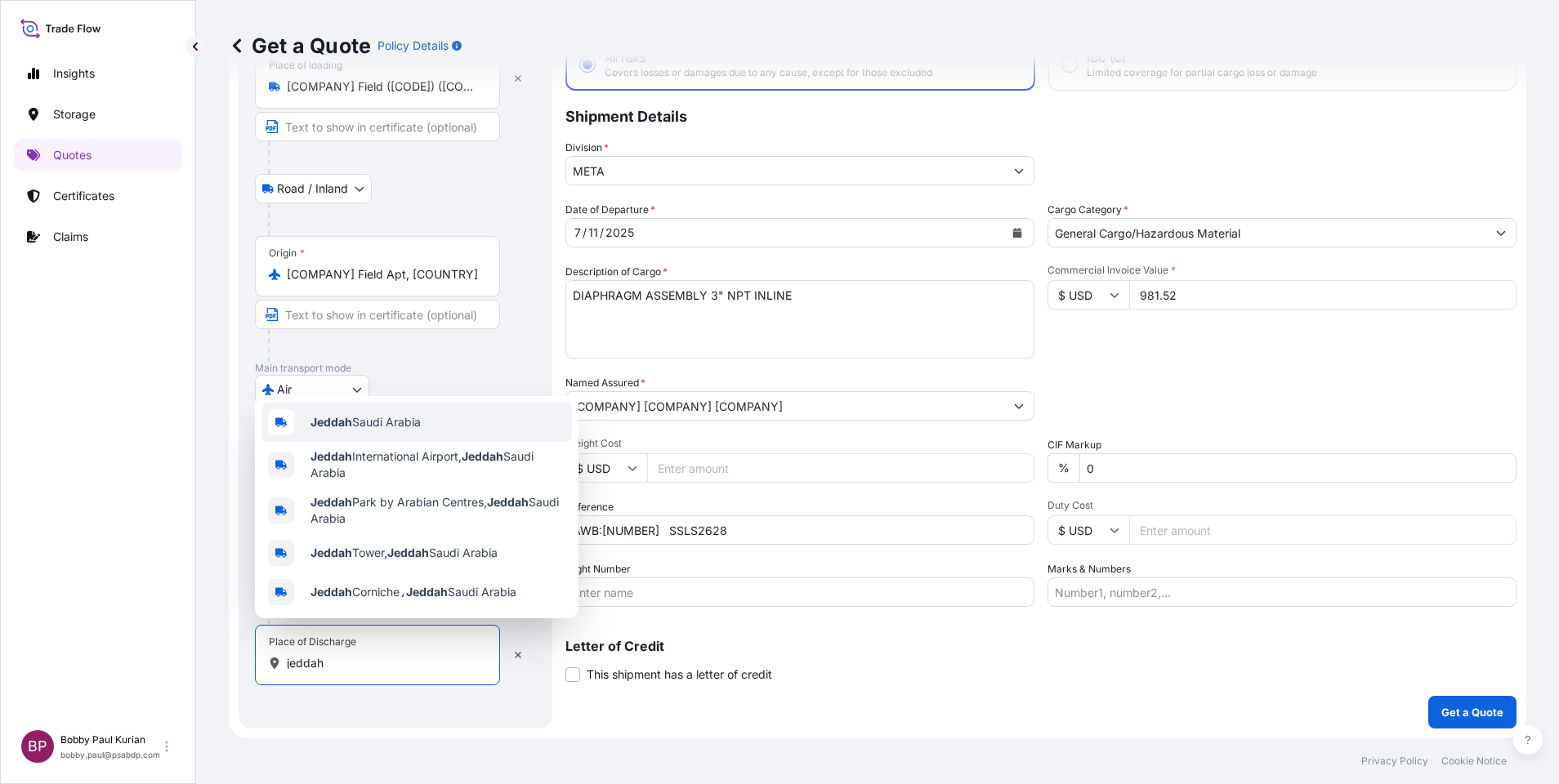 click on "Jeddah  Saudi Arabia" at bounding box center [417, 422] 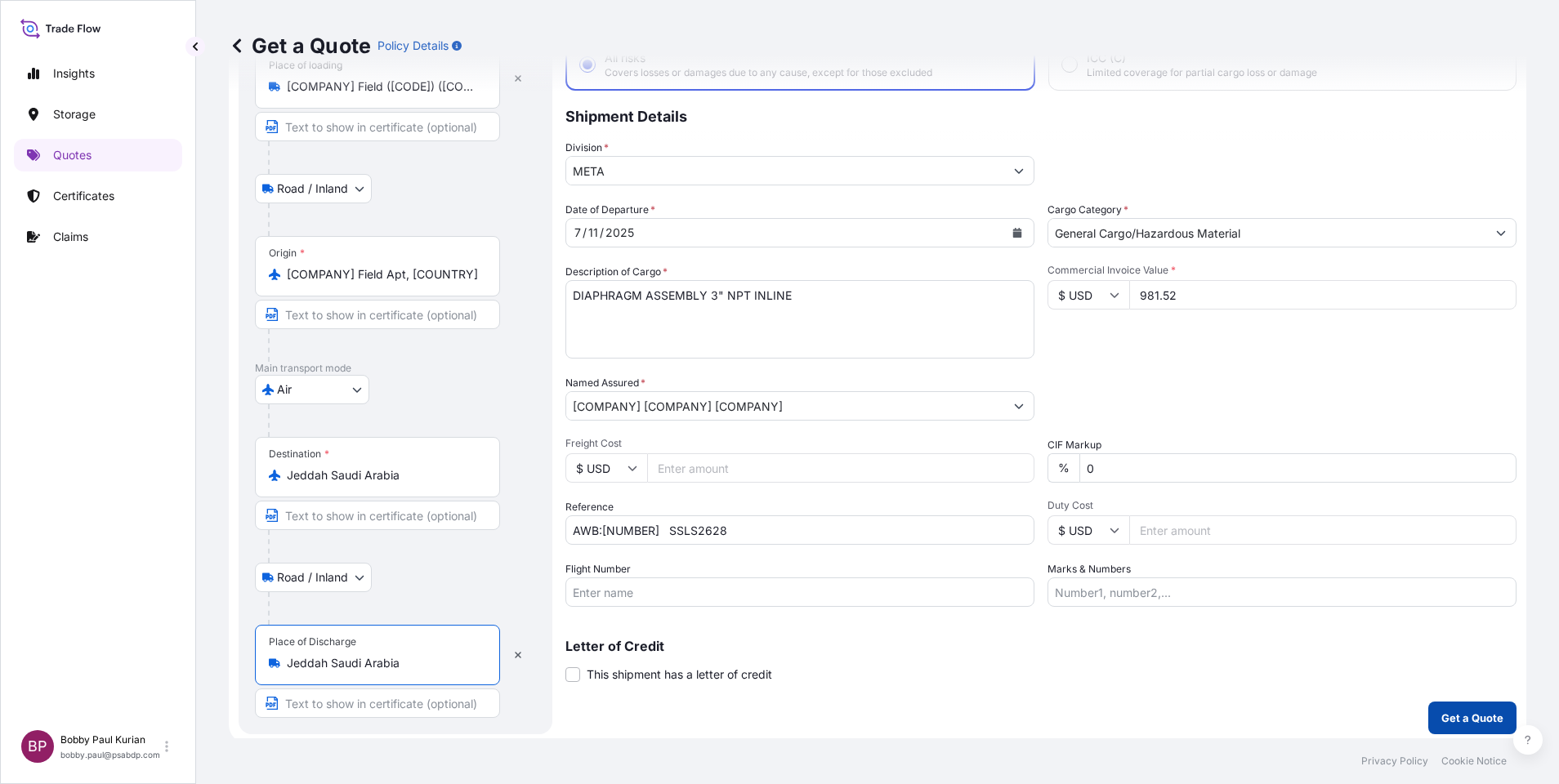 type on "Jeddah Saudi Arabia" 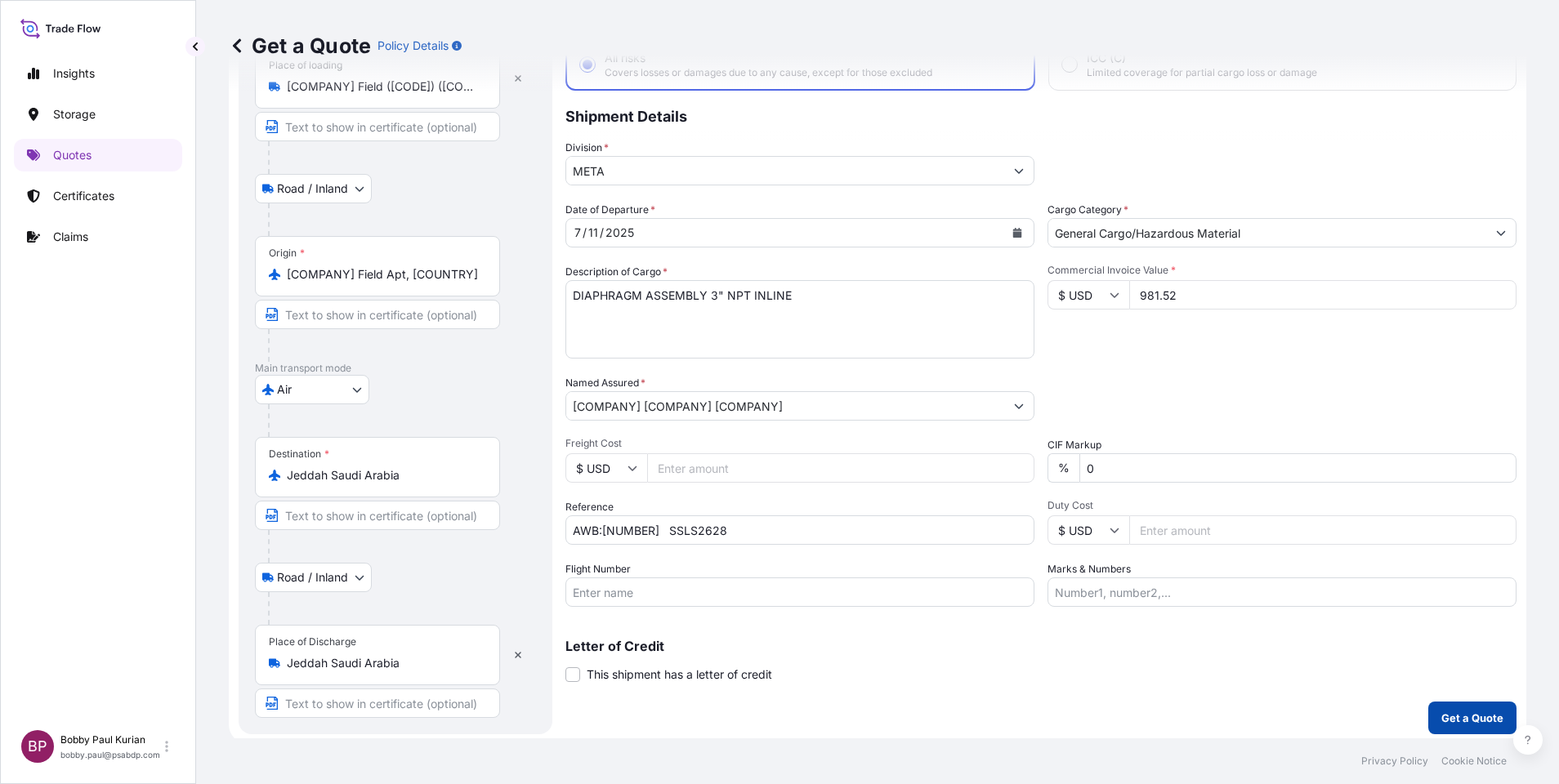 click on "Get a Quote" at bounding box center (1472, 718) 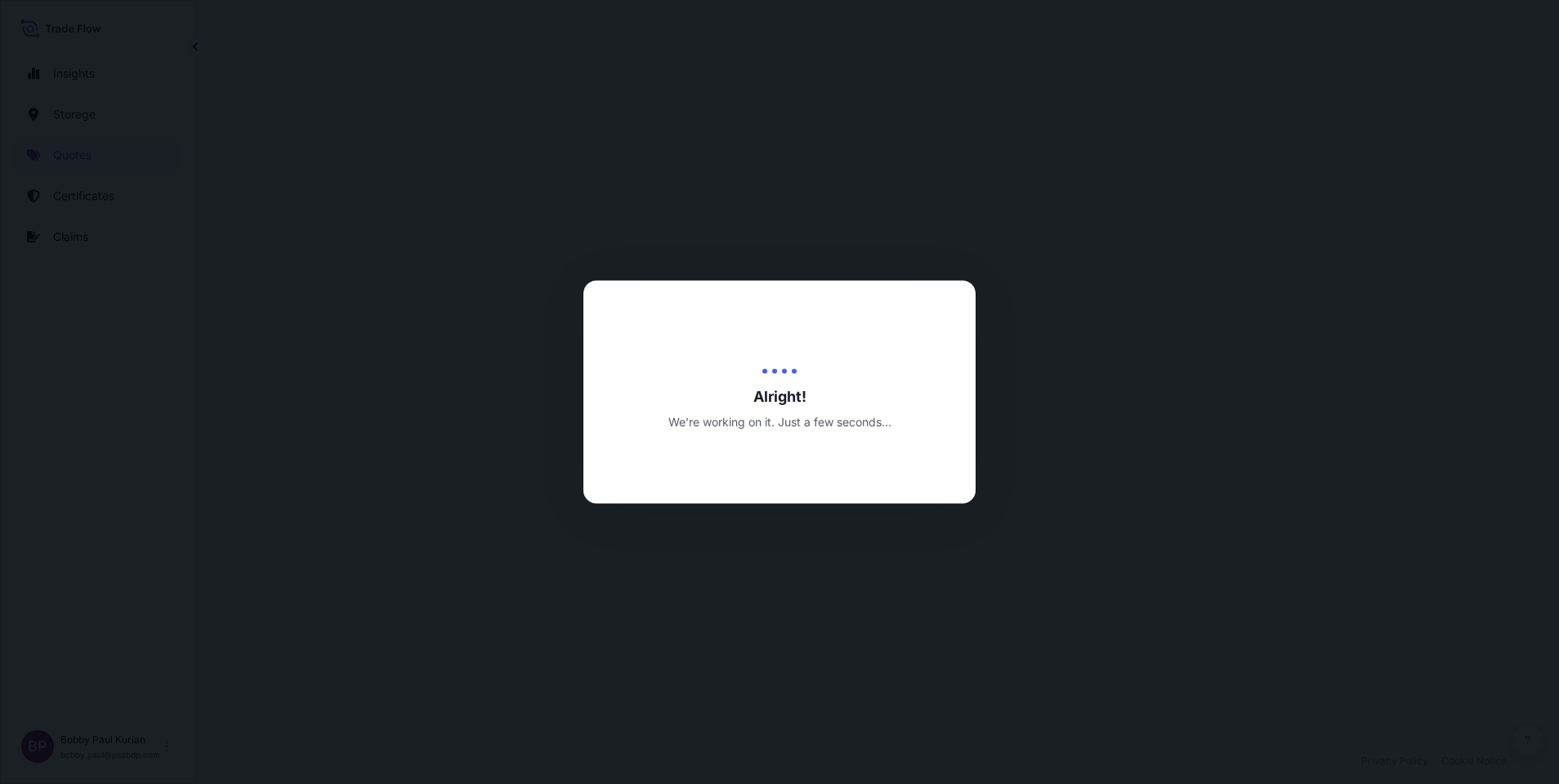 select on "Road / Inland" 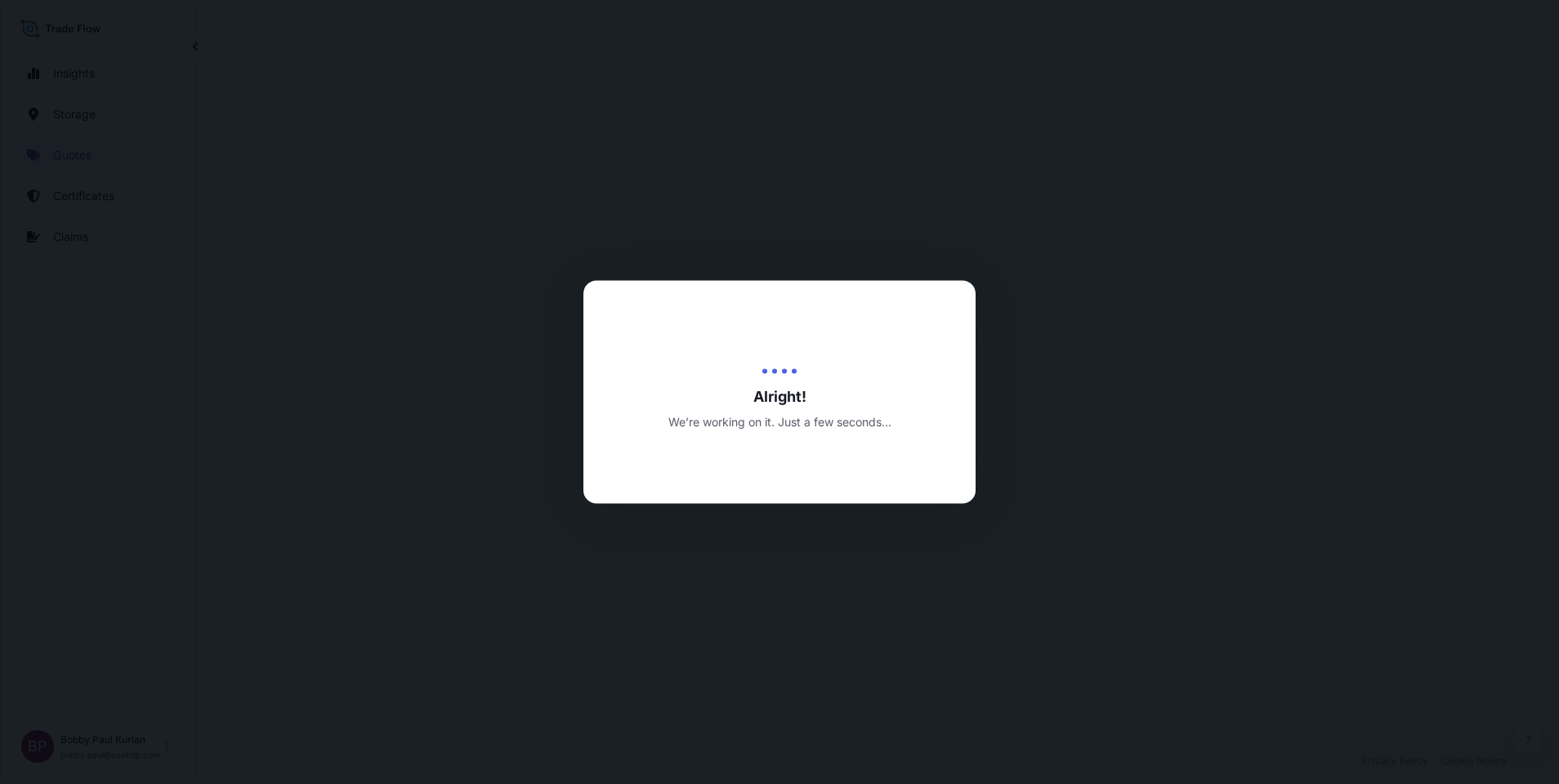 select on "Air" 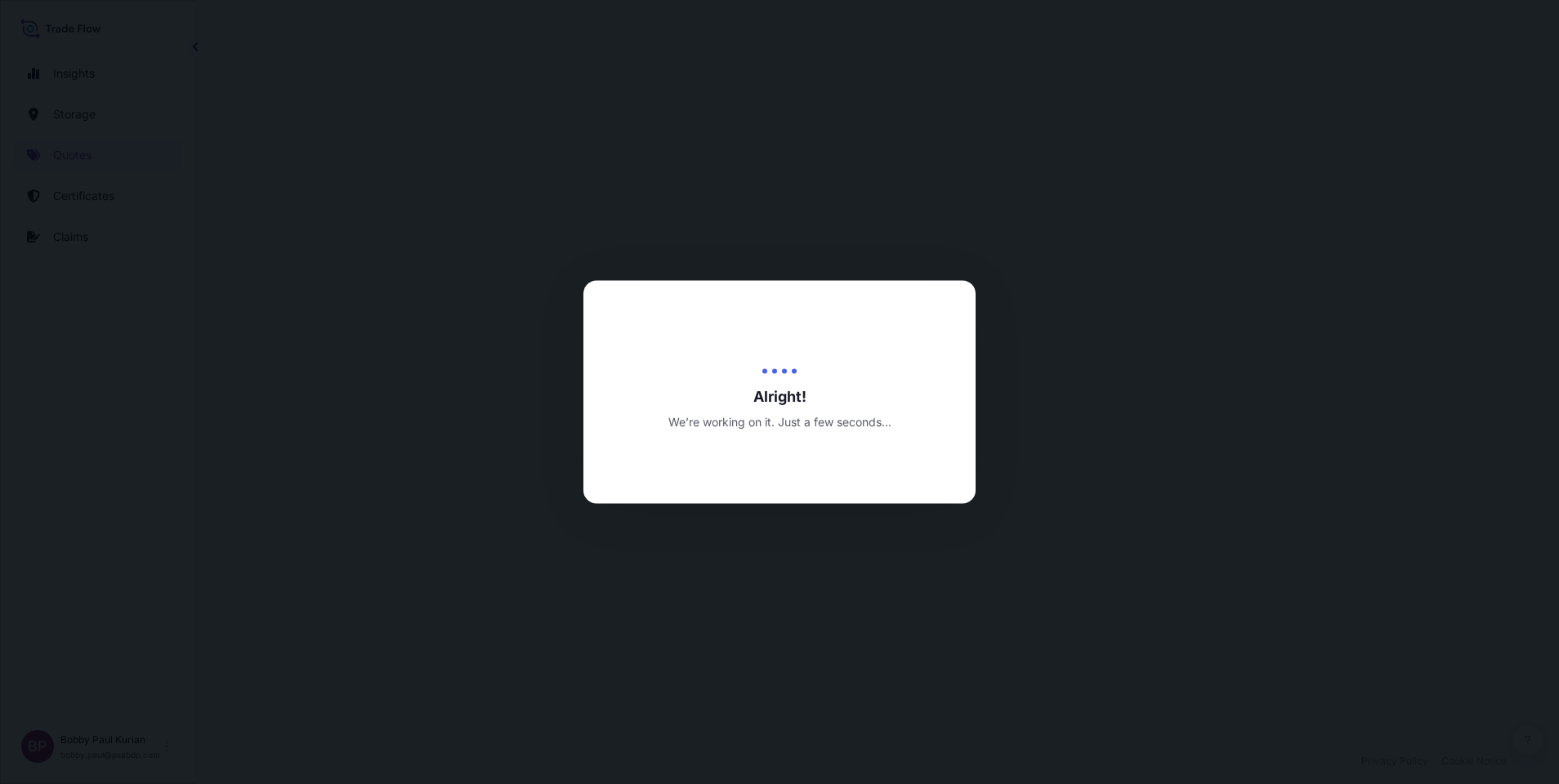 select on "Road / Inland" 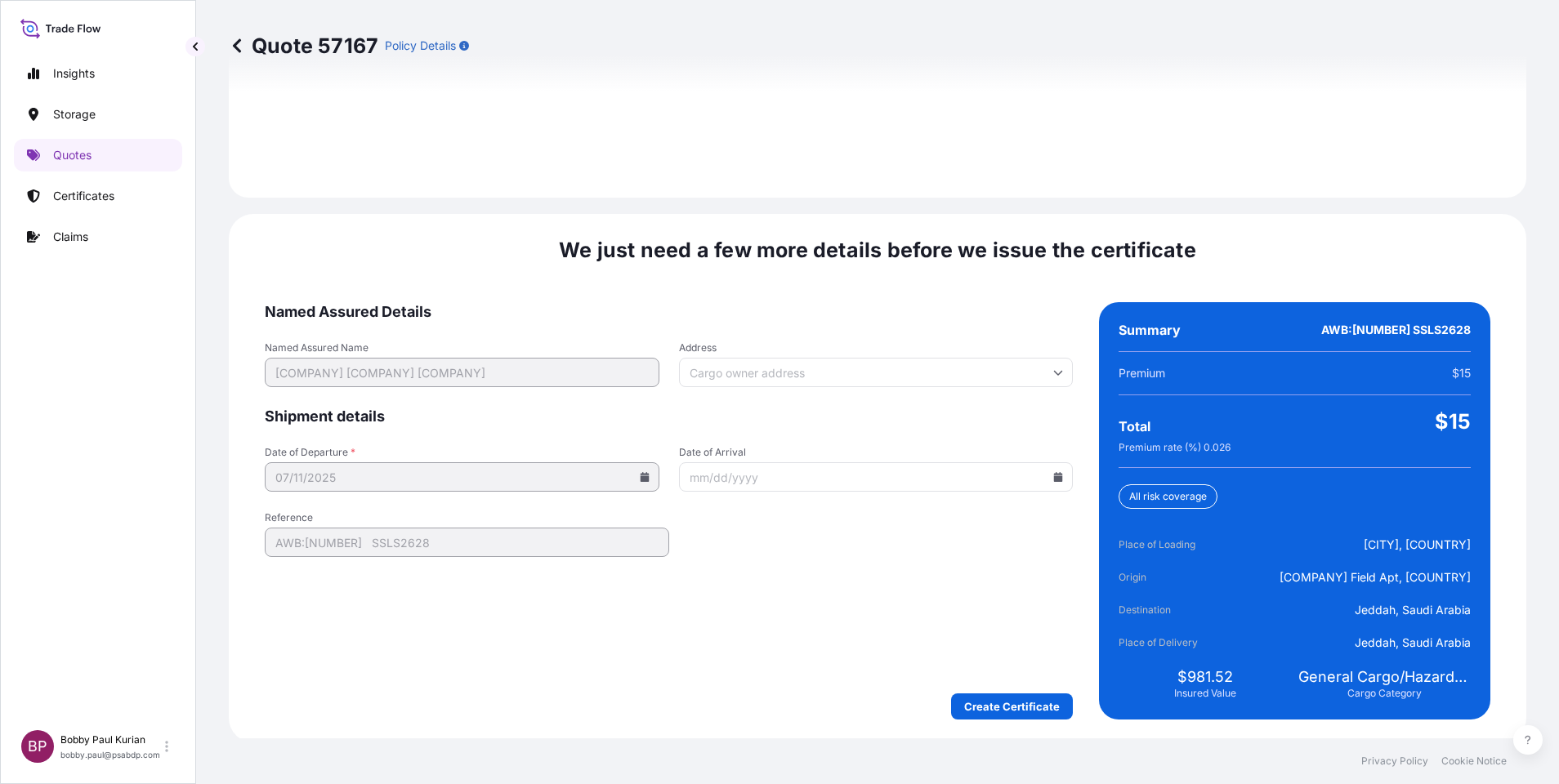 scroll, scrollTop: 2426, scrollLeft: 0, axis: vertical 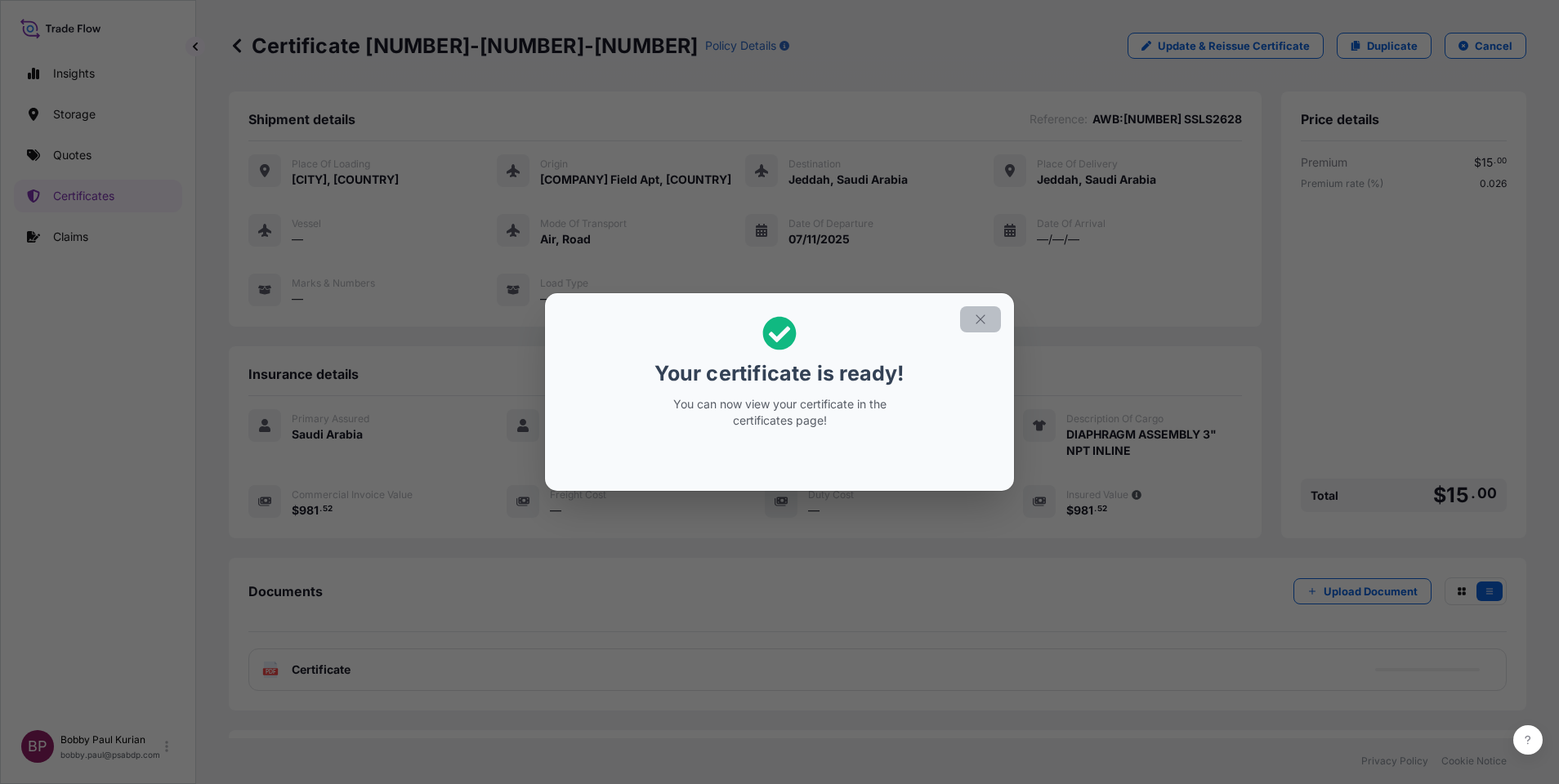 click at bounding box center [981, 319] 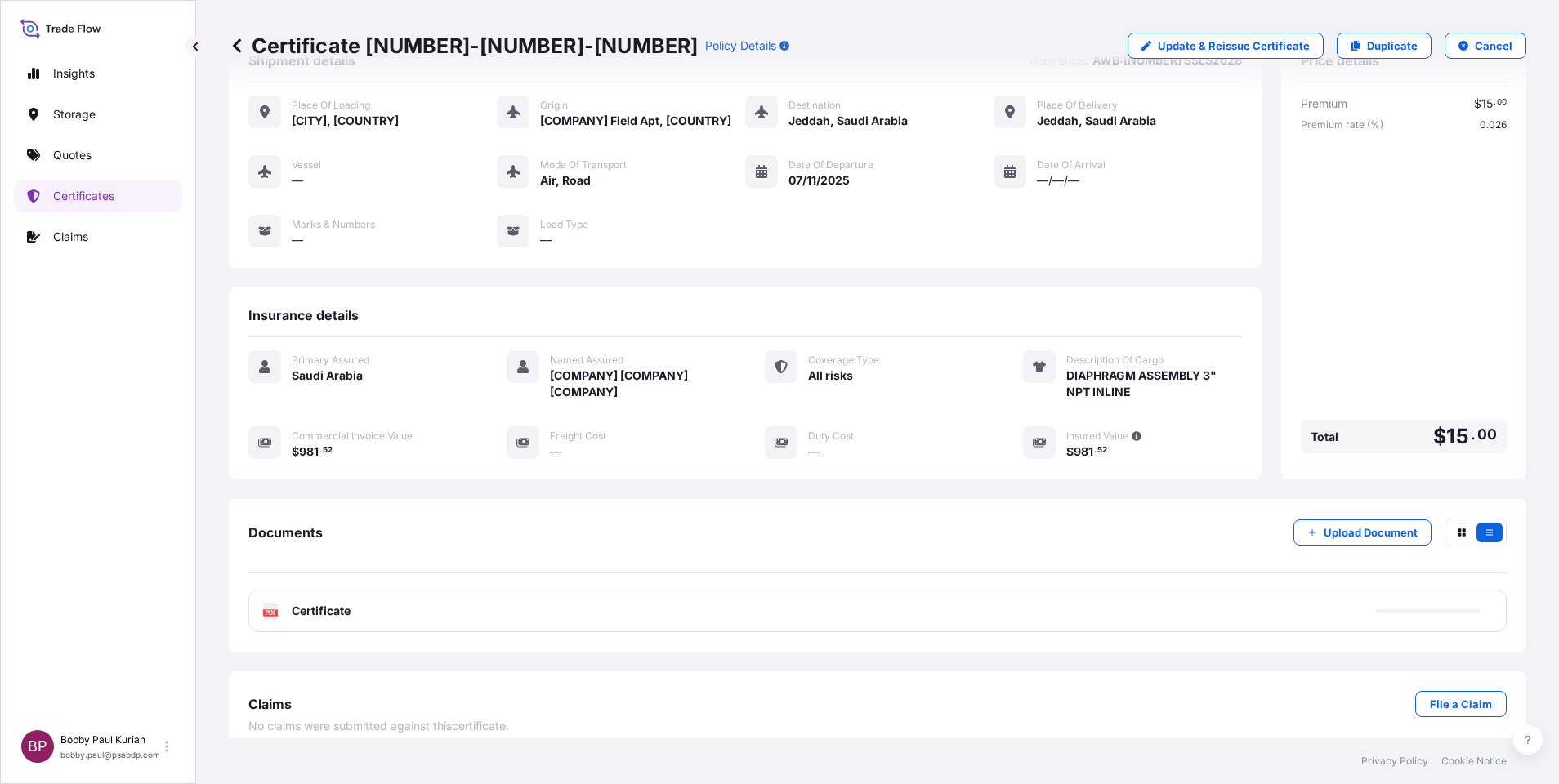 scroll, scrollTop: 91, scrollLeft: 0, axis: vertical 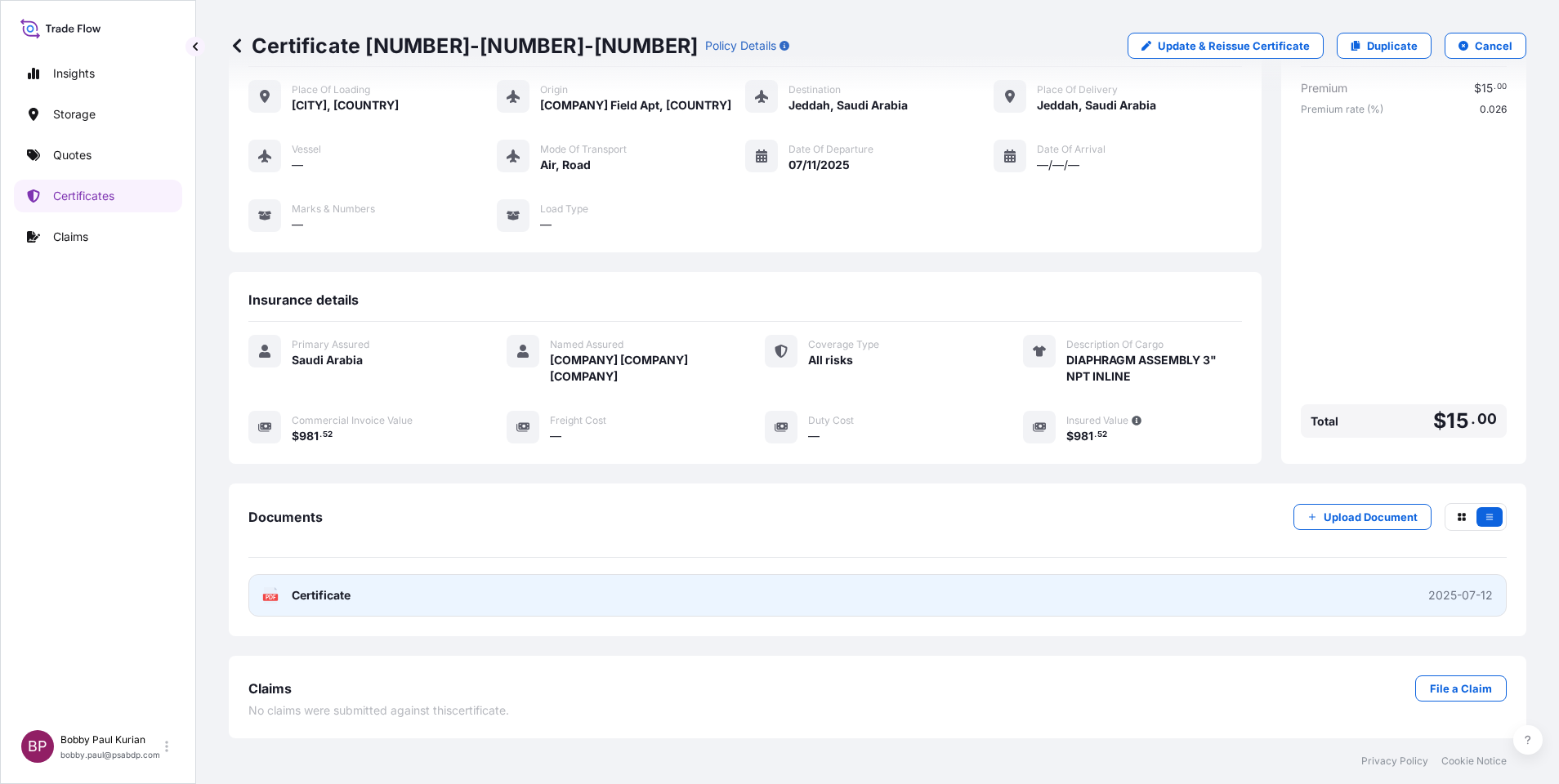 click on "Certificate" at bounding box center (321, 595) 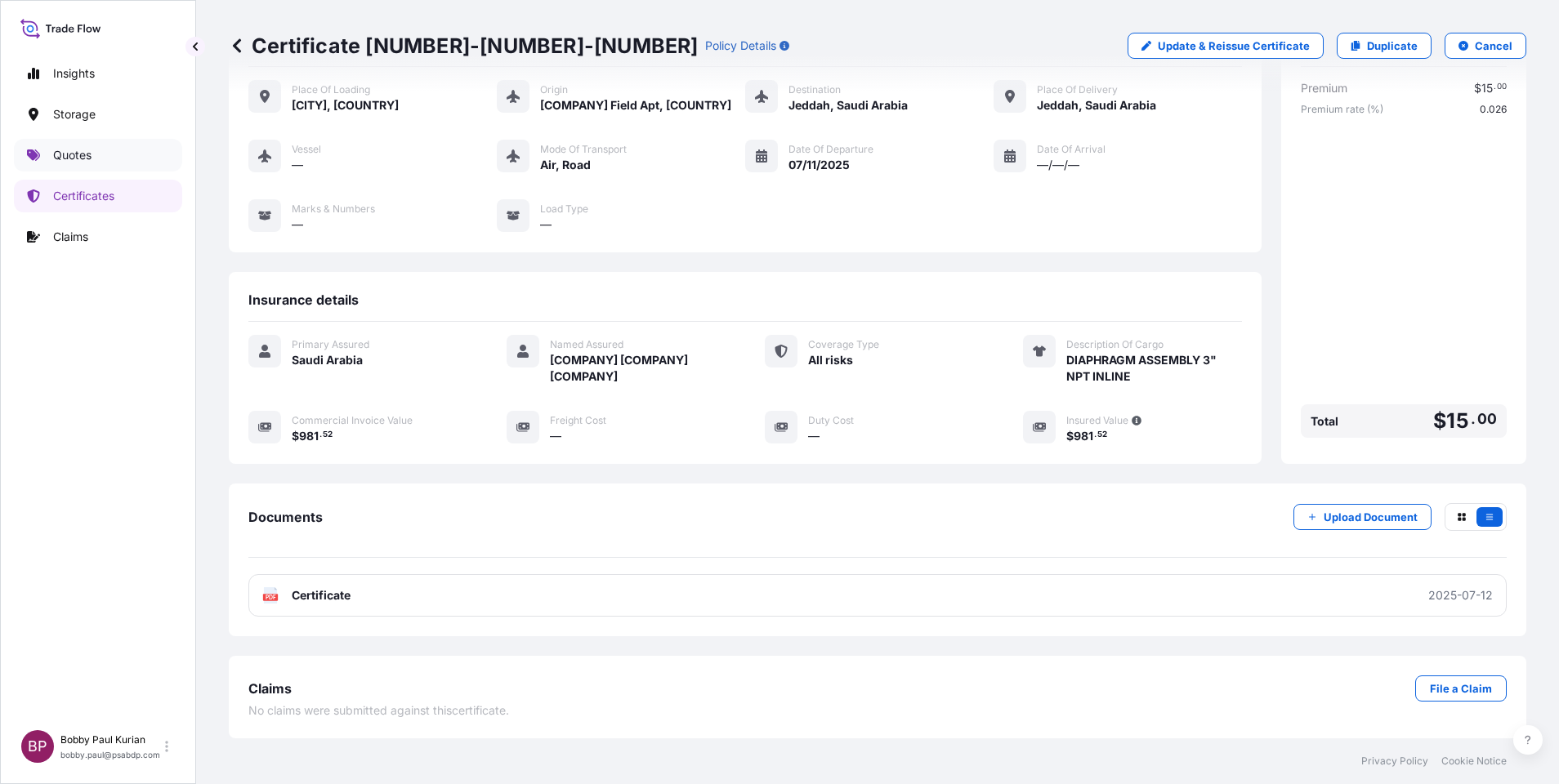 click on "Quotes" at bounding box center (72, 155) 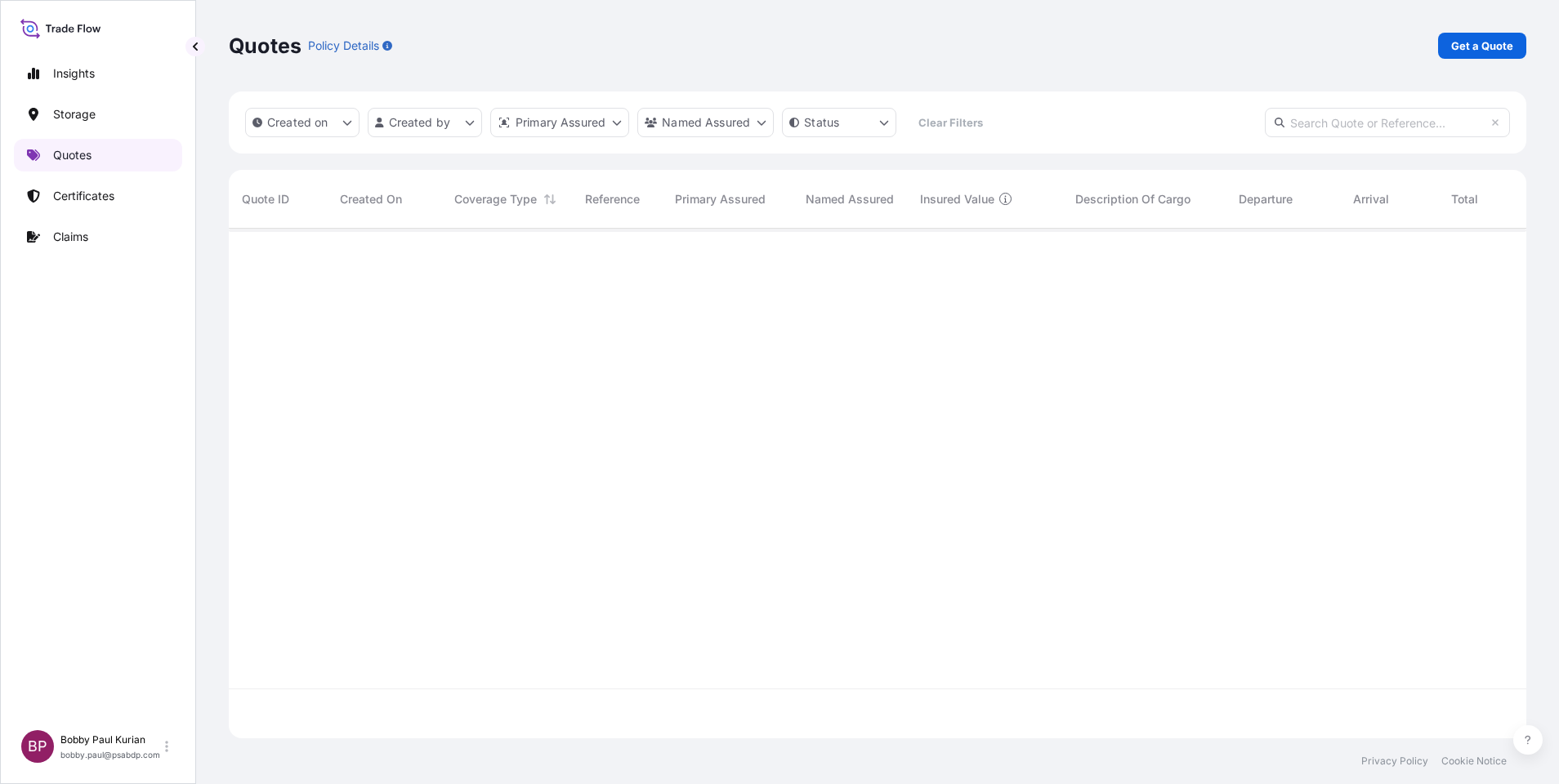 scroll, scrollTop: 0, scrollLeft: 0, axis: both 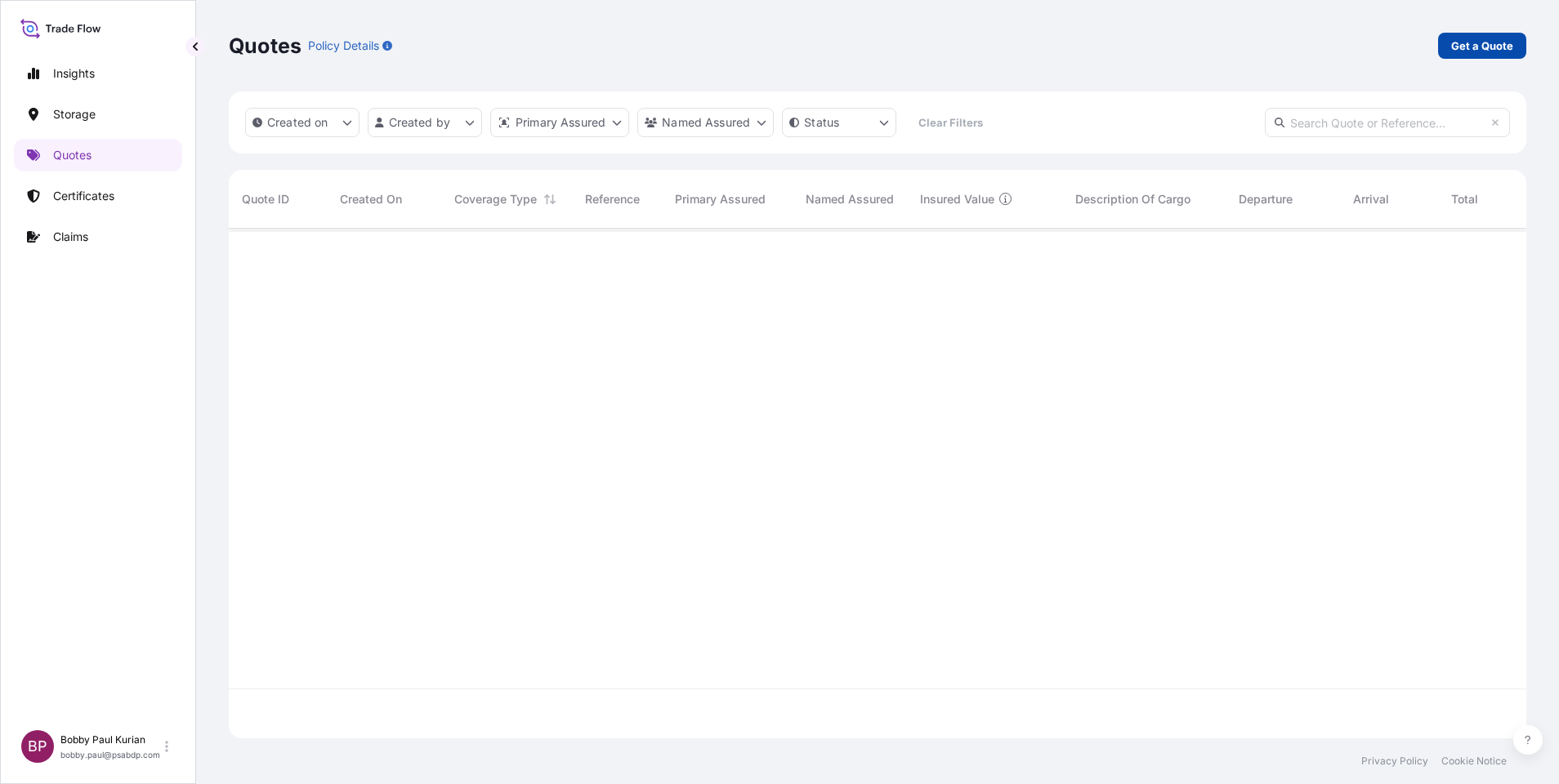 click on "Get a Quote" at bounding box center (1482, 46) 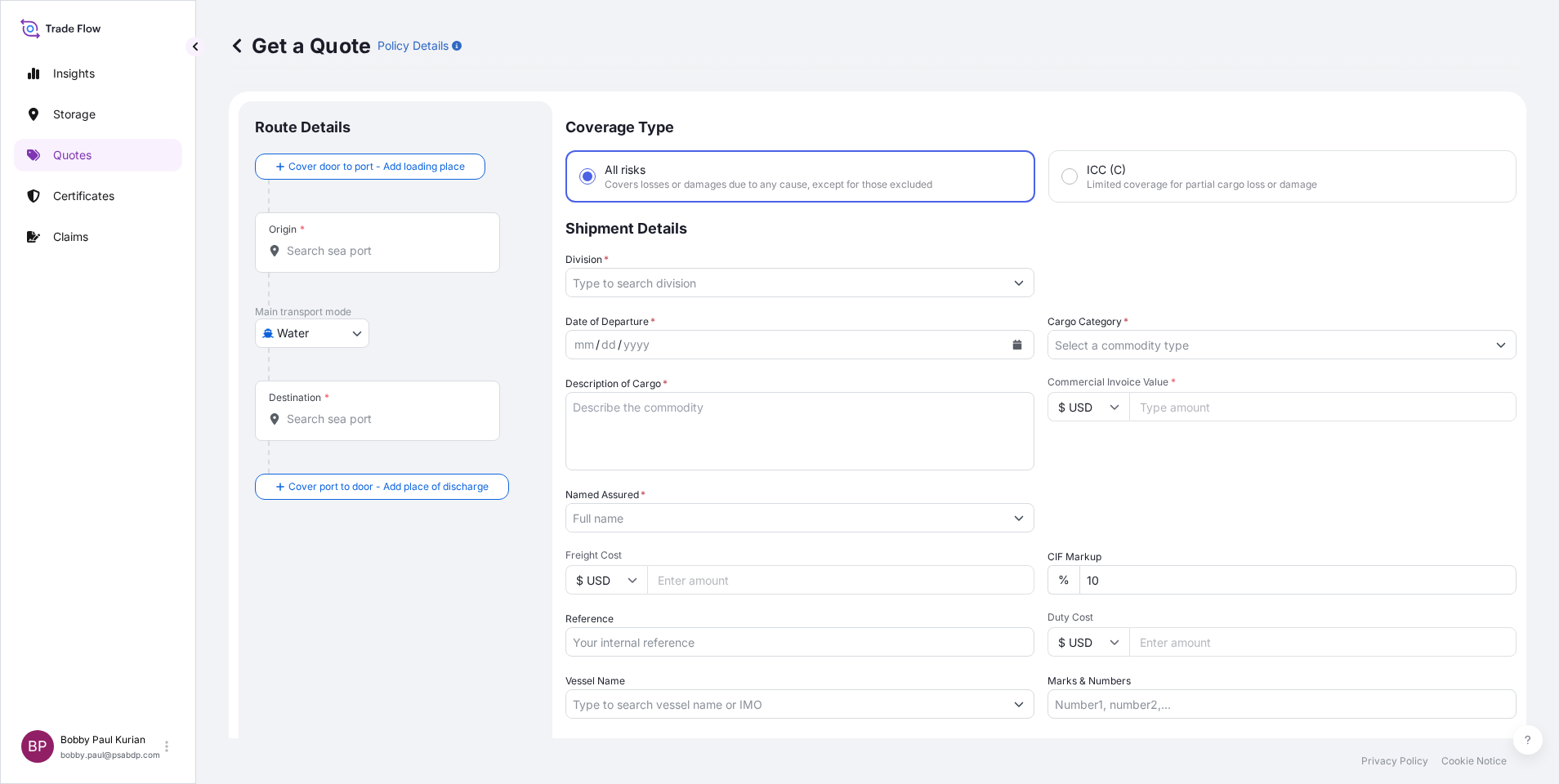 scroll, scrollTop: 26, scrollLeft: 0, axis: vertical 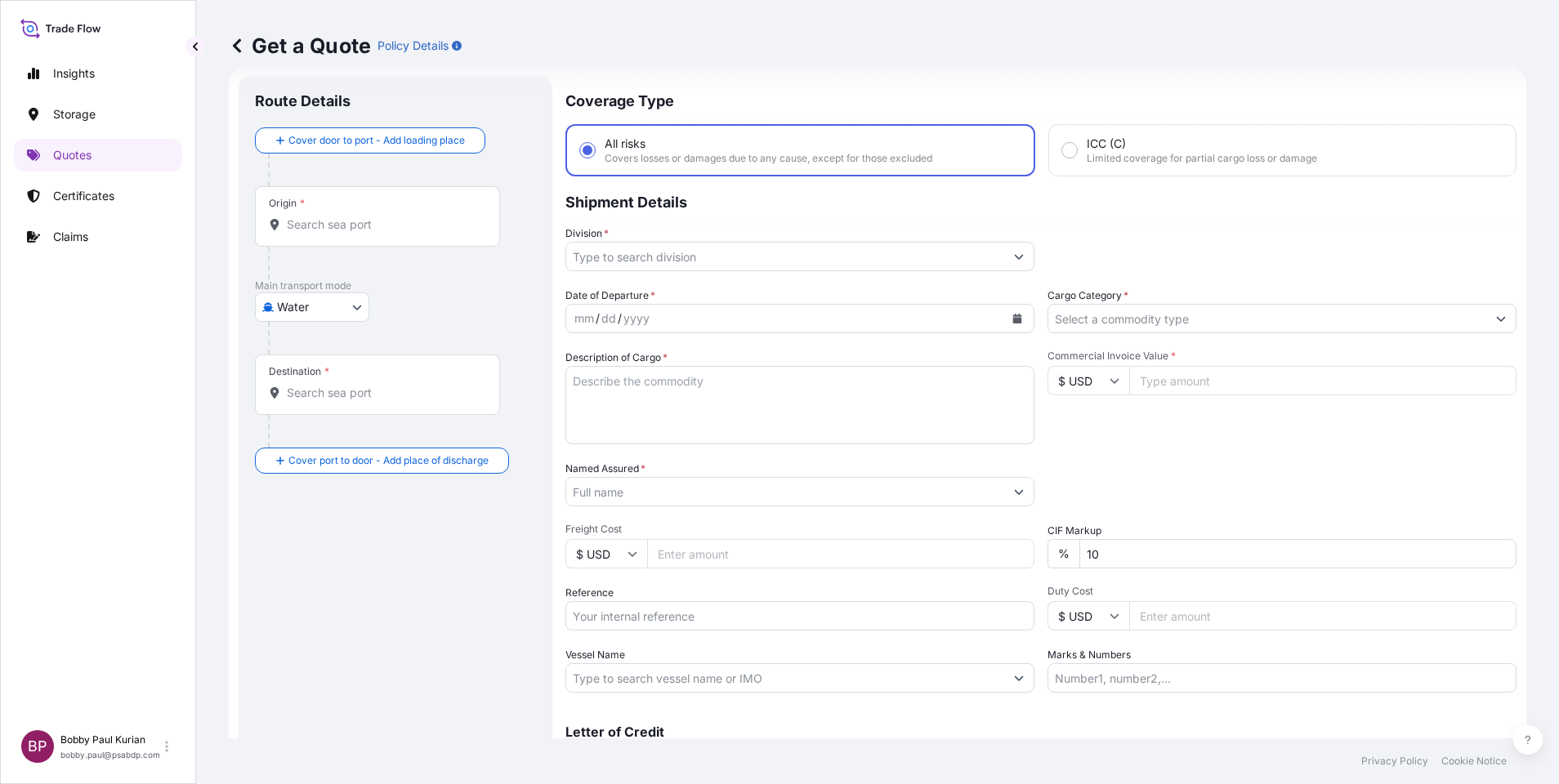 click on "Cargo Category *" at bounding box center (1267, 318) 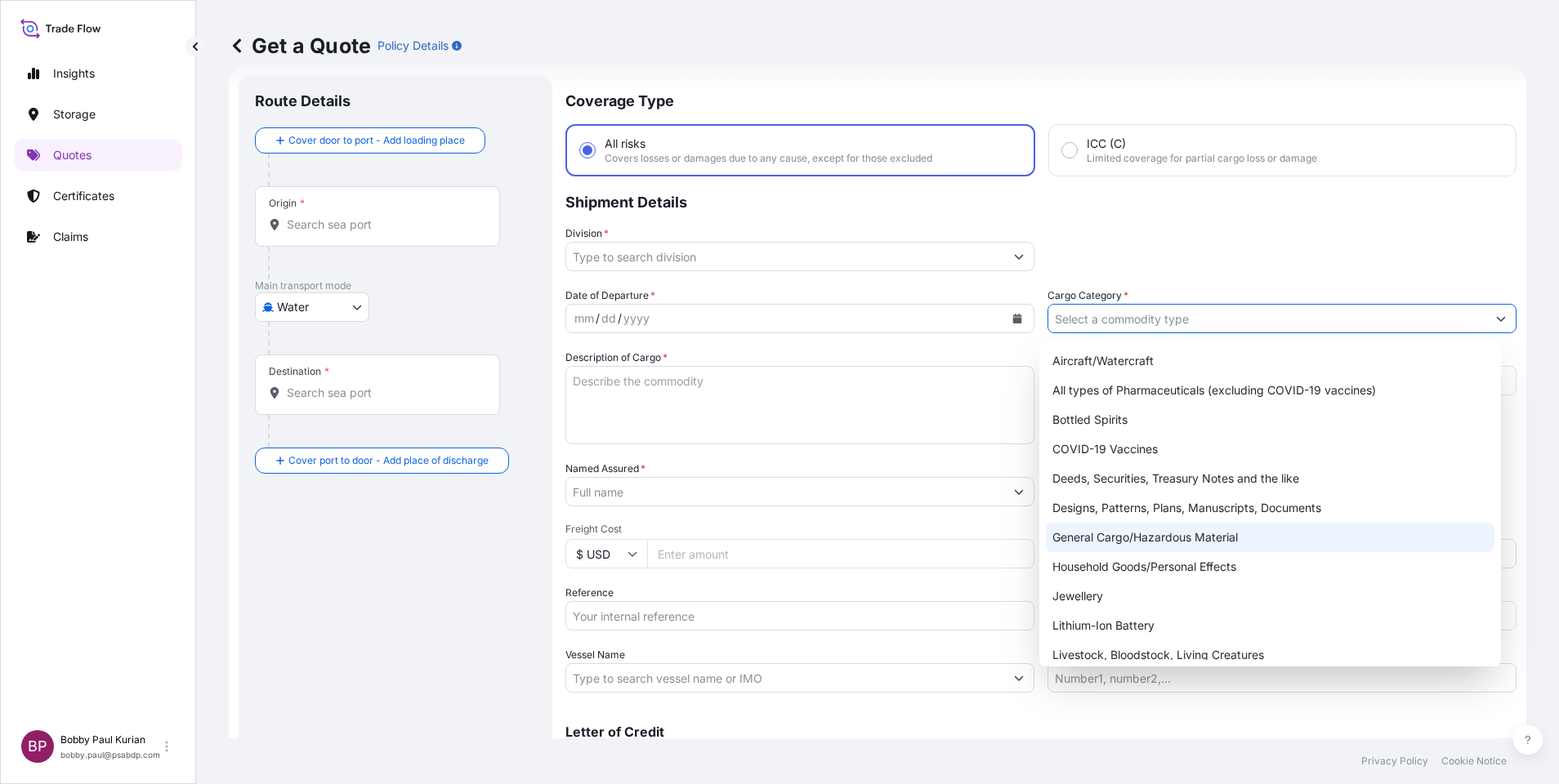 click on "General Cargo/Hazardous Material" at bounding box center (1270, 537) 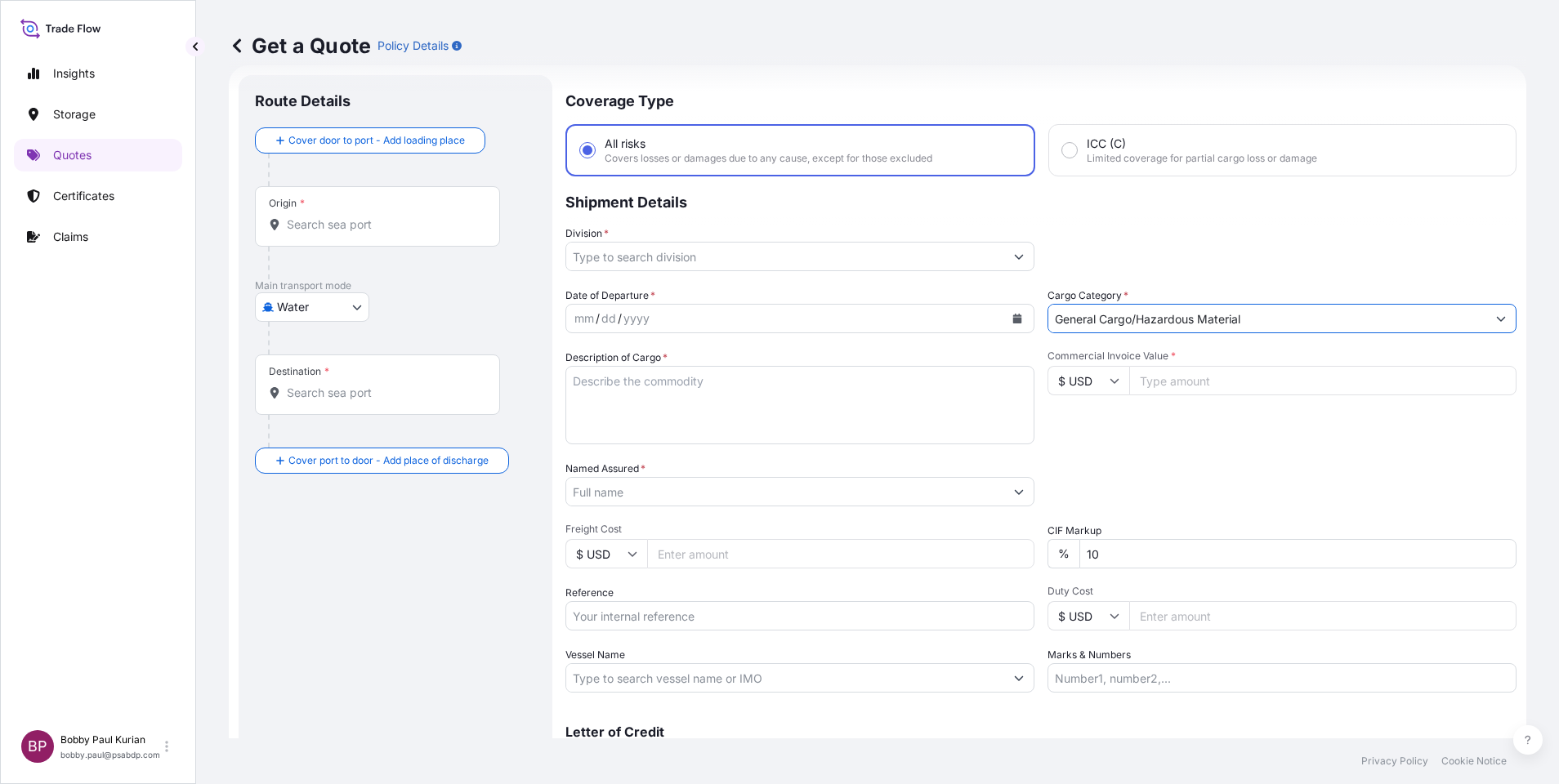 click on "Division *" at bounding box center (785, 256) 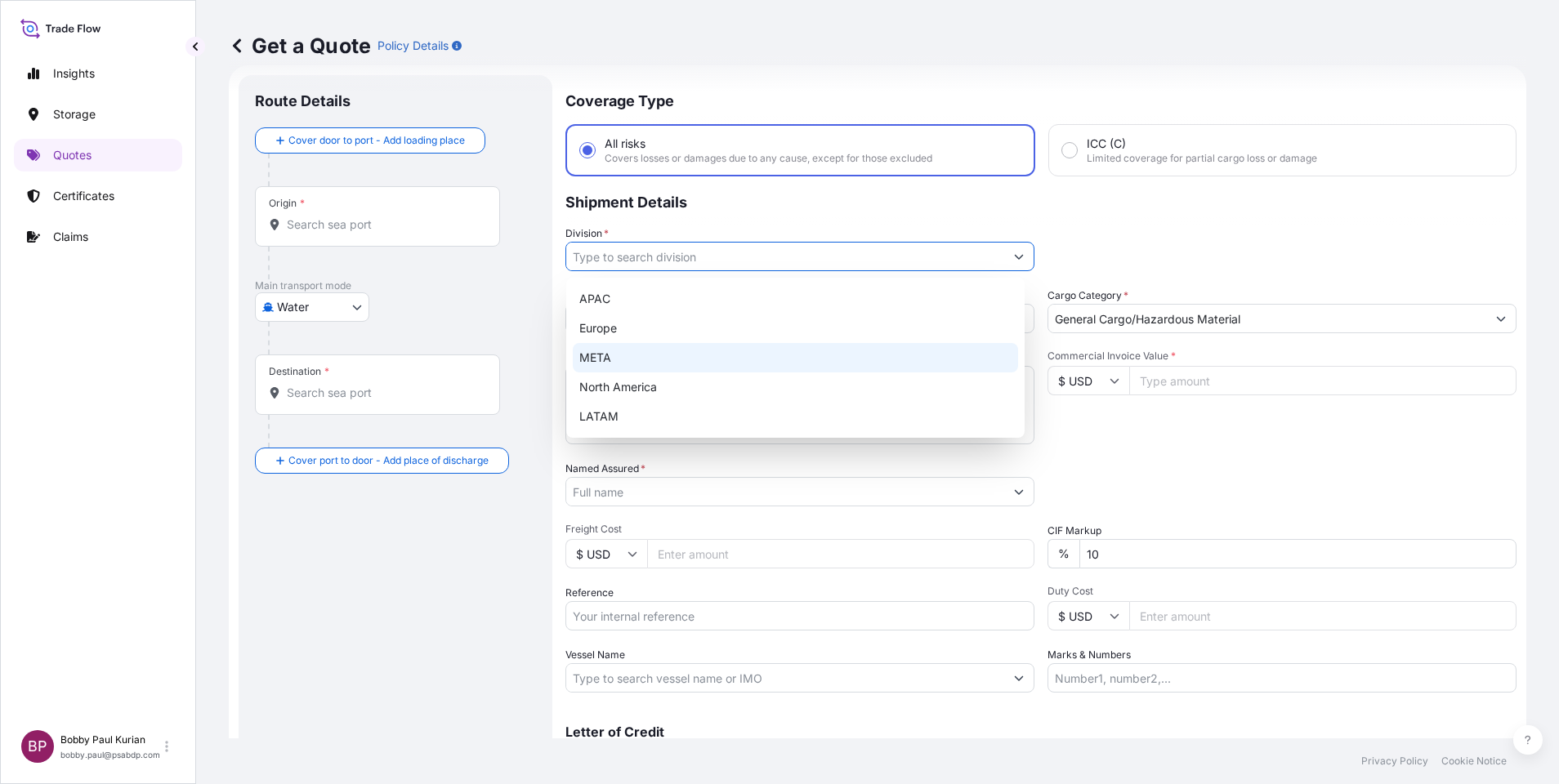 click on "META" at bounding box center (795, 358) 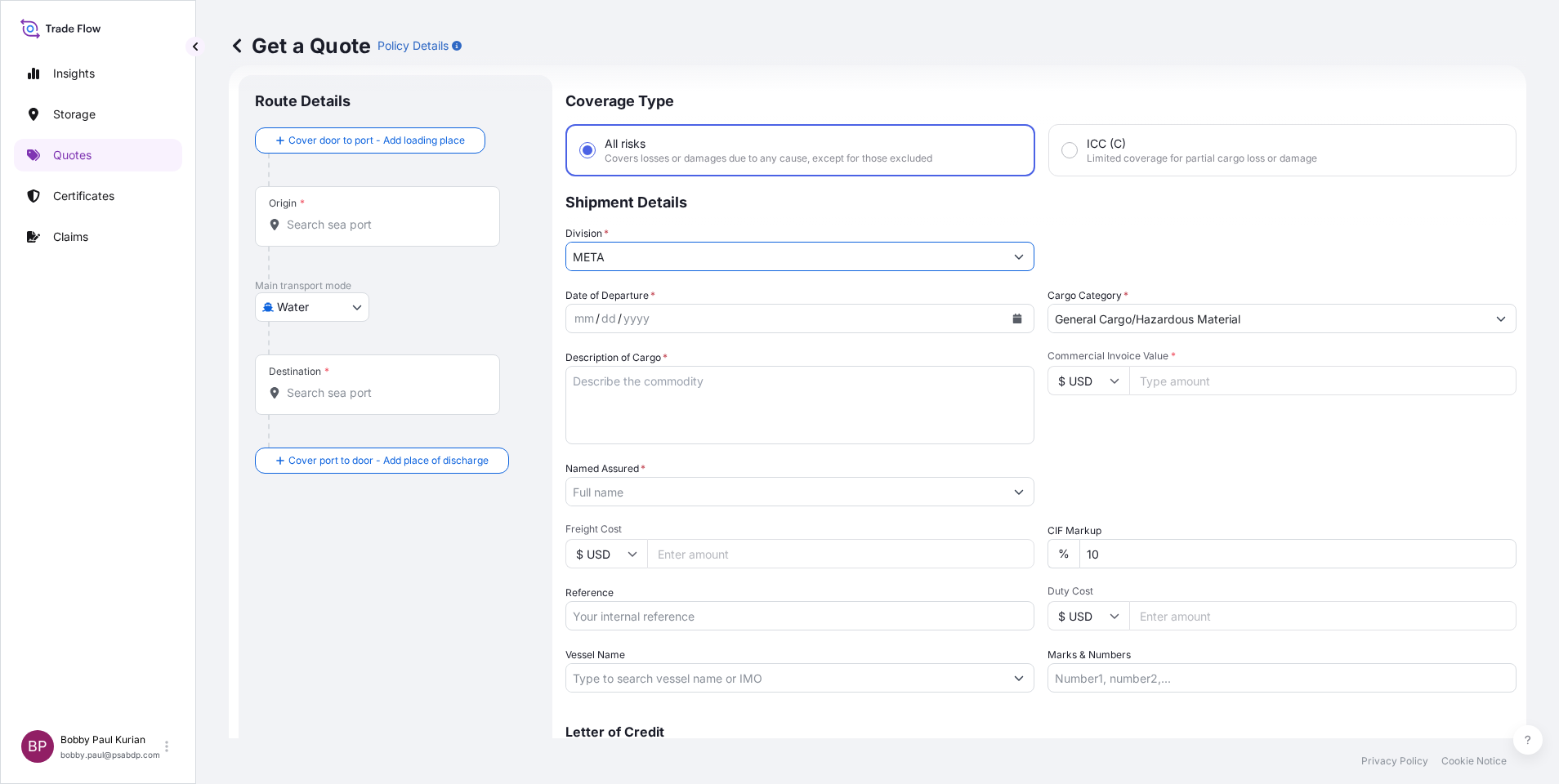 click on "Commercial Invoice Value   *" at bounding box center (1323, 381) 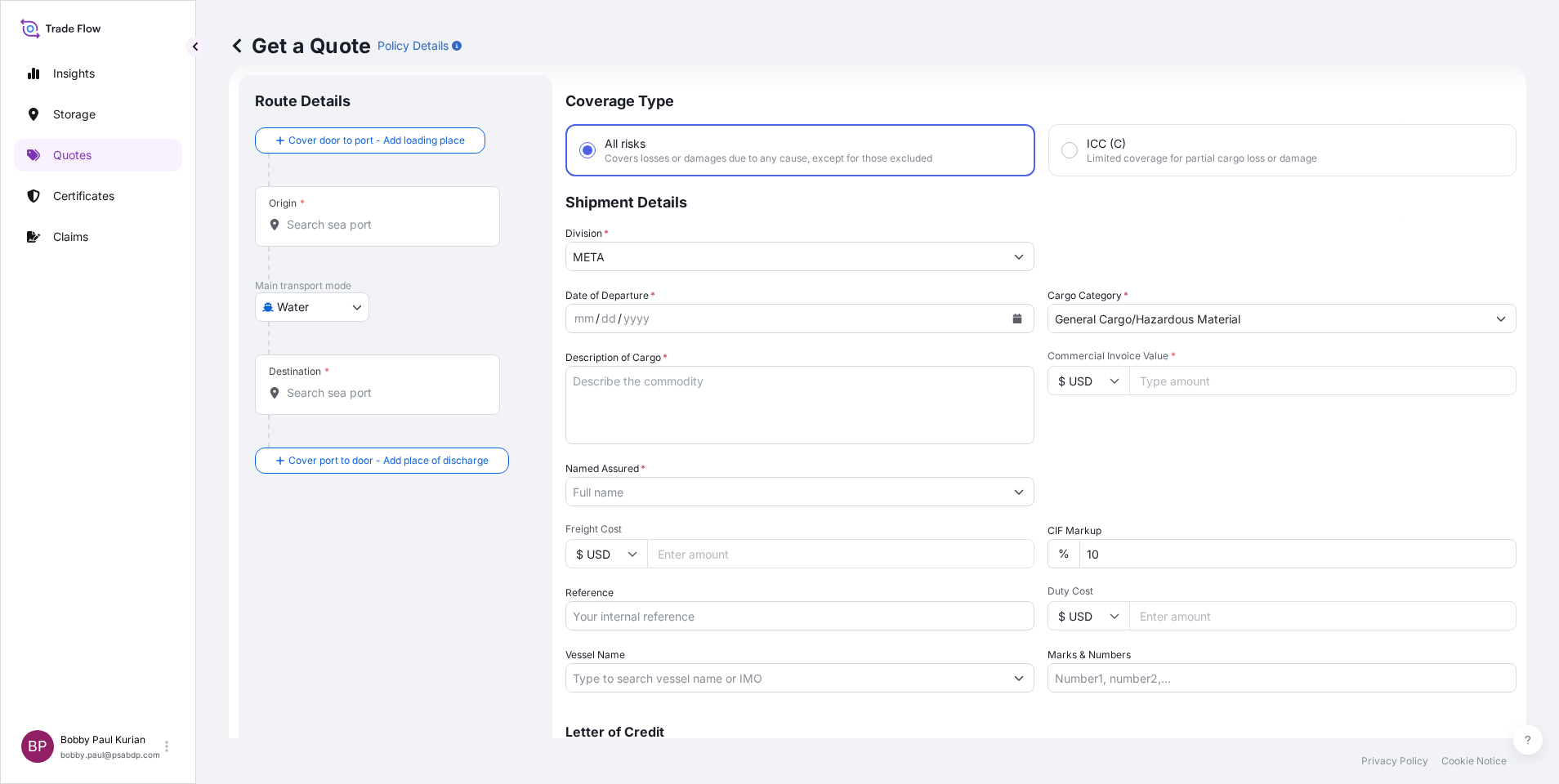 paste on "9828.00" 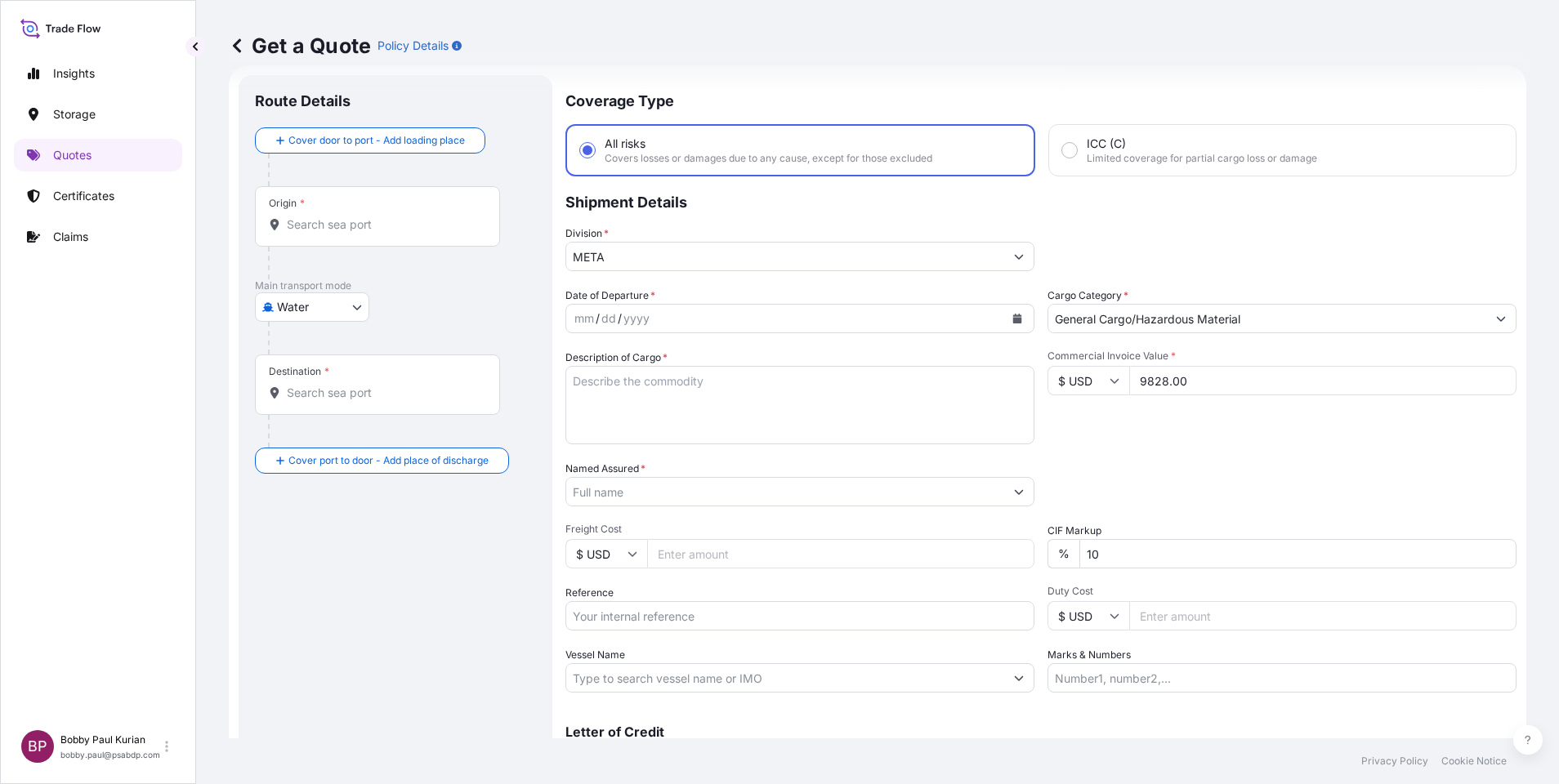type on "9828.00" 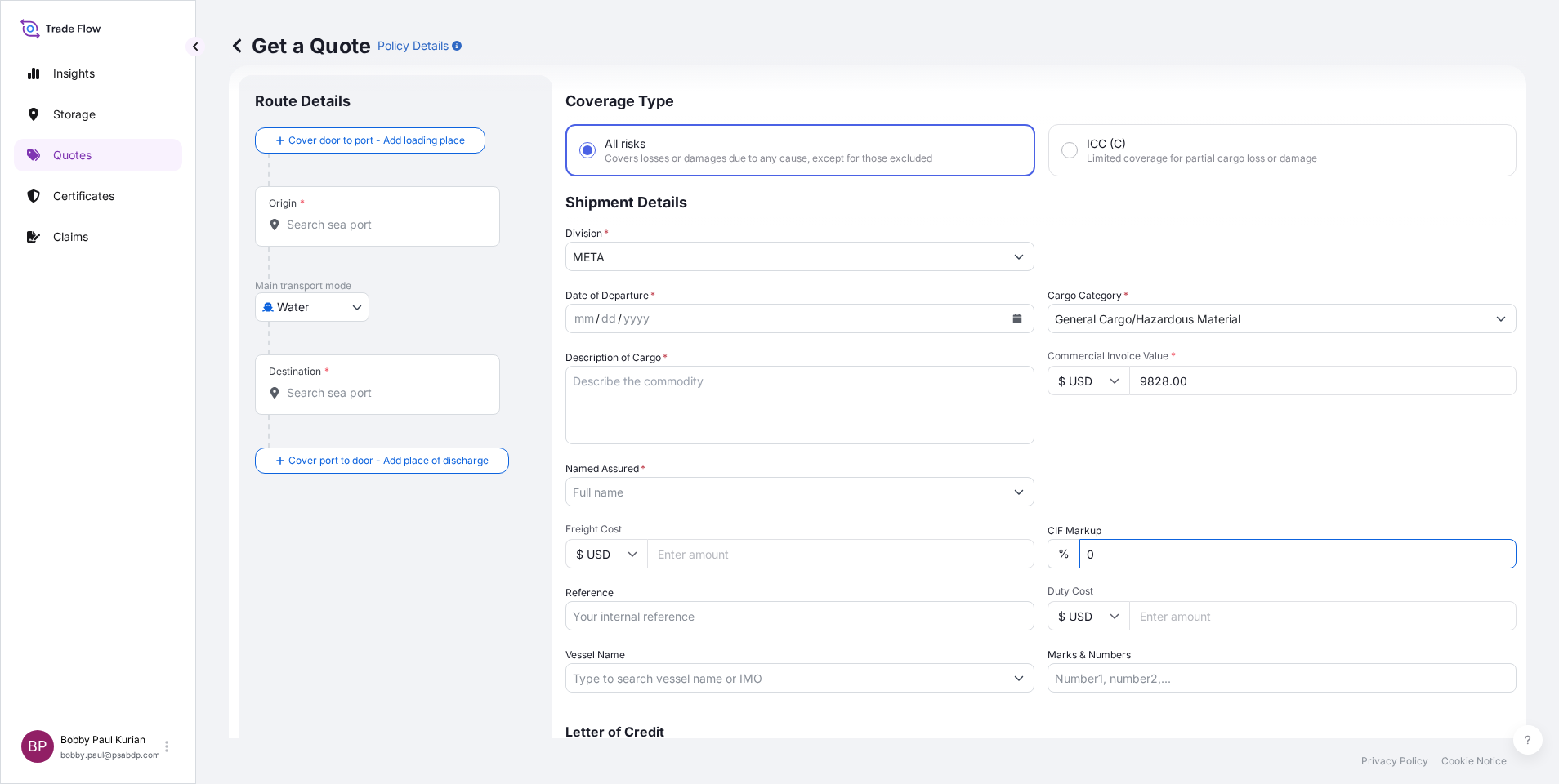 type on "0" 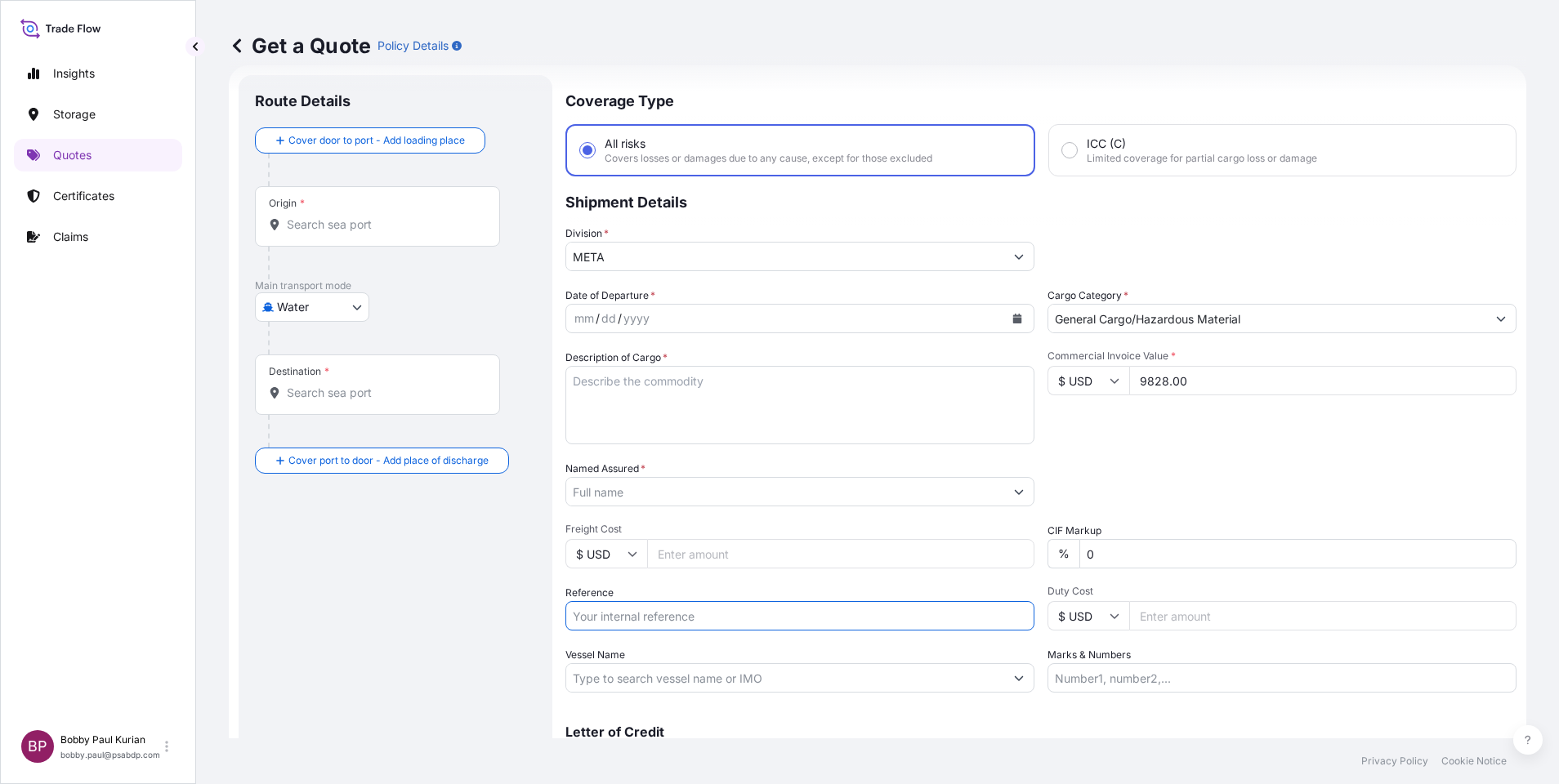 drag, startPoint x: 694, startPoint y: 603, endPoint x: 690, endPoint y: 626, distance: 23.345235 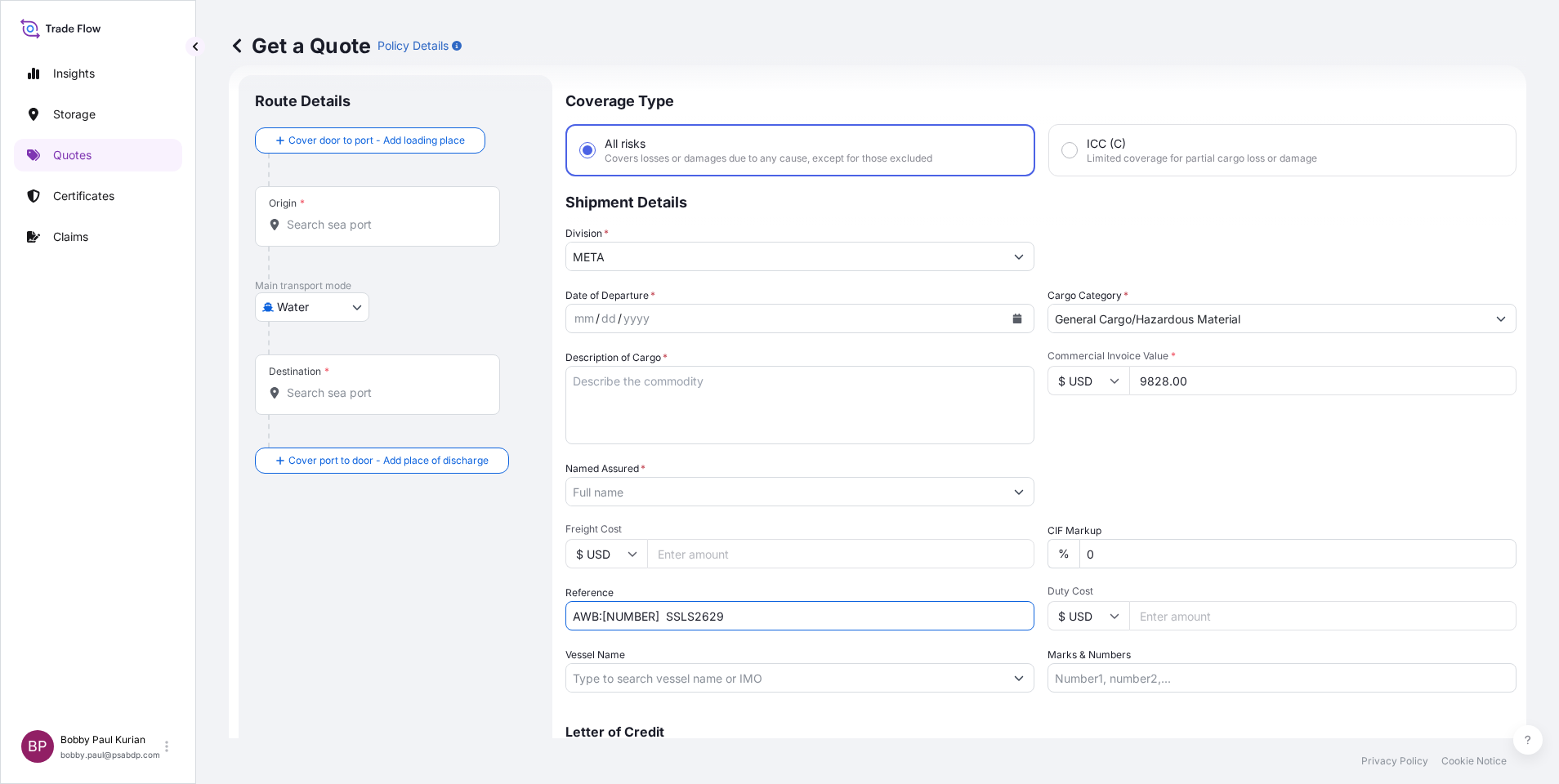 type on "AWB:[NUMBER]  SSLS2629" 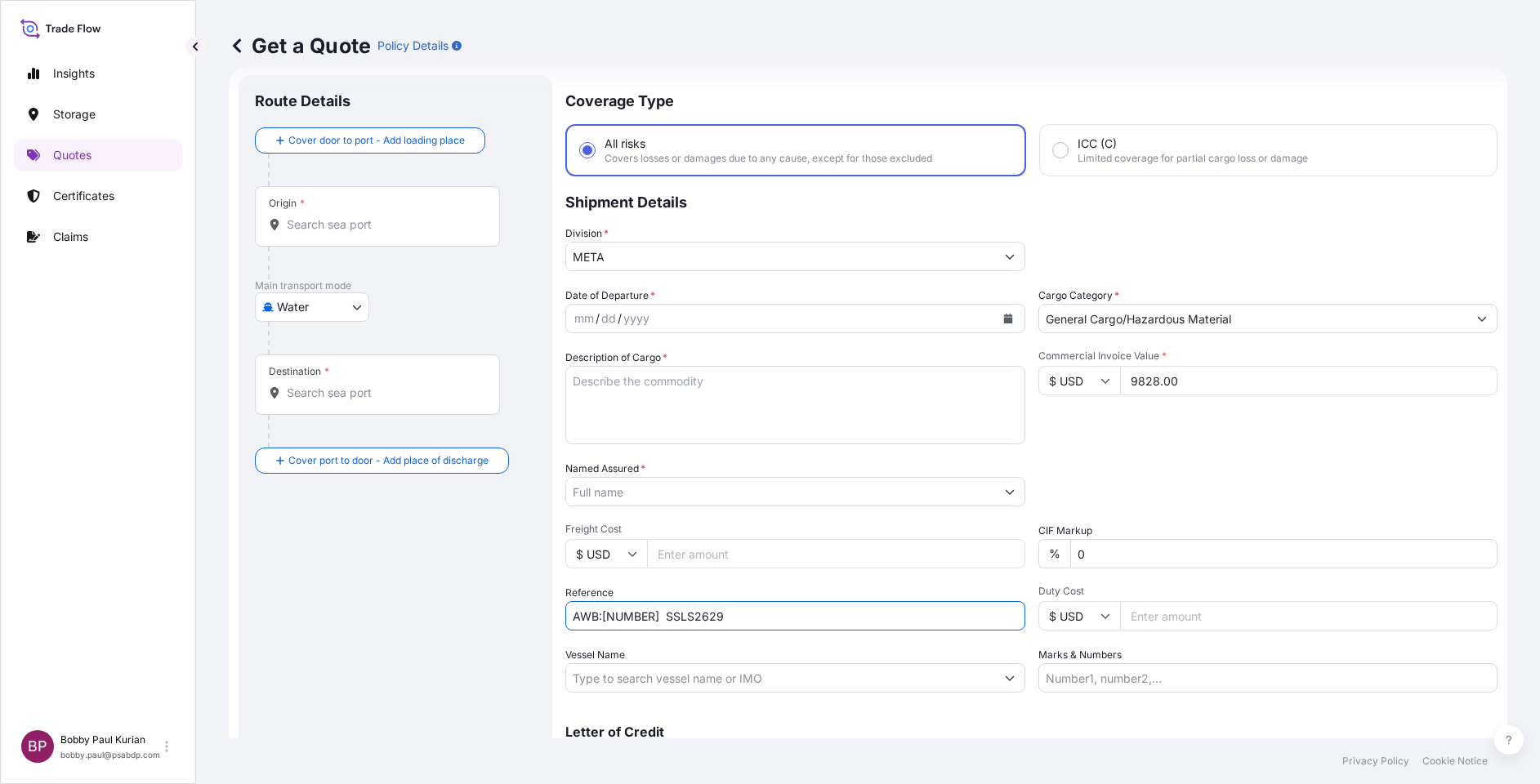 click on "Named Assured *" at bounding box center [780, 492] 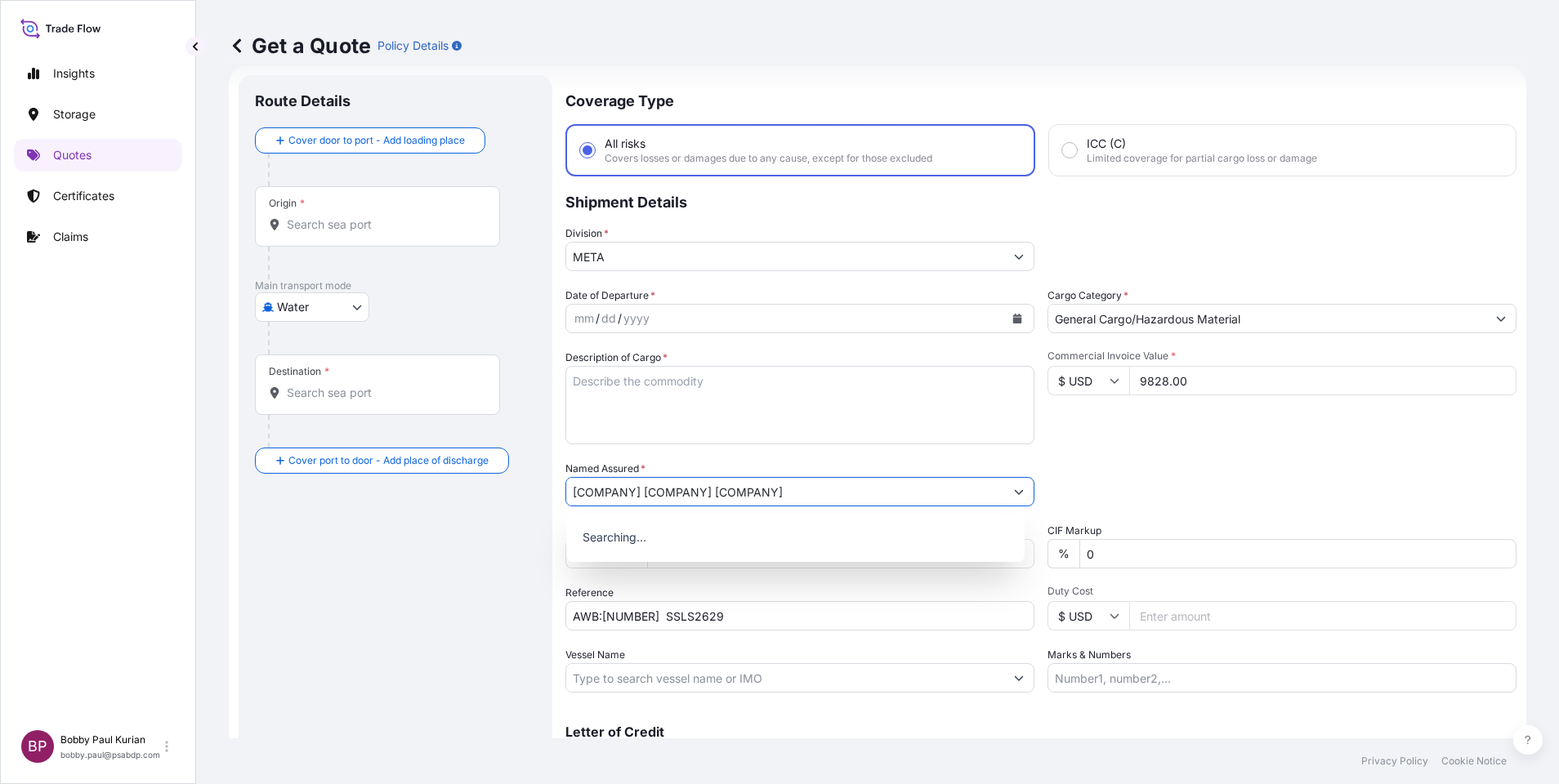 type on "[COMPANY] [COMPANY] [COMPANY]" 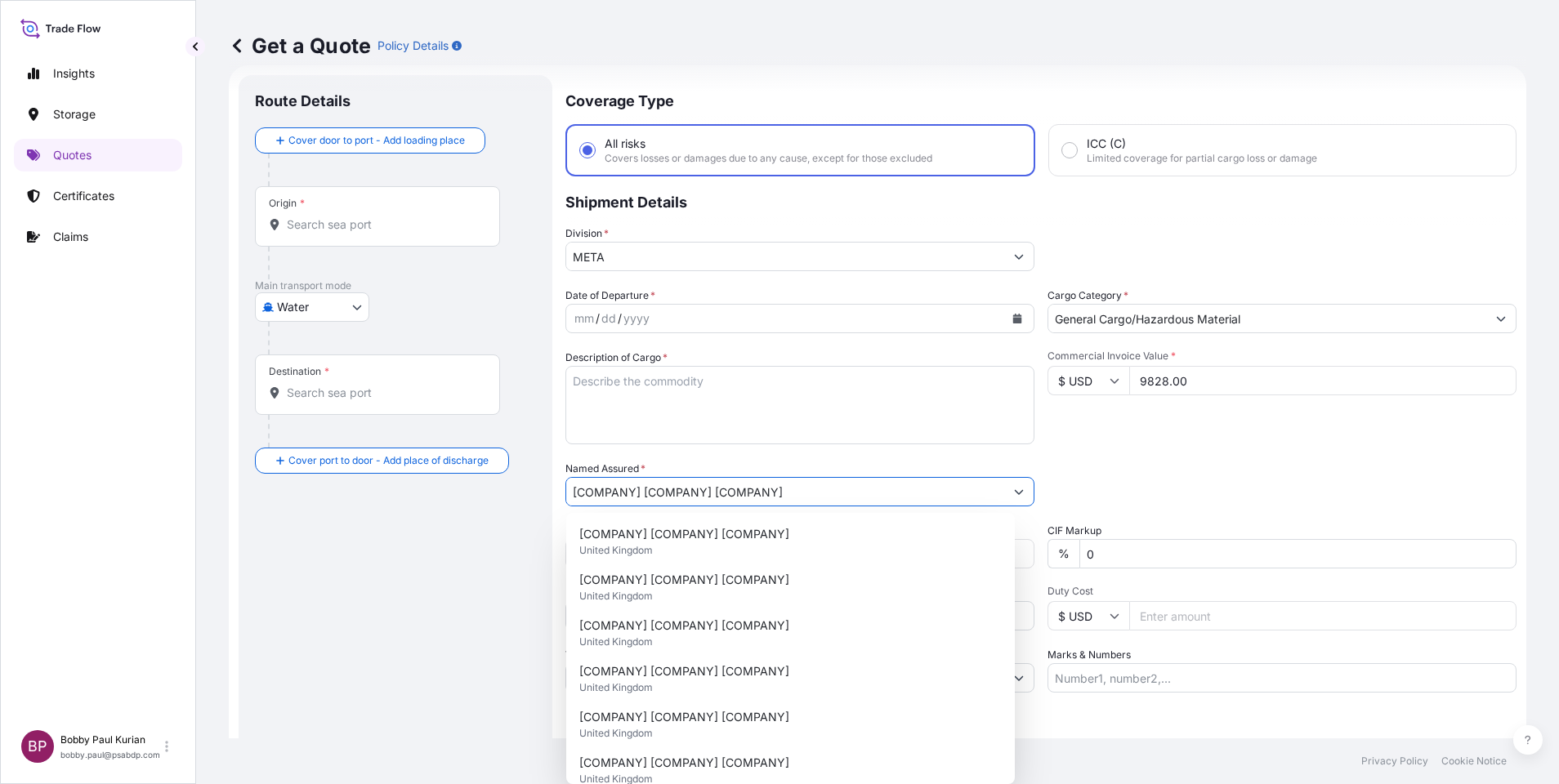 click on "Description of Cargo *" at bounding box center (800, 405) 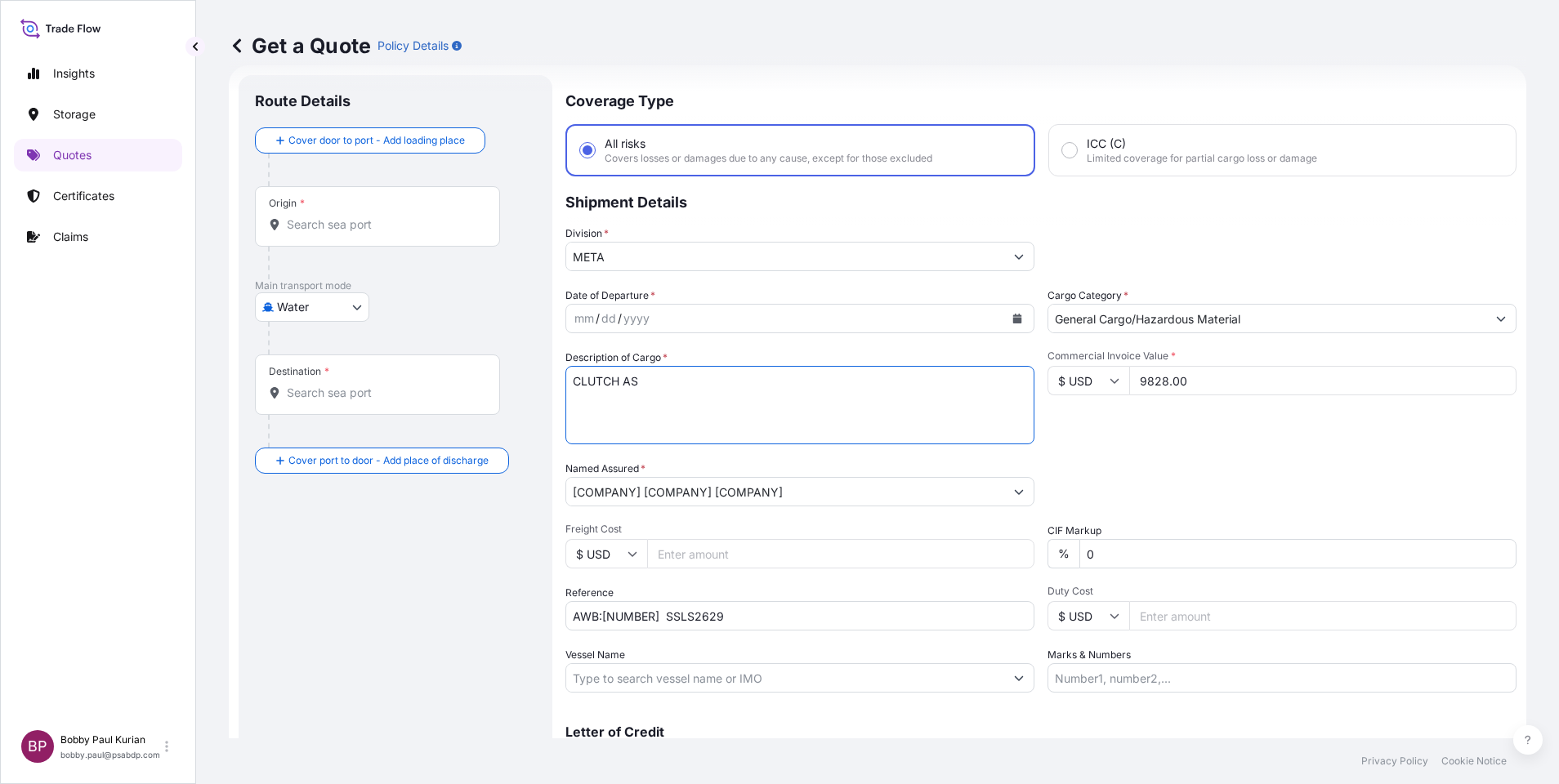 type on "CLUTCH AS" 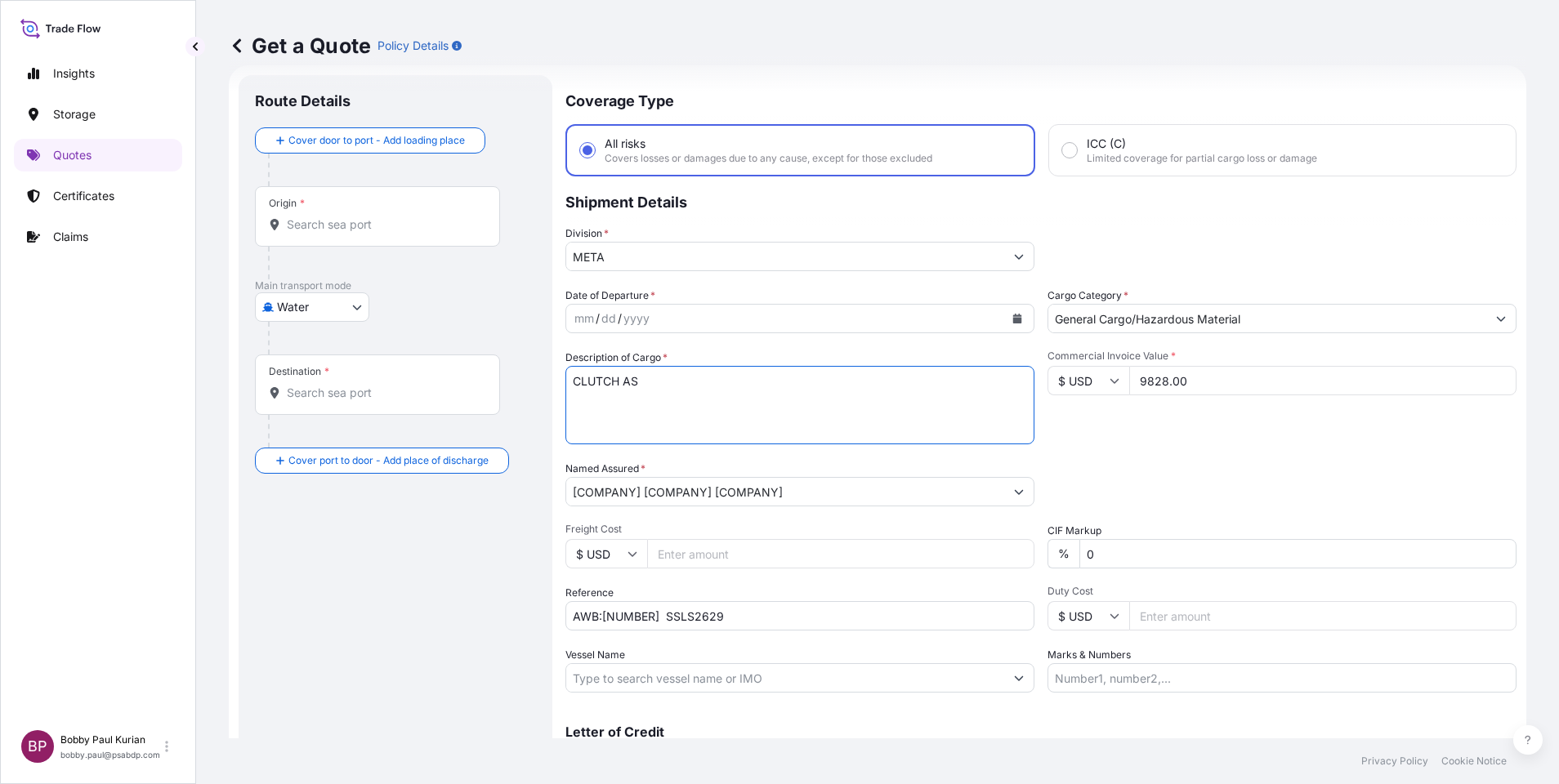 click 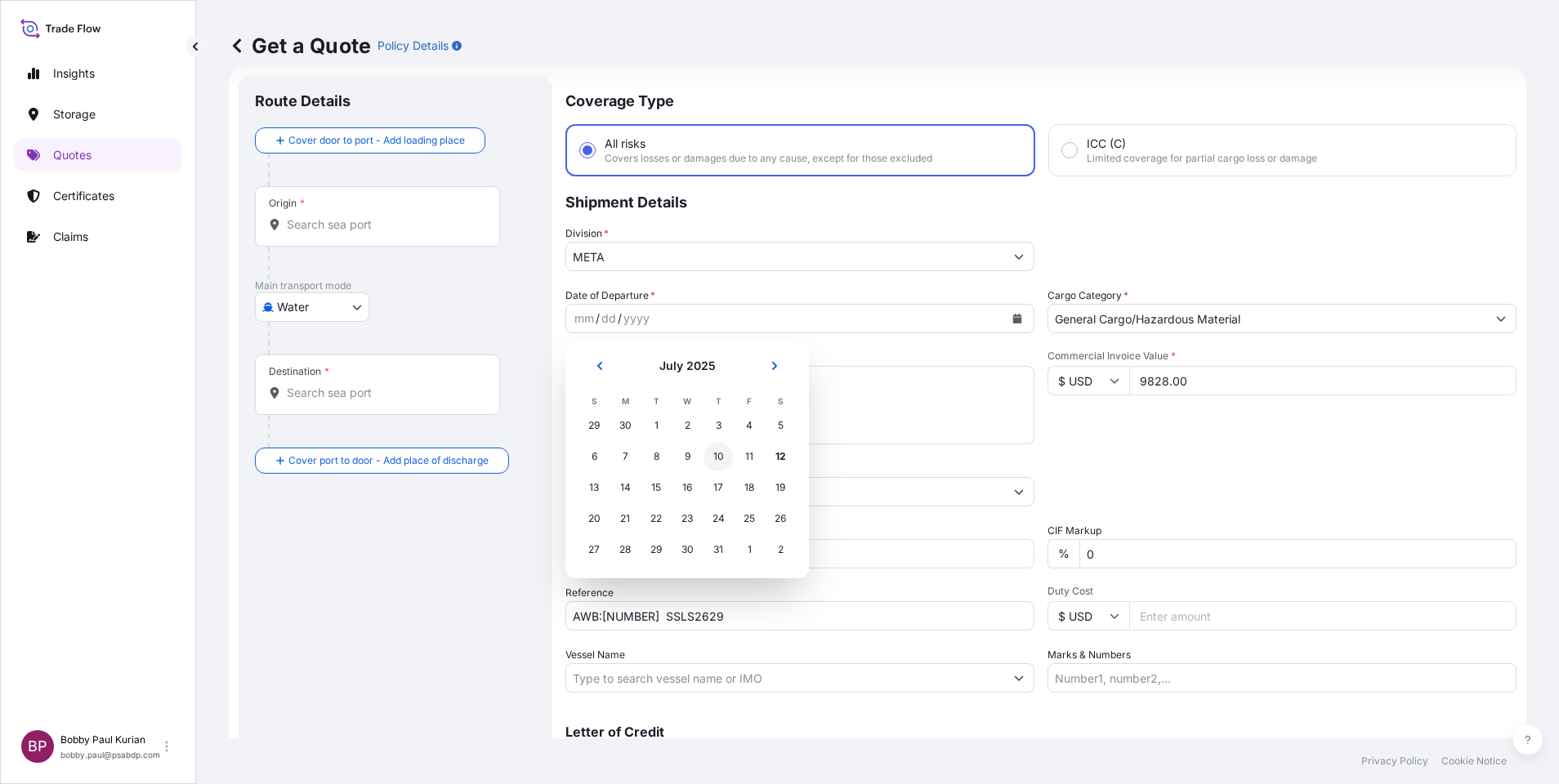 click on "10" at bounding box center [718, 457] 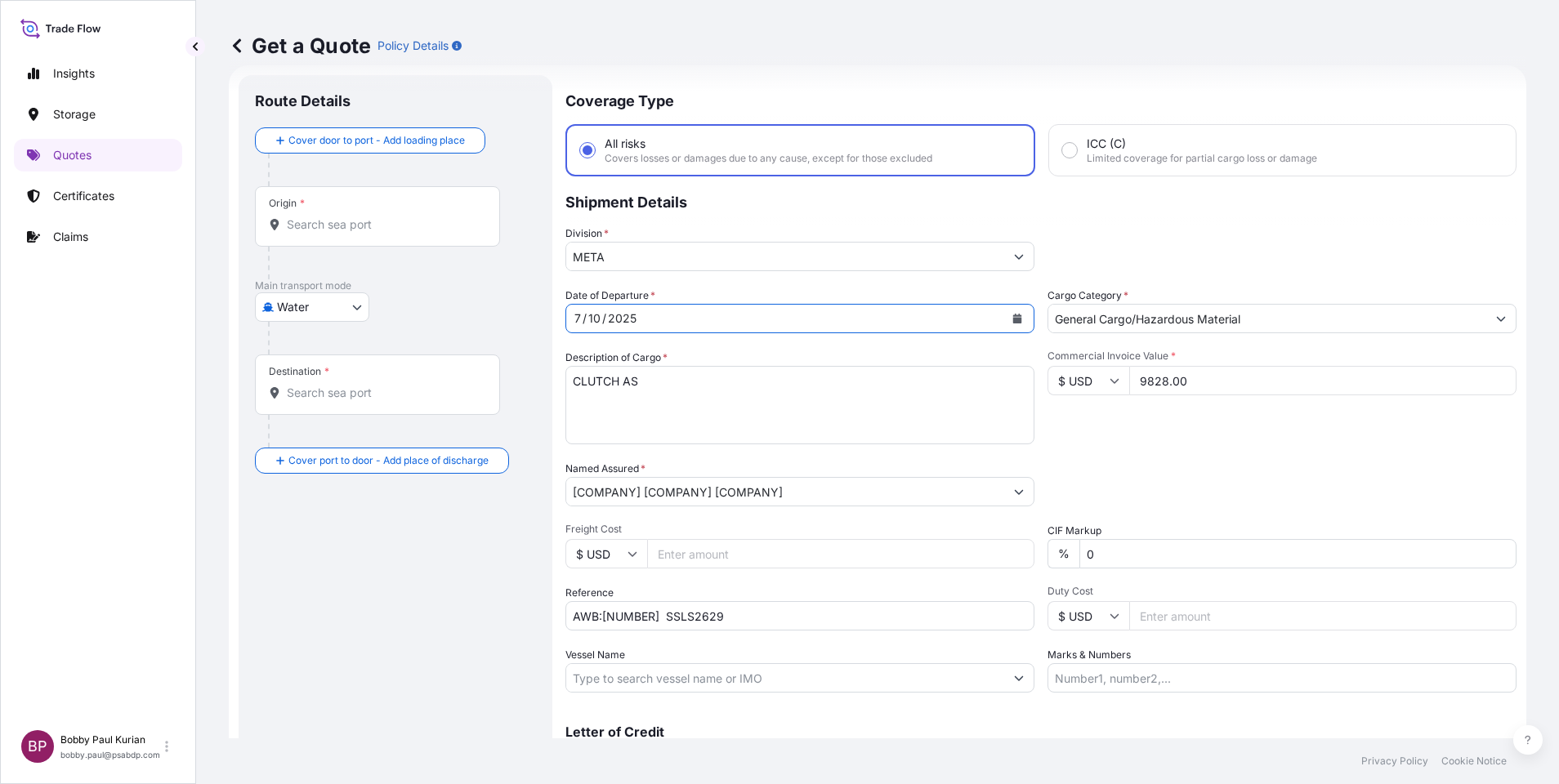 type 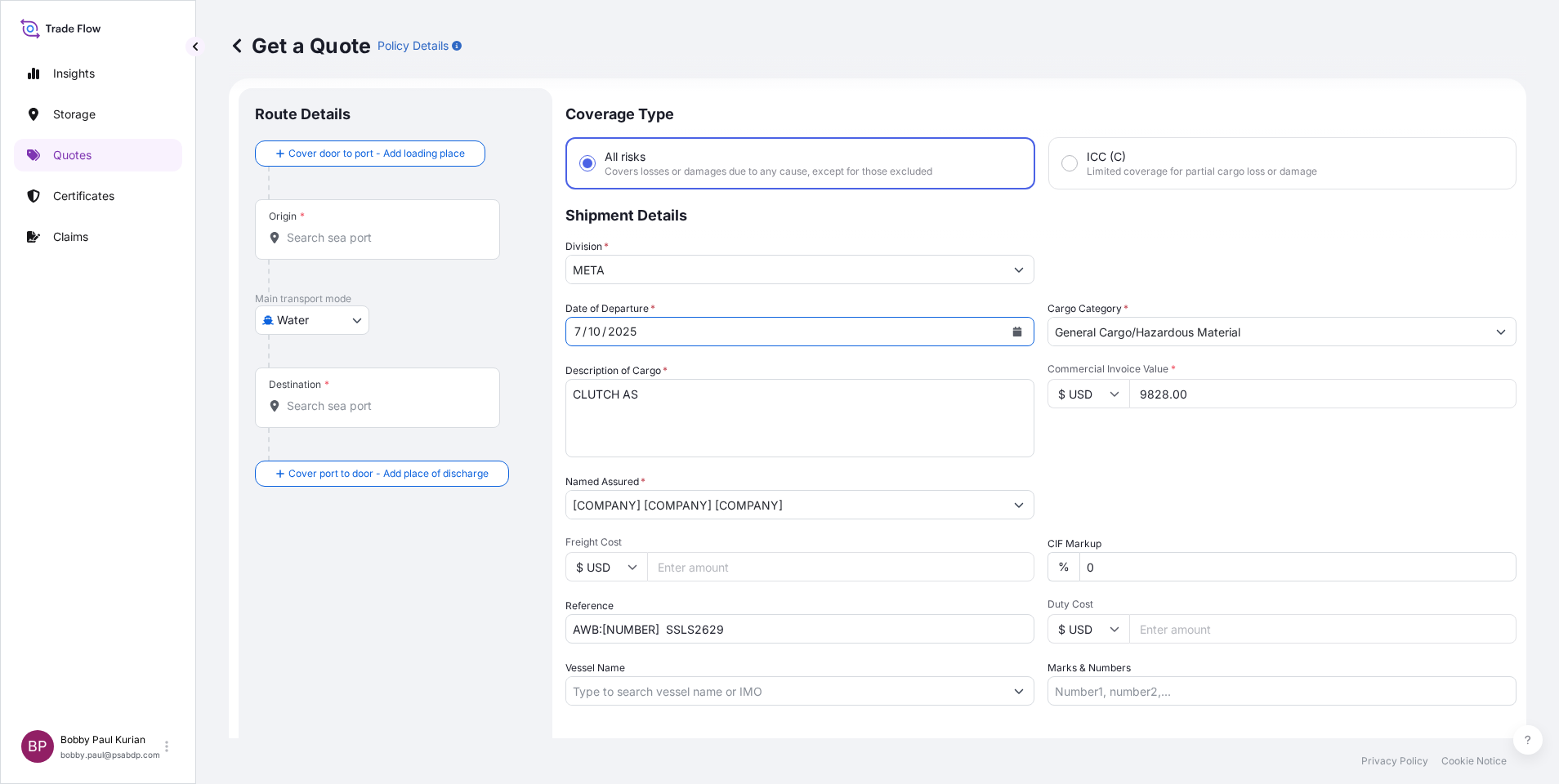scroll, scrollTop: 0, scrollLeft: 0, axis: both 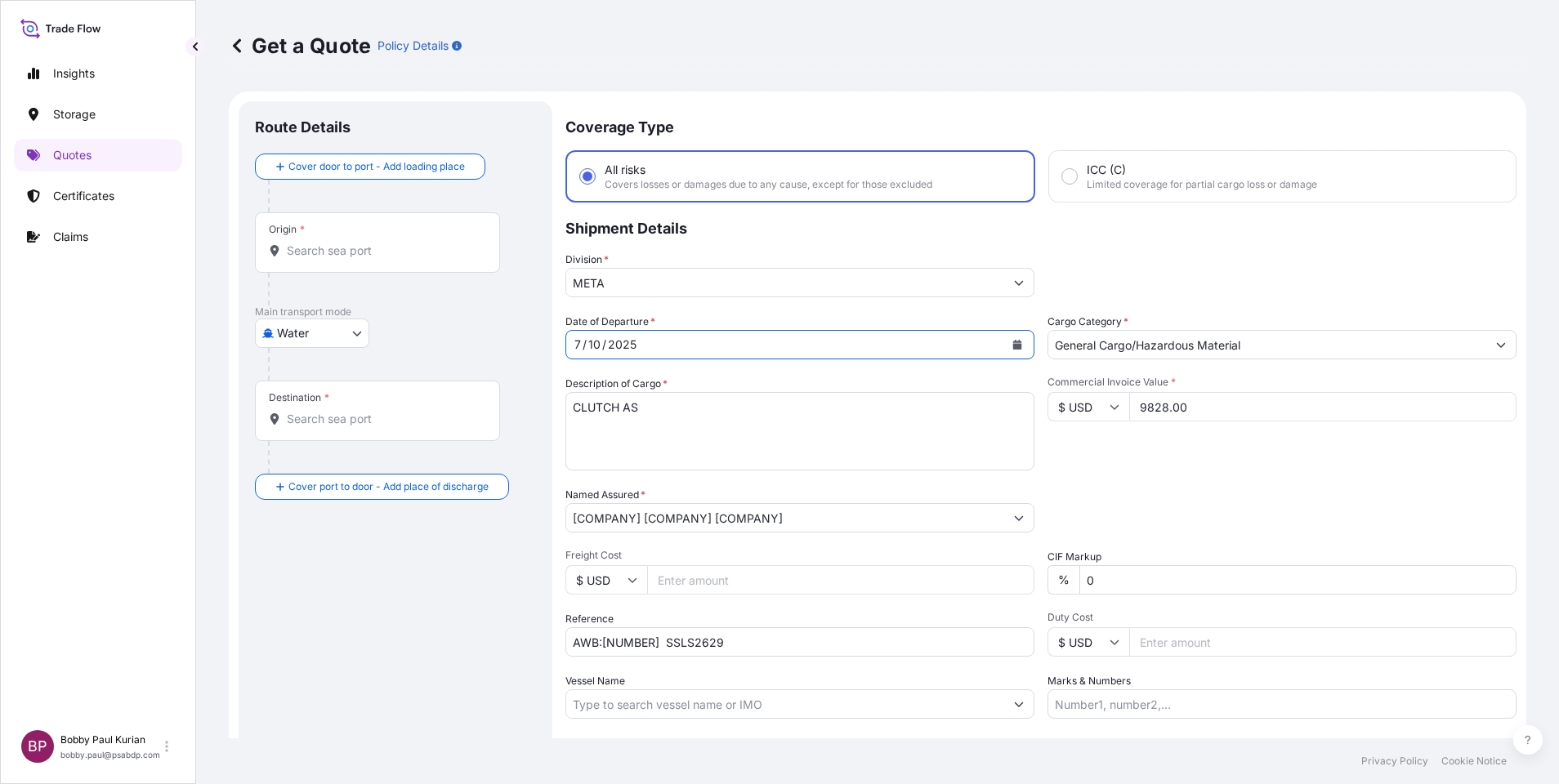 click on "Selected Date: [DAY_OF_WEEK], [MONTH] [DAY], [YEAR]
Insights Storage Quotes Certificates Claims BP [FIRST] [LAST]   [LAST] [EMAIL] Get a Quote Policy Details Route Details   Cover door to port - Add loading place Place of loading Road / Inland Road / Inland Origin * Main transport mode Water Air Water Inland Destination * Cover port to door - Add place of discharge Road / Inland Road / Inland Place of Discharge Coverage Type All risks Covers losses or damages due to any cause, except for those excluded ICC (C) Limited coverage for partial cargo loss or damage Shipment Details Division * META Date of Departure * 7 / 10 / 2025 Cargo Category * General Cargo/Hazardous Material Description of Cargo * CLUTCH AS Commercial Invoice Value   * $ USD 9828.00 Named Assured * [COMPANY] [COMPANY] [COMPANY] Packing Category Select a packing category Please select a primary mode of transportation first. Freight Cost   $ USD CIF Markup % 0 Reference AWB:[NUMBER]  SSLS2629 Duty Cost   $ USD *" at bounding box center (780, 392) 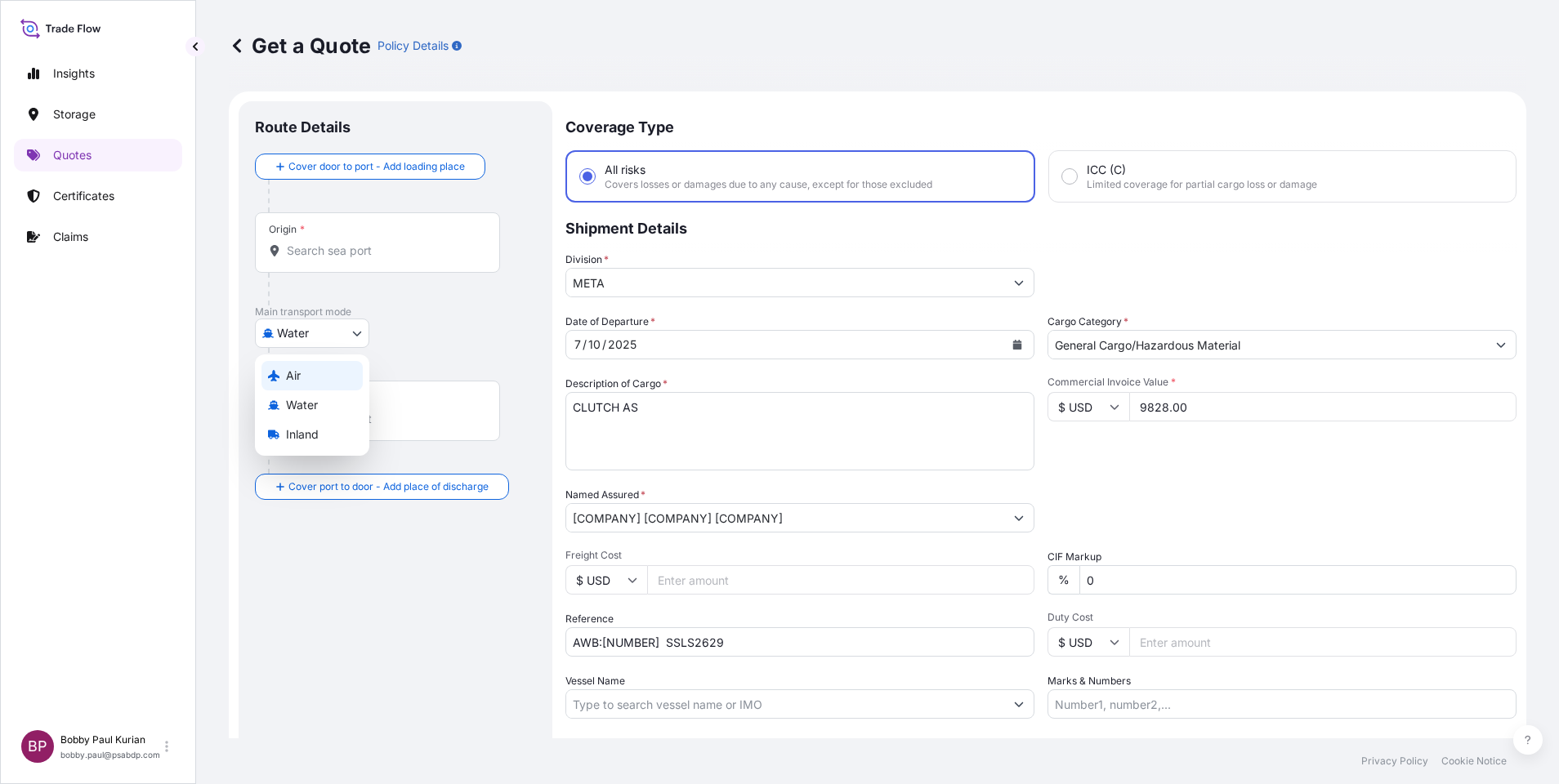 click on "Air" at bounding box center (312, 376) 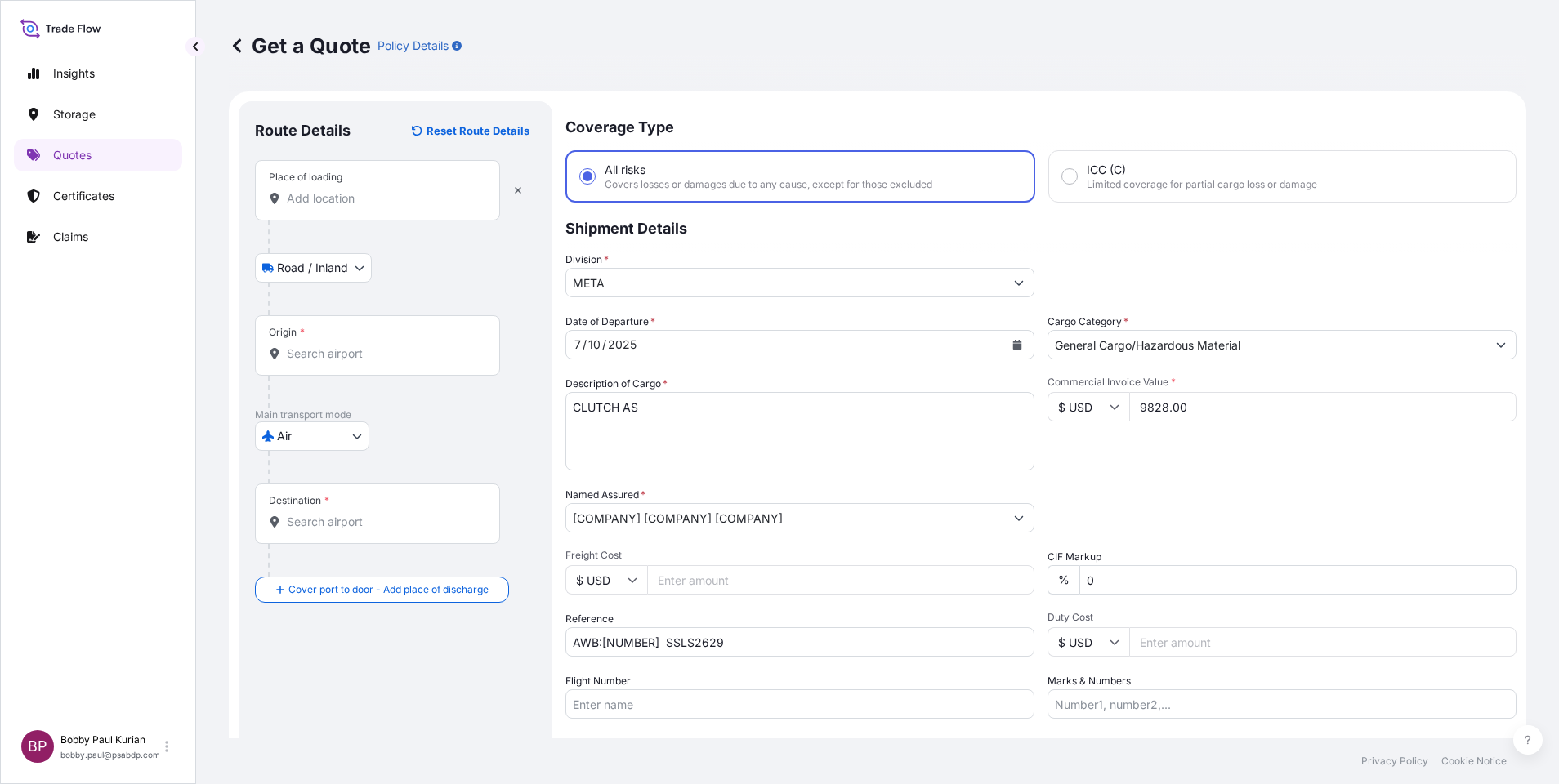 click on "Place of loading" at bounding box center (383, 198) 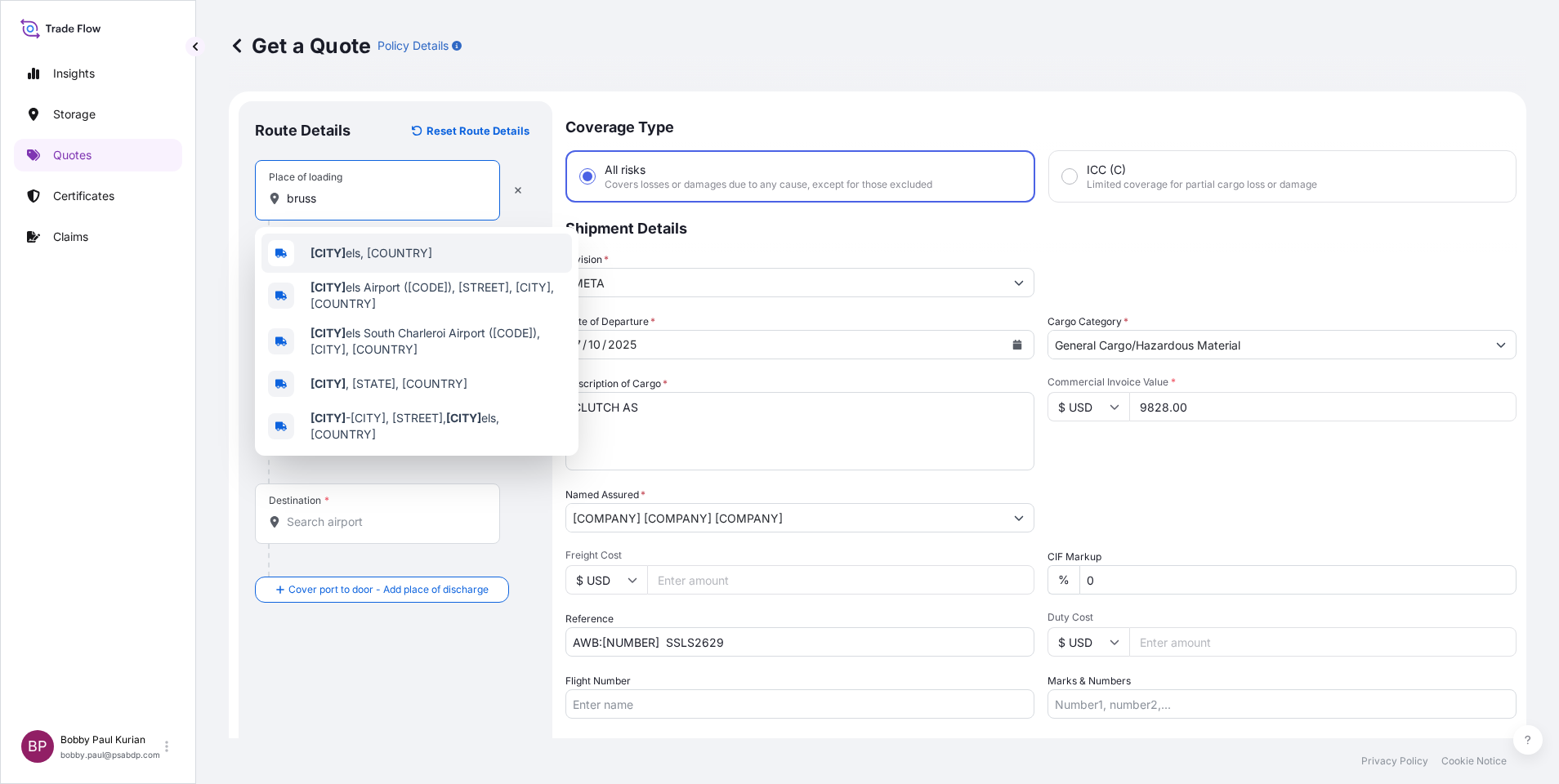 click on "[CITY] [COUNTRY]" at bounding box center (371, 253) 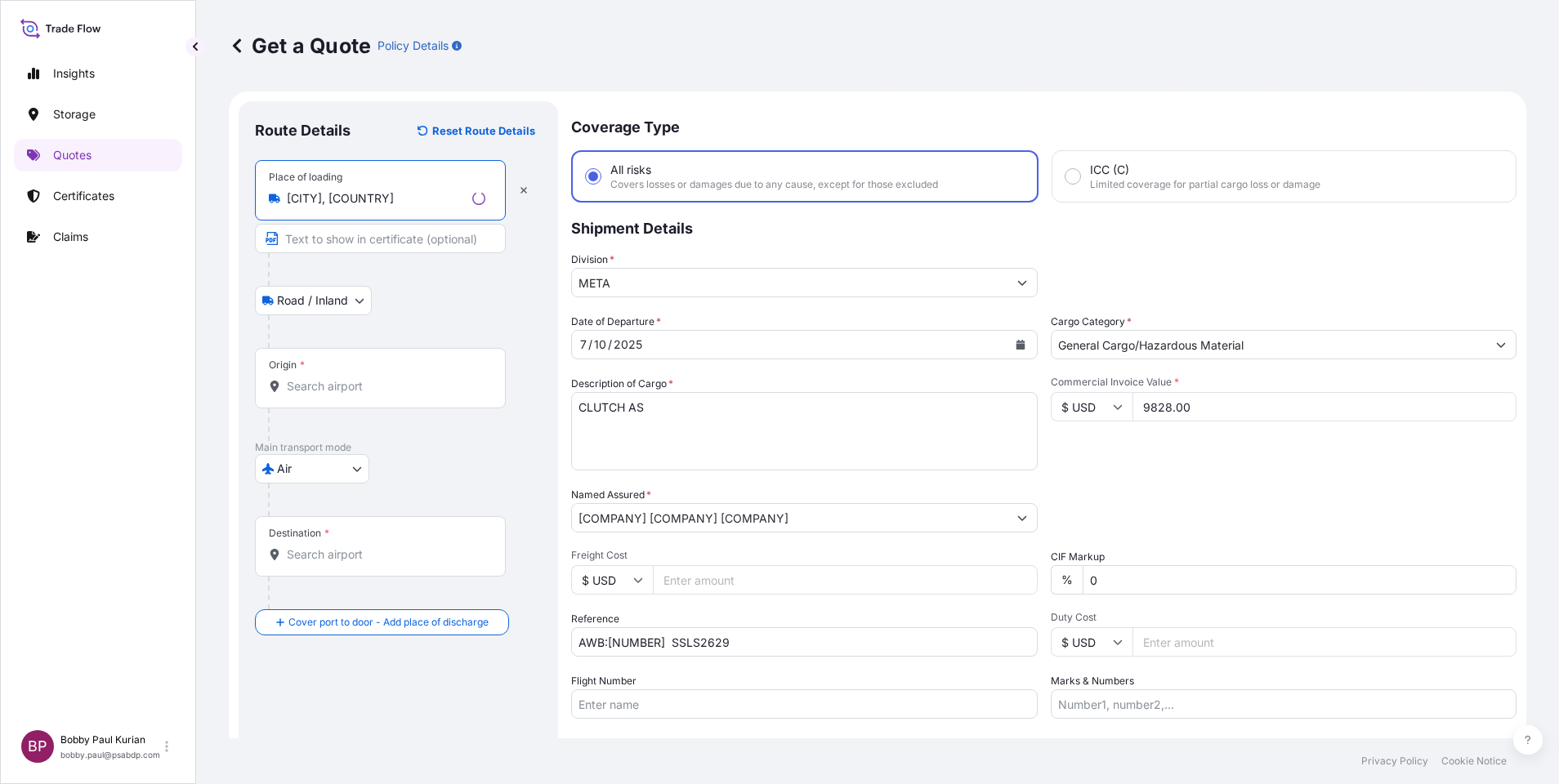 type on "[CITY], [COUNTRY]" 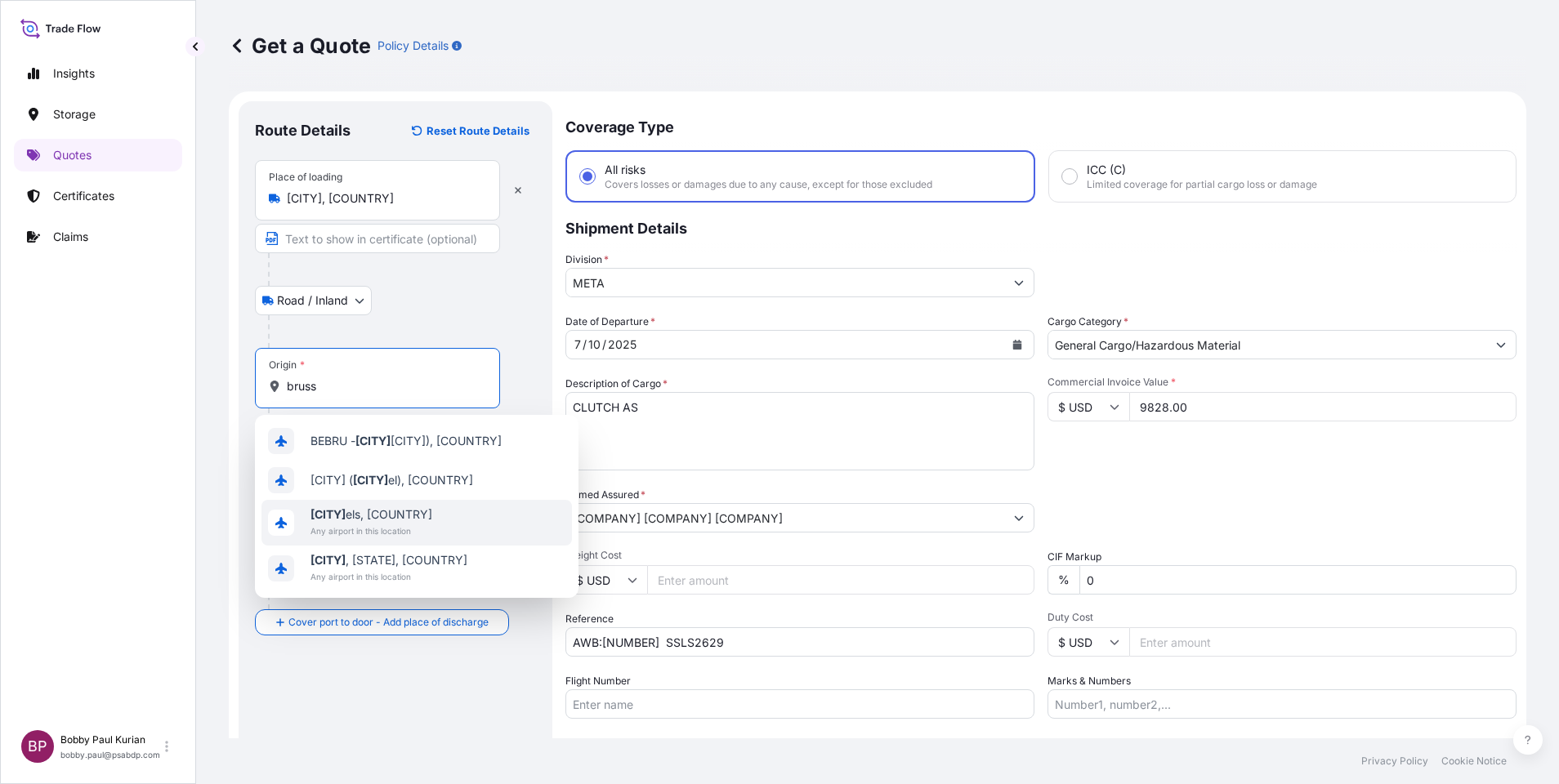 click on "Any airport in this location" at bounding box center [371, 531] 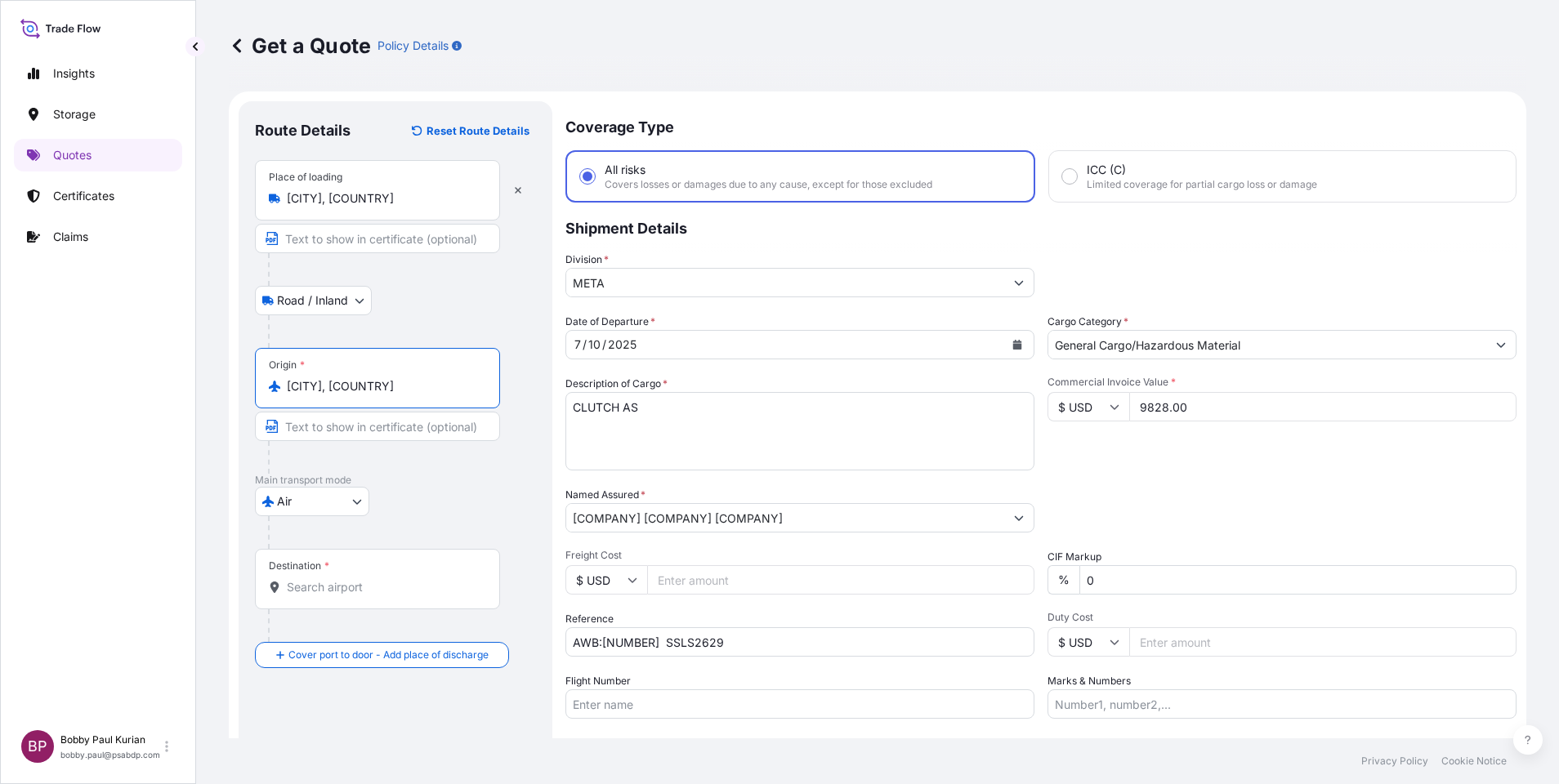 type on "[CITY], [COUNTRY]" 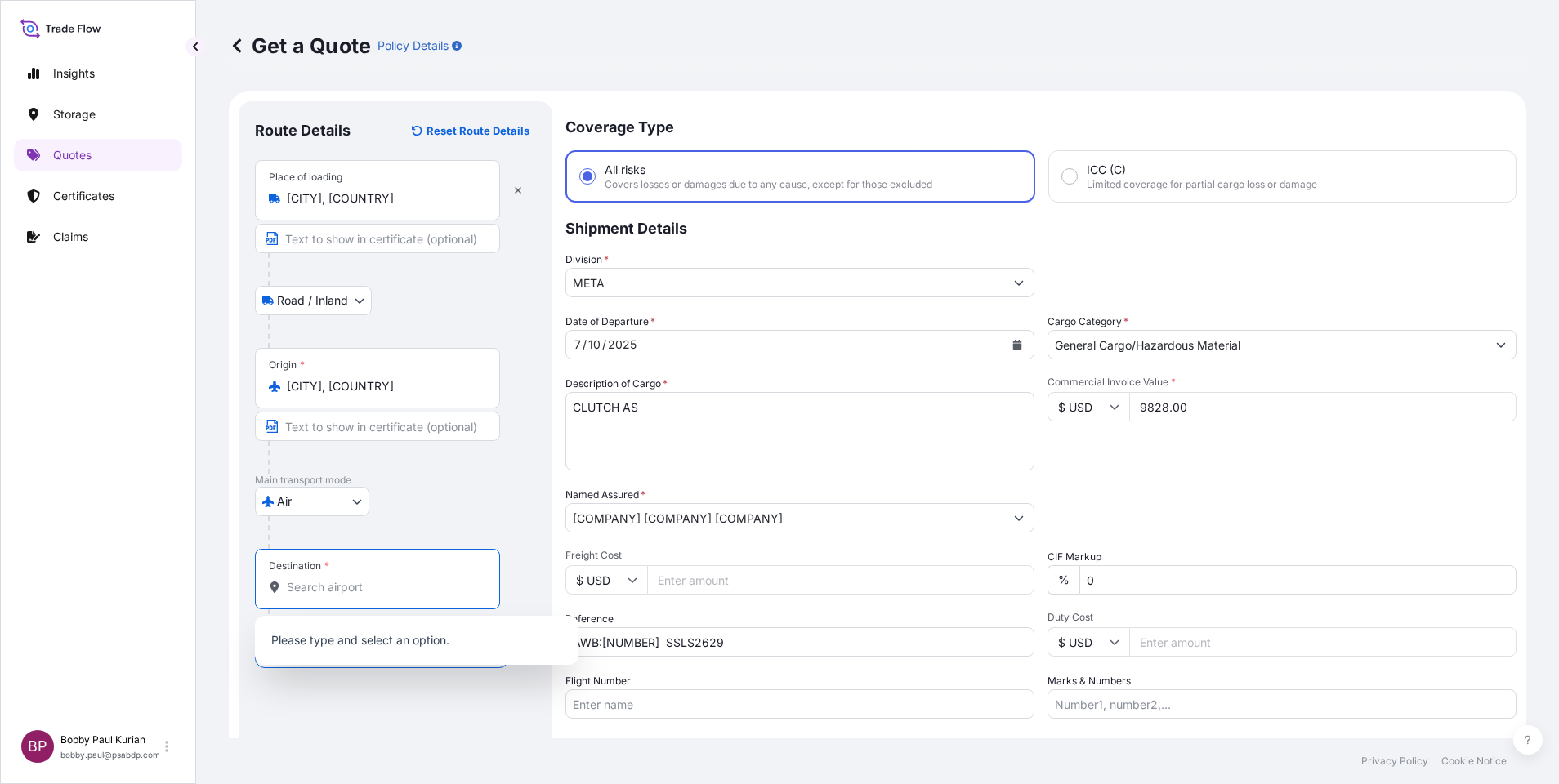 click on "Destination *" at bounding box center [383, 587] 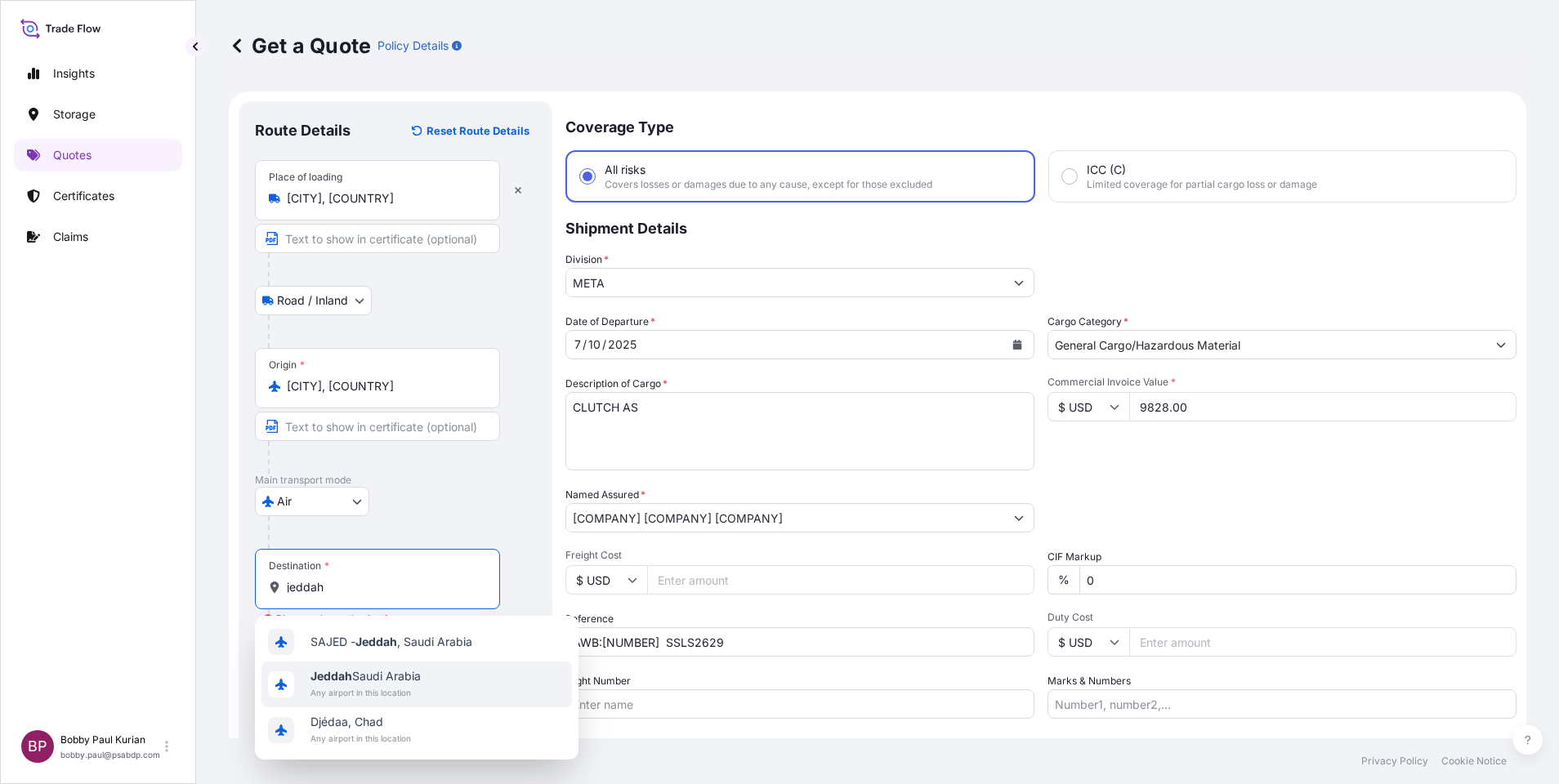 click on "Jeddah  Saudi Arabia" at bounding box center (365, 676) 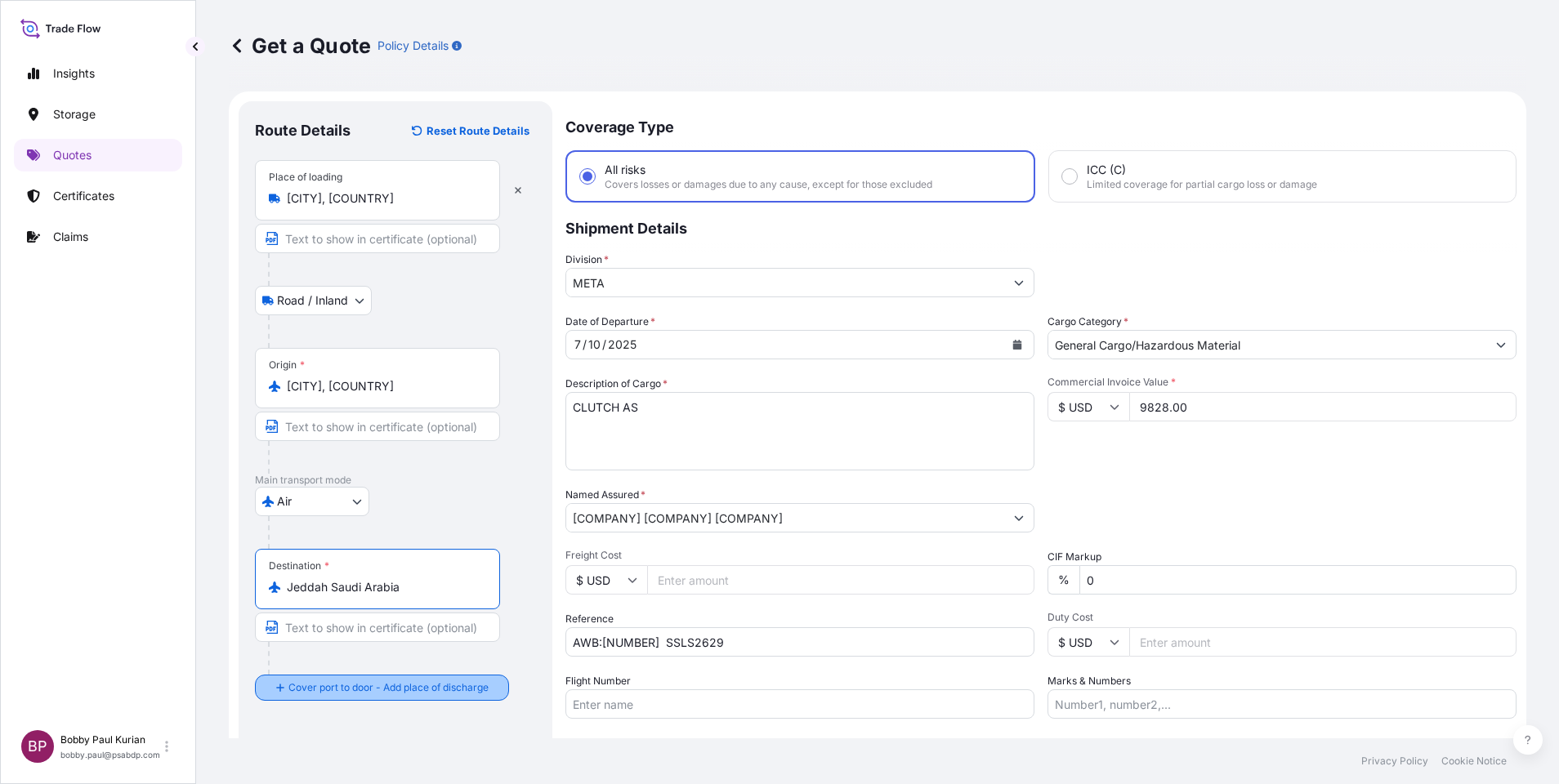 type on "Jeddah Saudi Arabia" 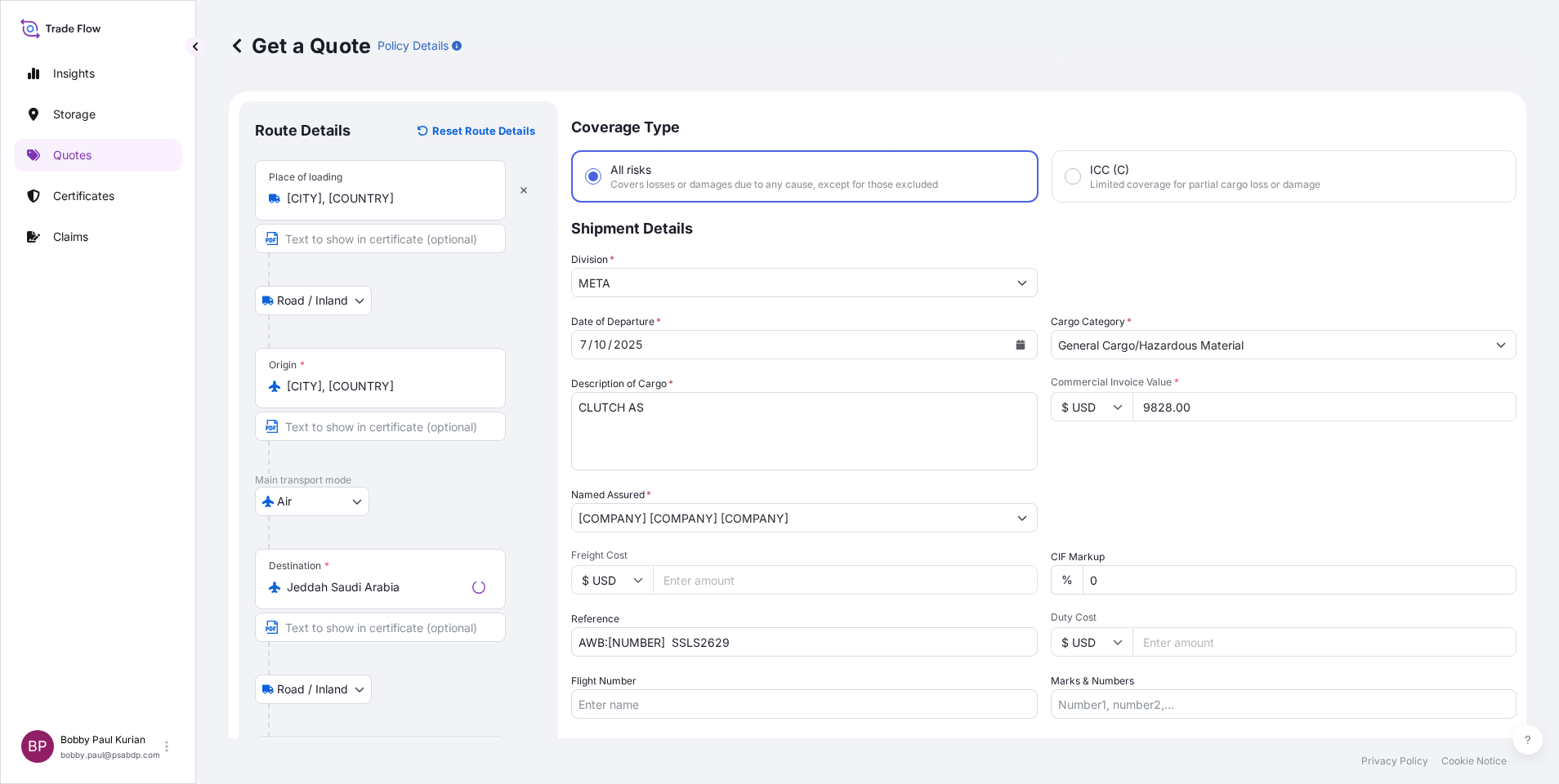 scroll, scrollTop: 112, scrollLeft: 0, axis: vertical 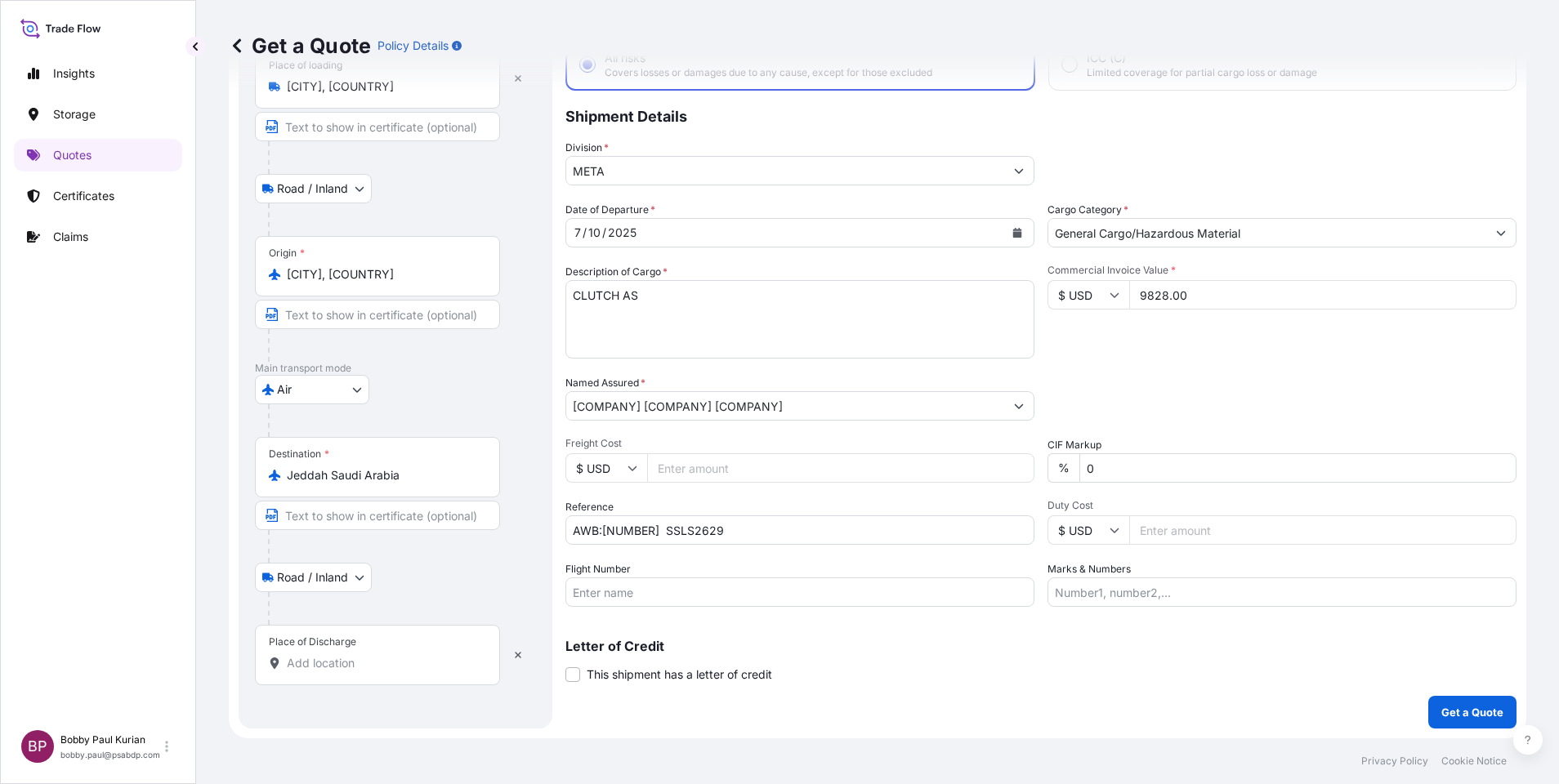 click on "Place of Discharge" at bounding box center (383, 663) 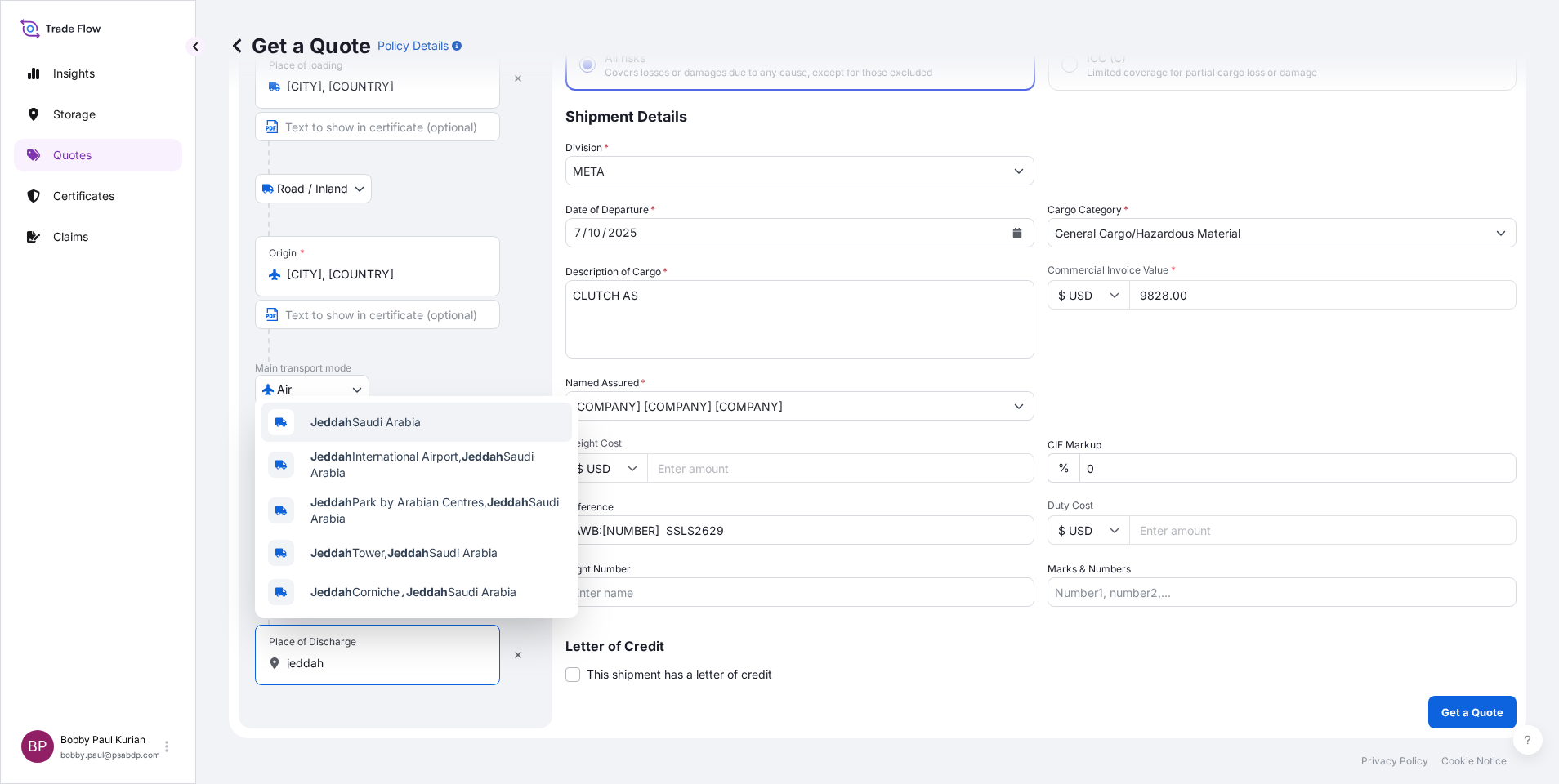 click on "Jeddah  Saudi Arabia" at bounding box center (417, 422) 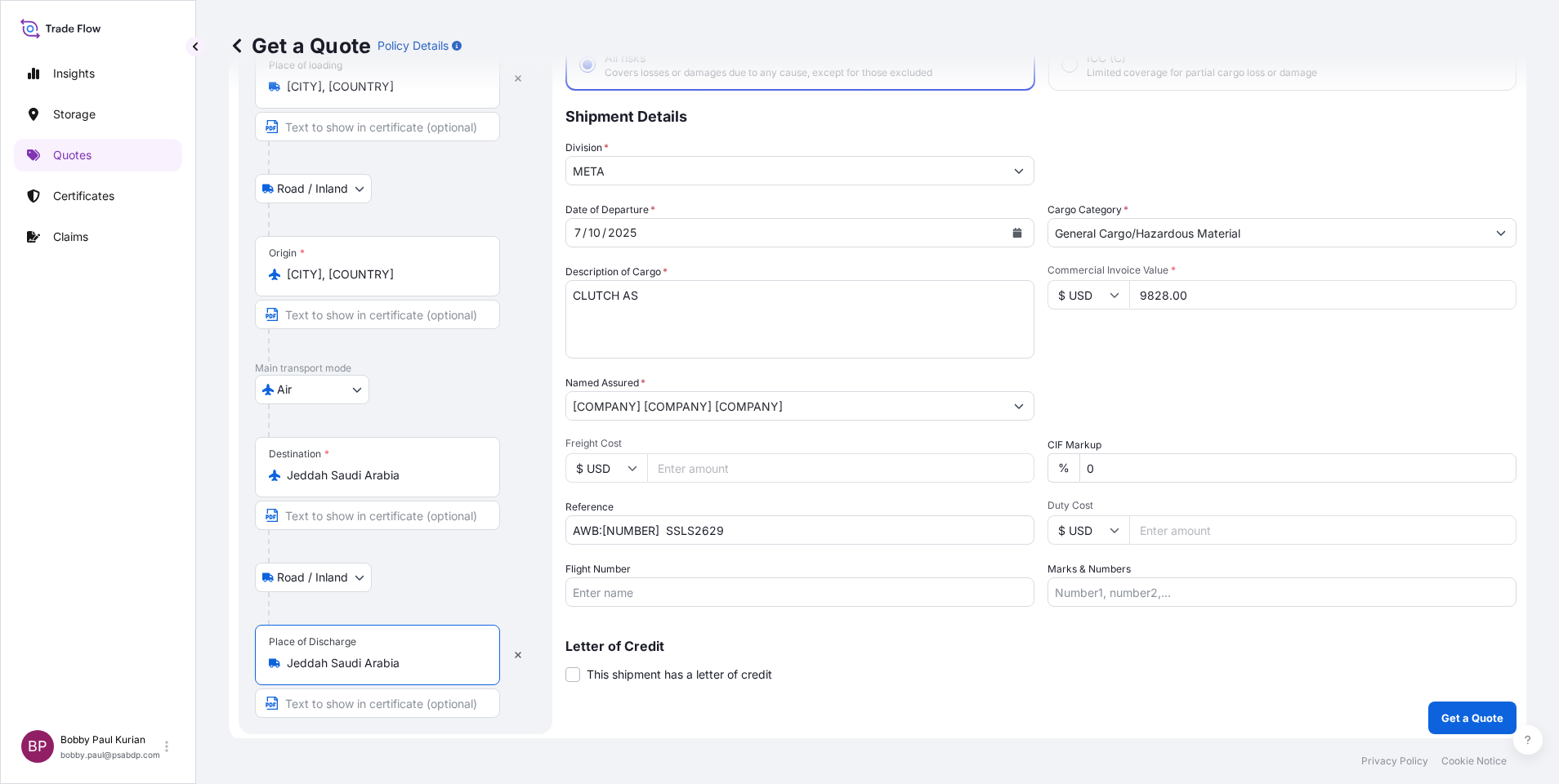 type on "Jeddah Saudi Arabia" 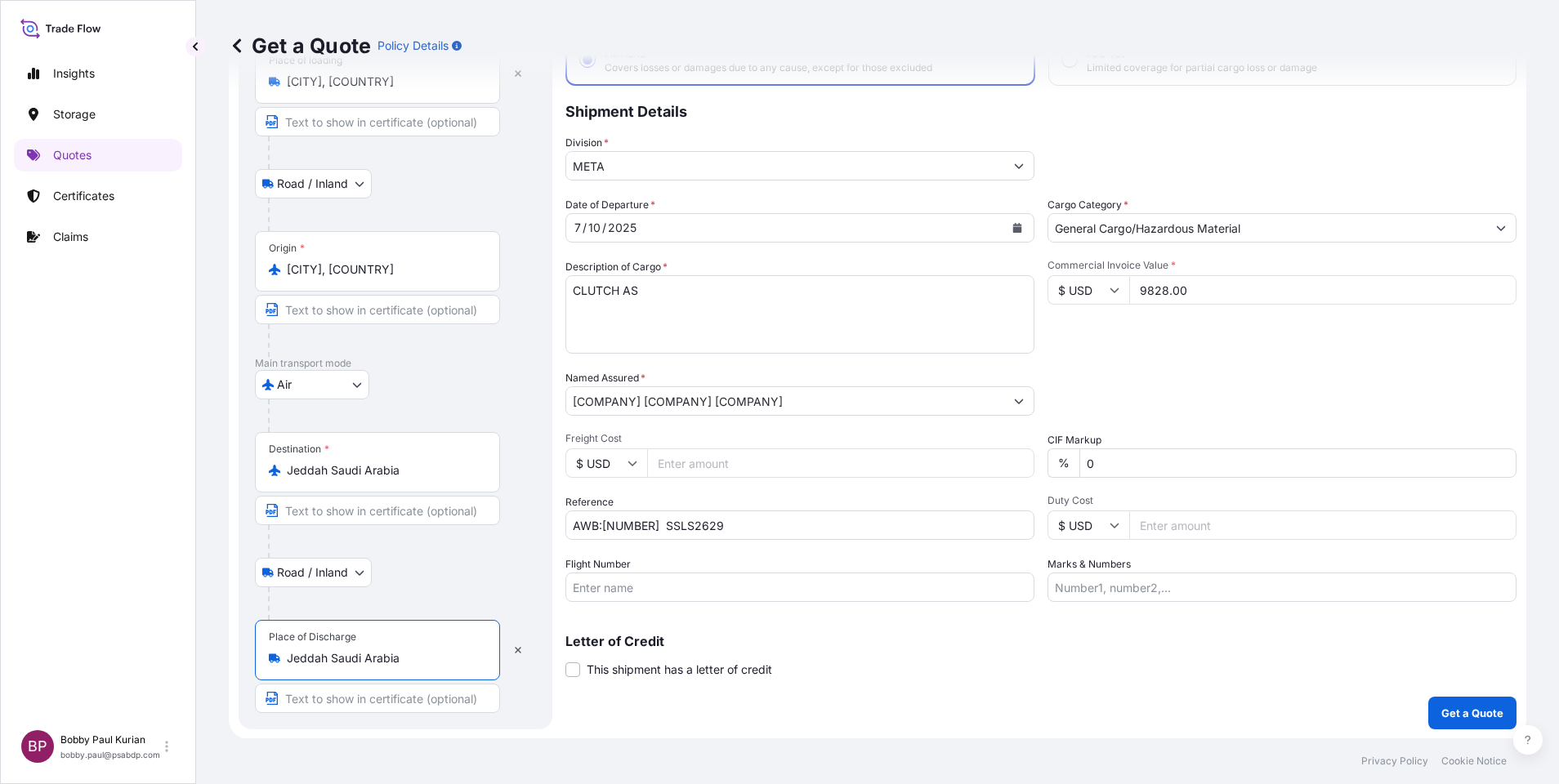 scroll, scrollTop: 118, scrollLeft: 0, axis: vertical 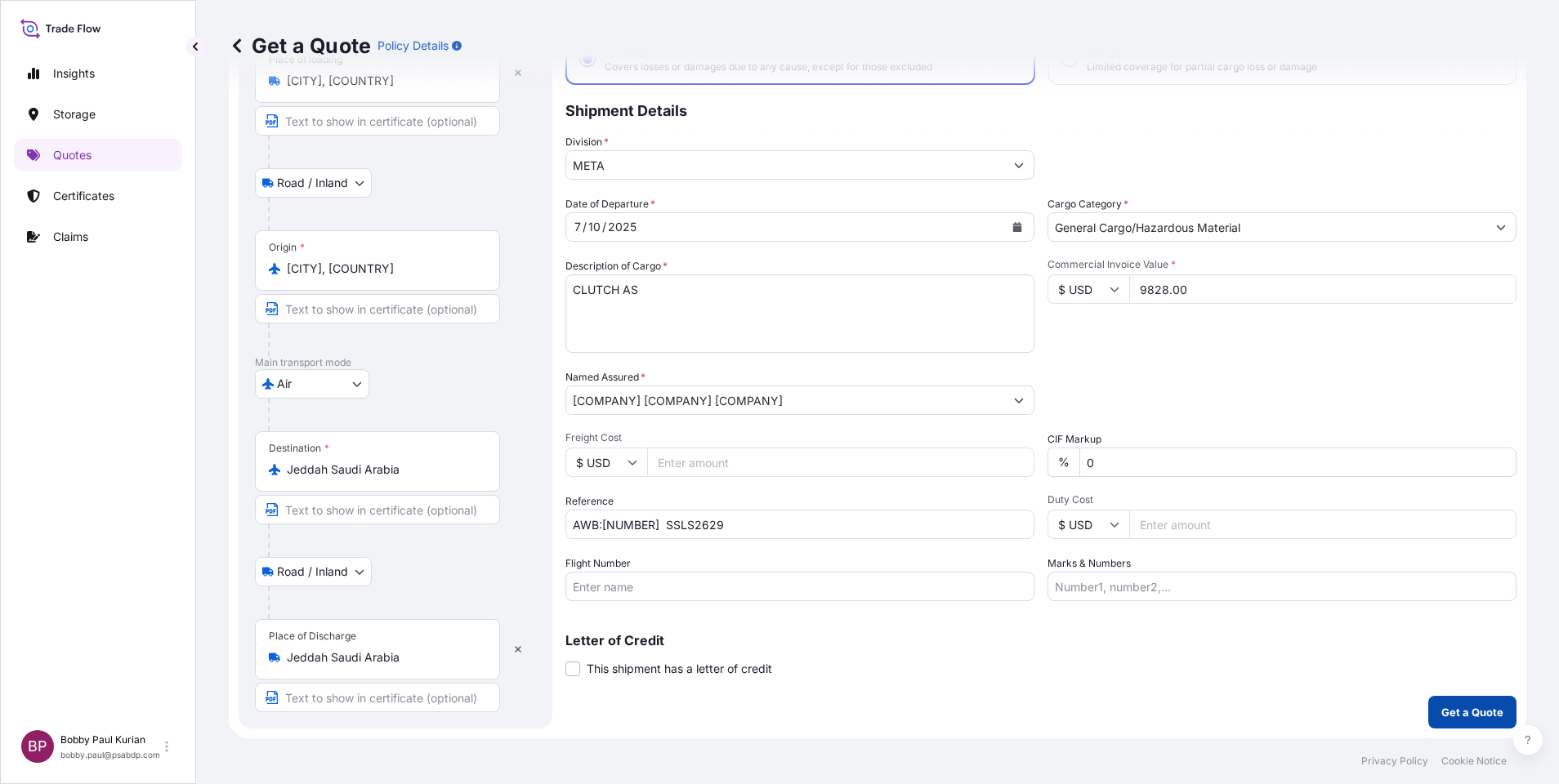 click on "Get a Quote" at bounding box center [1472, 712] 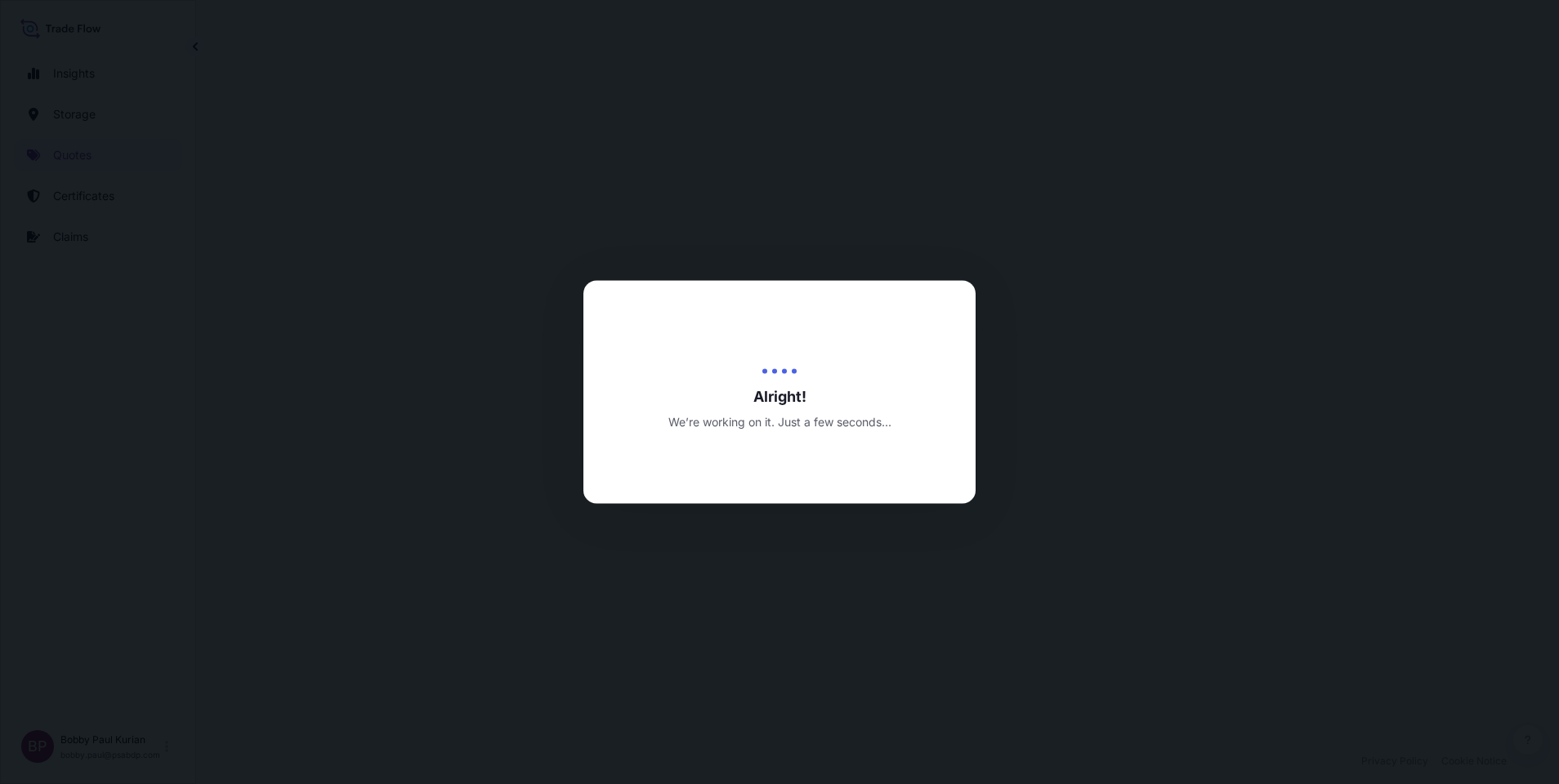 scroll, scrollTop: 0, scrollLeft: 0, axis: both 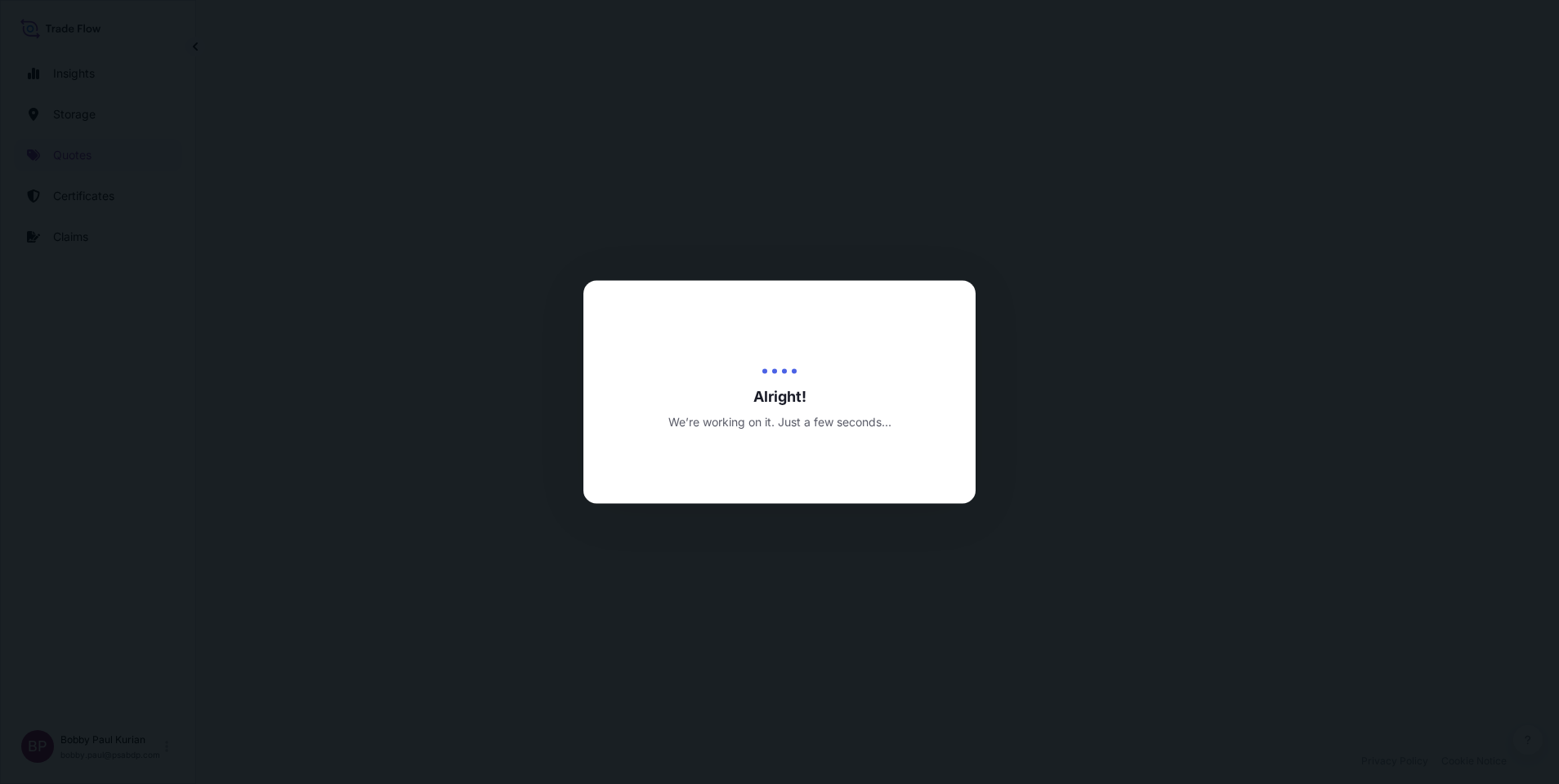 select on "Road / Inland" 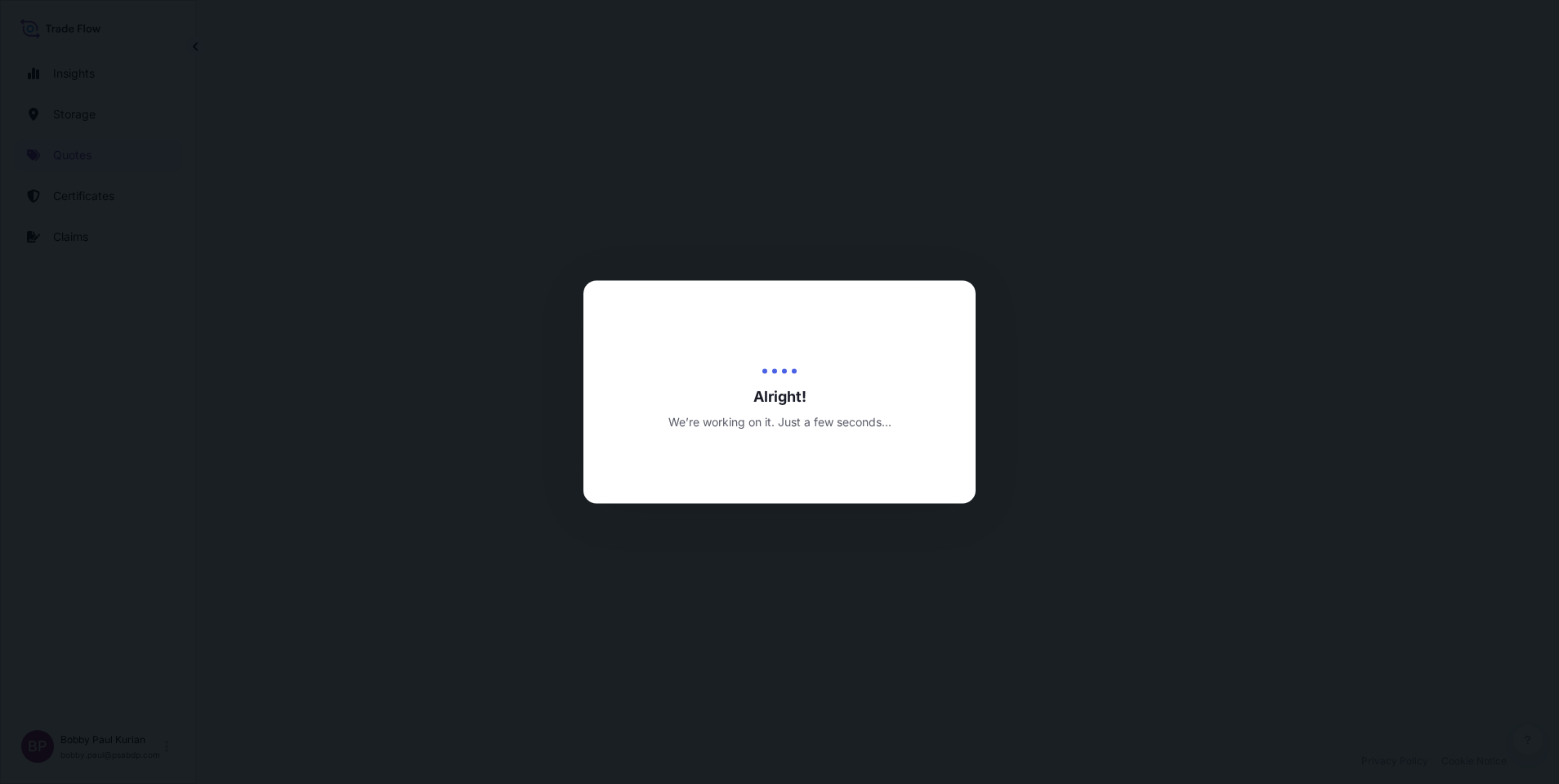 select on "Air" 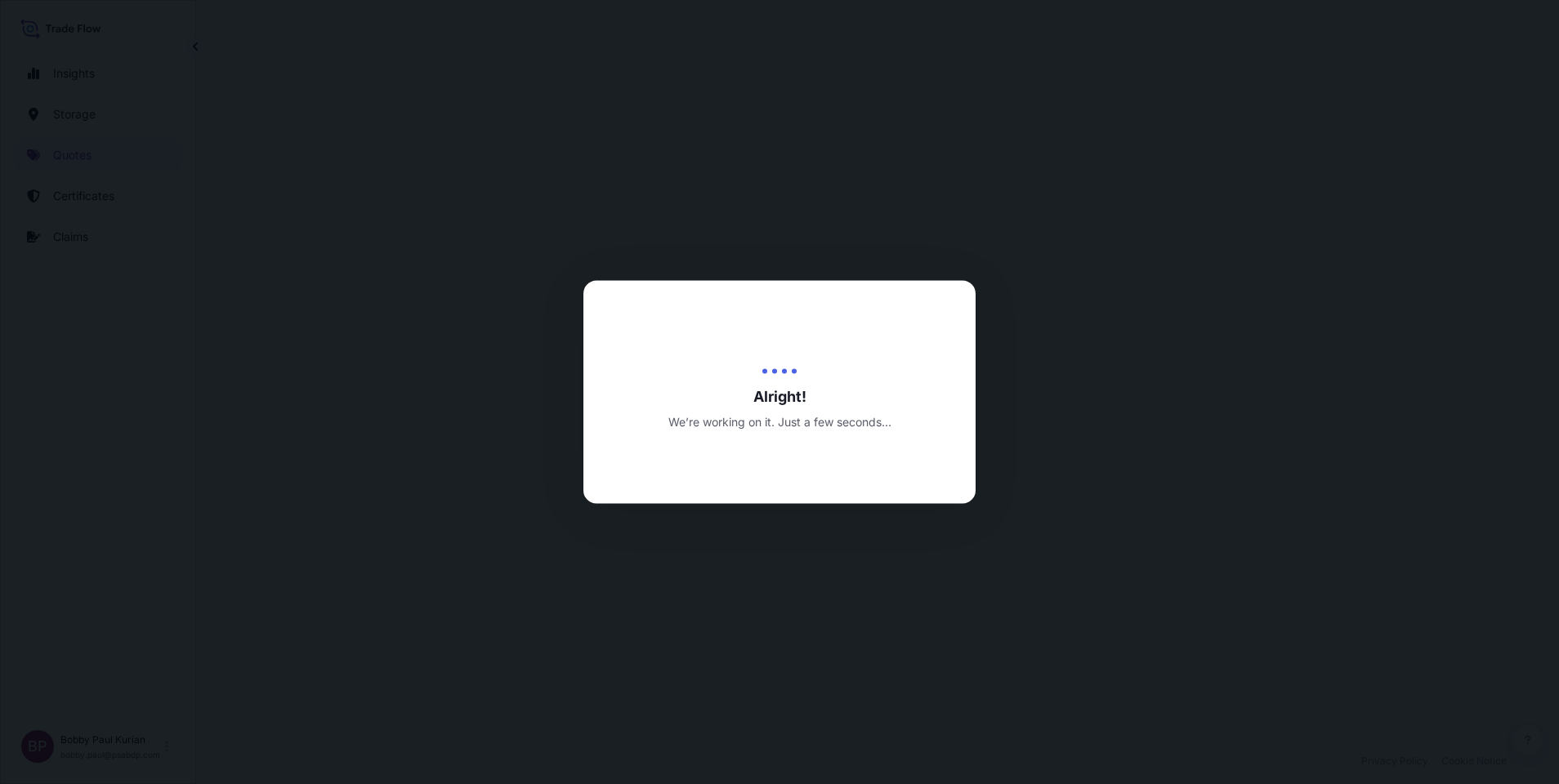 select on "Road / Inland" 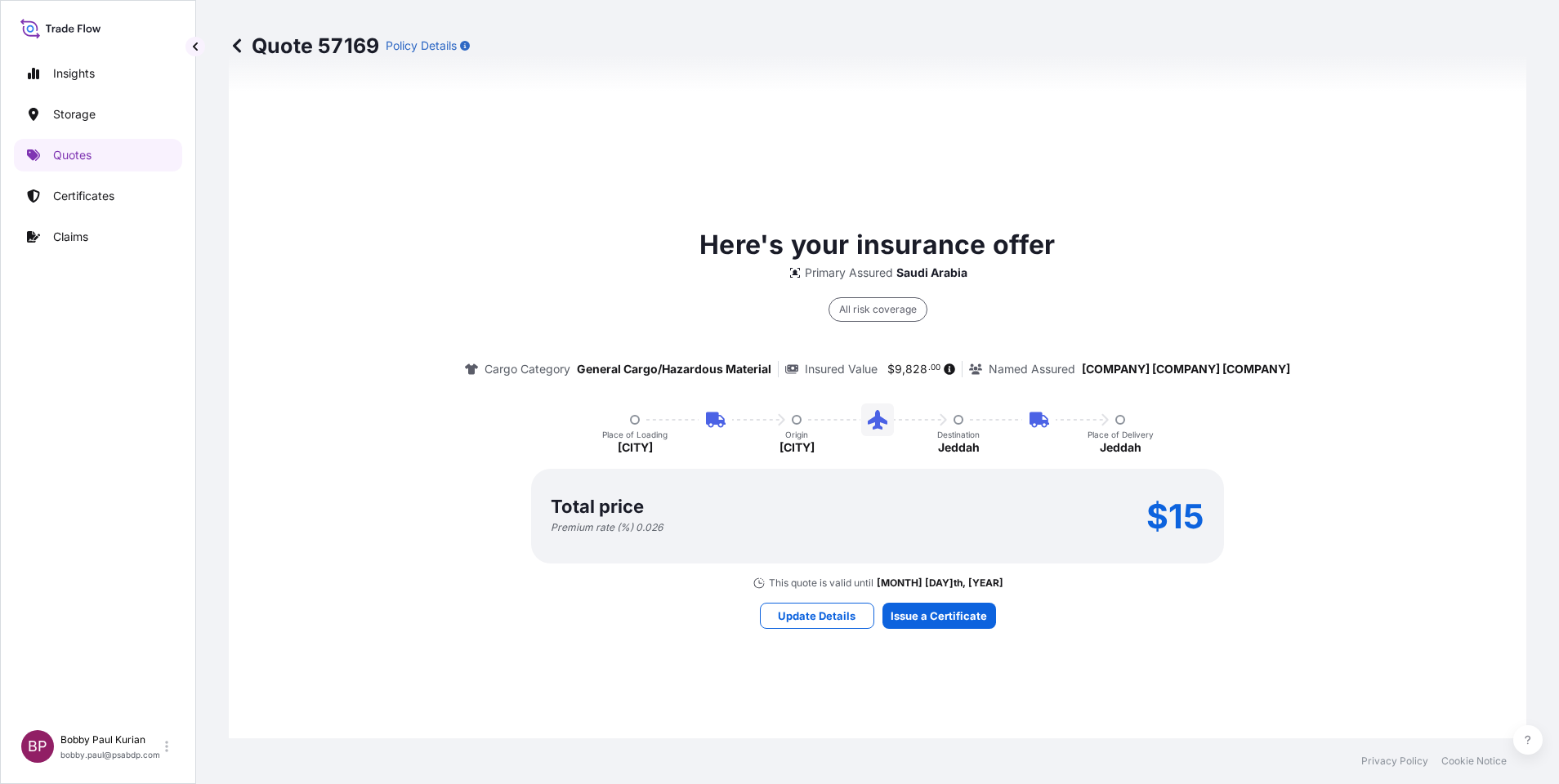 scroll, scrollTop: 1152, scrollLeft: 0, axis: vertical 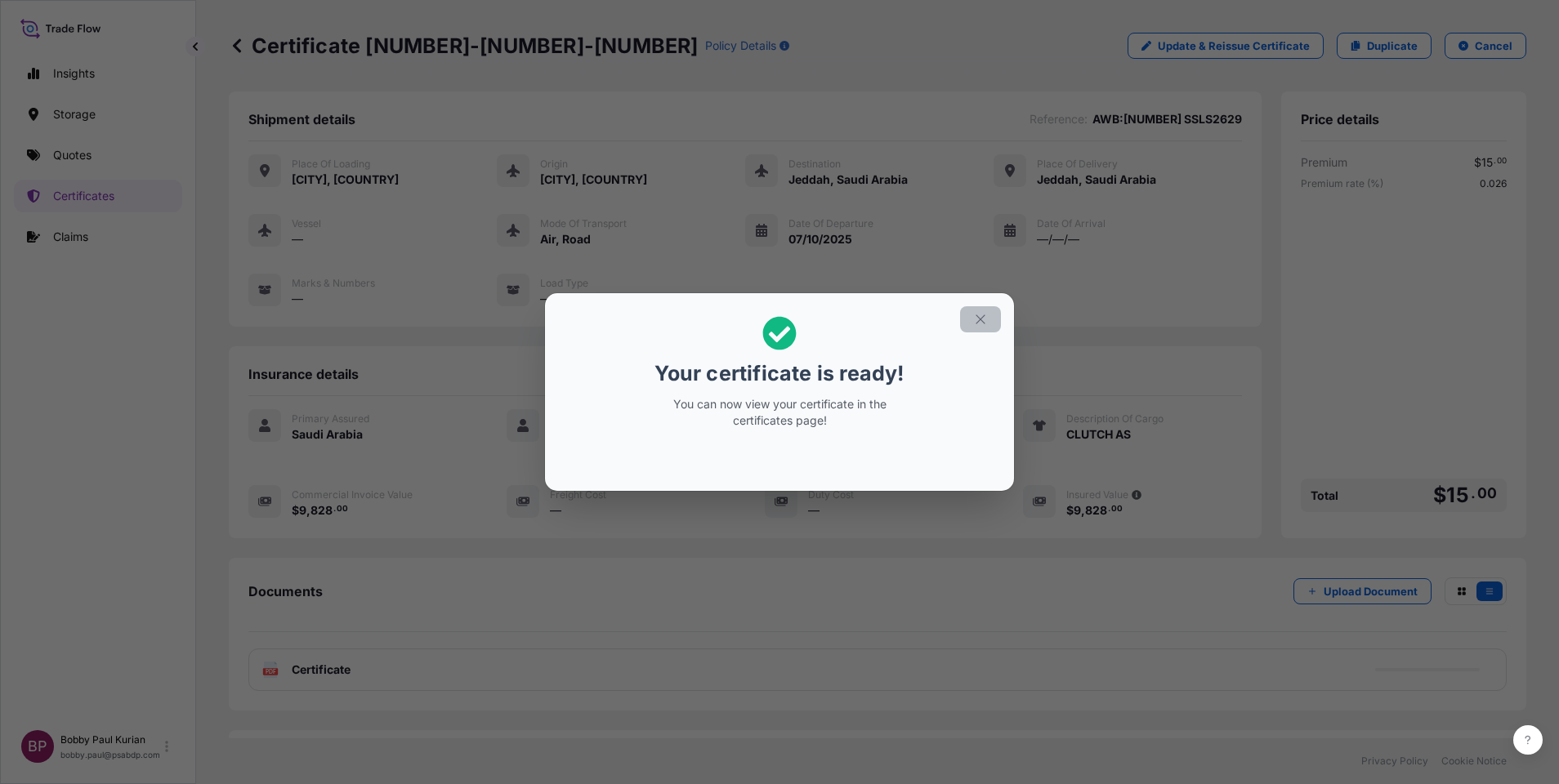 click 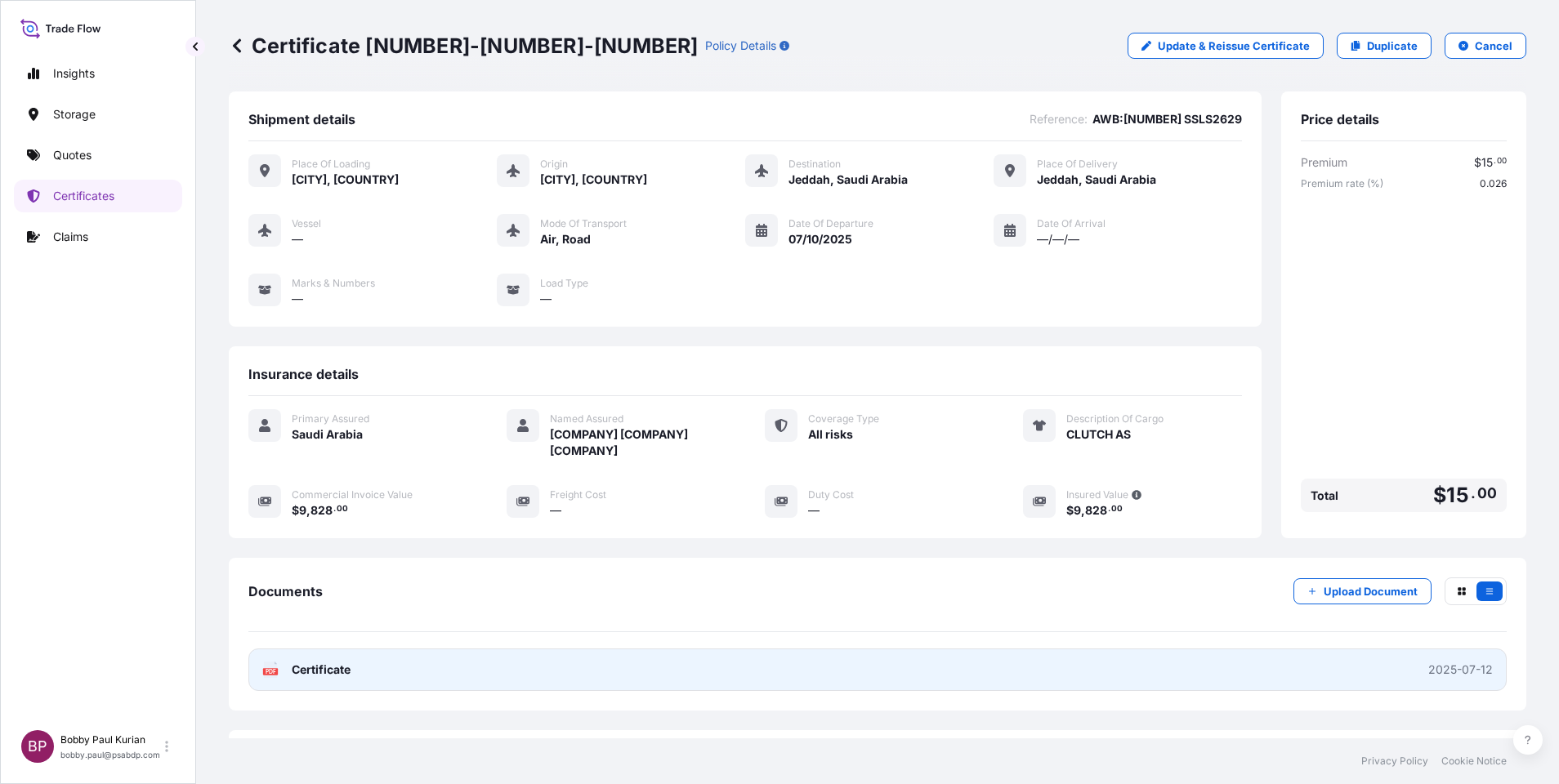 click on "Certificate" at bounding box center (321, 670) 